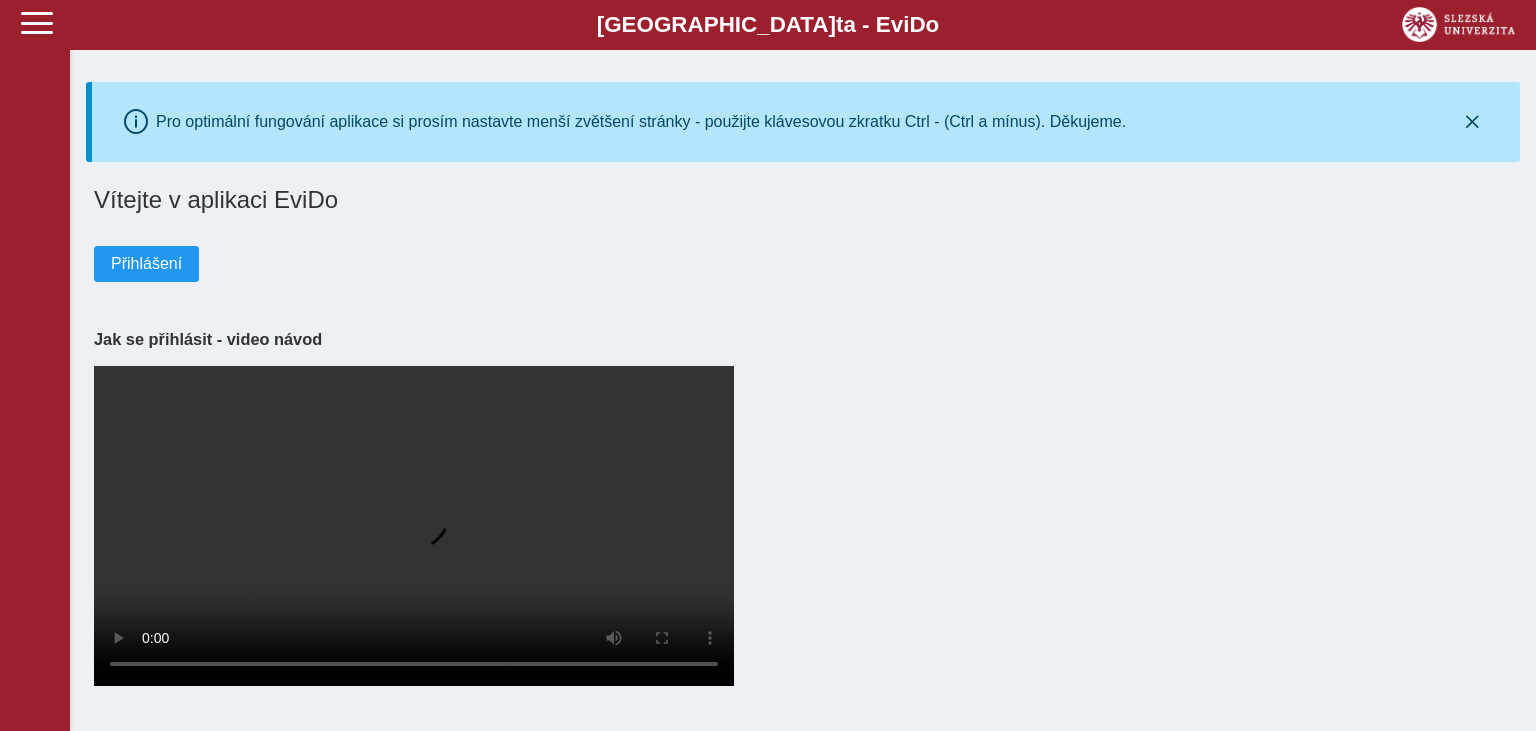 scroll, scrollTop: 0, scrollLeft: 0, axis: both 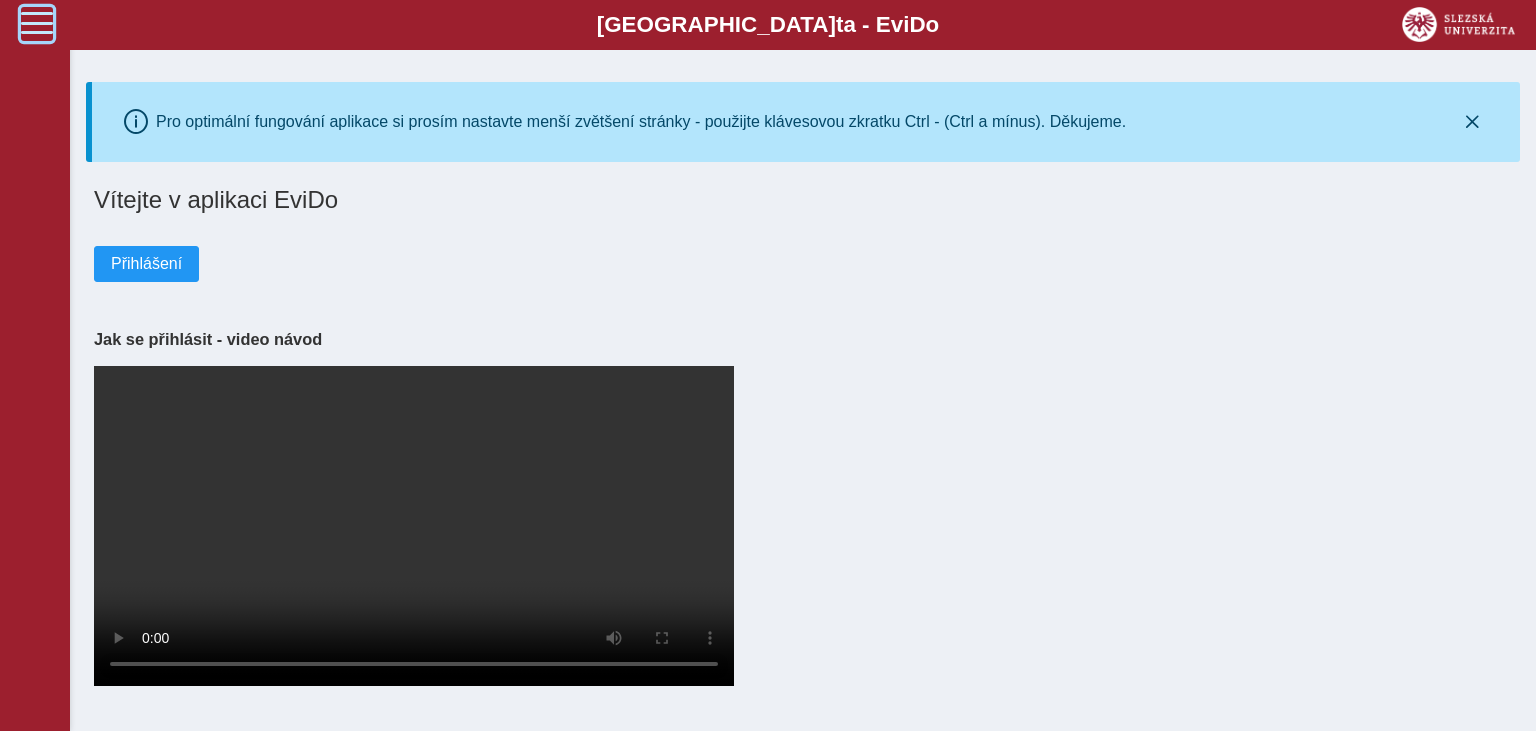 click at bounding box center (37, 23) 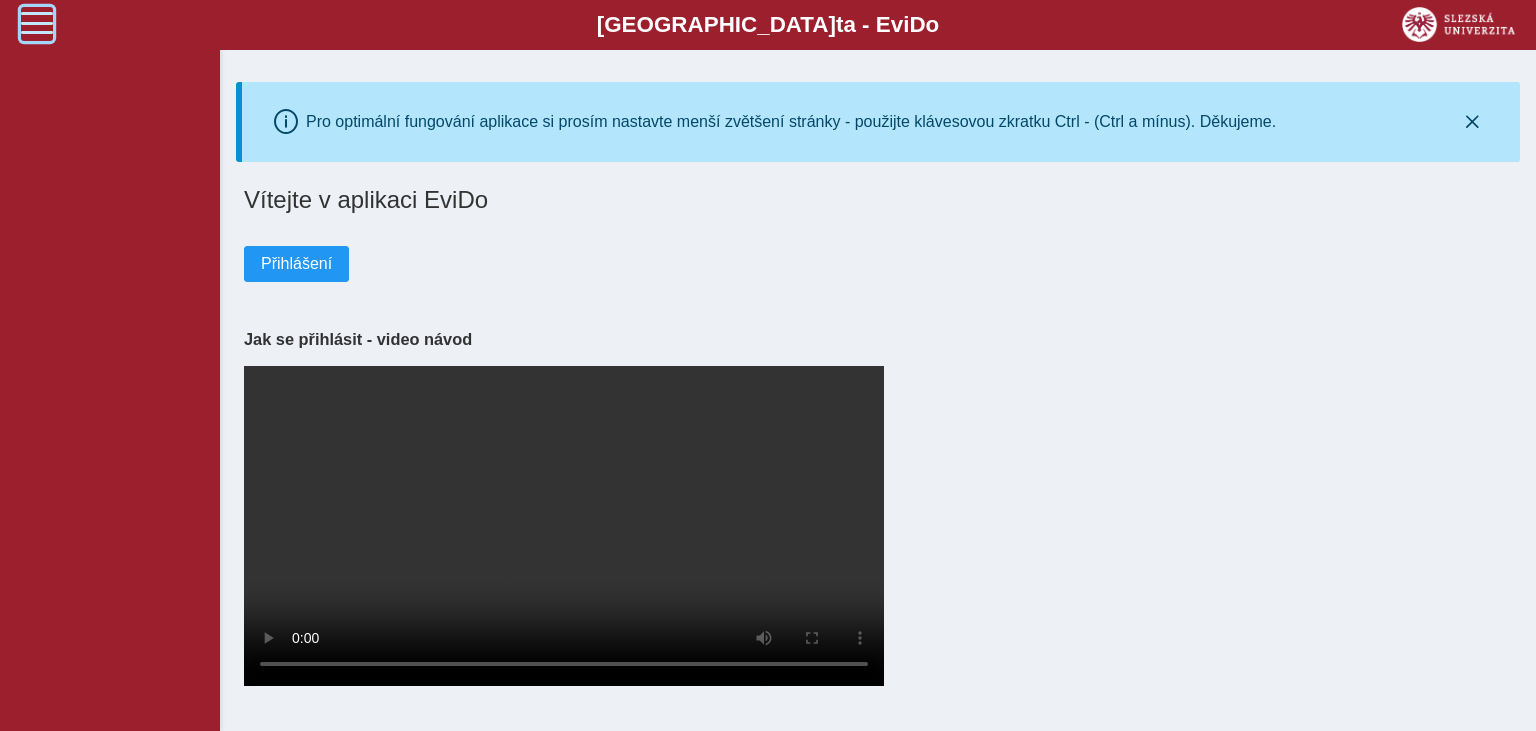 click at bounding box center [37, 23] 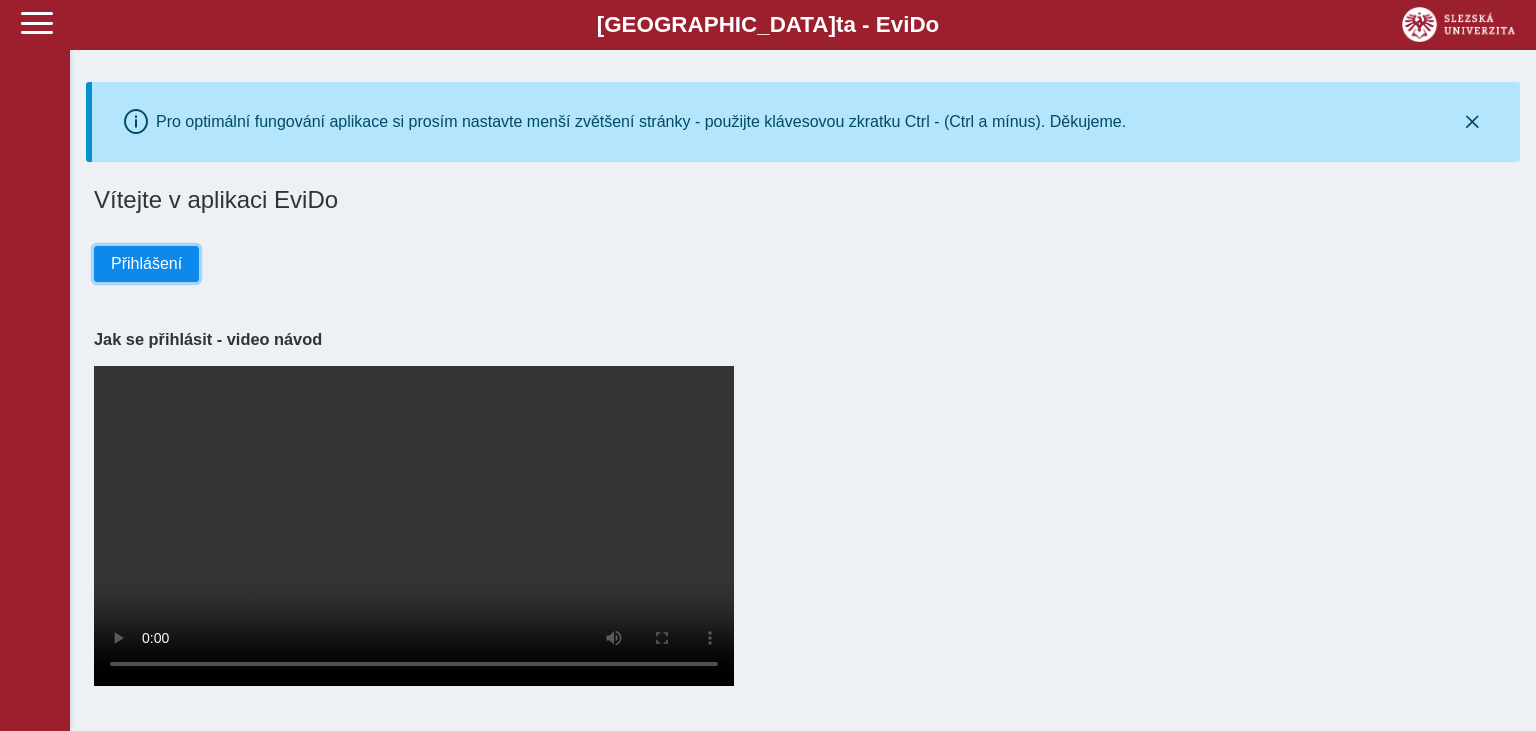 click on "Přihlášení" at bounding box center (146, 264) 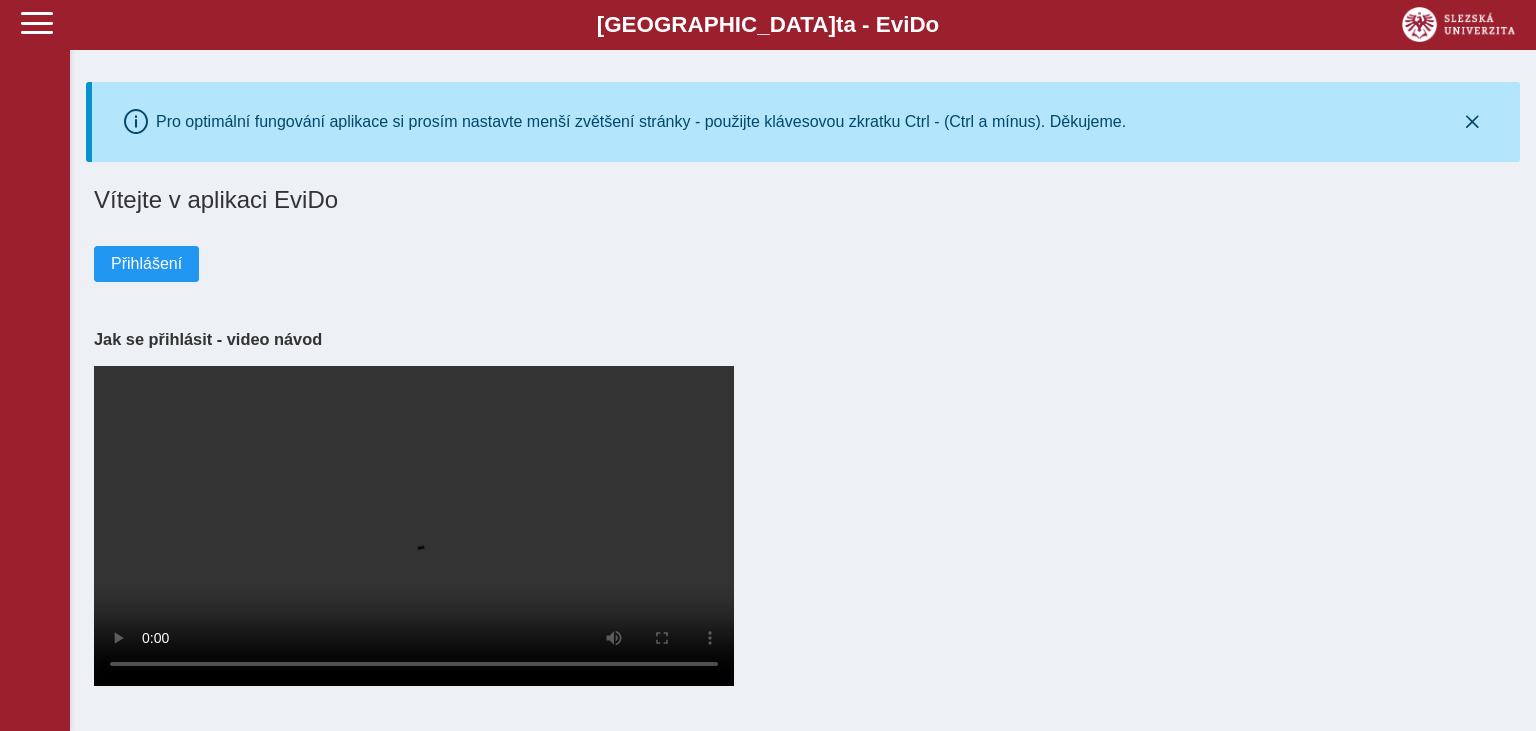 scroll, scrollTop: 0, scrollLeft: 0, axis: both 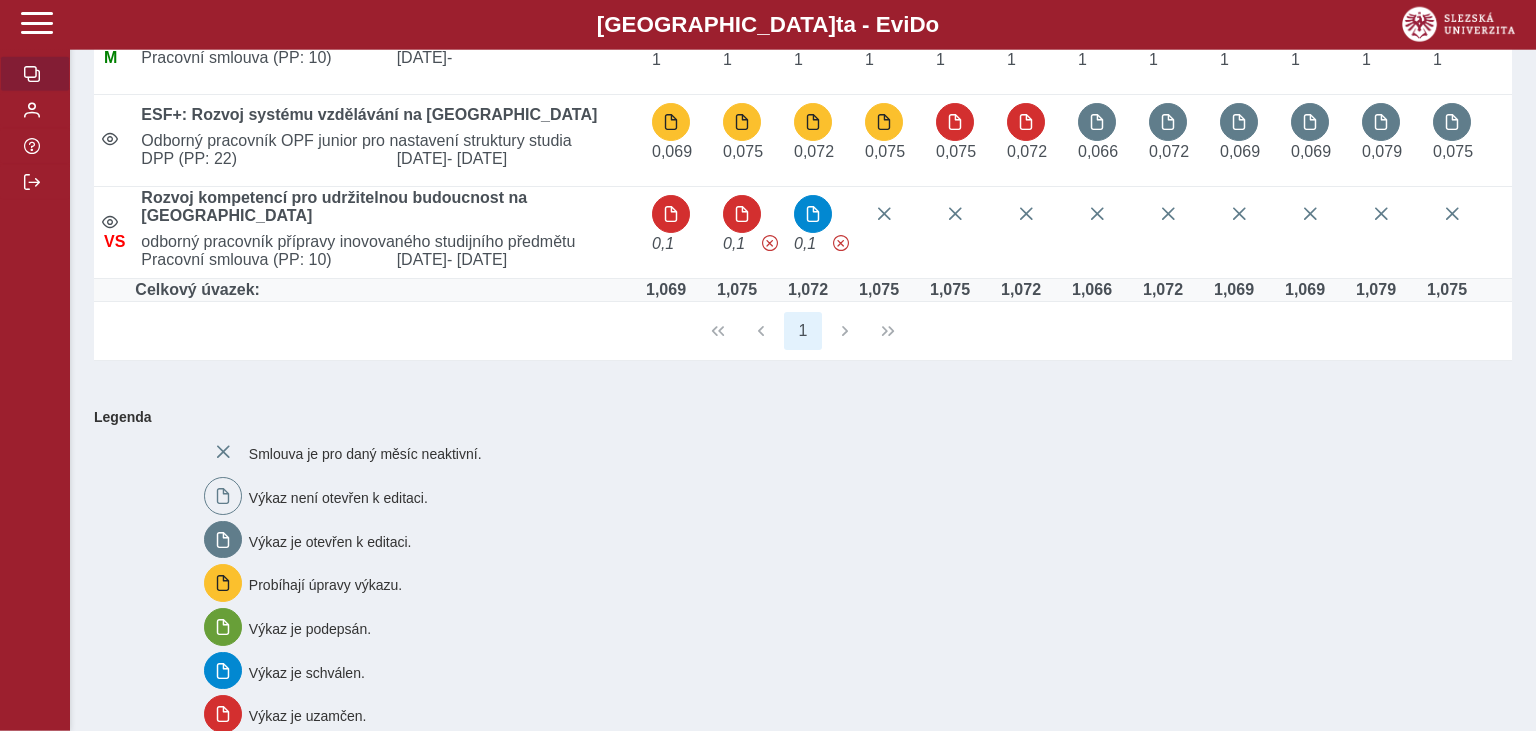 drag, startPoint x: 1534, startPoint y: 185, endPoint x: 1535, endPoint y: 282, distance: 97.00516 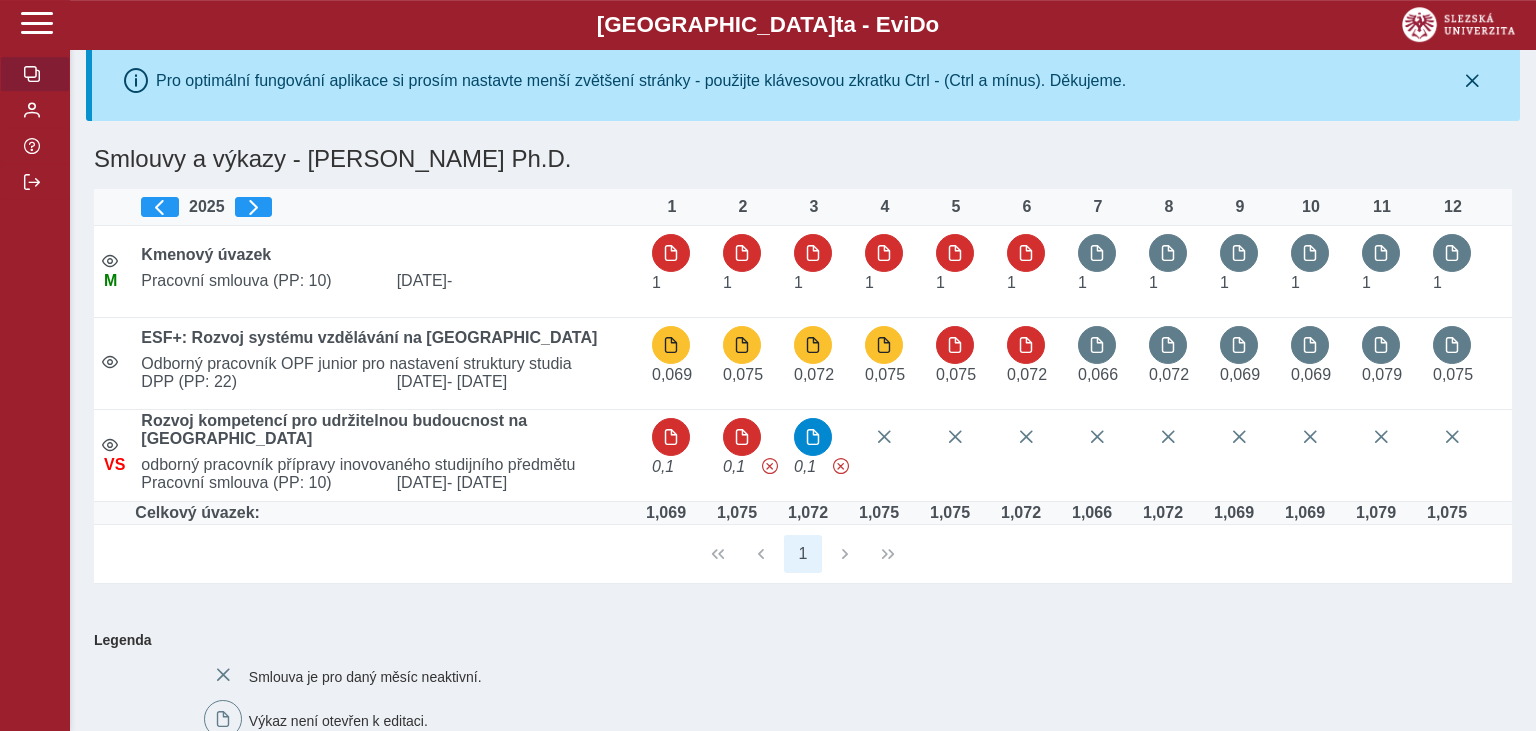 scroll, scrollTop: 52, scrollLeft: 0, axis: vertical 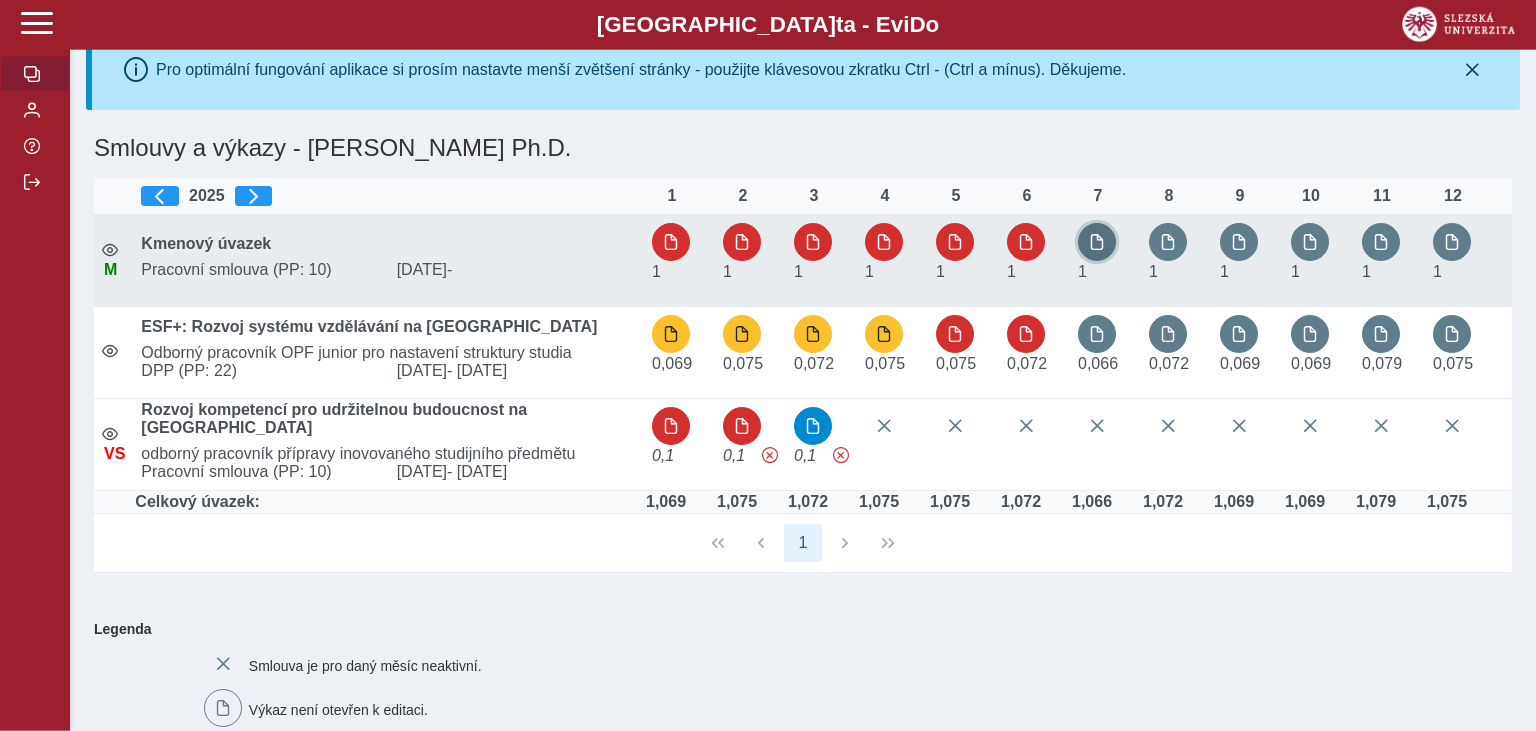 click at bounding box center [1097, 242] 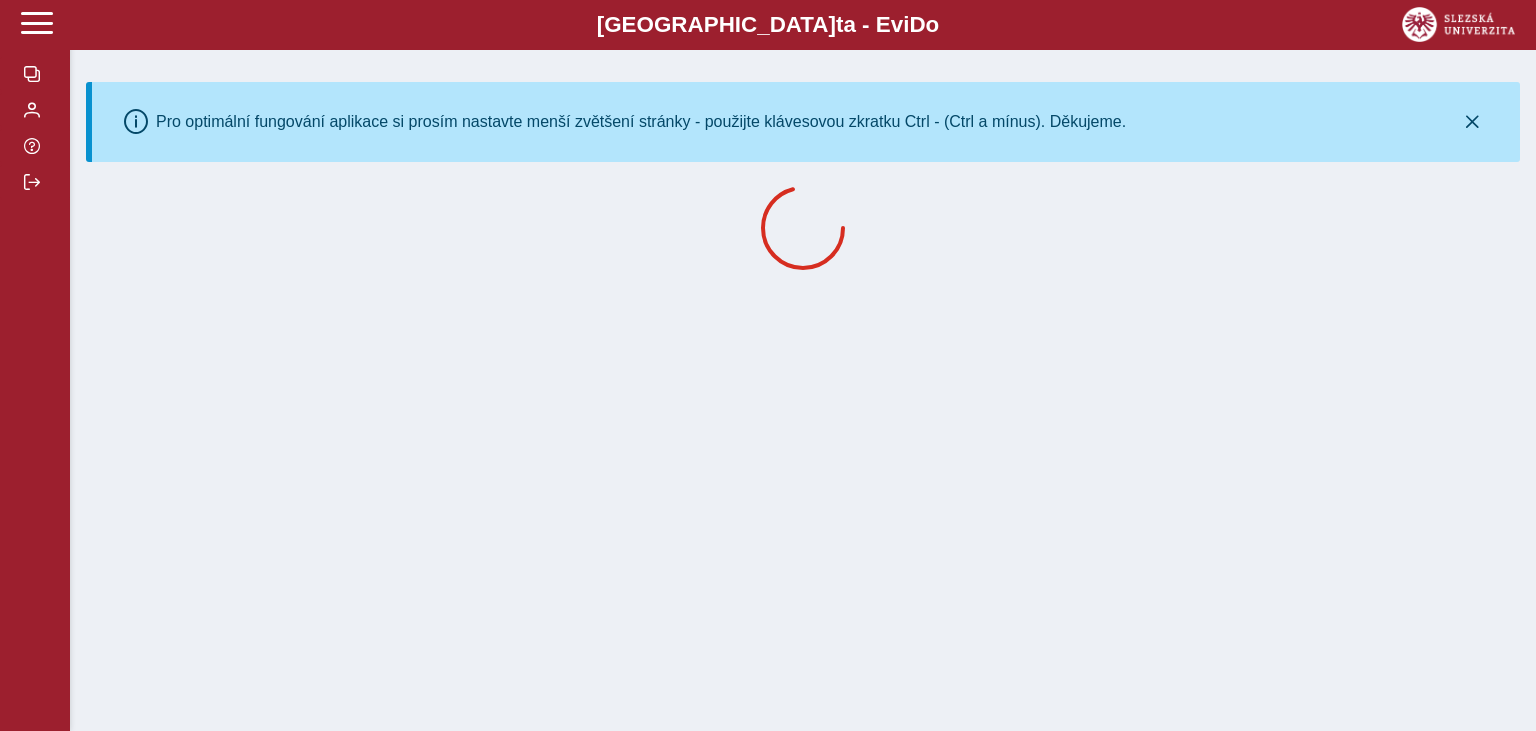 scroll, scrollTop: 0, scrollLeft: 0, axis: both 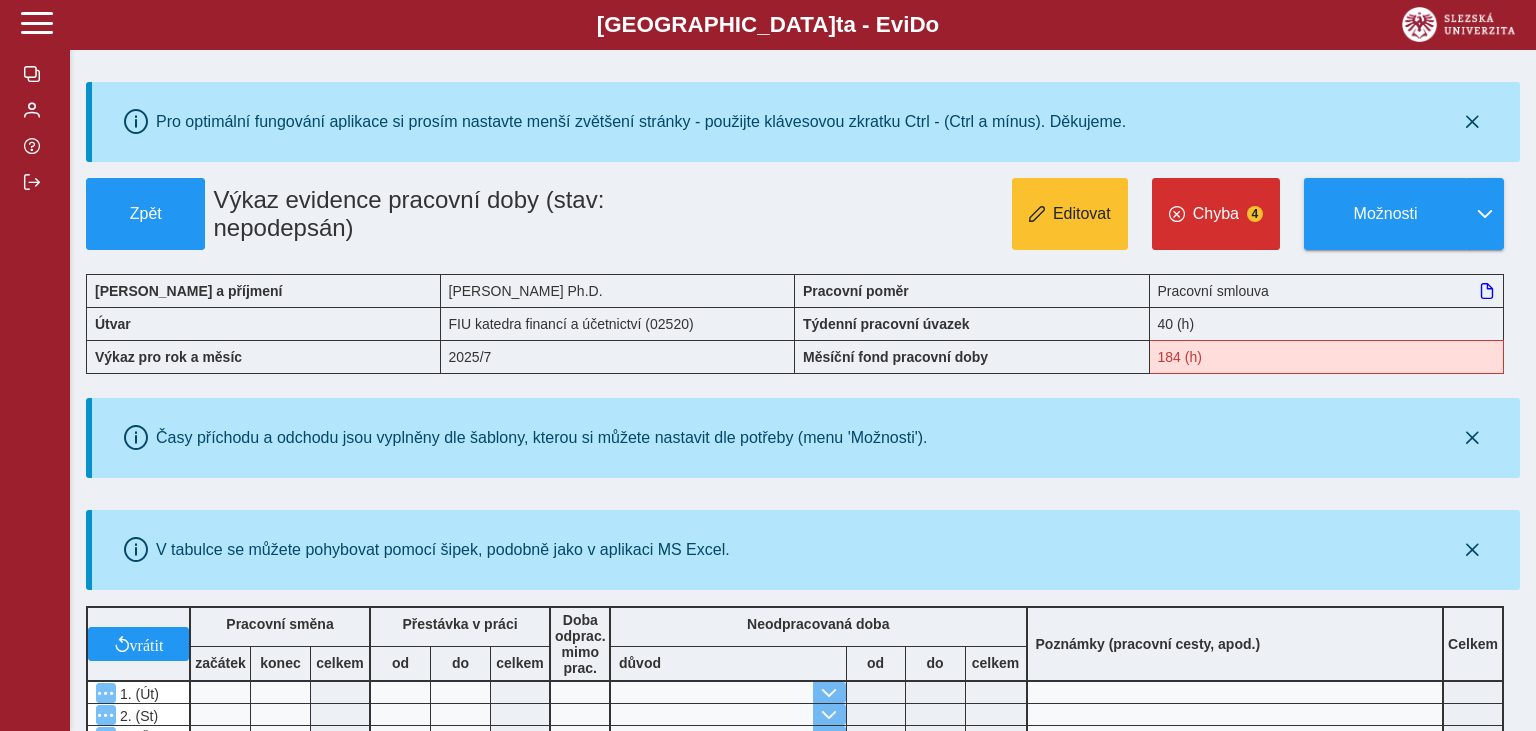 drag, startPoint x: 1532, startPoint y: 68, endPoint x: 1535, endPoint y: 109, distance: 41.109608 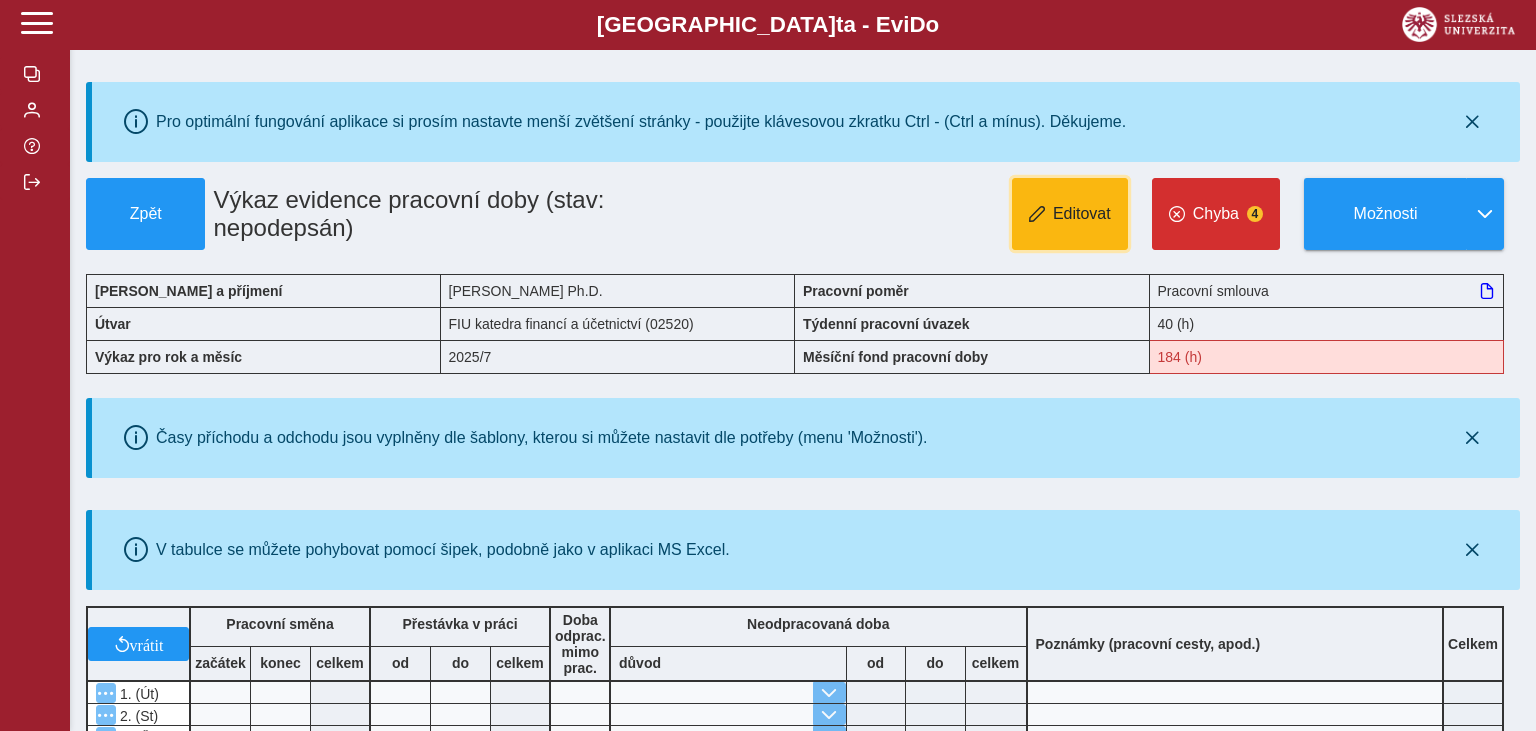 click on "Editovat" at bounding box center [1070, 214] 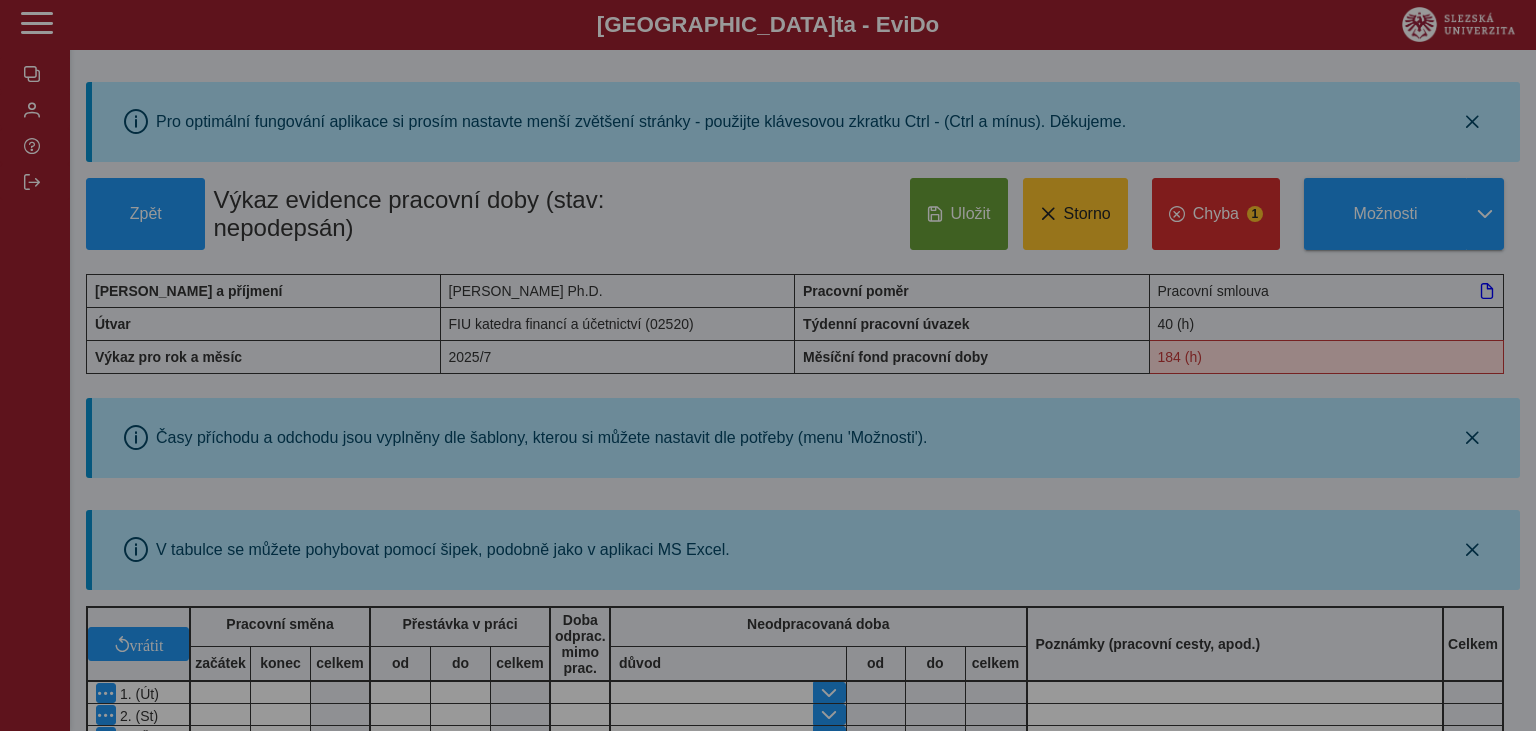 type on "**********" 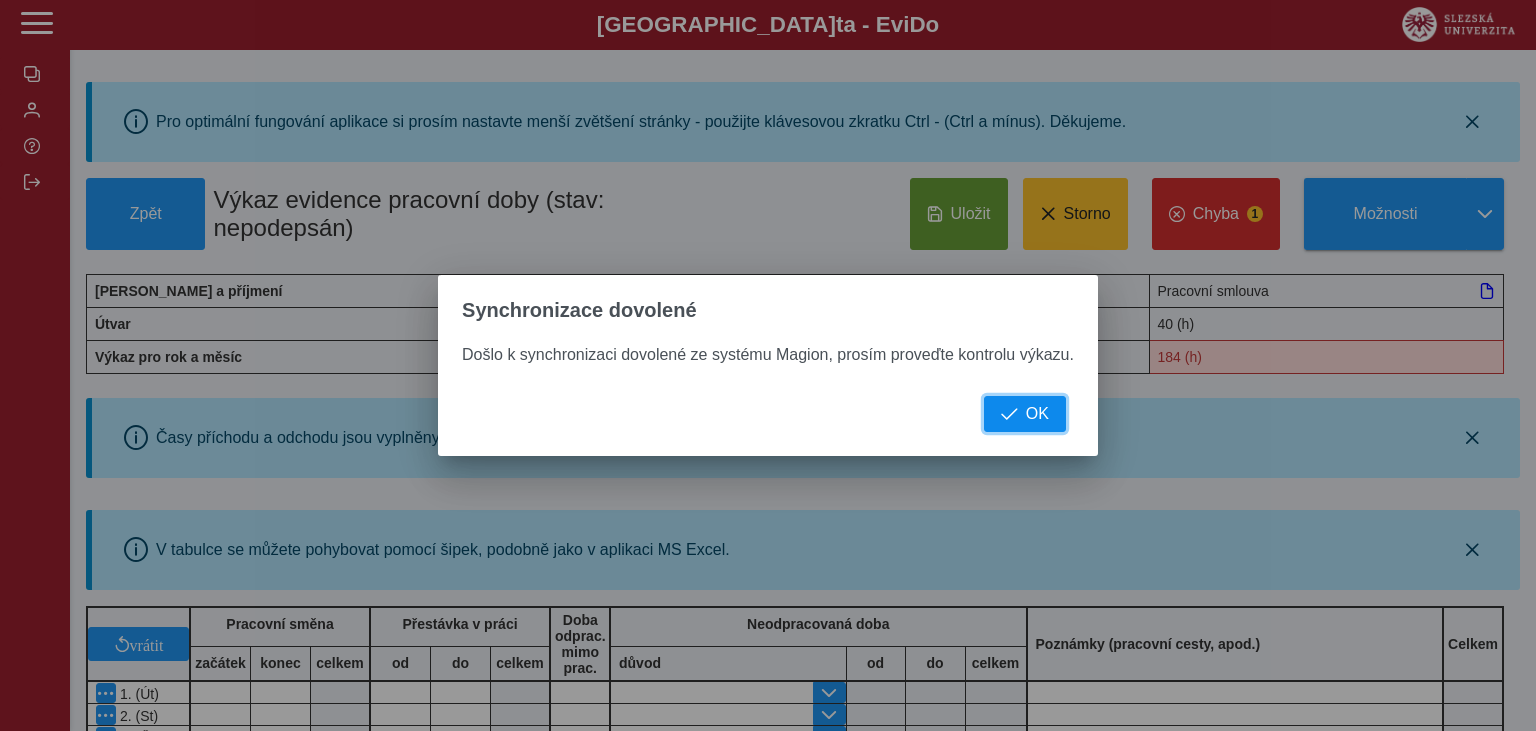 click on "OK" at bounding box center (1037, 414) 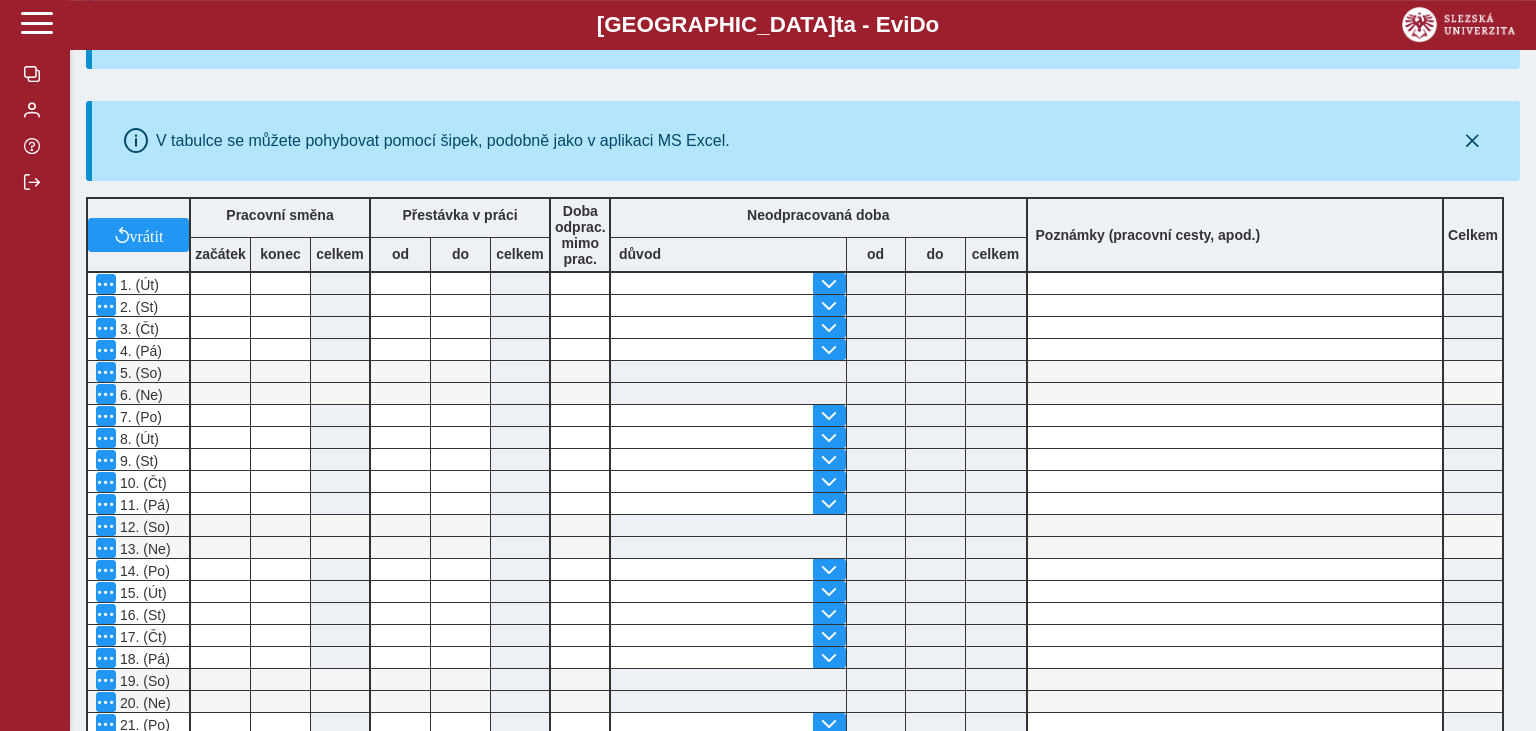 scroll, scrollTop: 411, scrollLeft: 0, axis: vertical 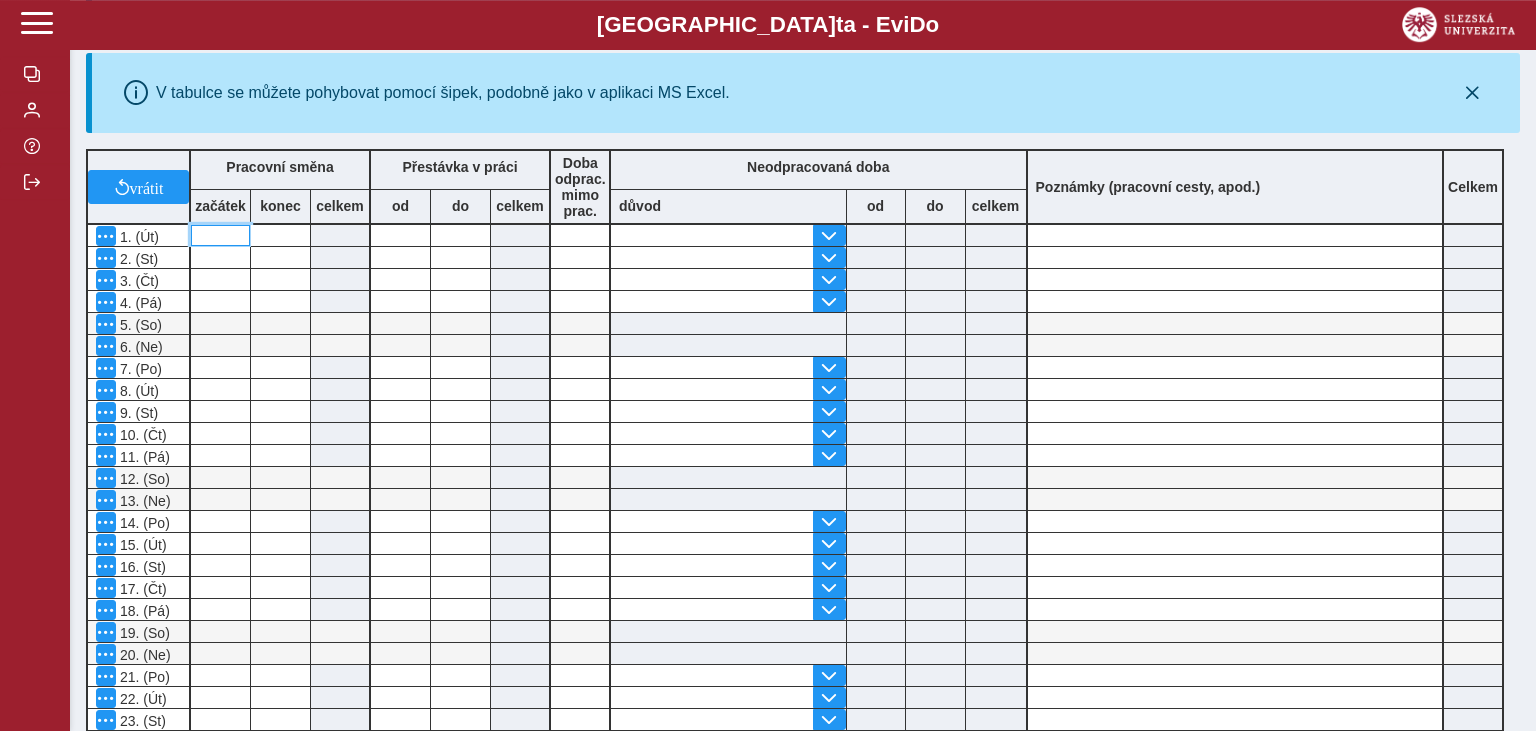 click at bounding box center (220, 235) 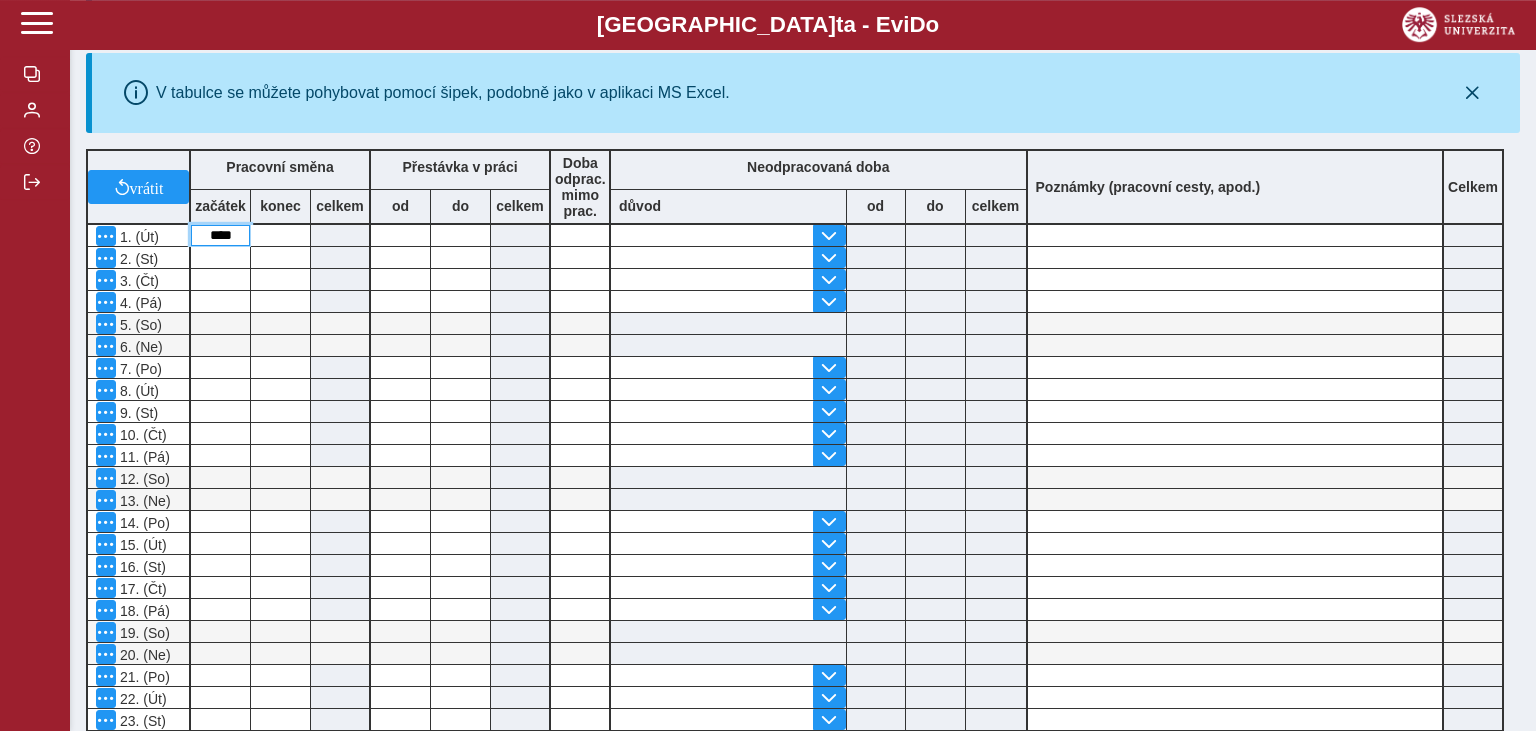 type on "****" 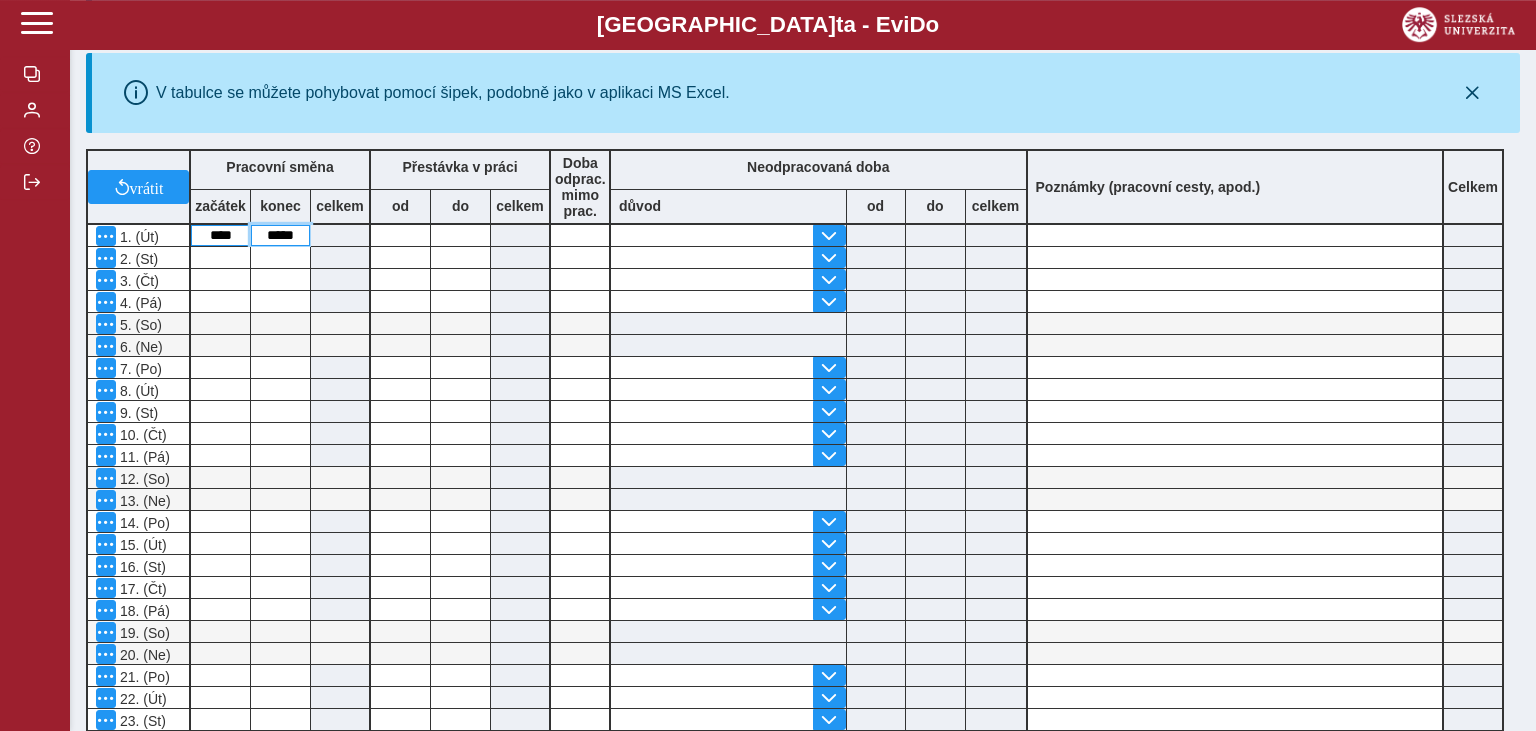 type on "*****" 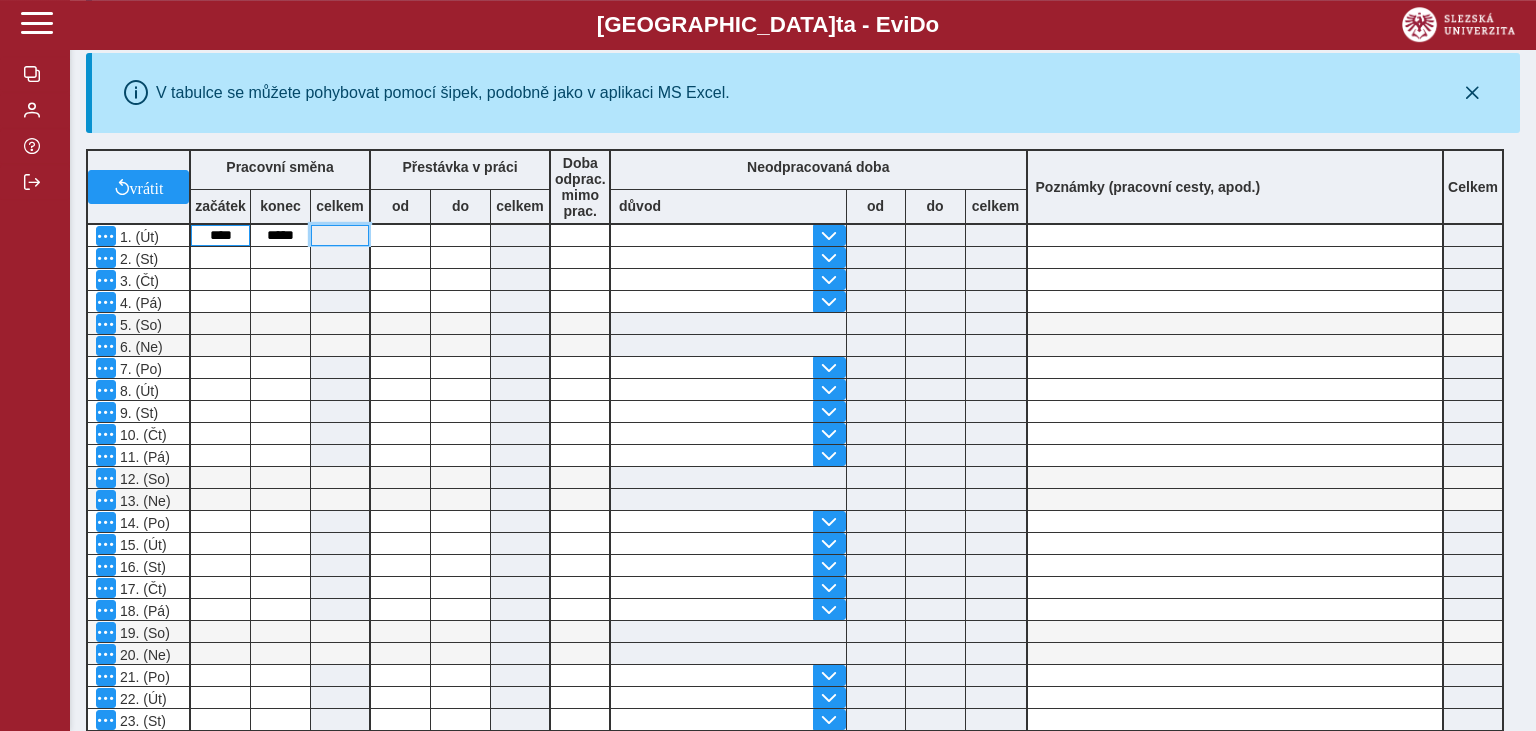 type on "****" 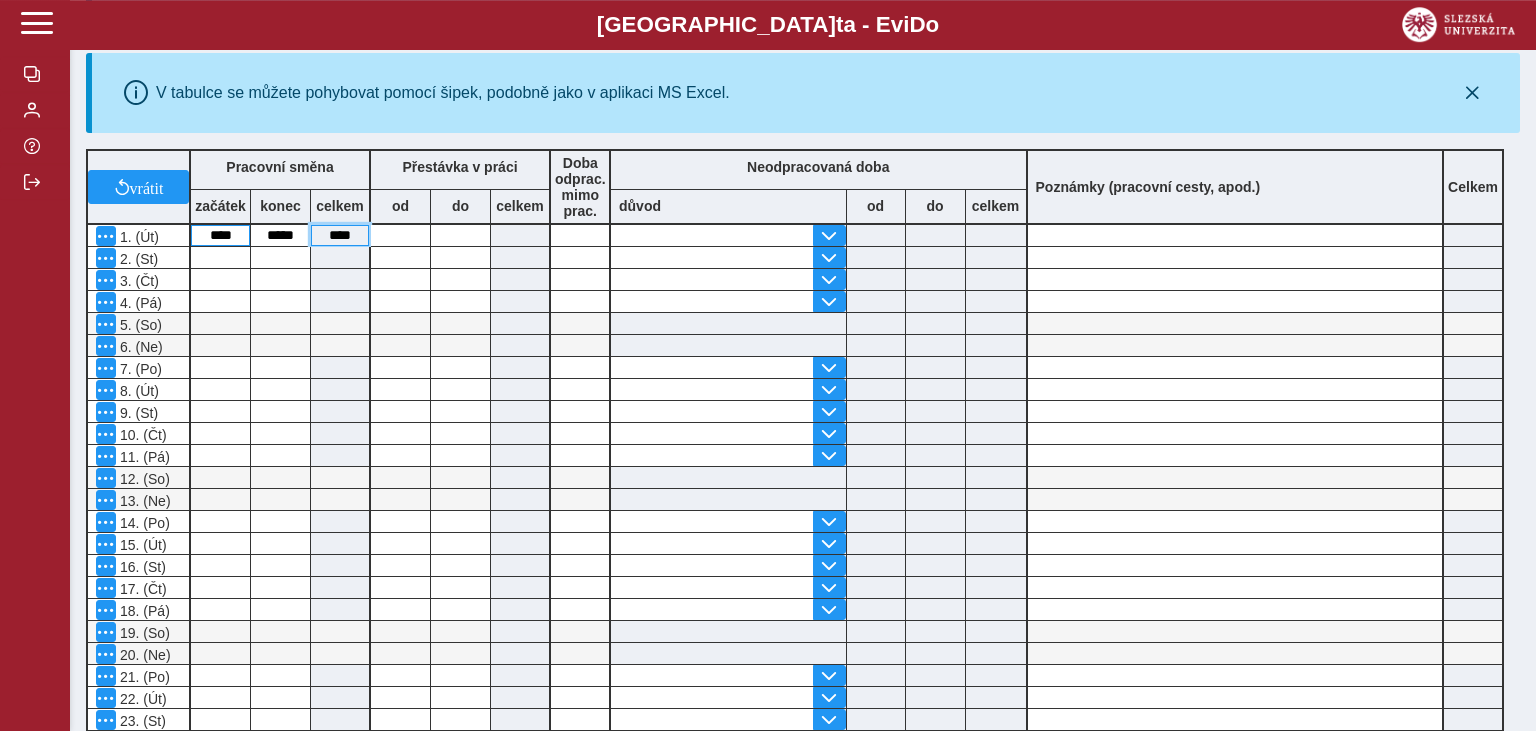 type on "****" 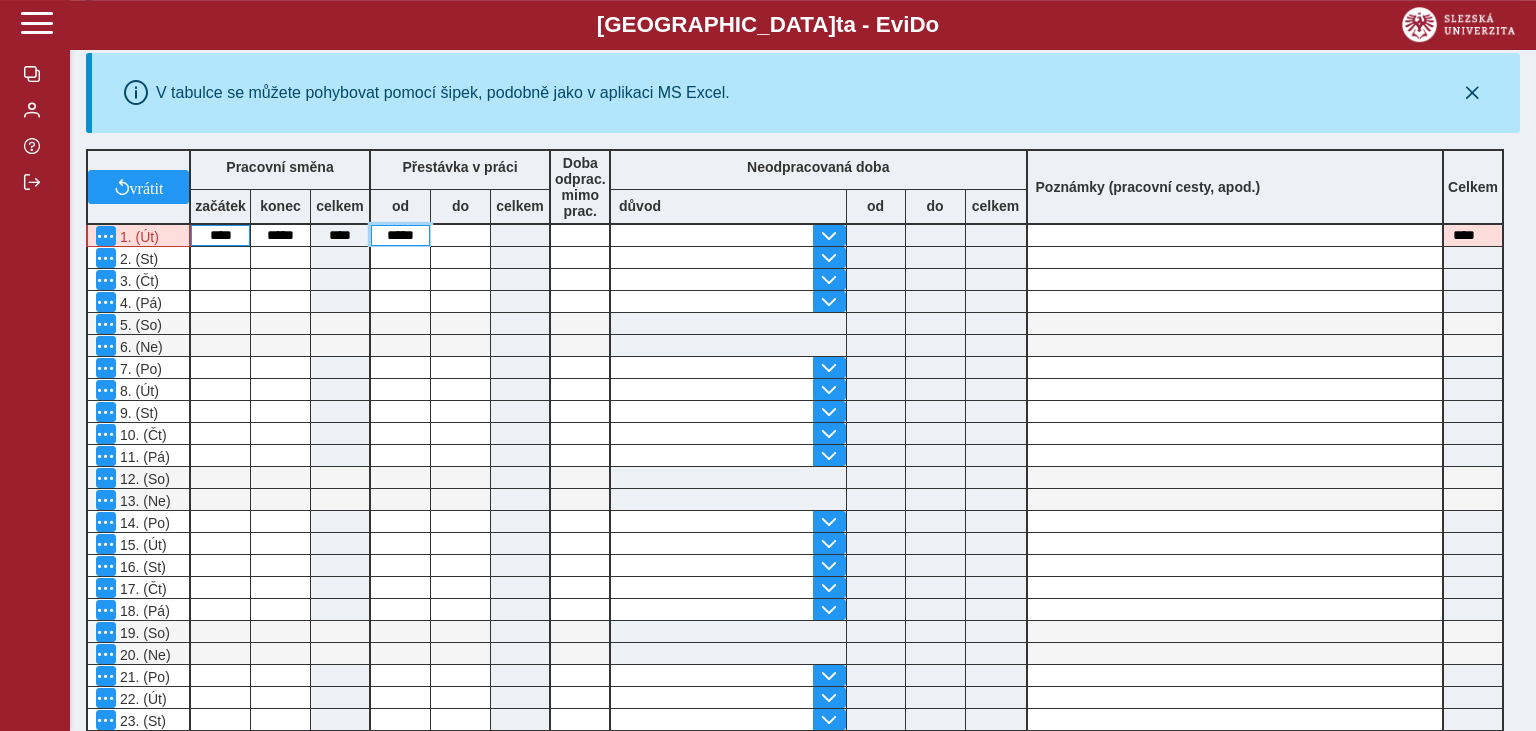 type on "*****" 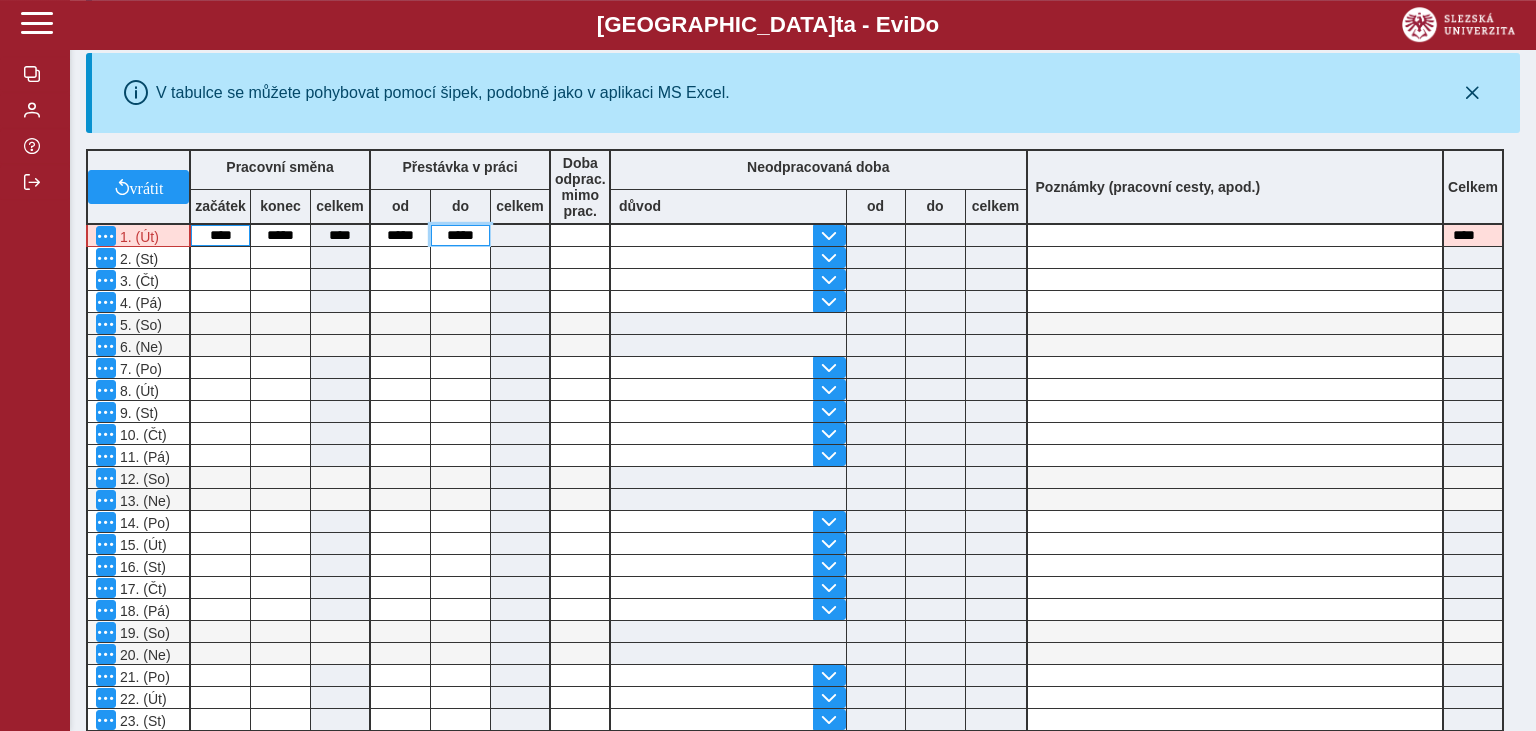 type on "*****" 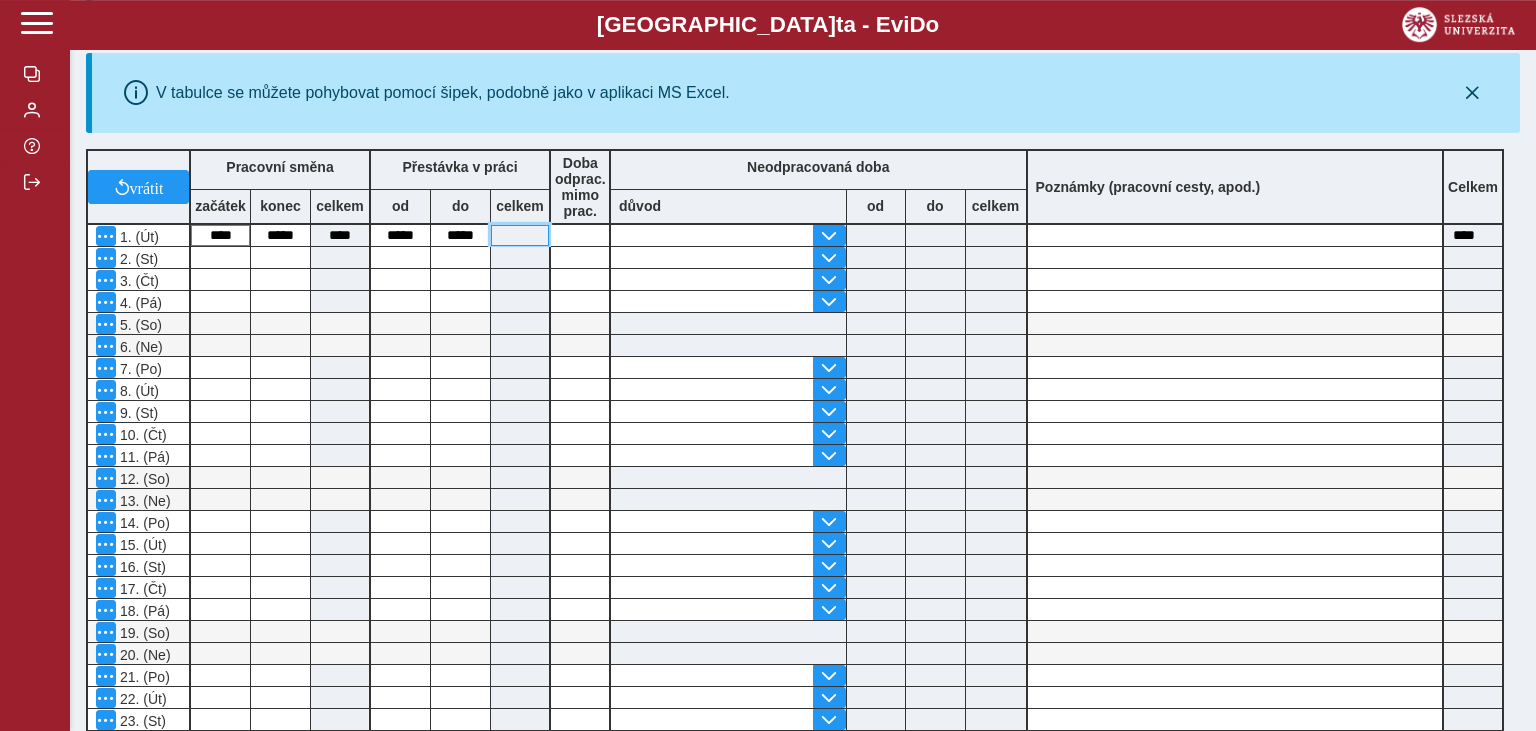 type on "****" 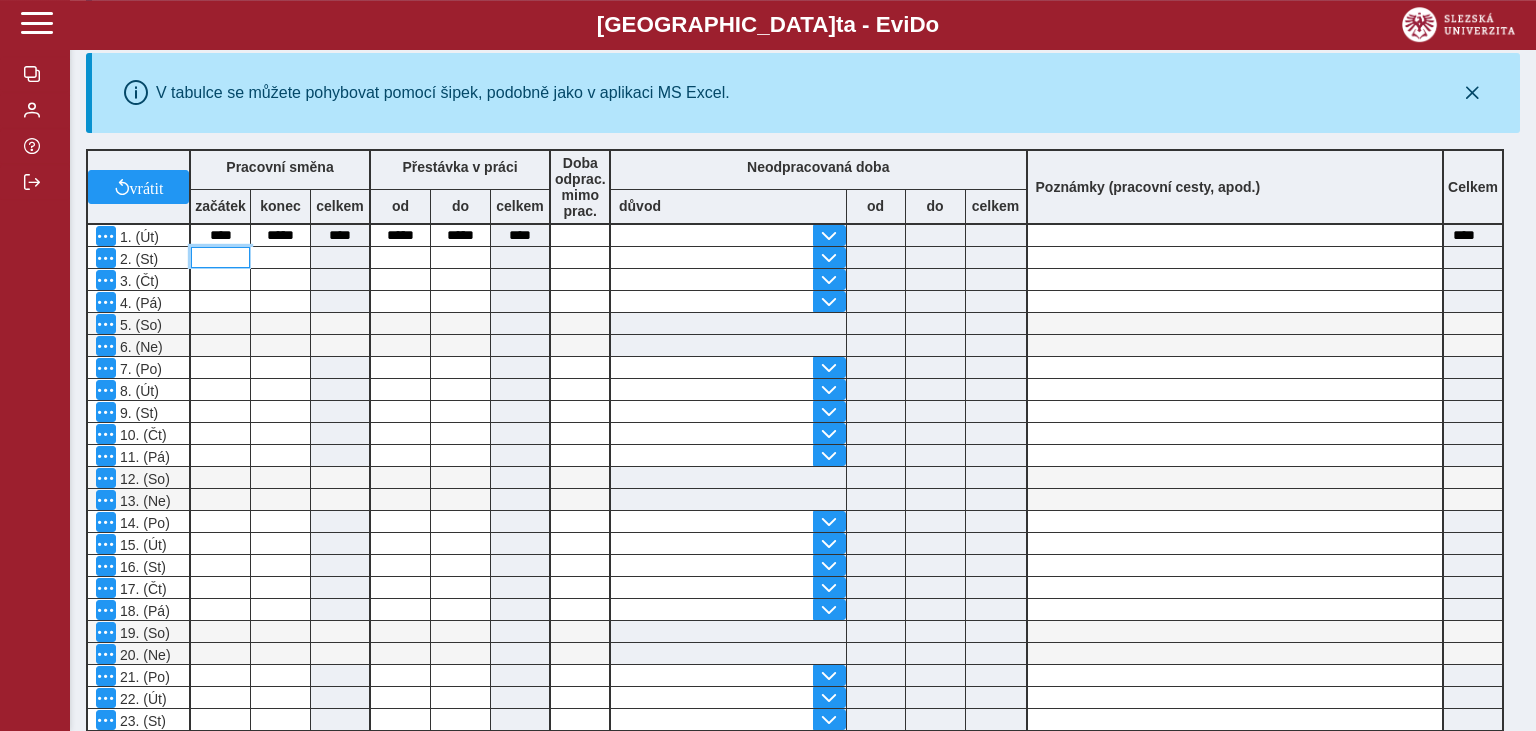 click at bounding box center [220, 257] 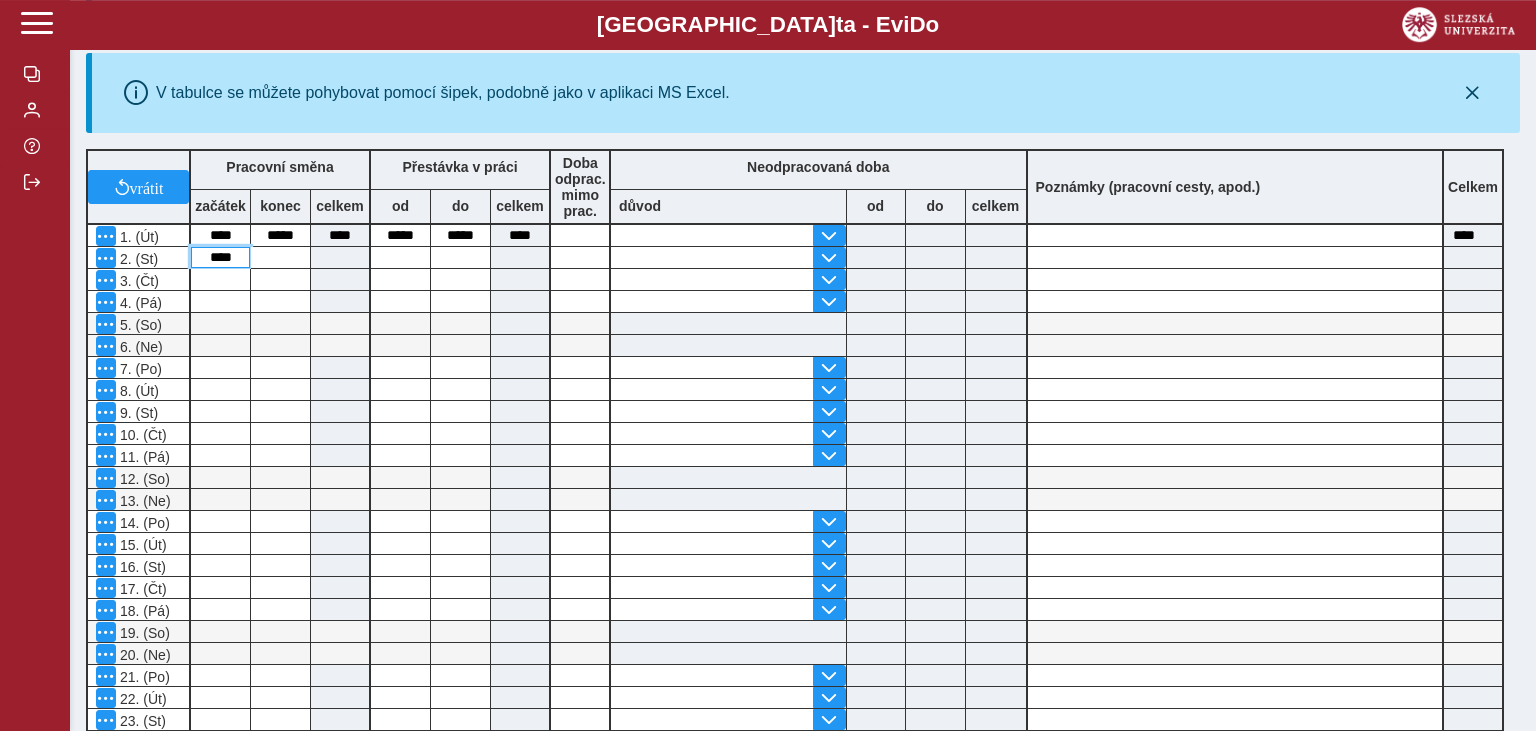 type on "****" 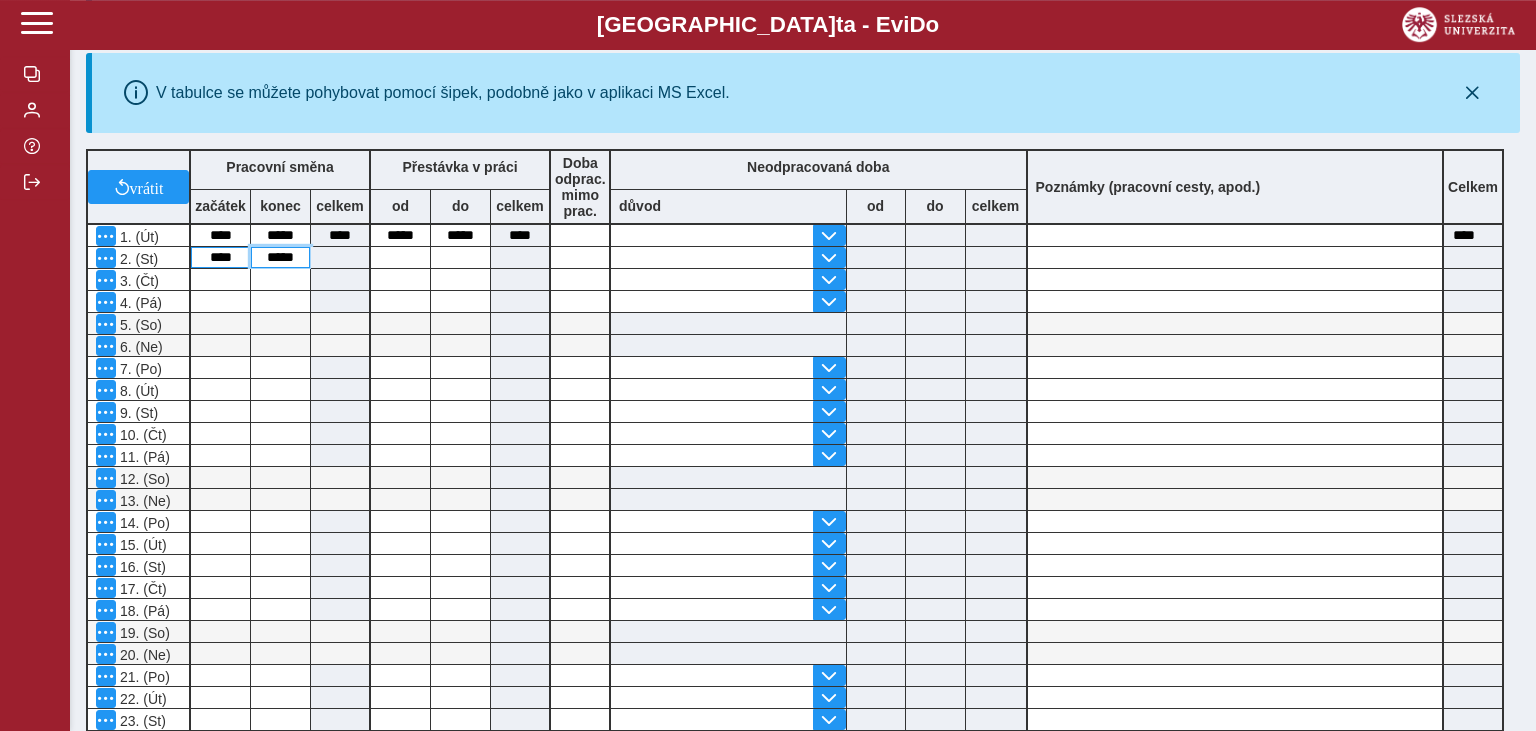 type on "*****" 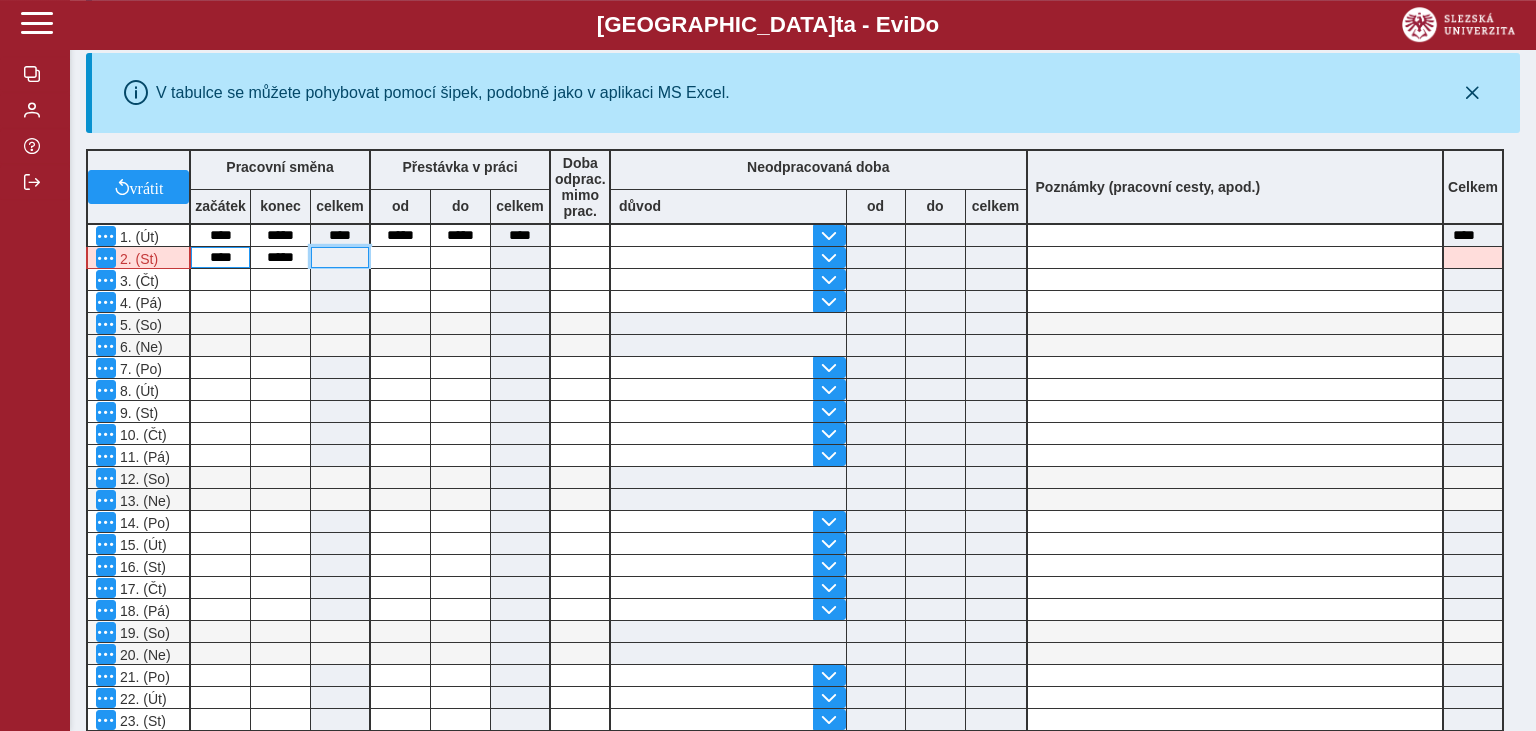 type on "****" 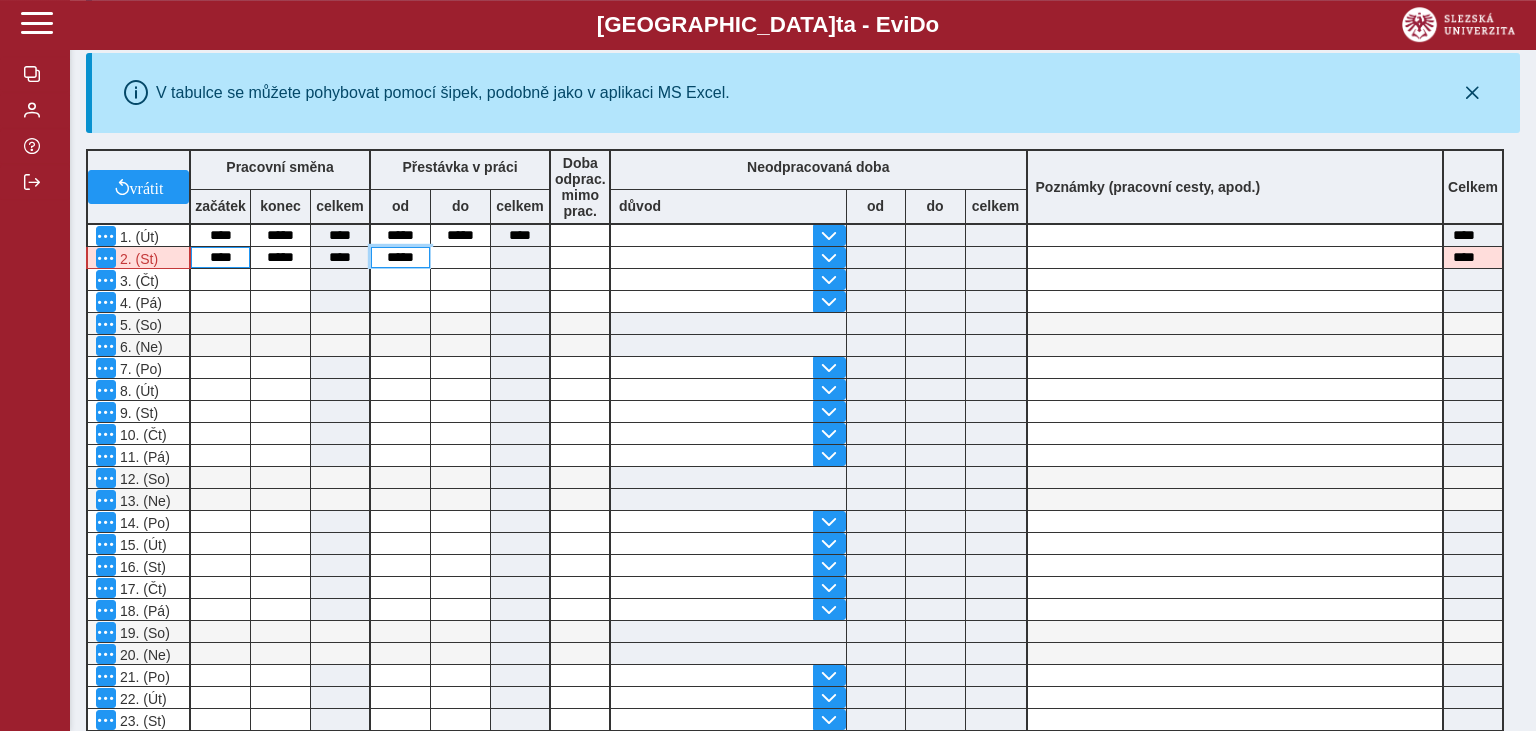 type on "*****" 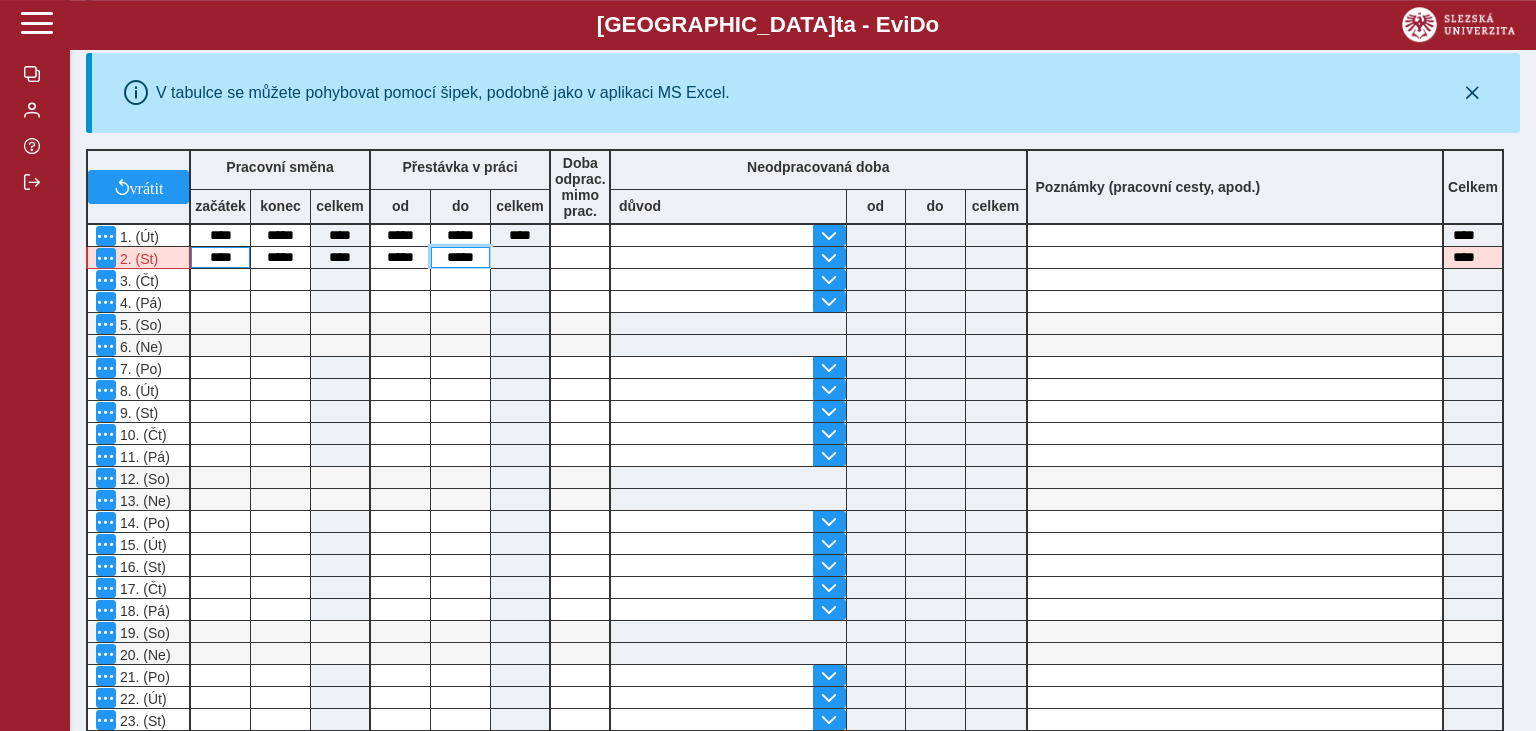 type on "*****" 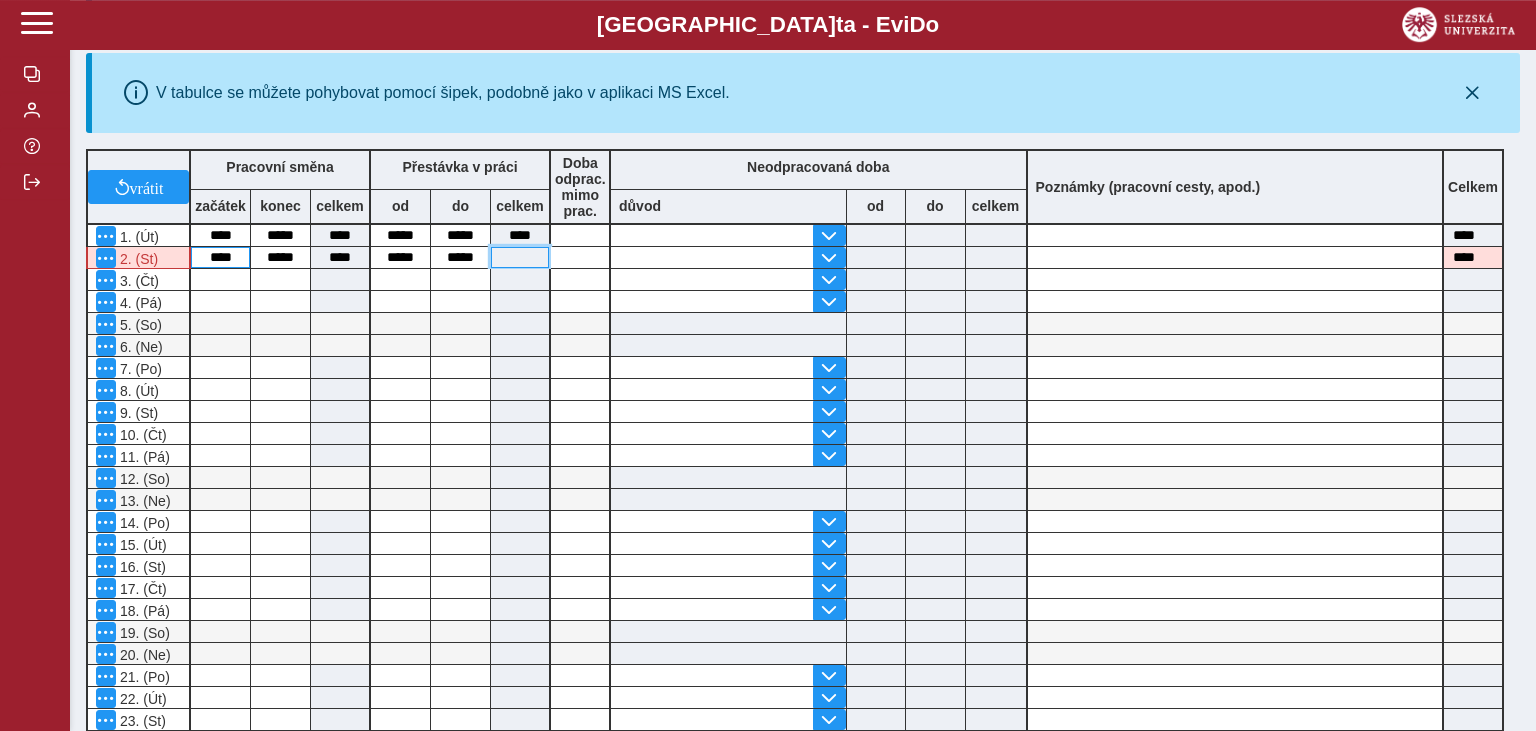 type on "****" 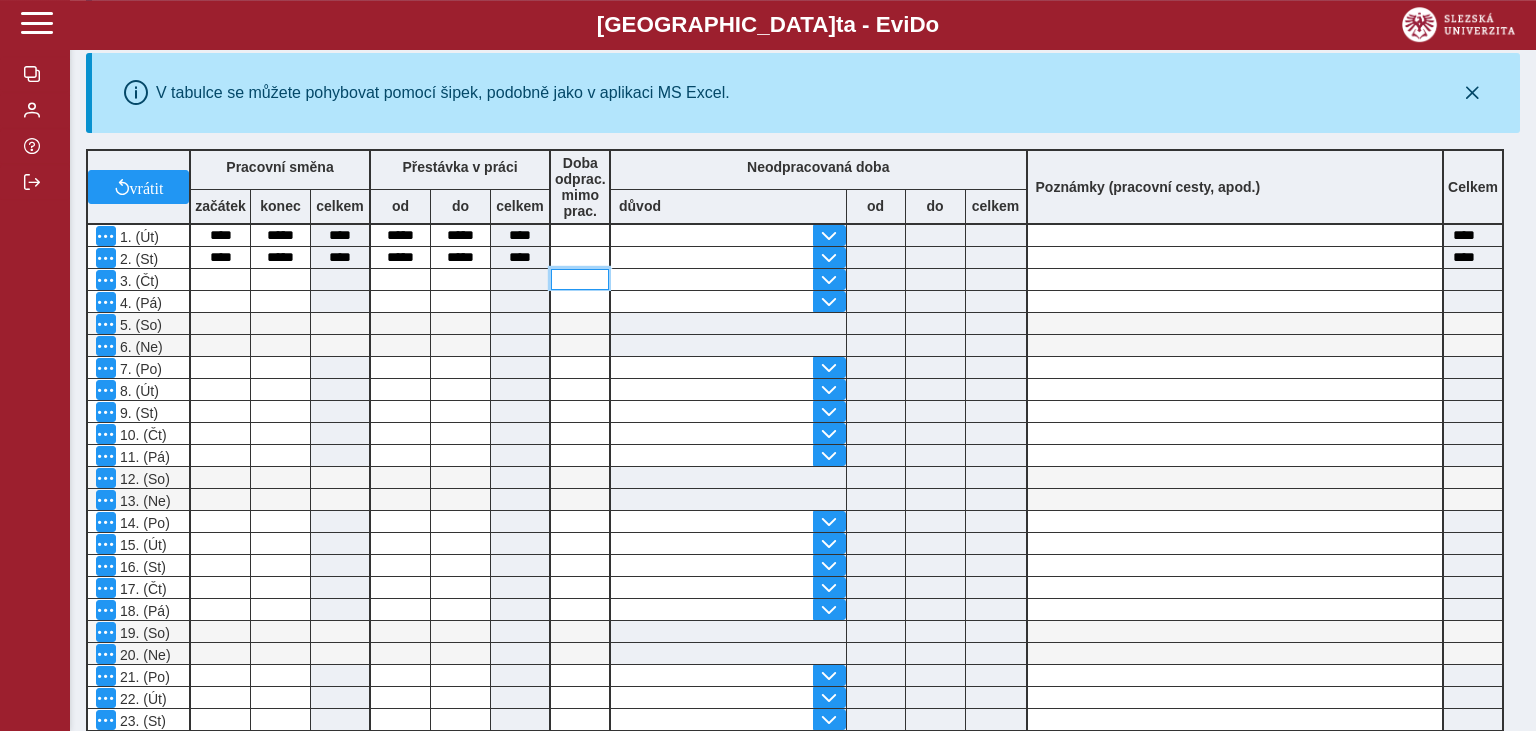 click at bounding box center (580, 279) 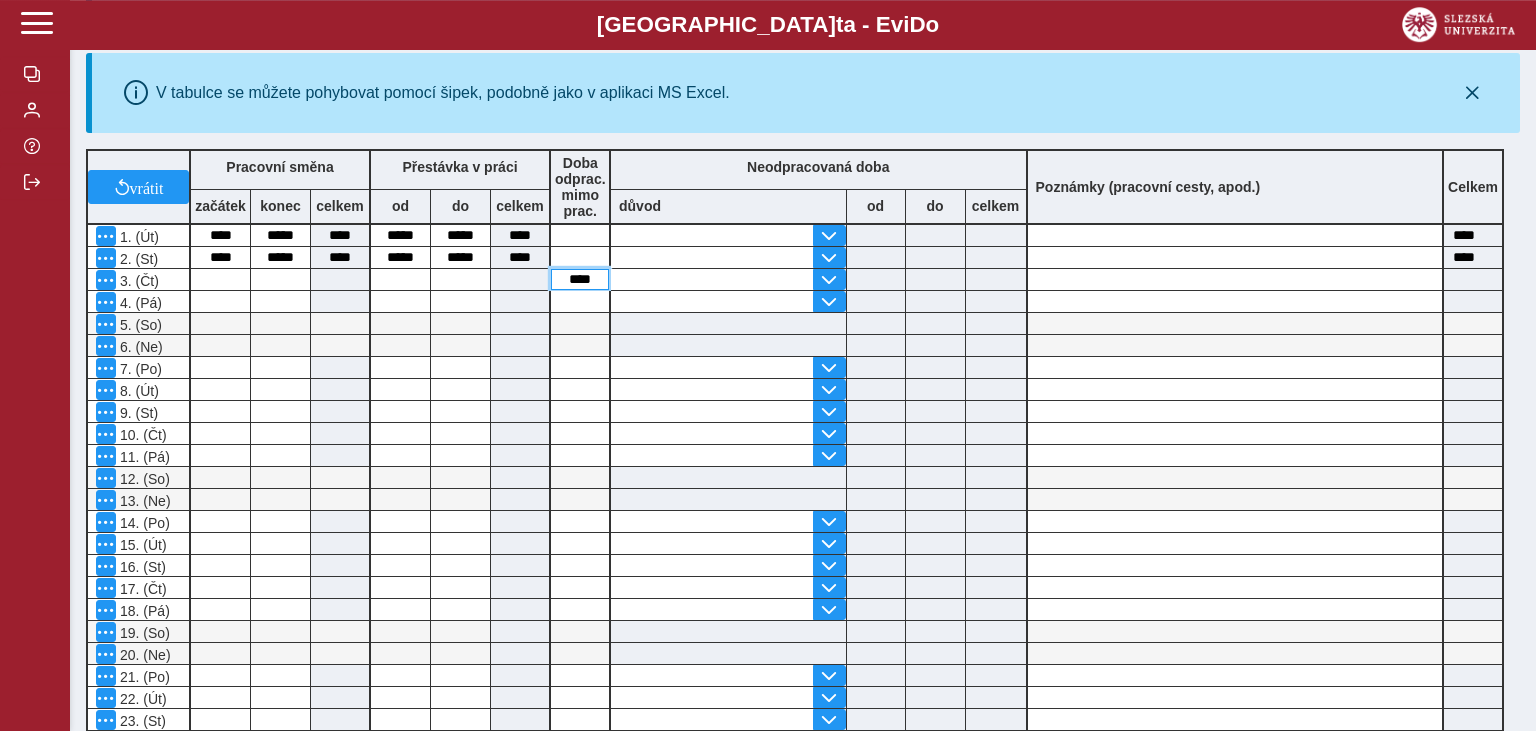 type on "****" 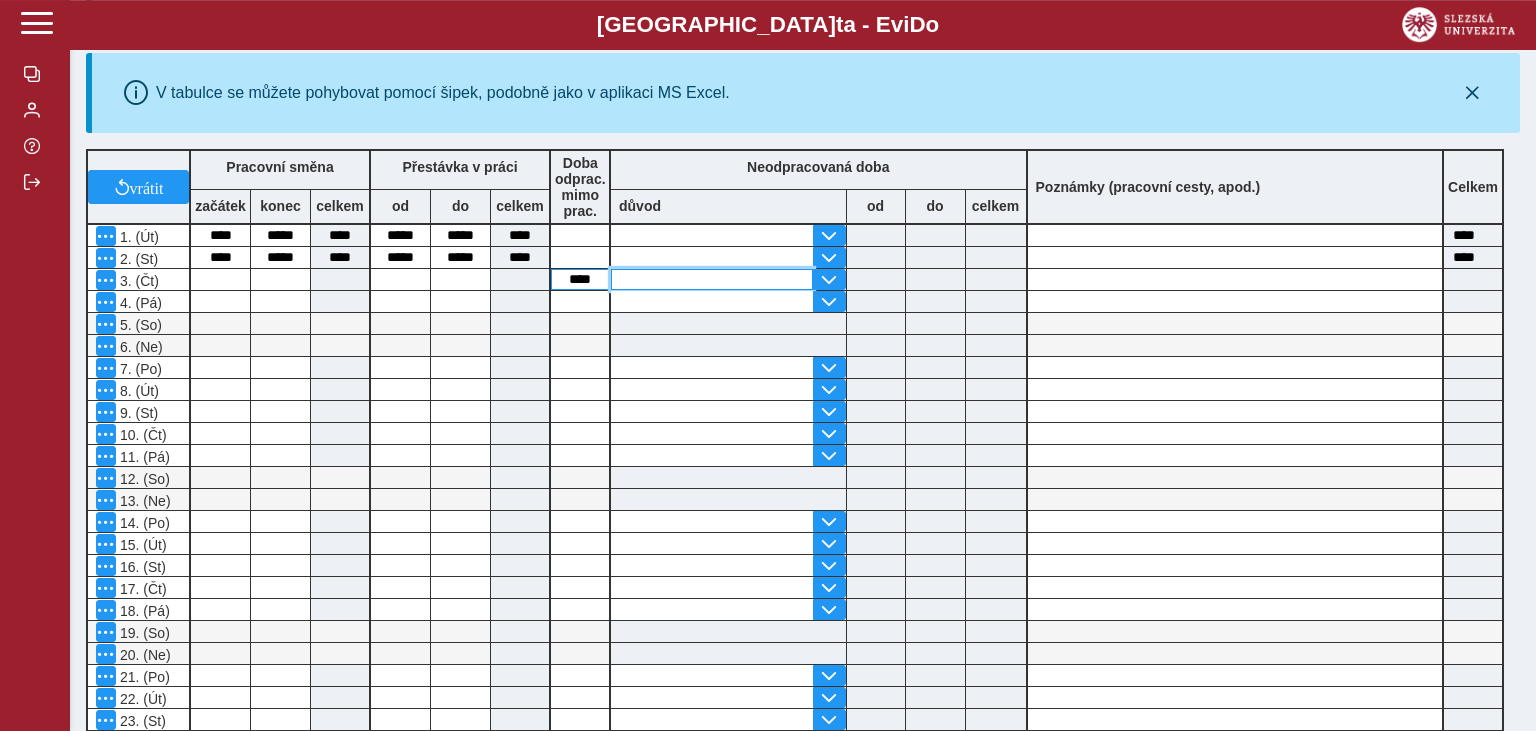 type on "****" 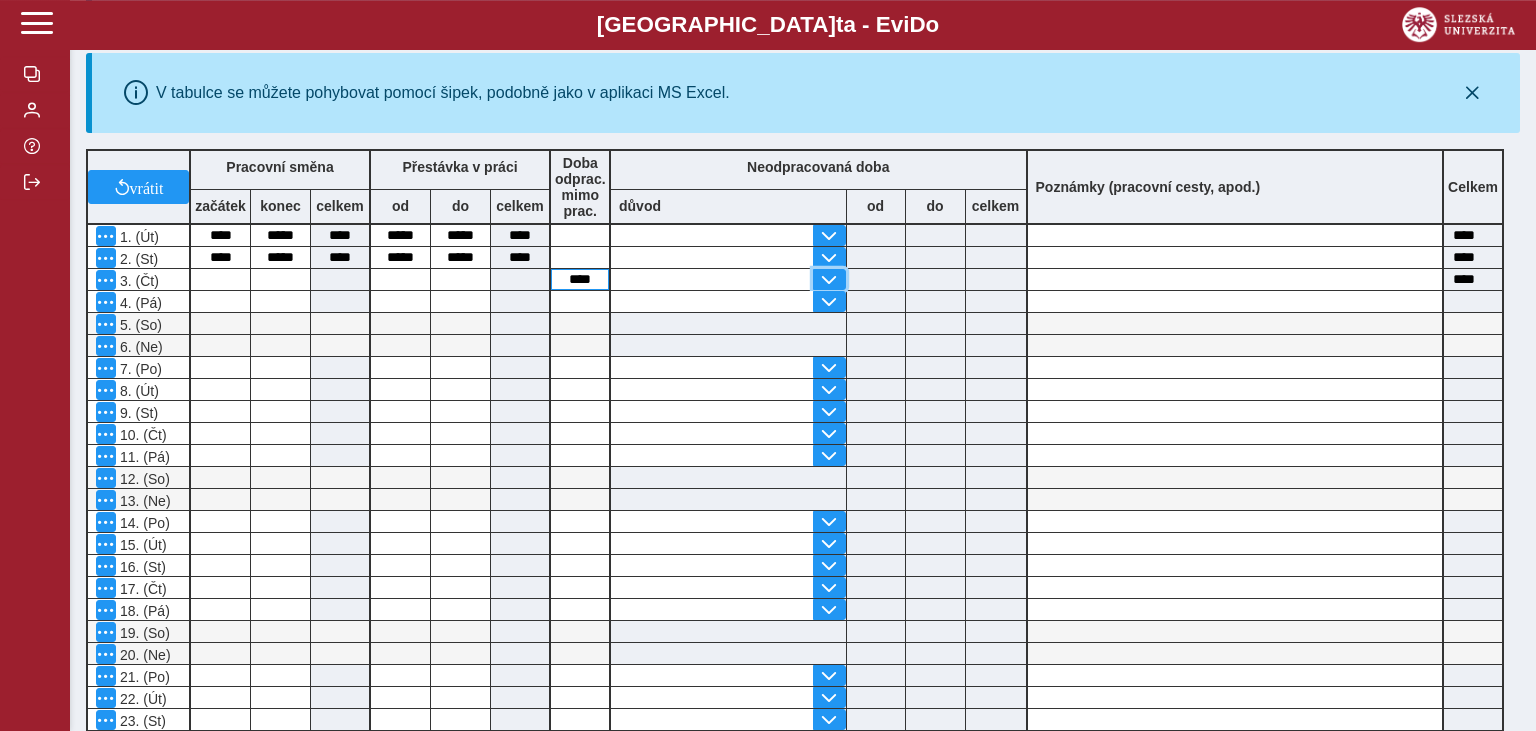 type 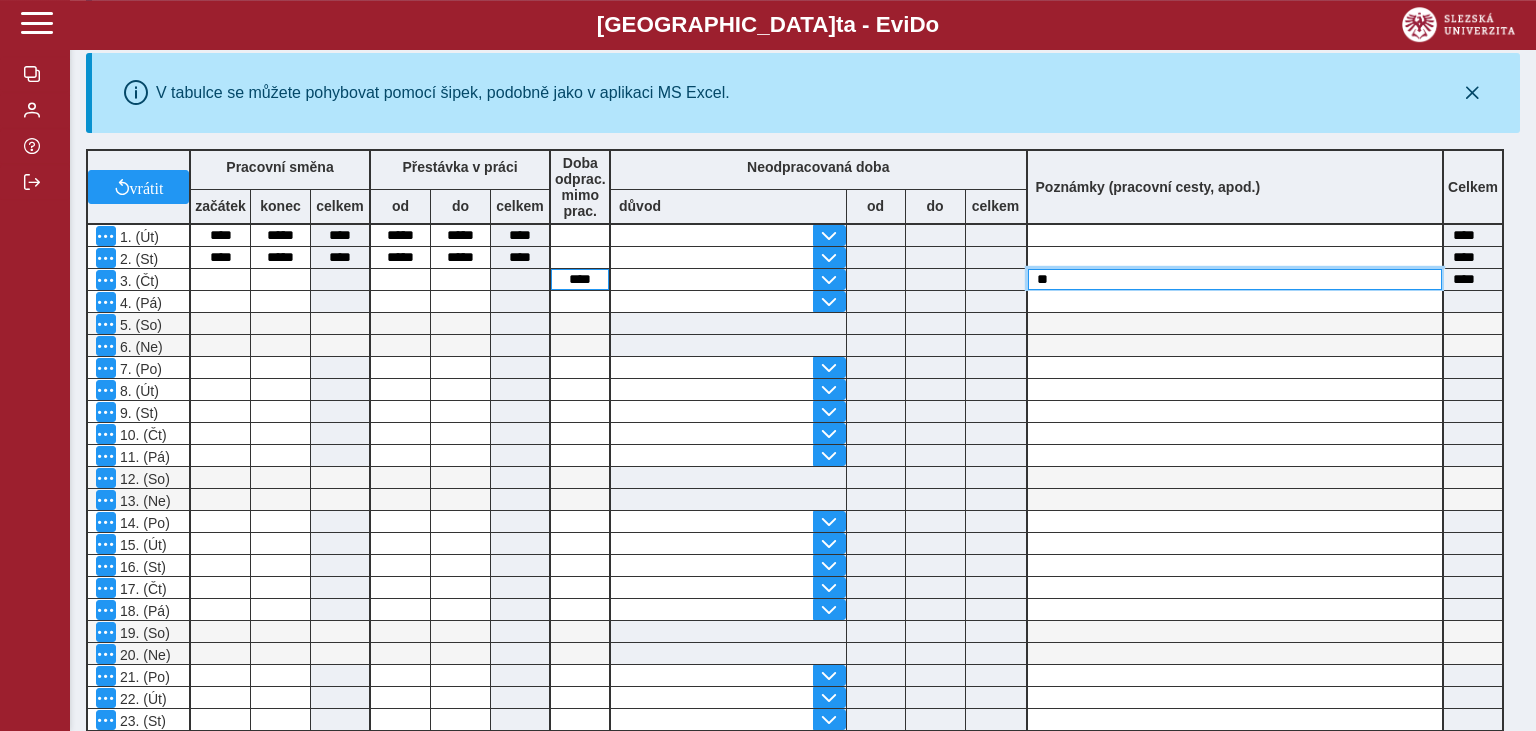 type on "*" 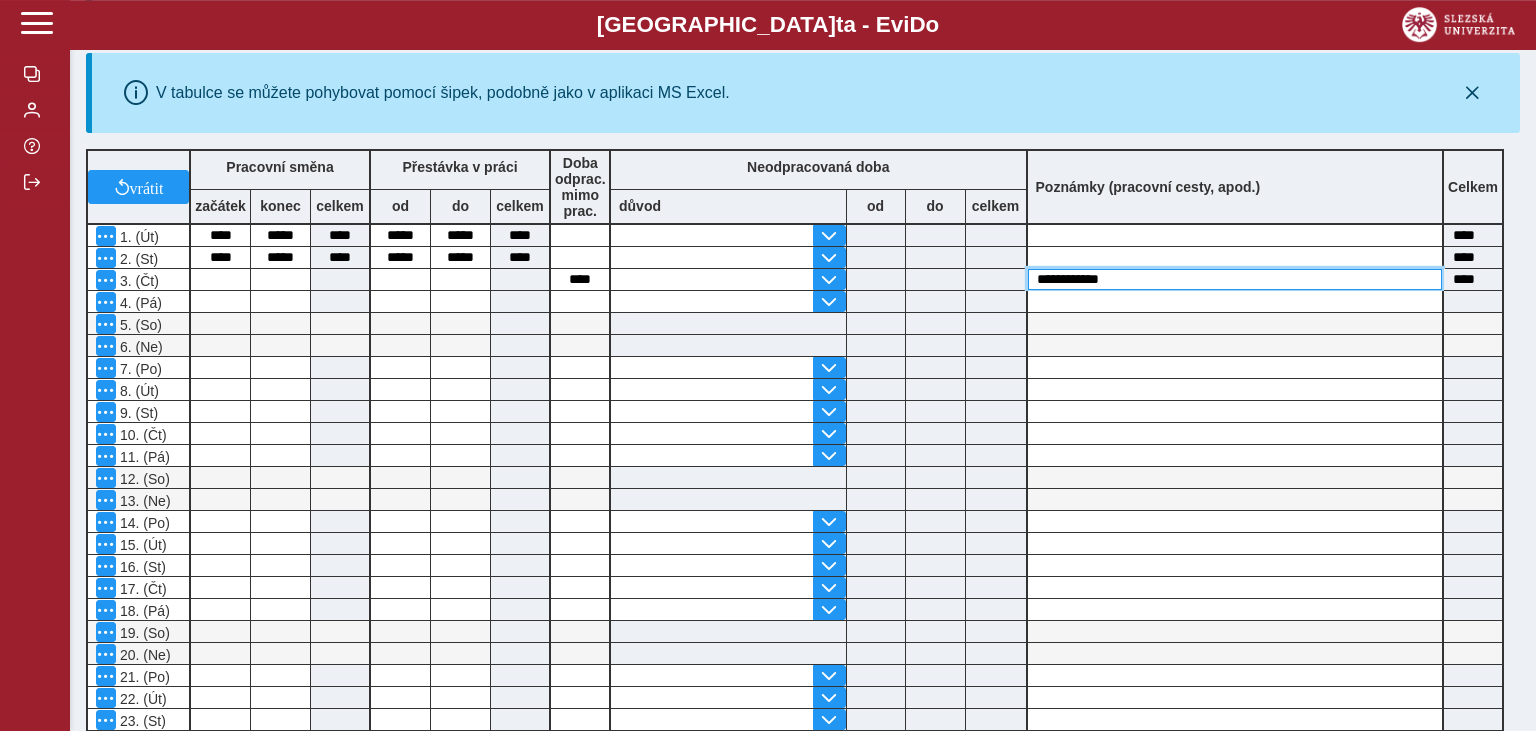 type on "**********" 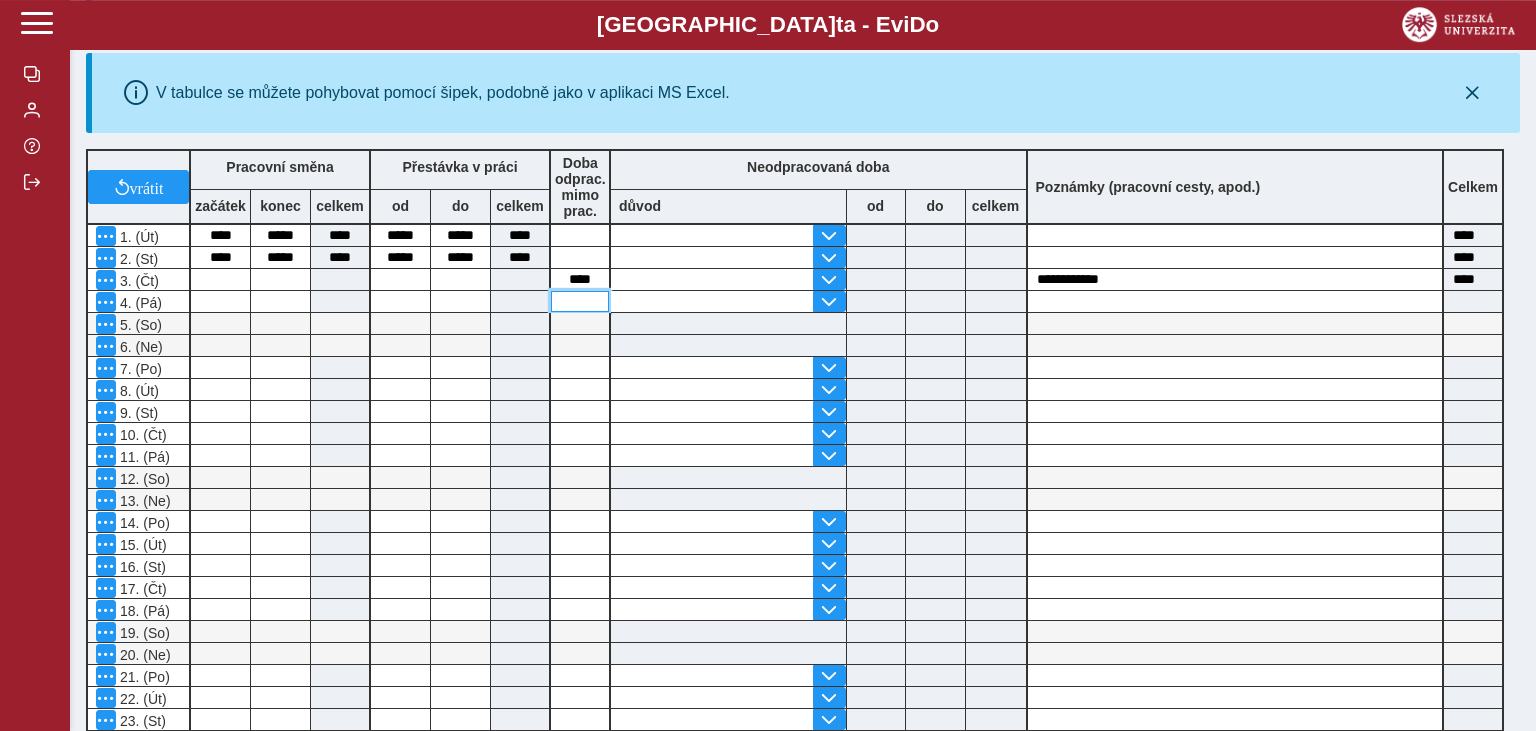 click at bounding box center (580, 301) 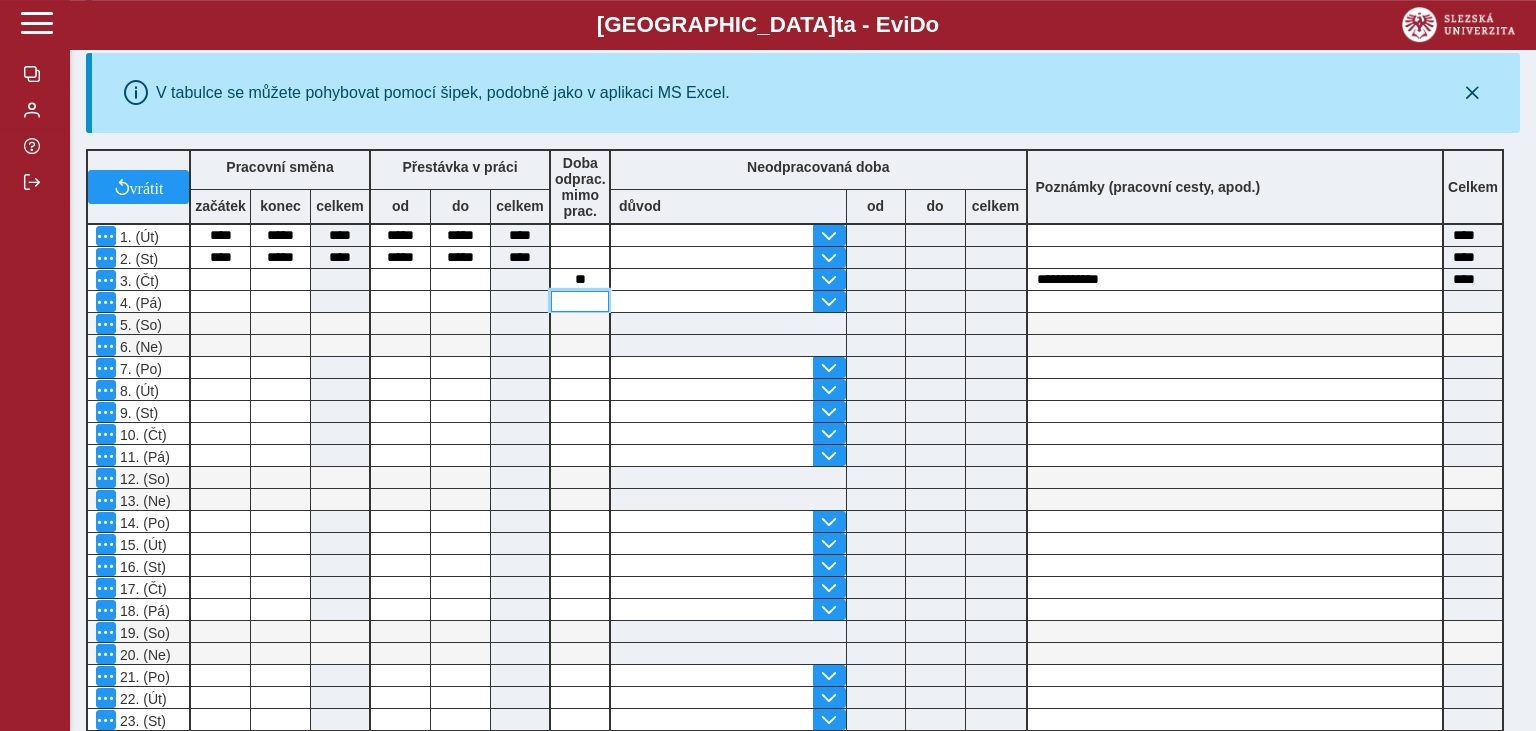 type on "*****" 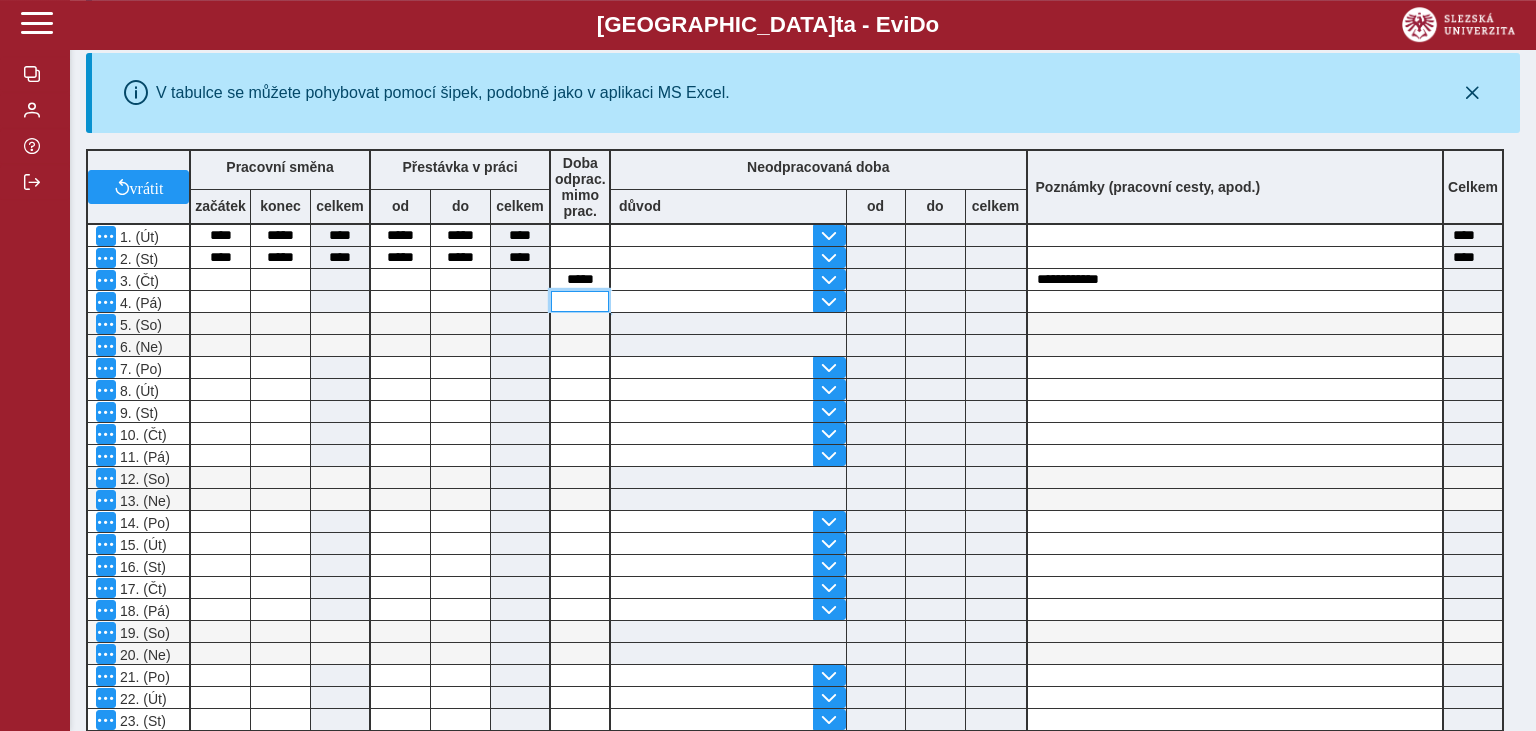 click at bounding box center [580, 301] 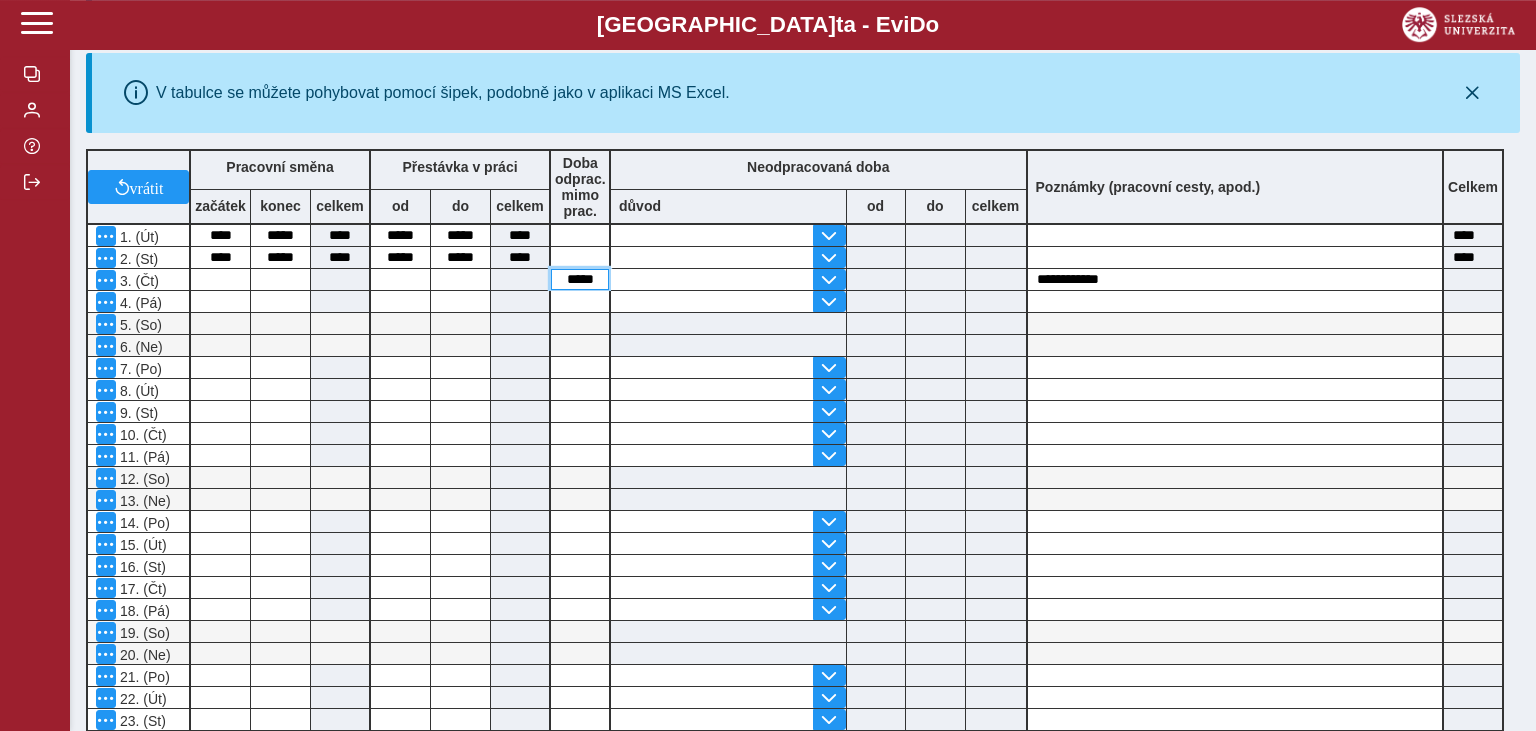 click on "*****" at bounding box center (580, 279) 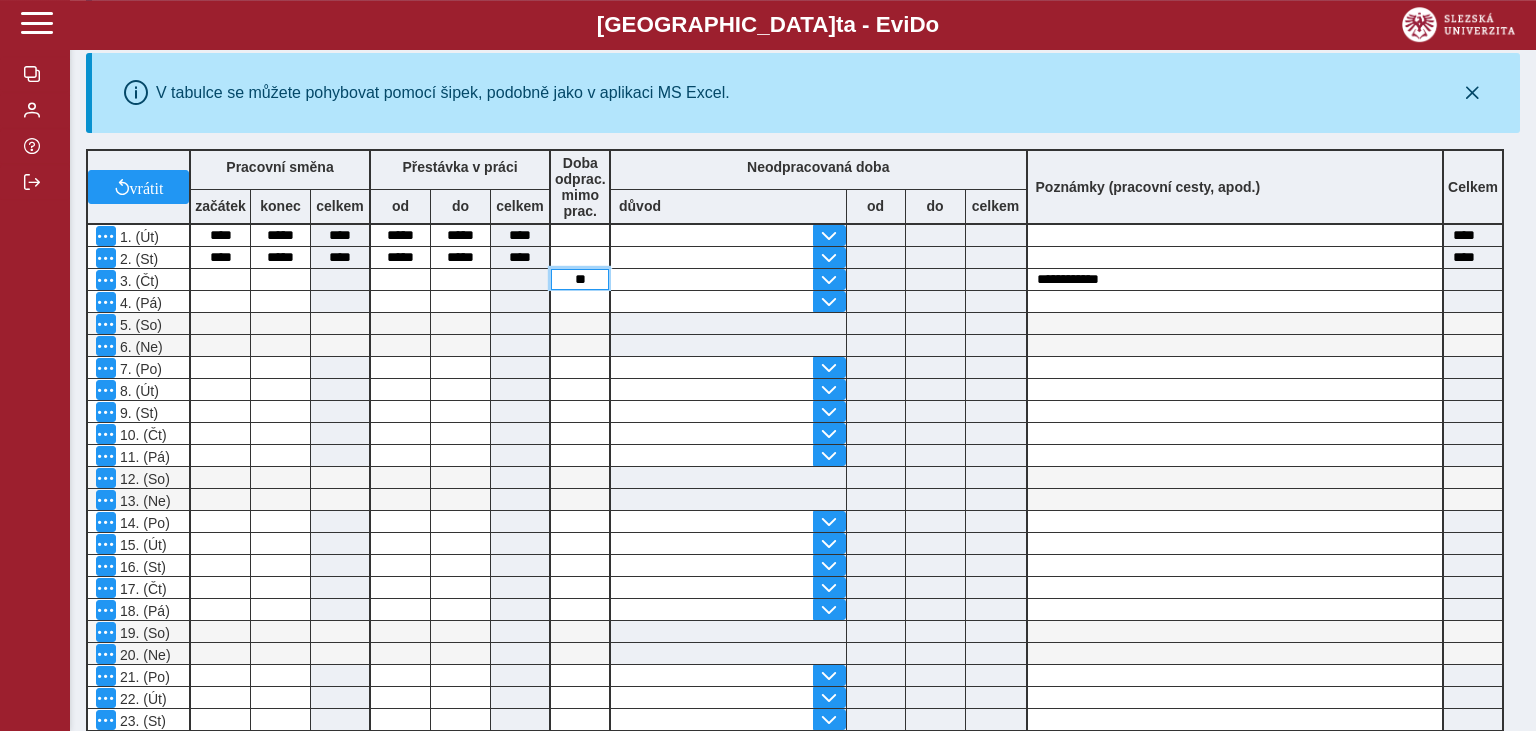 type on "*" 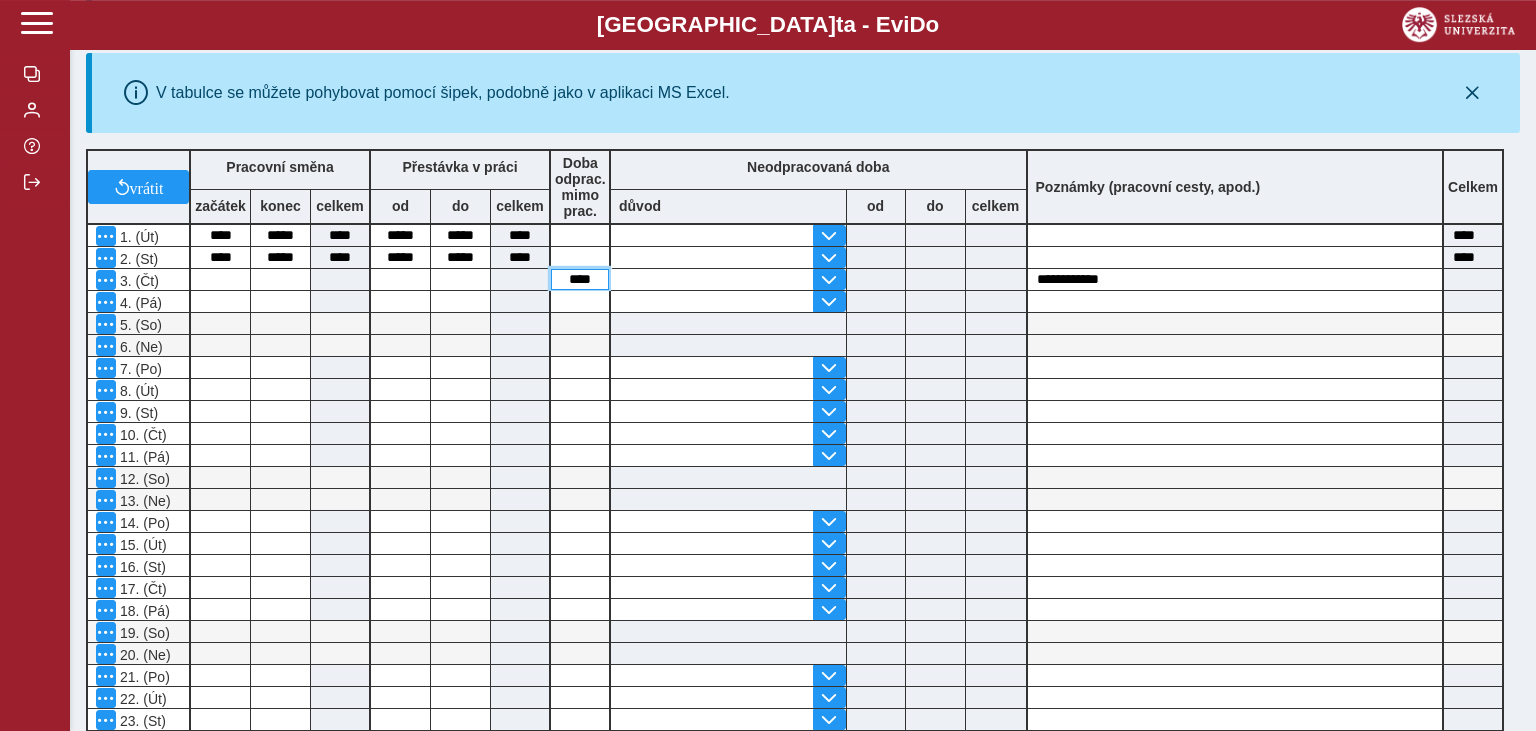 type on "****" 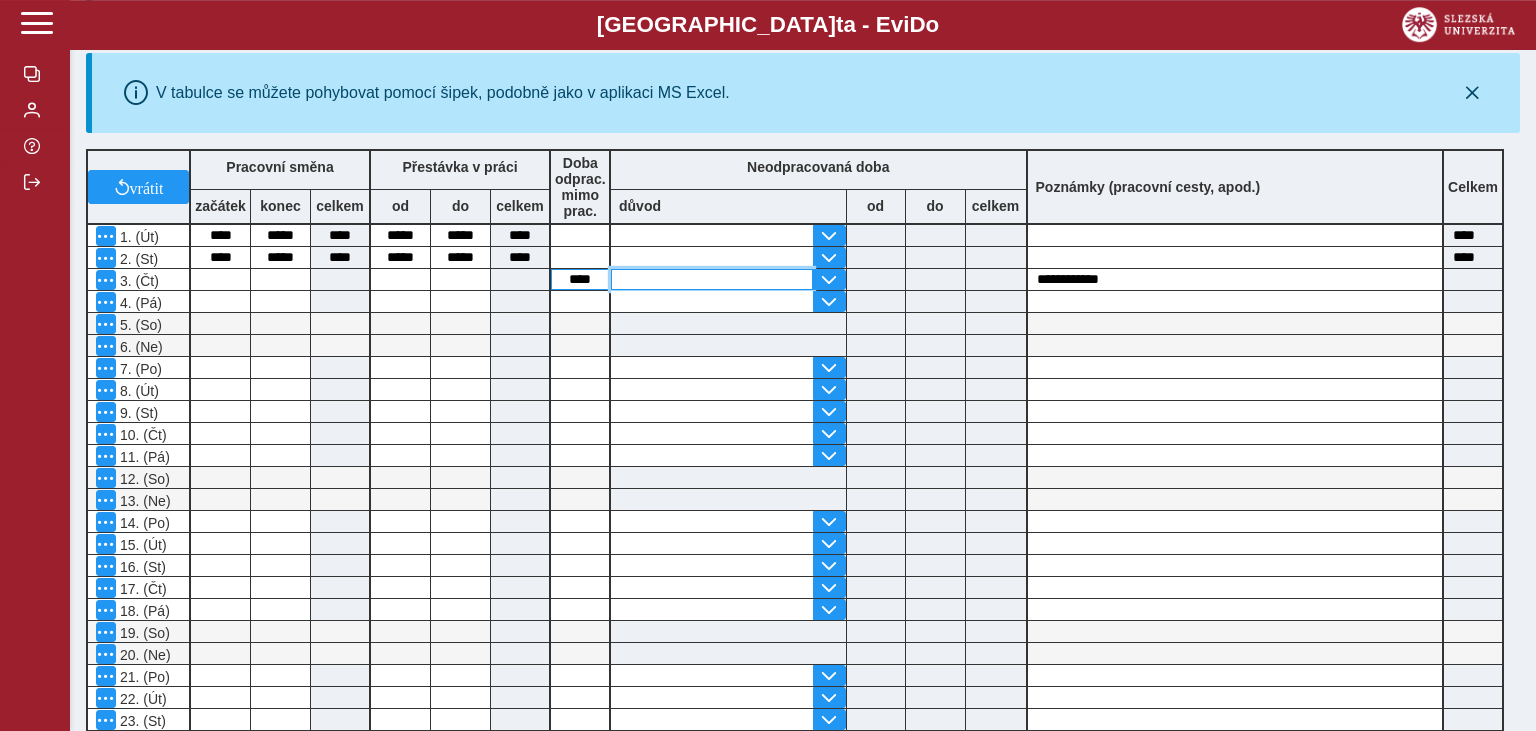 type on "****" 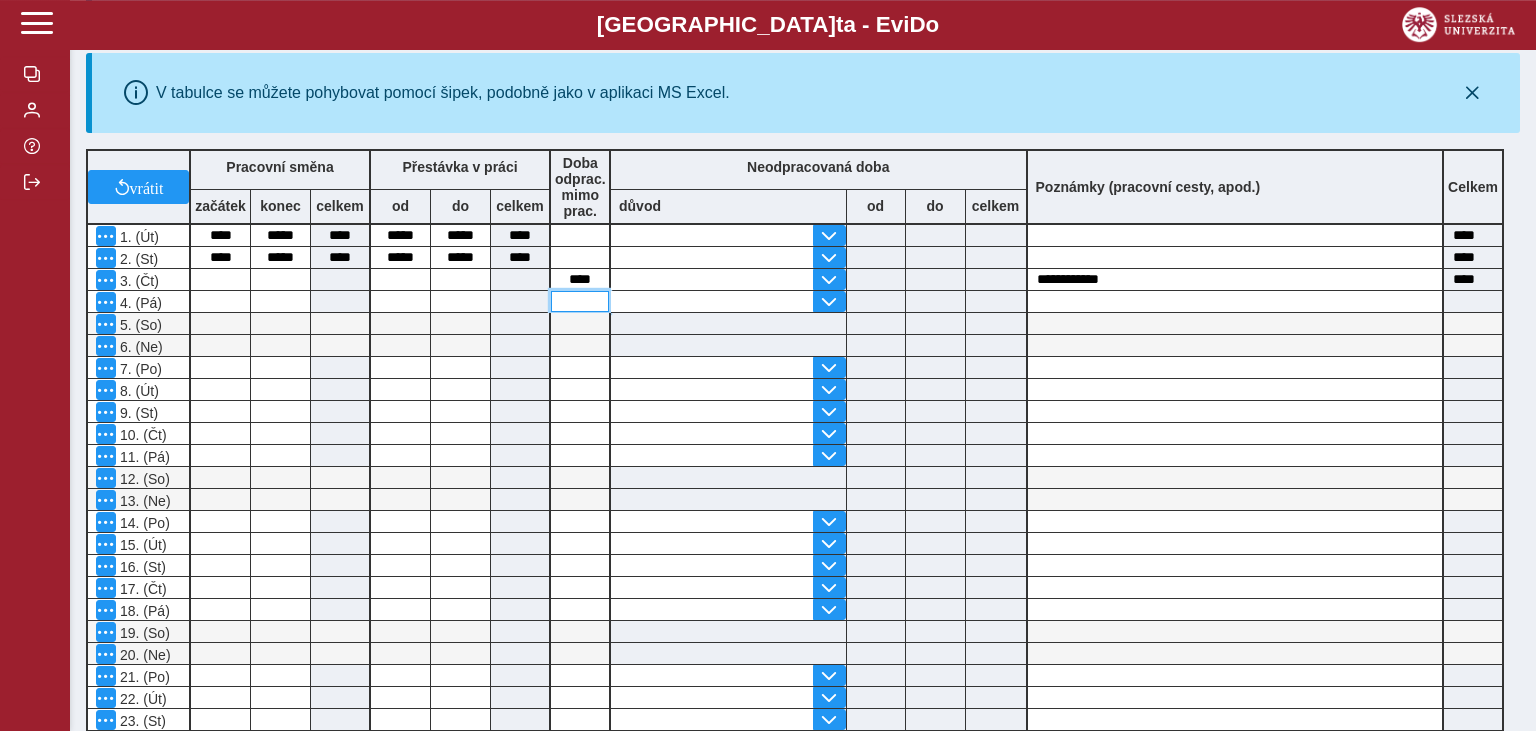 click at bounding box center (580, 301) 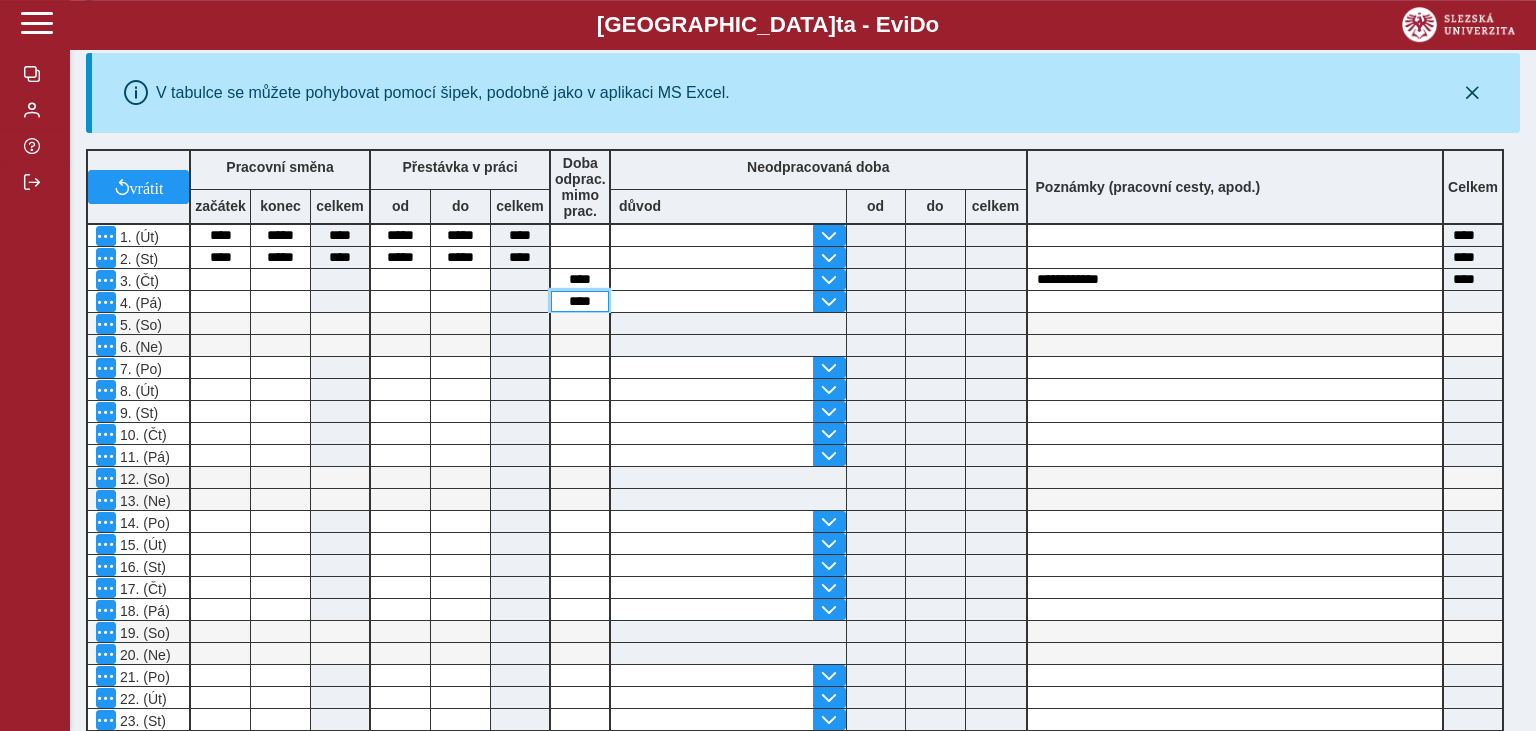 type on "****" 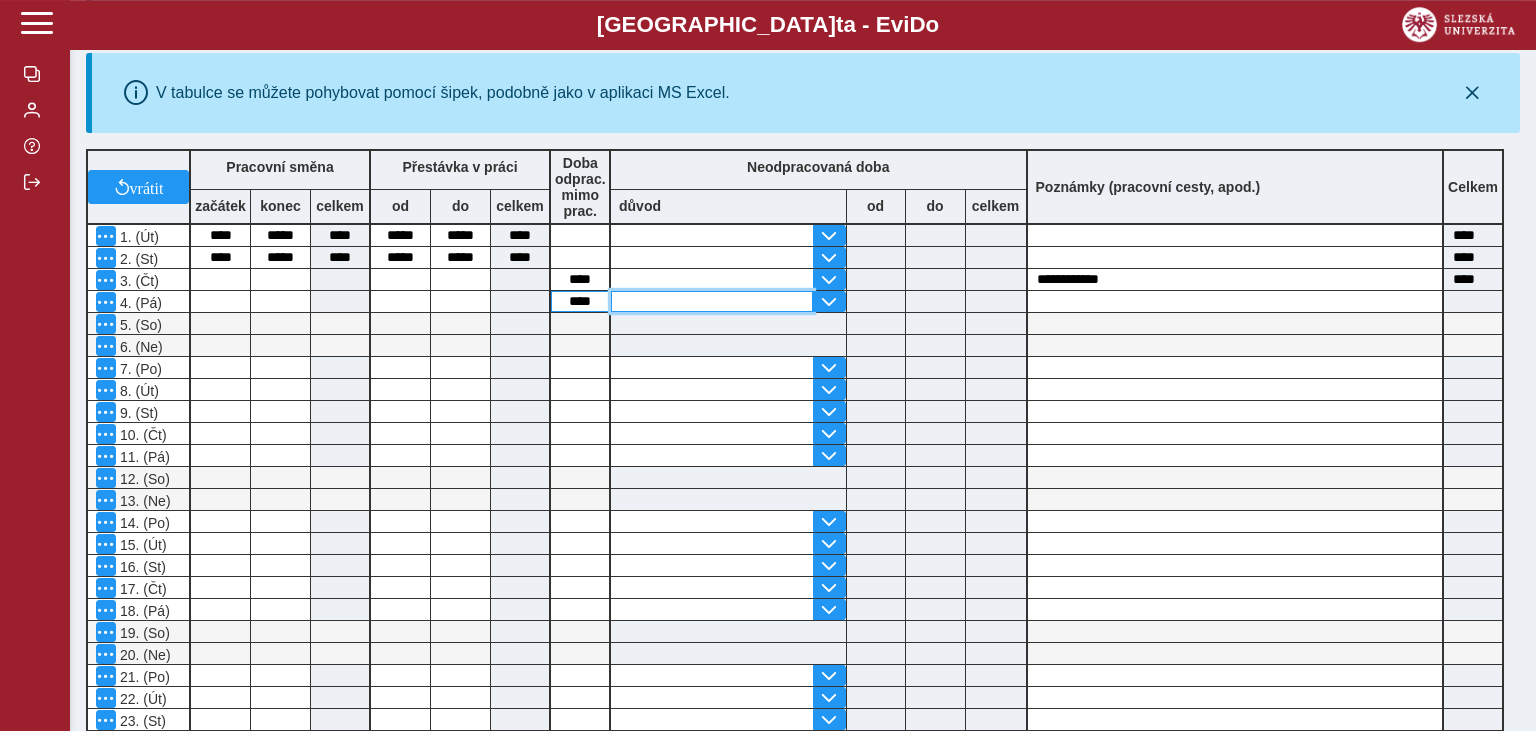 type on "****" 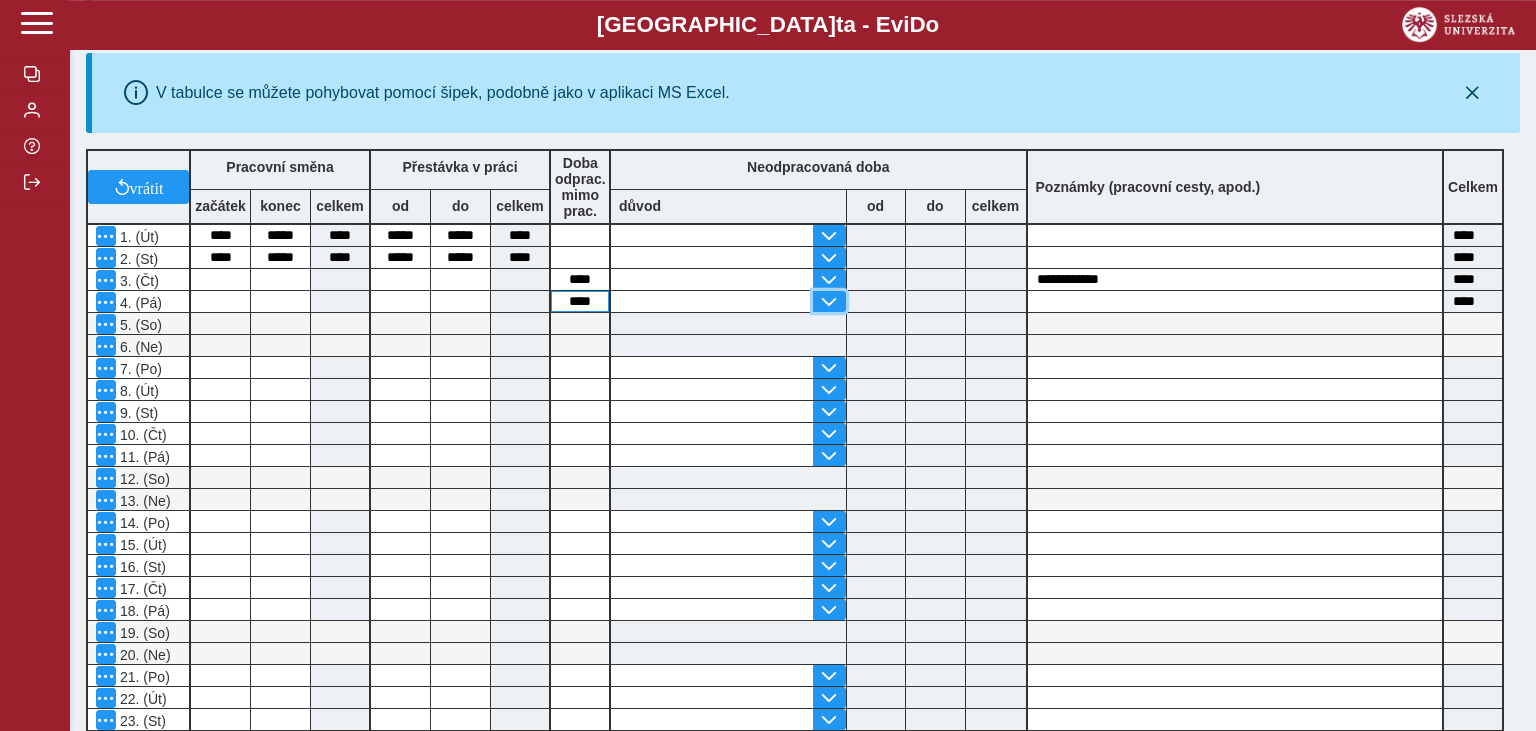 type 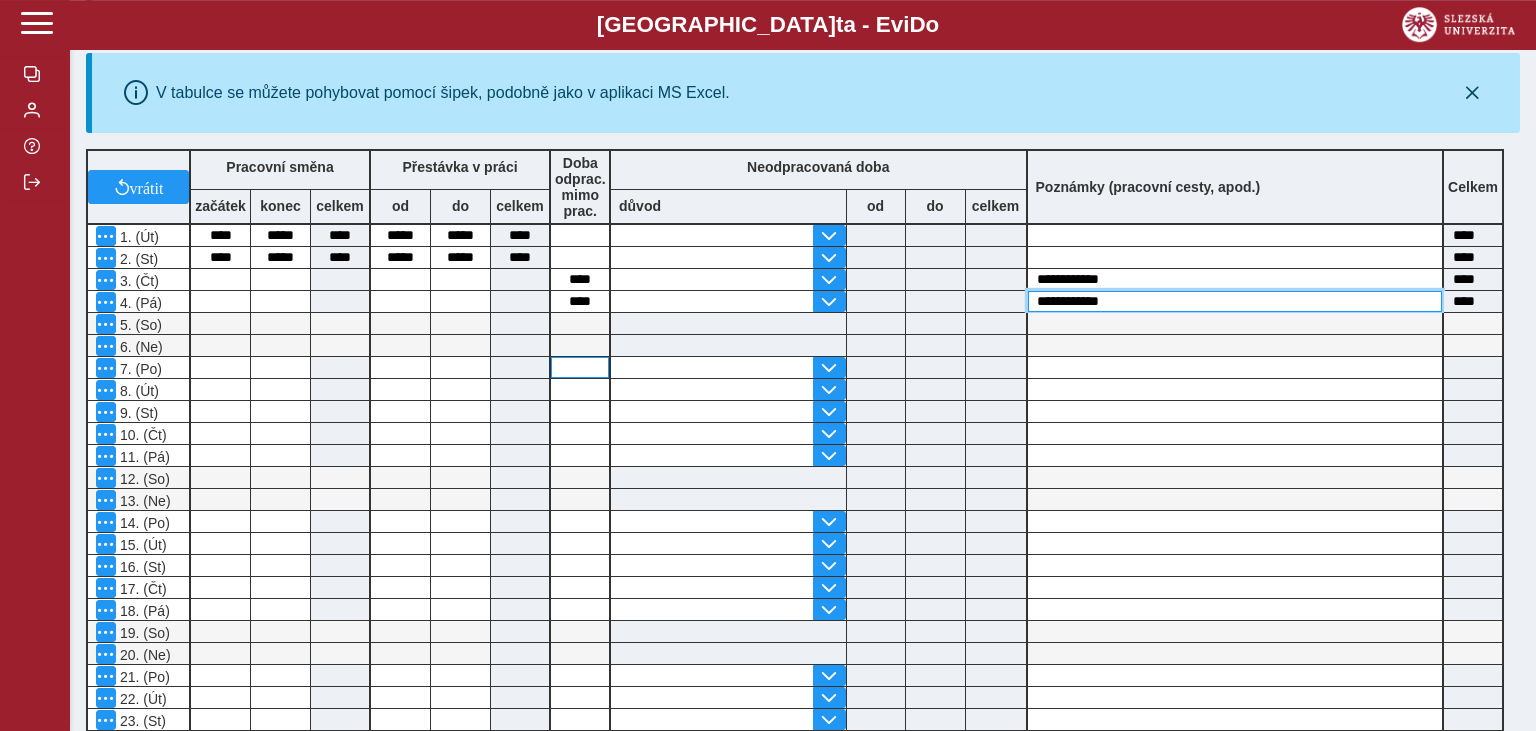 type on "**********" 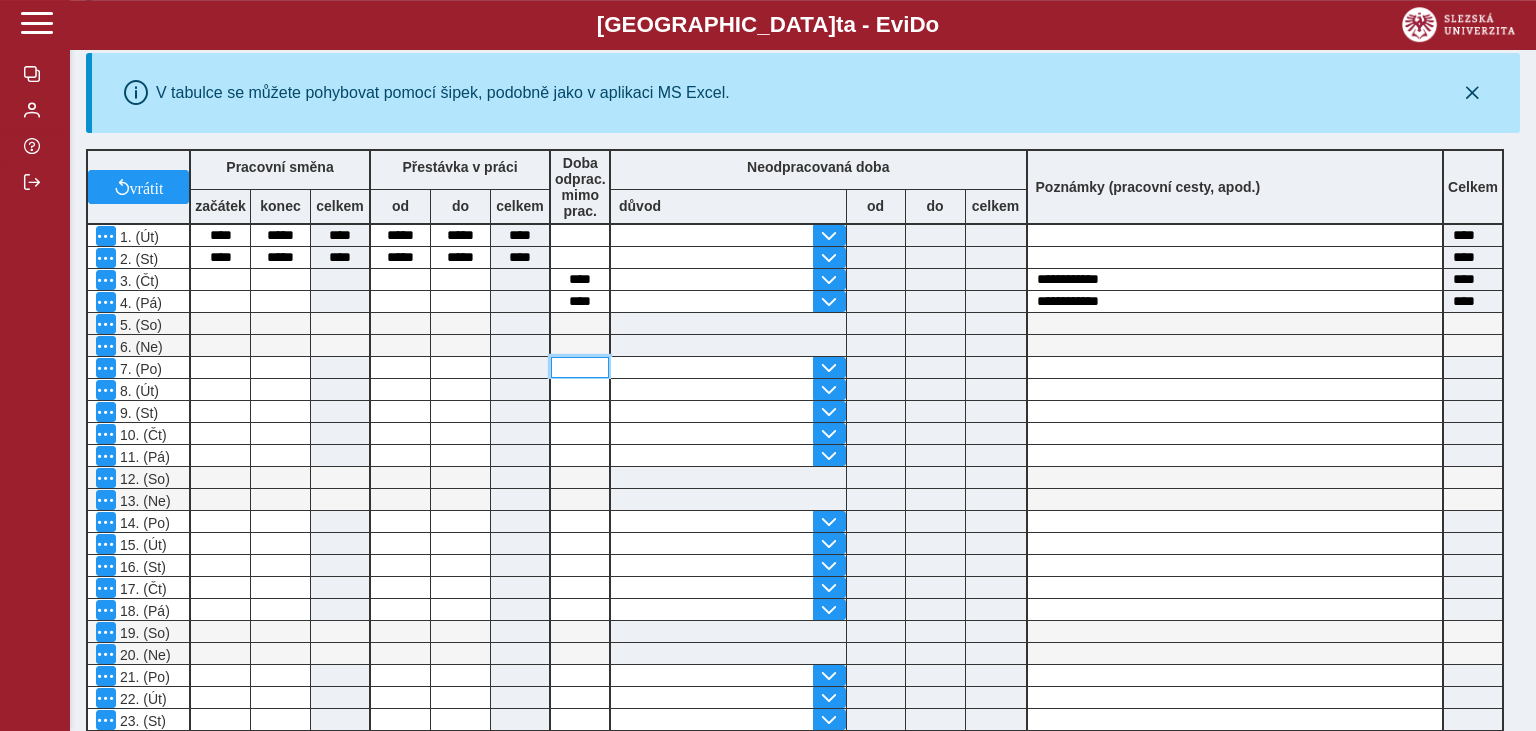 click at bounding box center [580, 367] 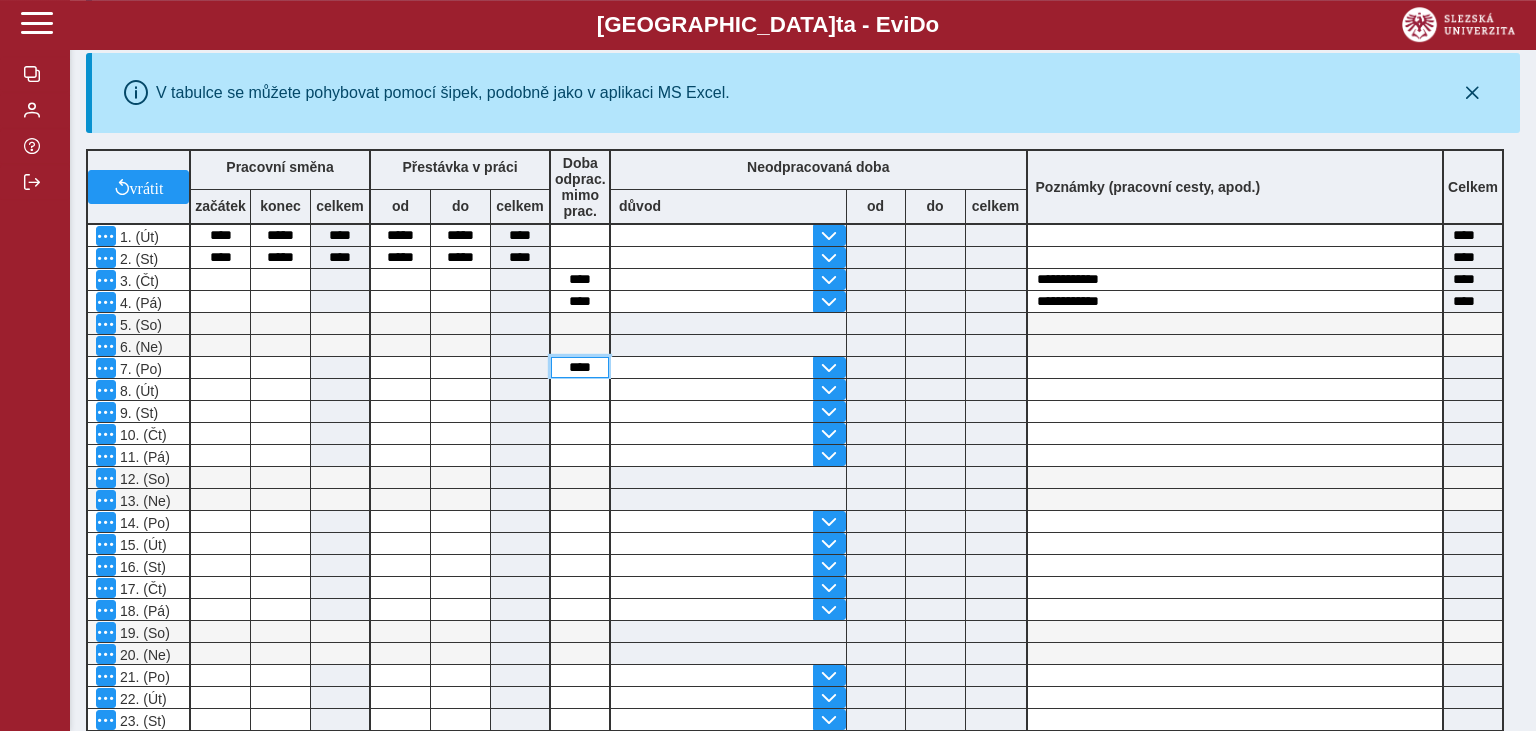 type on "****" 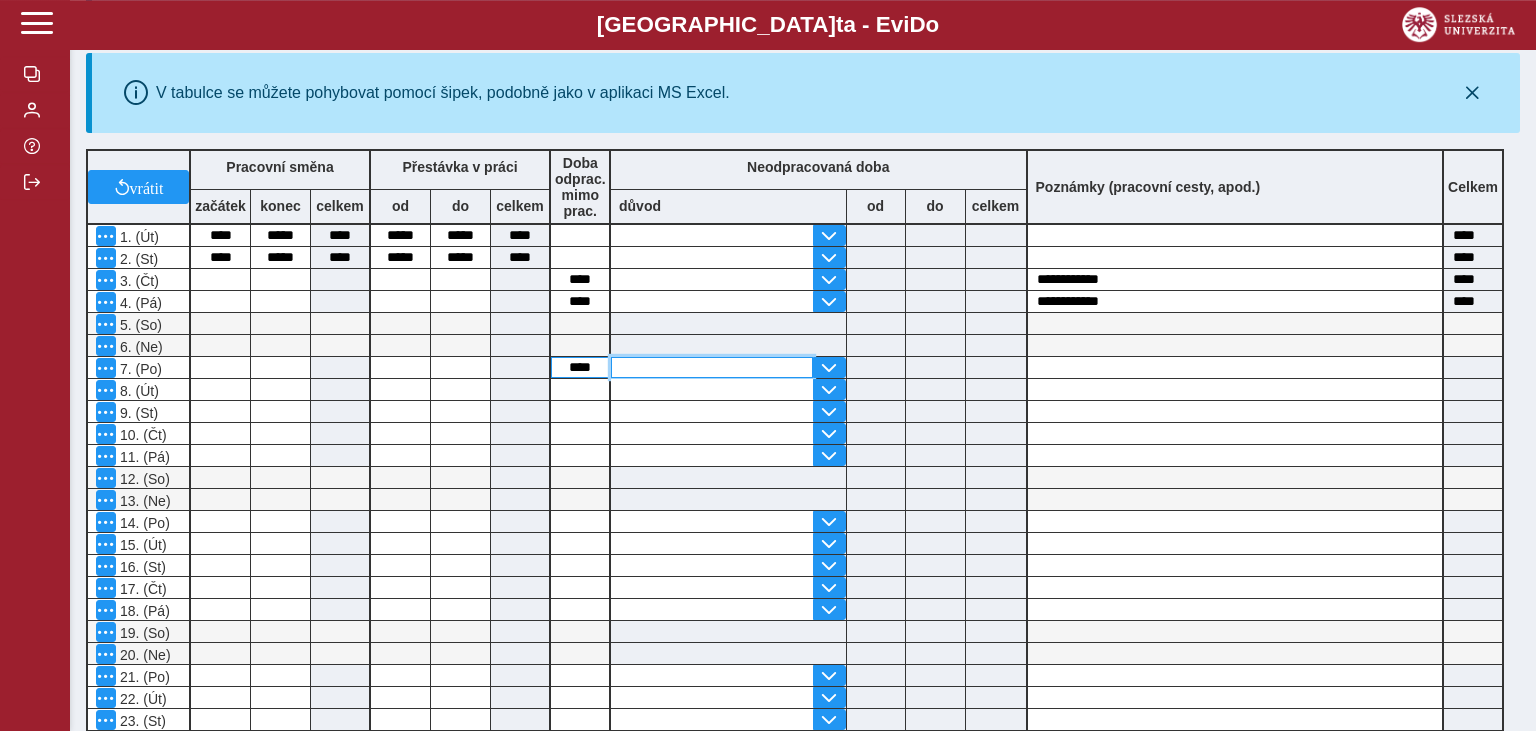 type on "****" 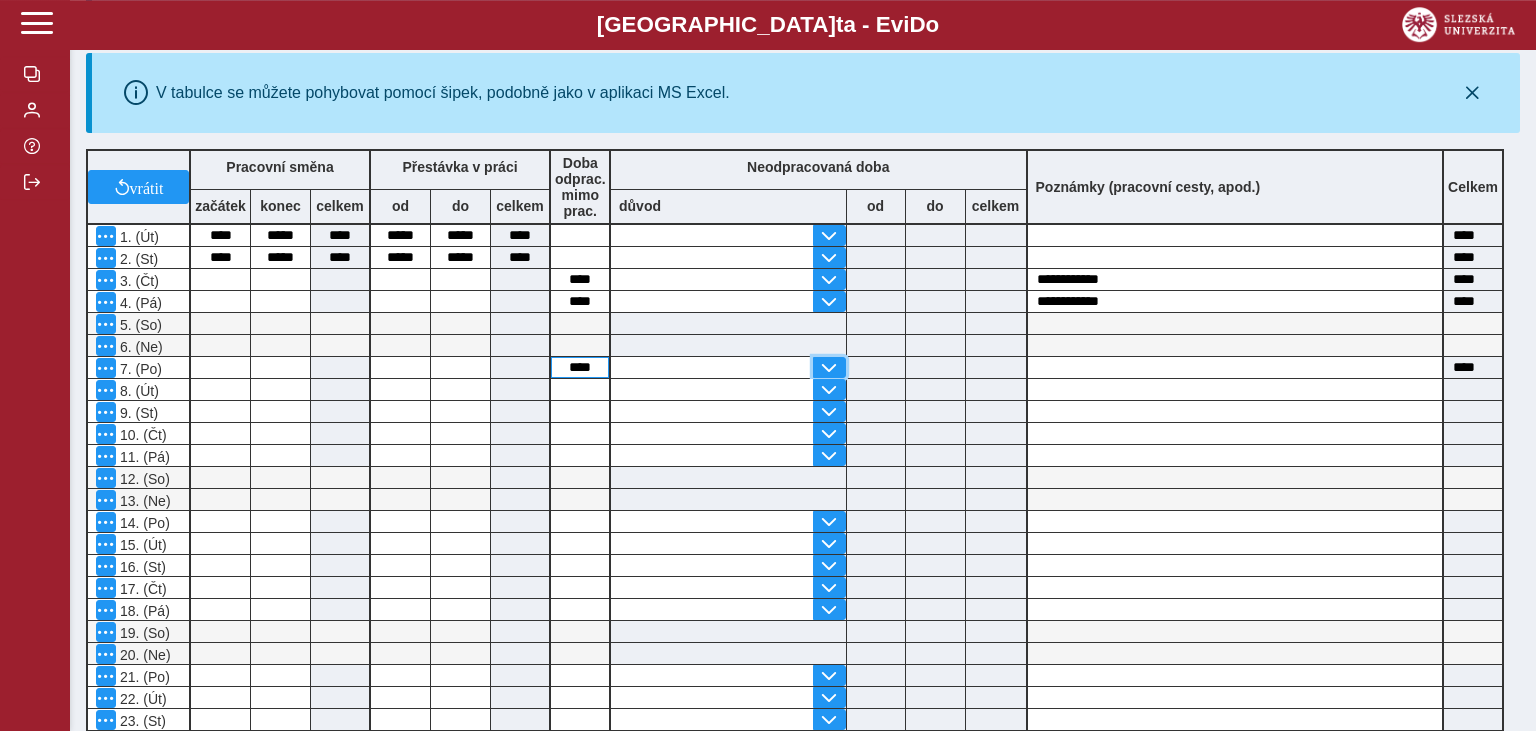 type 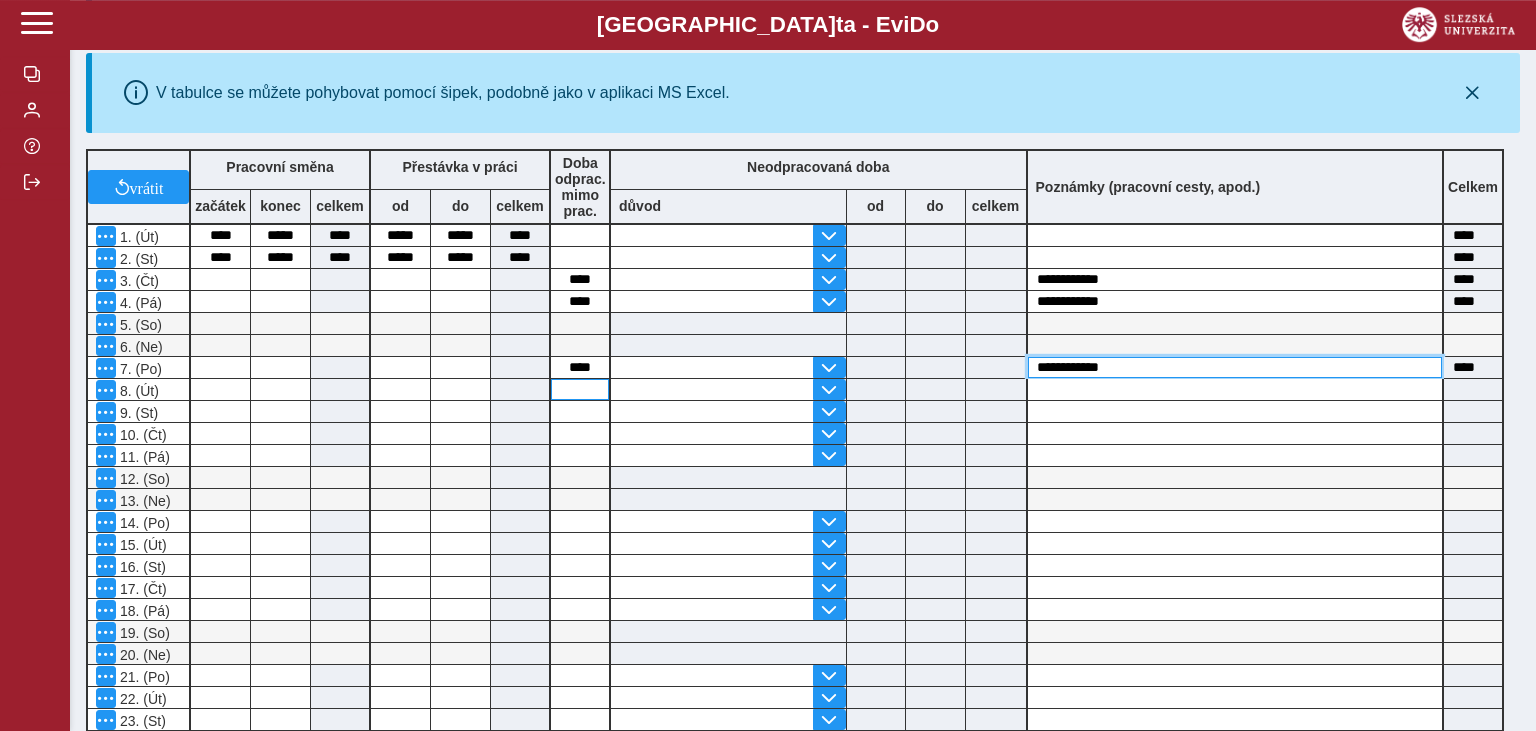 type on "**********" 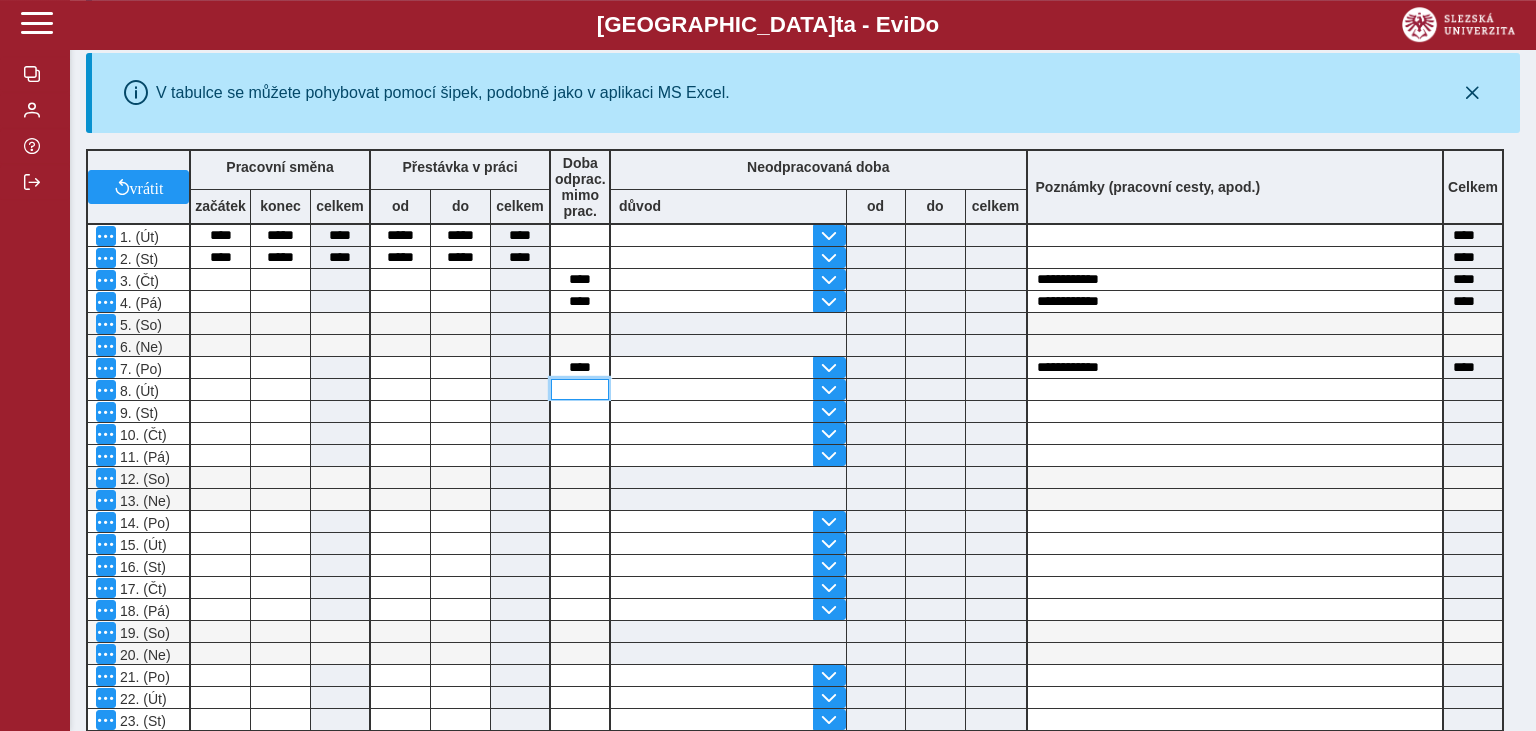 click at bounding box center (580, 389) 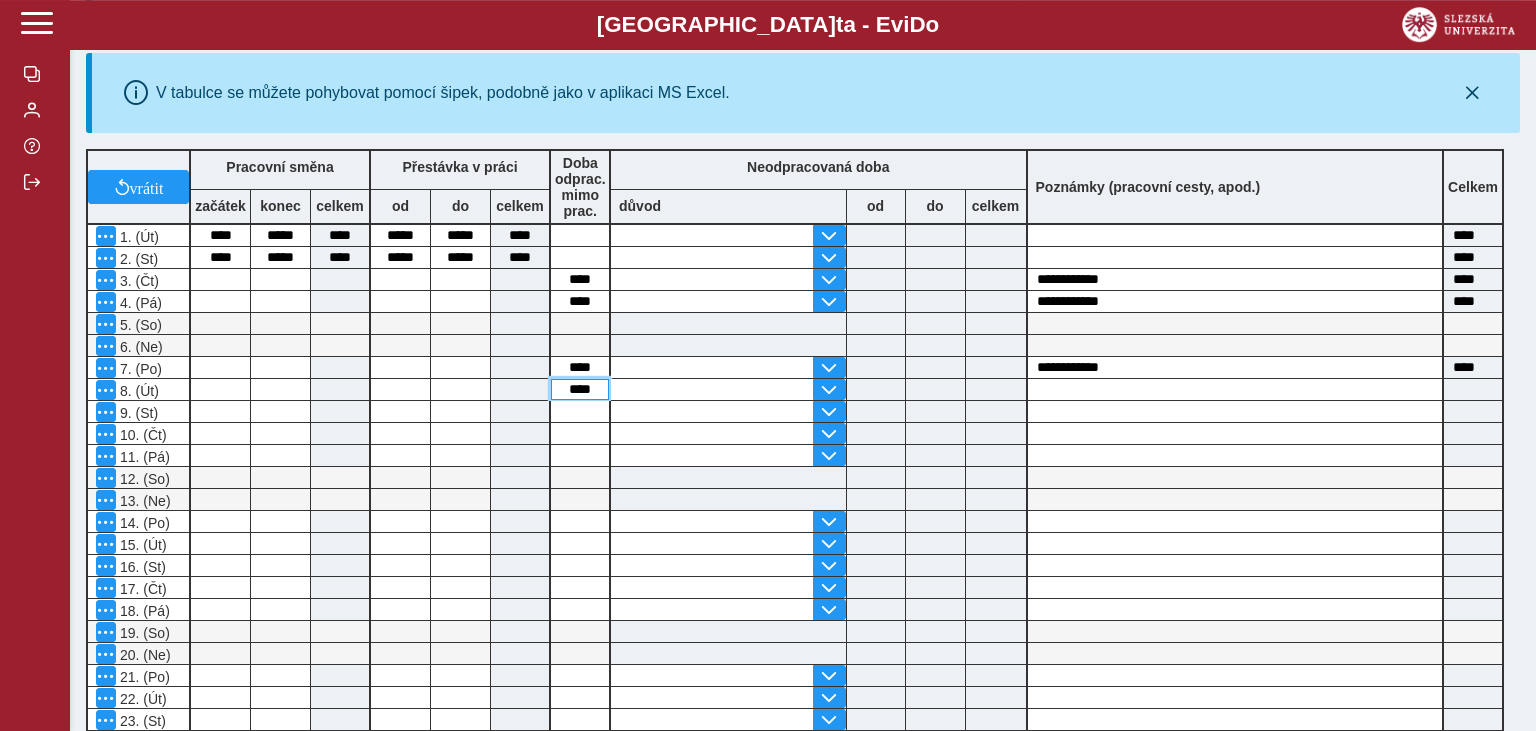 type on "****" 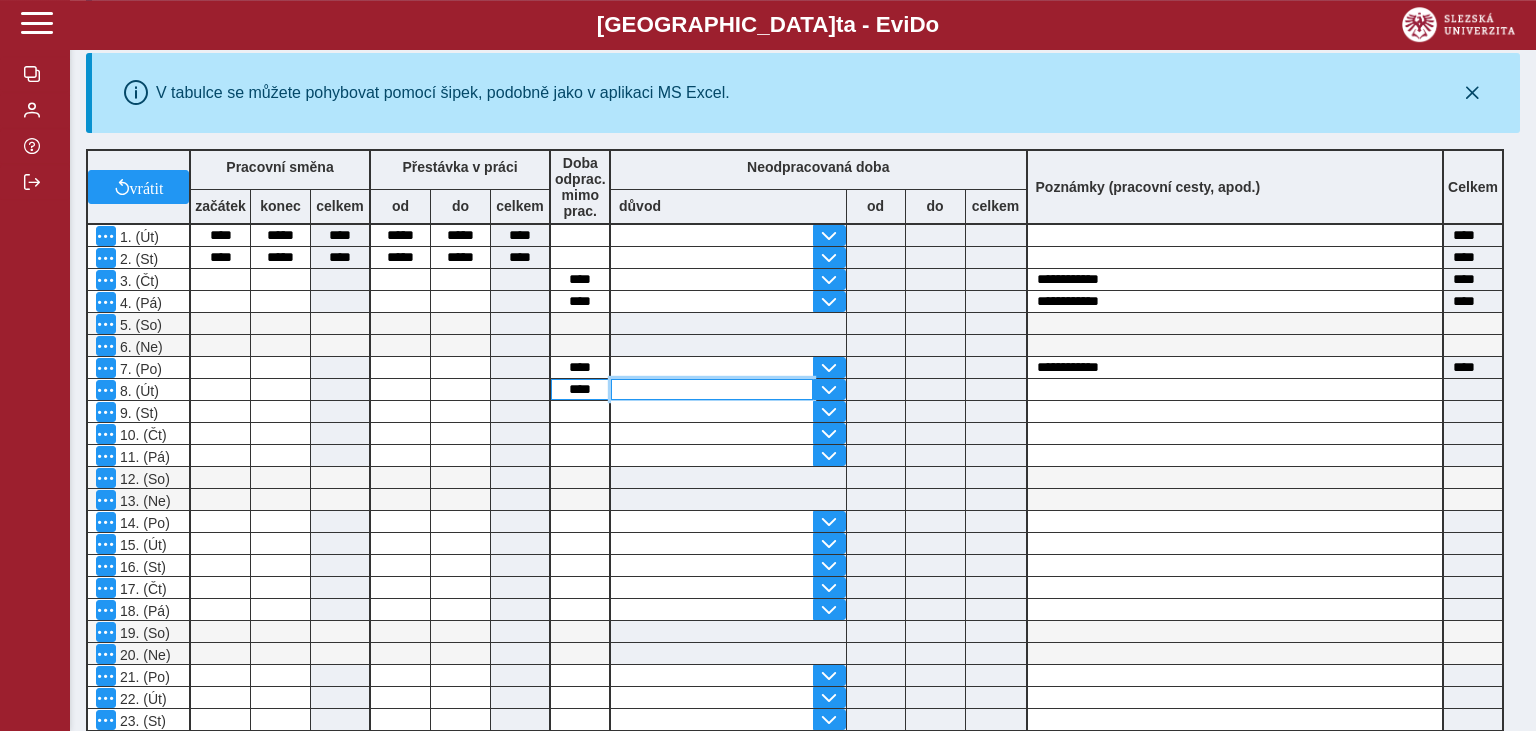 type on "****" 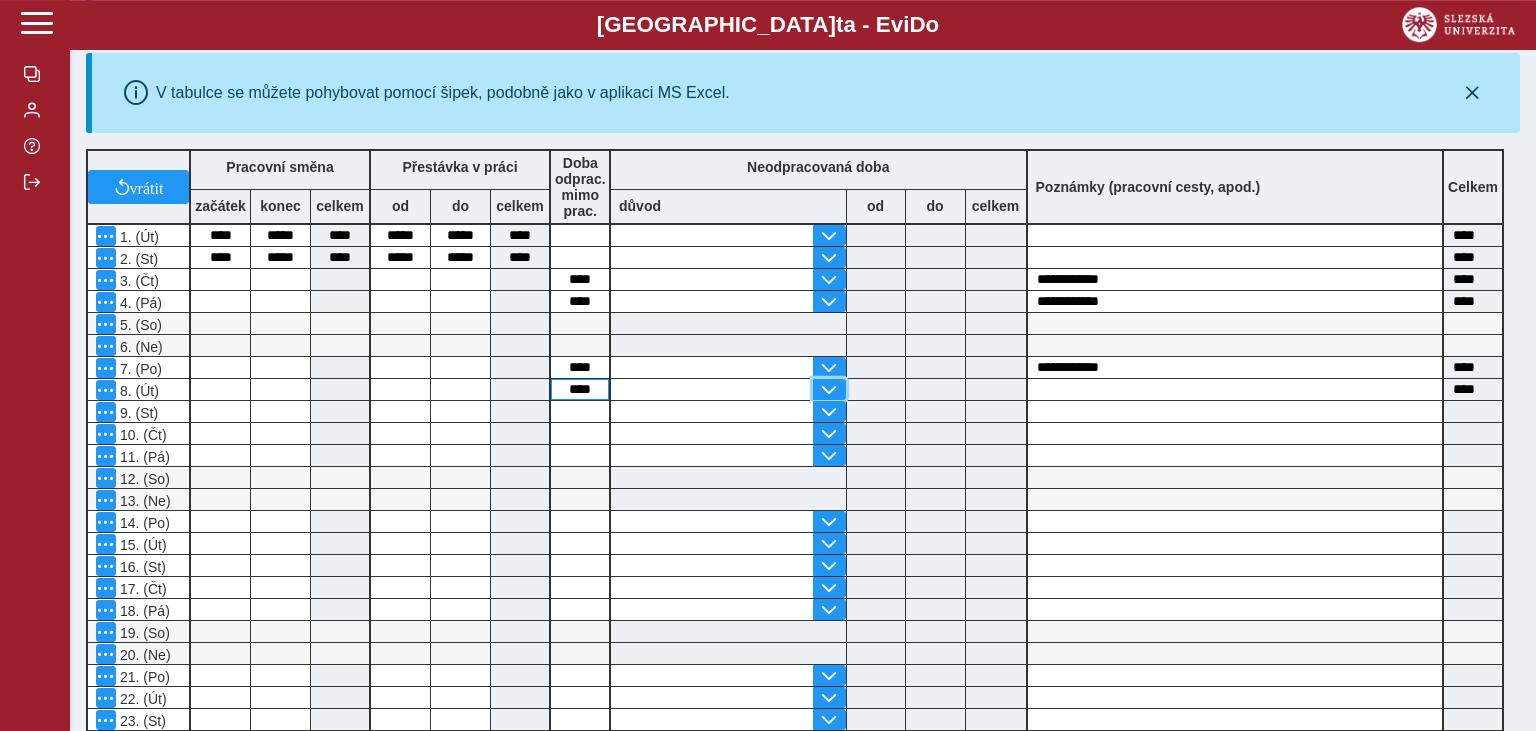 type 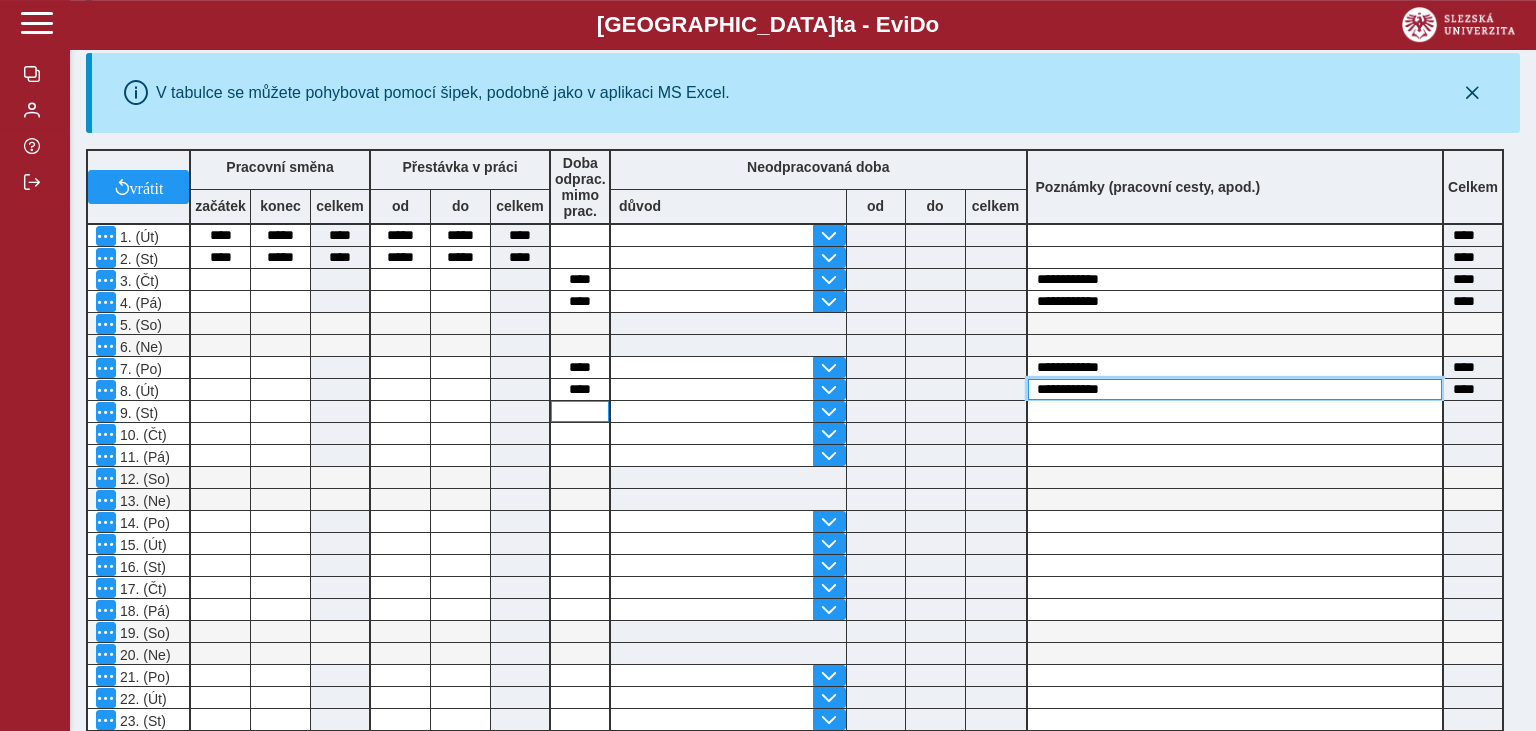 type on "**********" 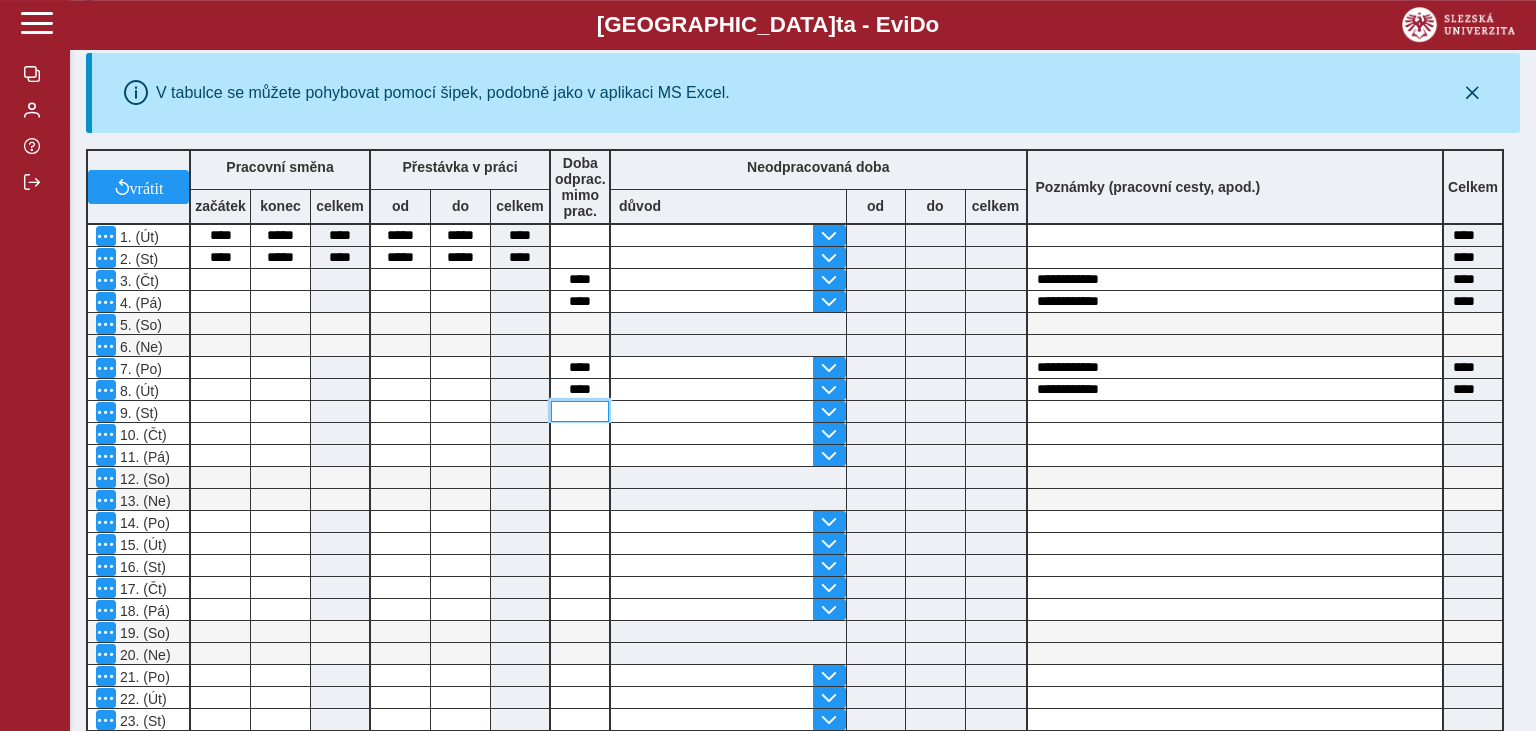 click at bounding box center [580, 411] 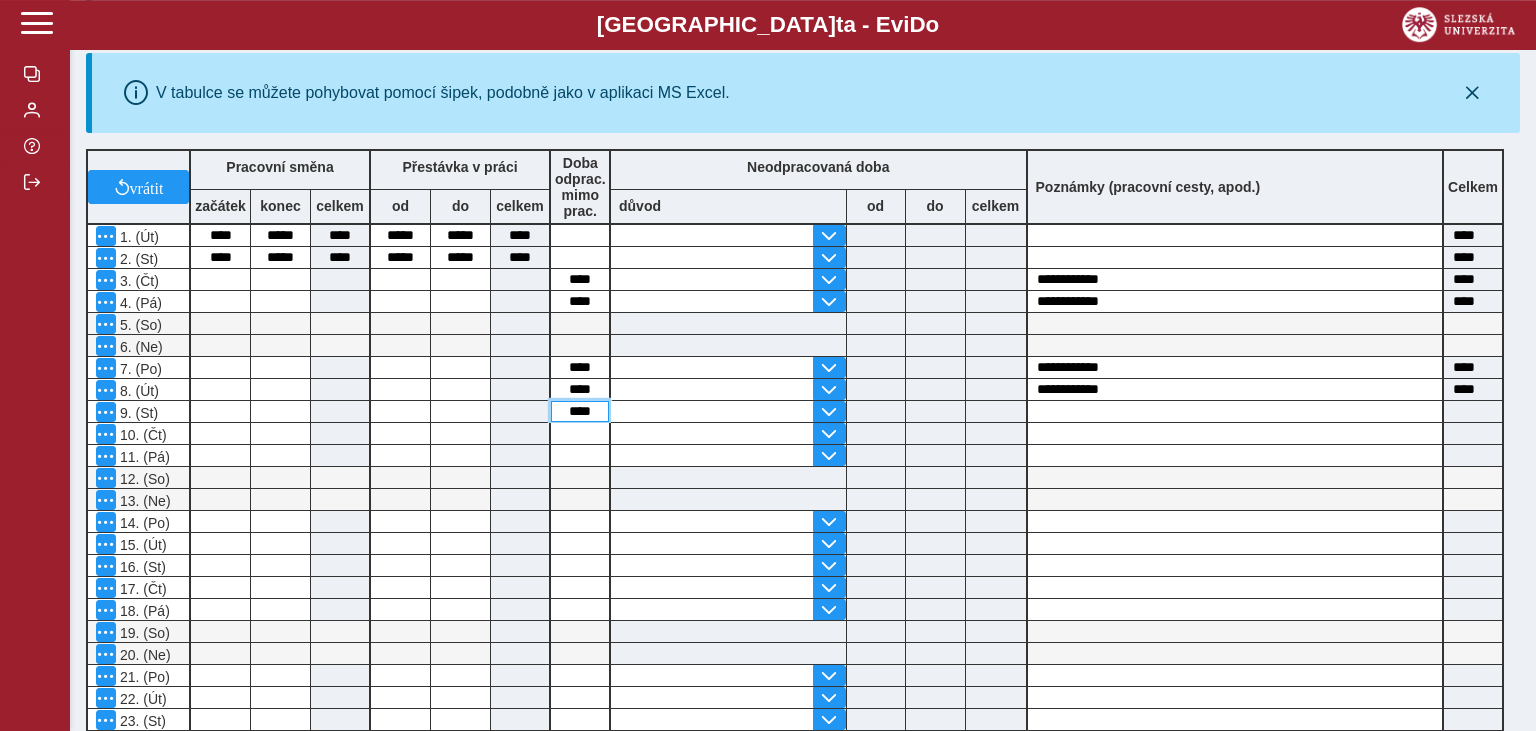 type on "****" 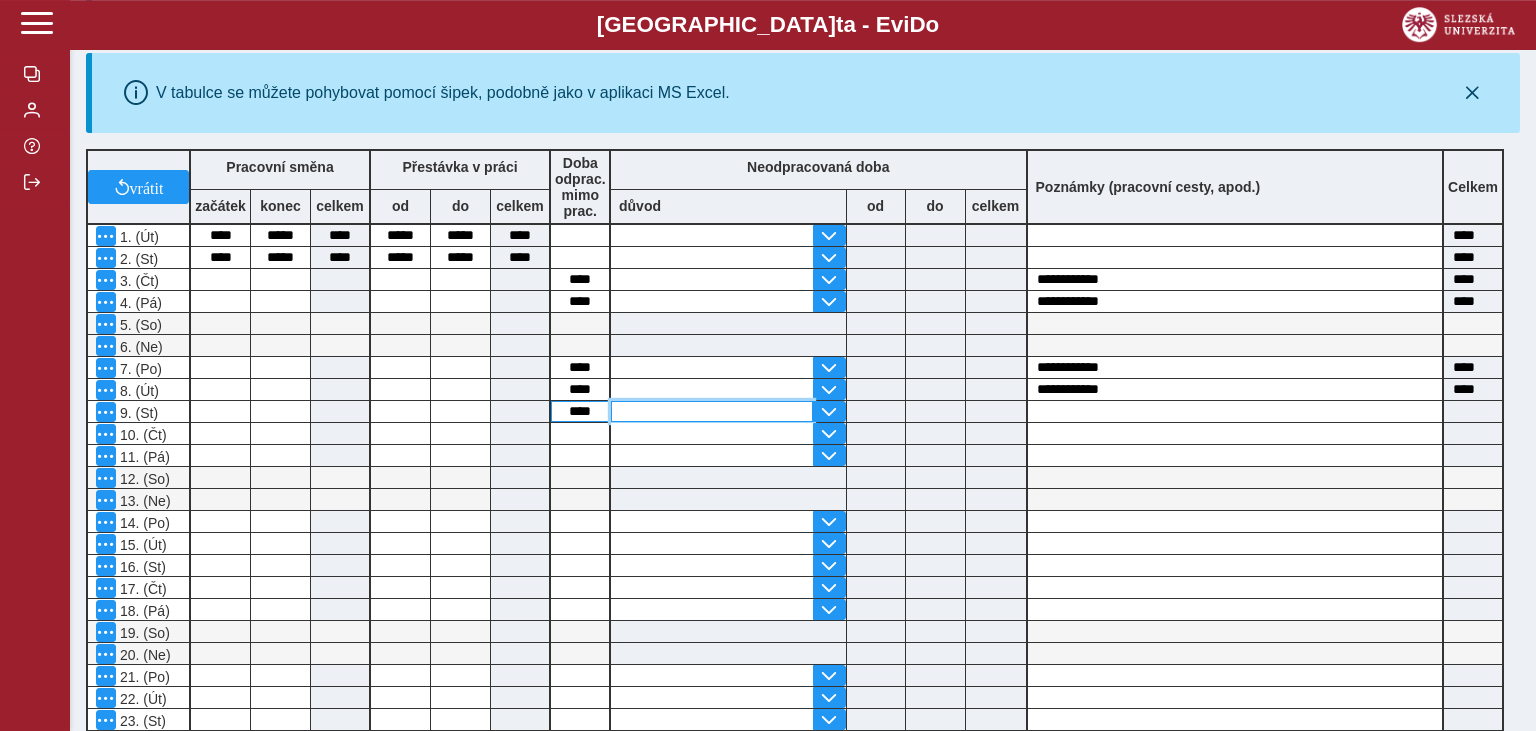 type on "****" 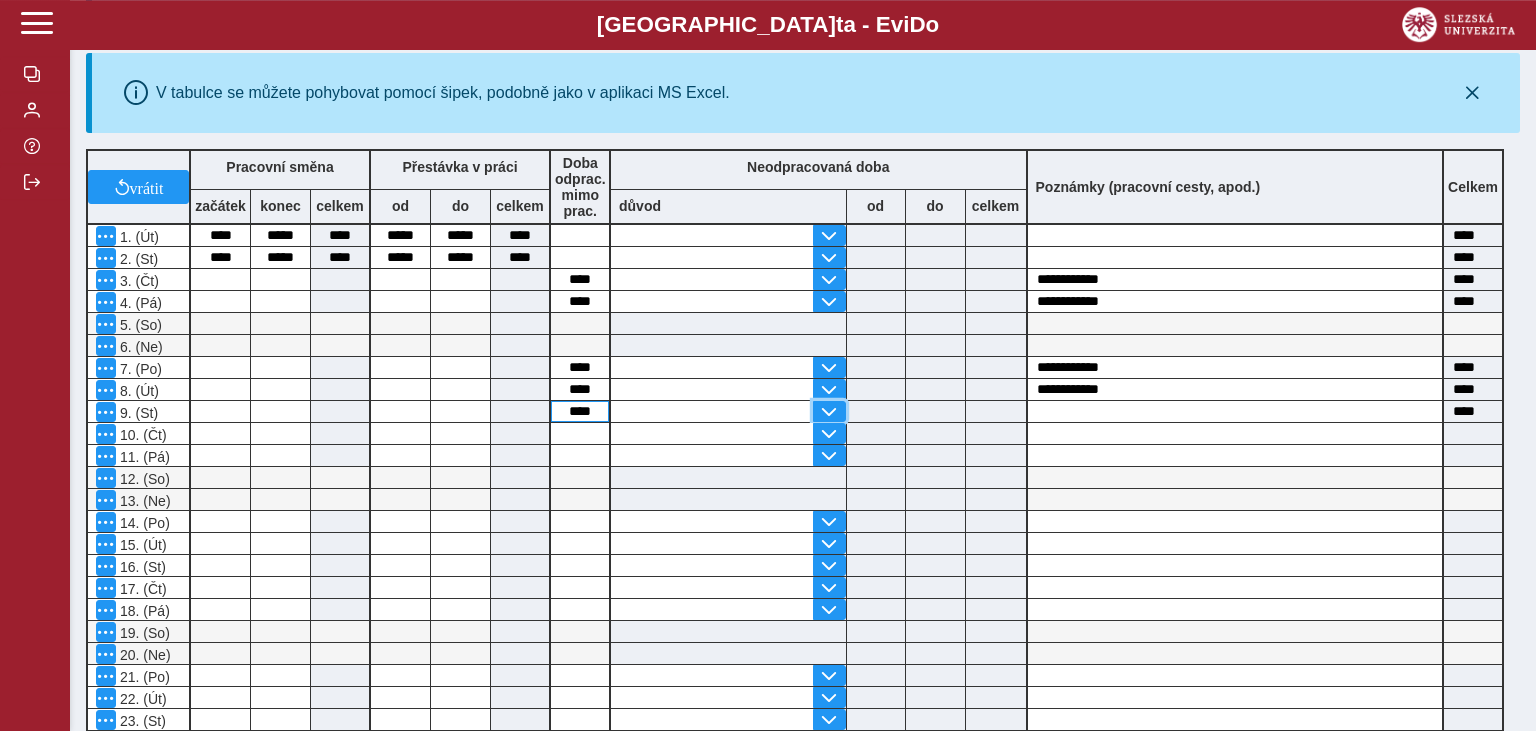 type 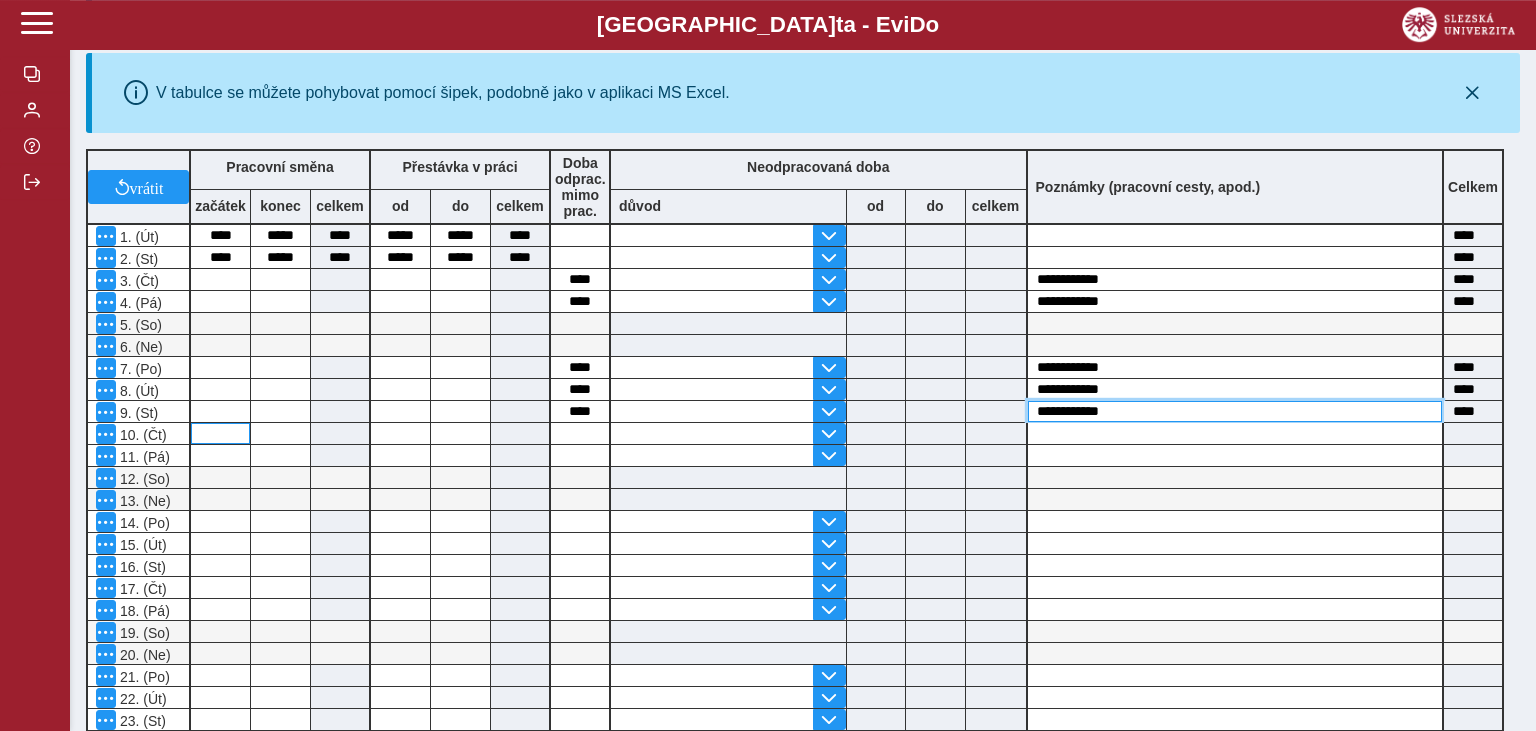 type on "**********" 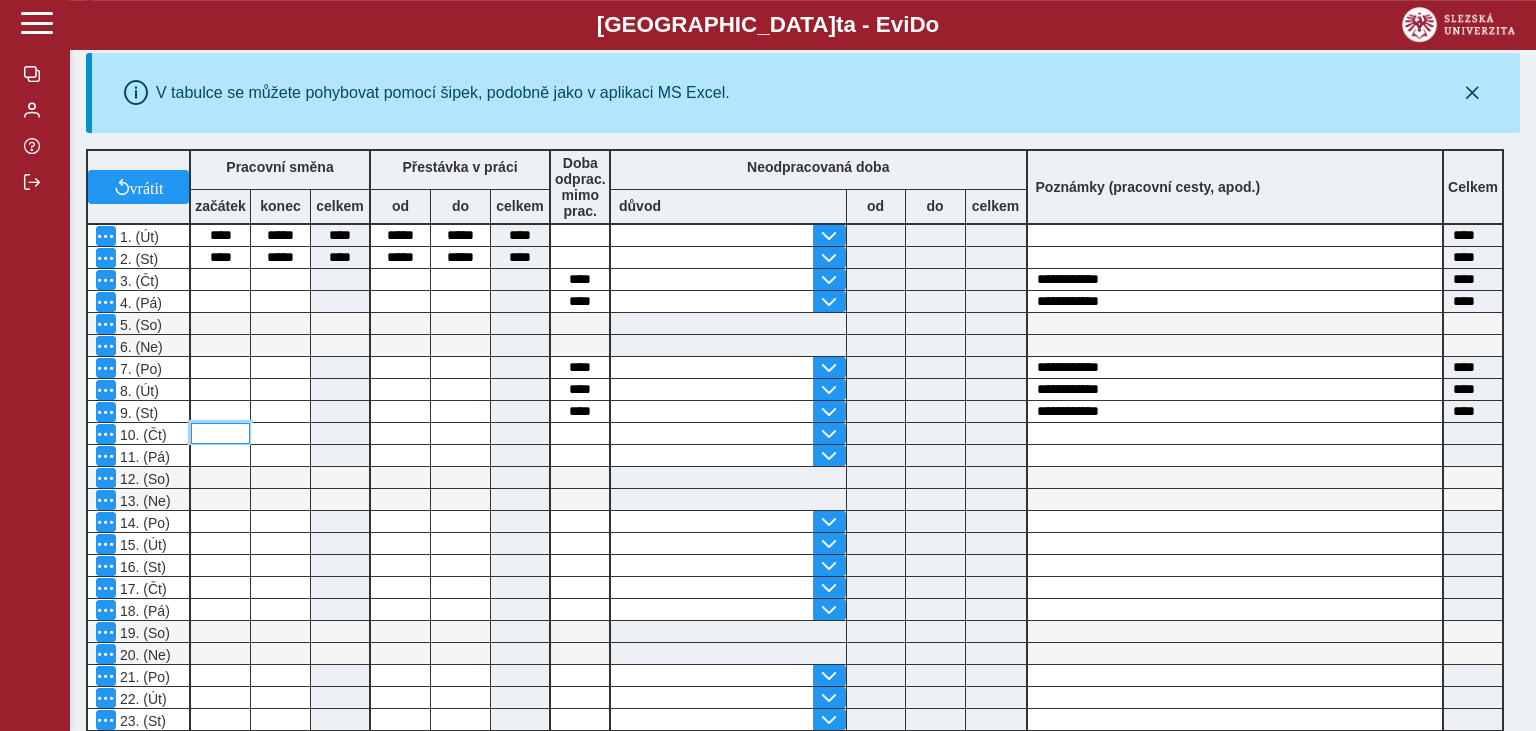 click at bounding box center [220, 433] 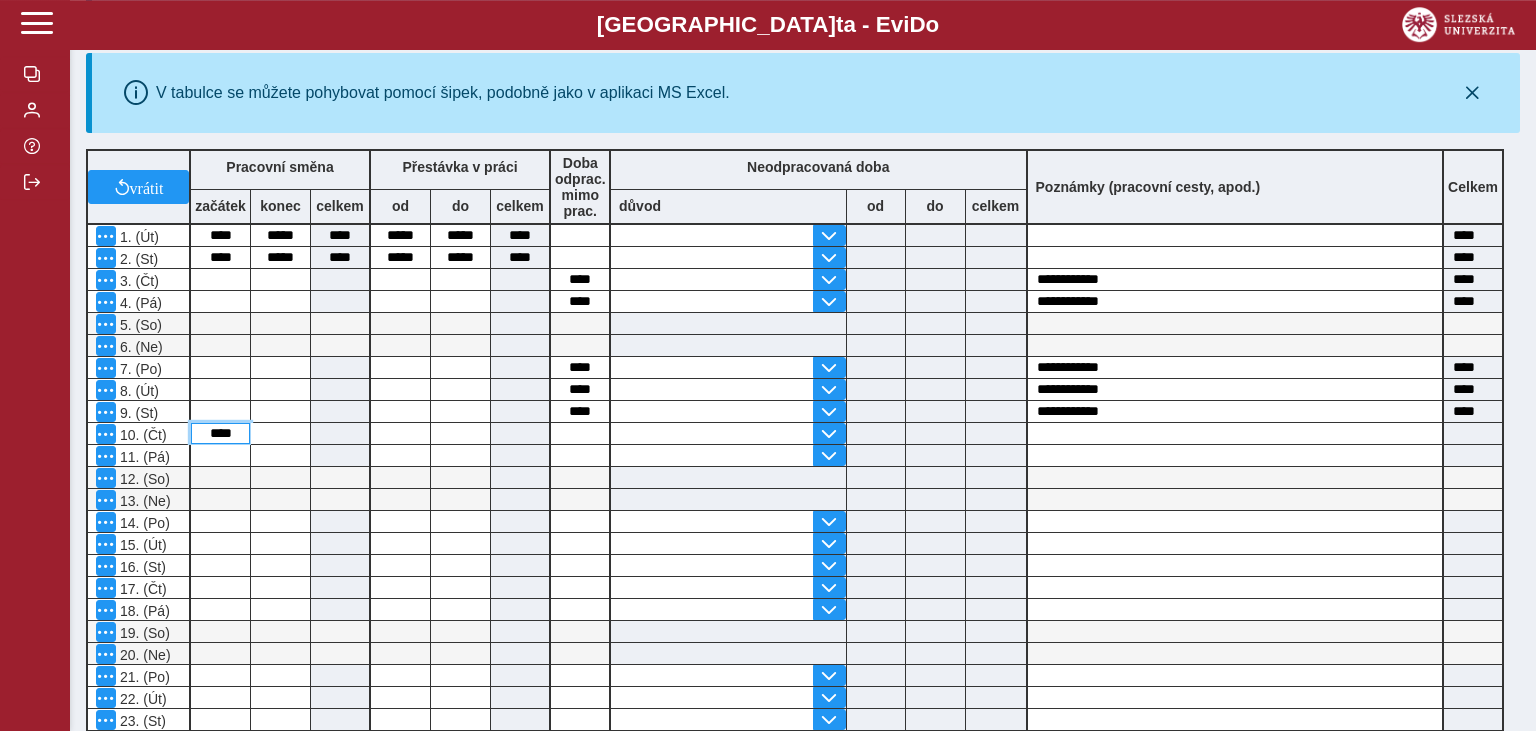 type on "****" 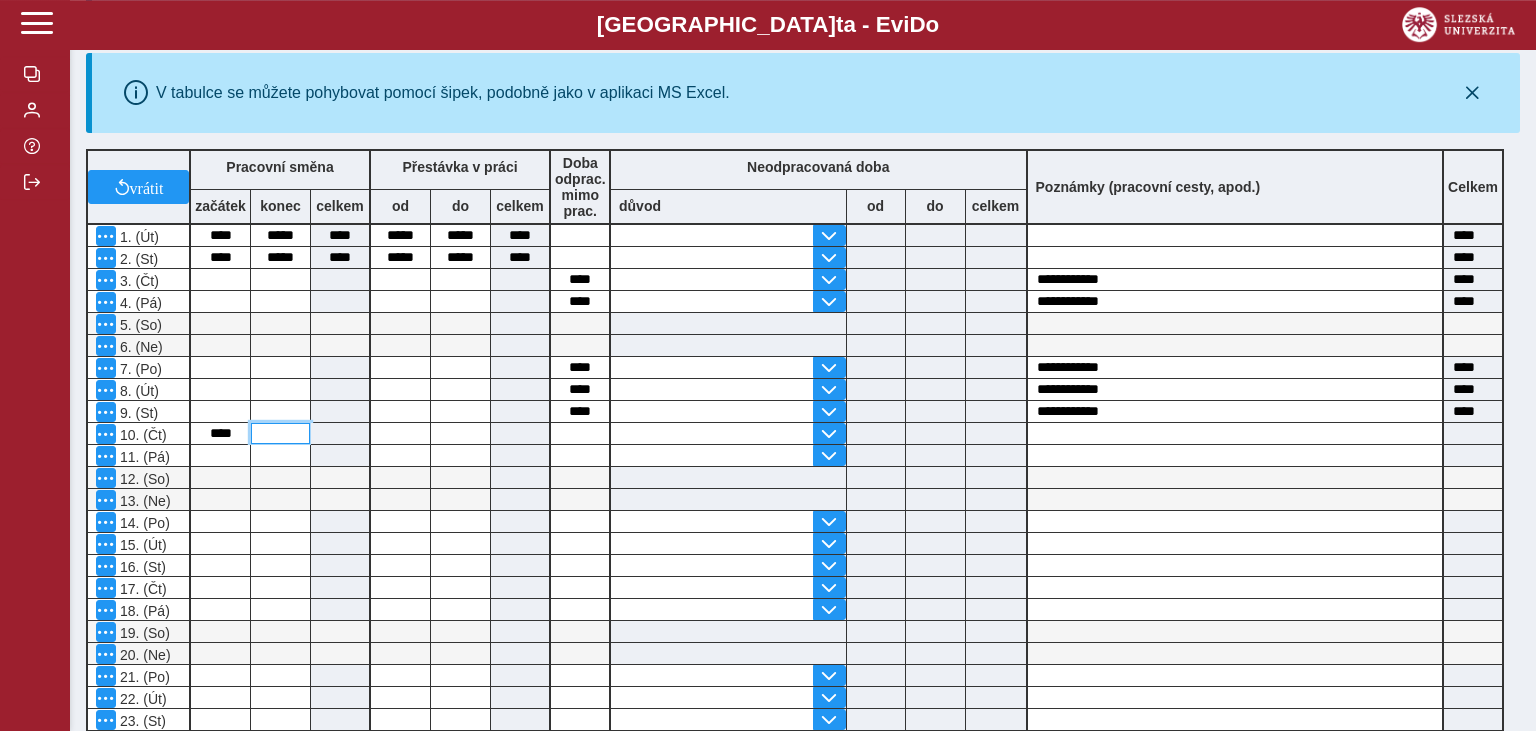 click at bounding box center (280, 433) 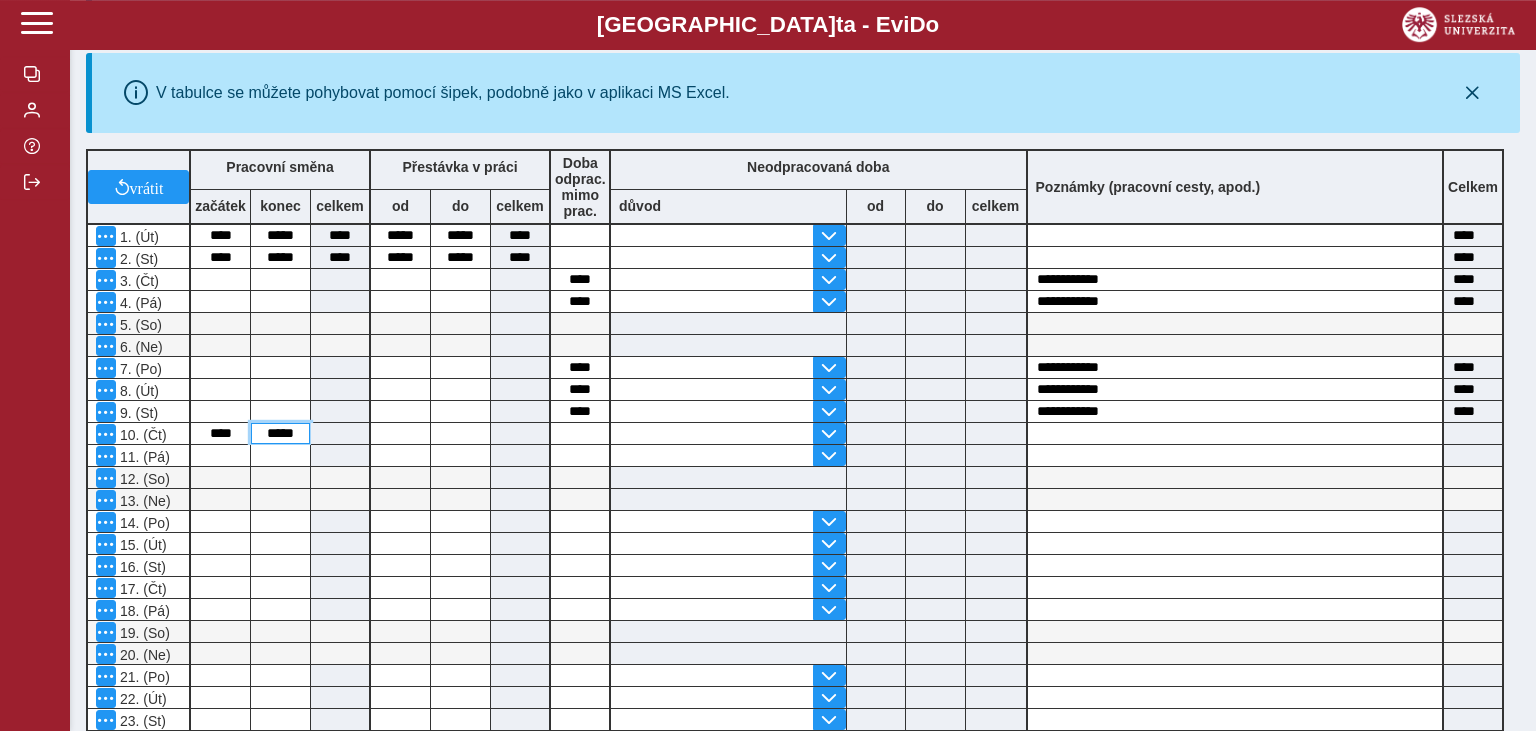 type on "*****" 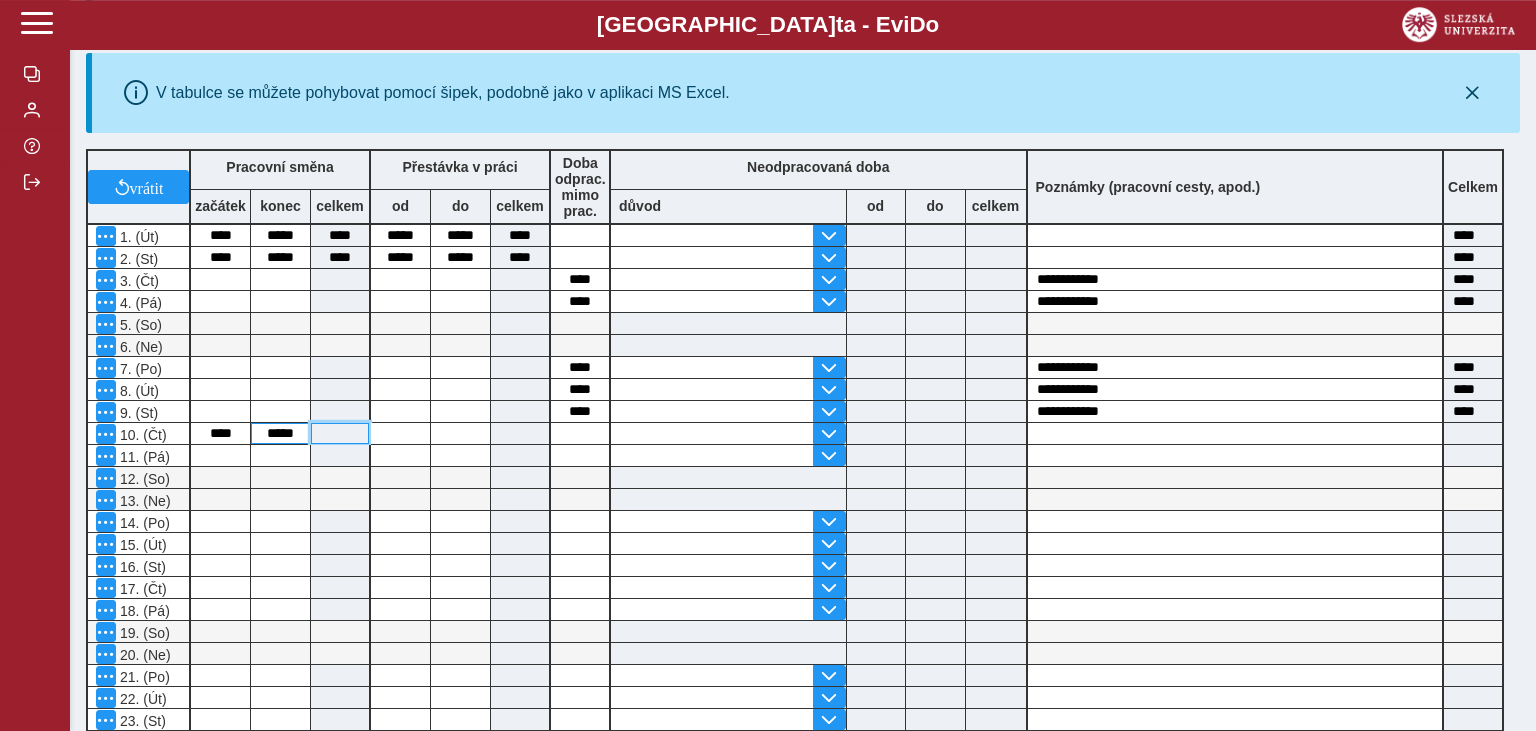 type on "****" 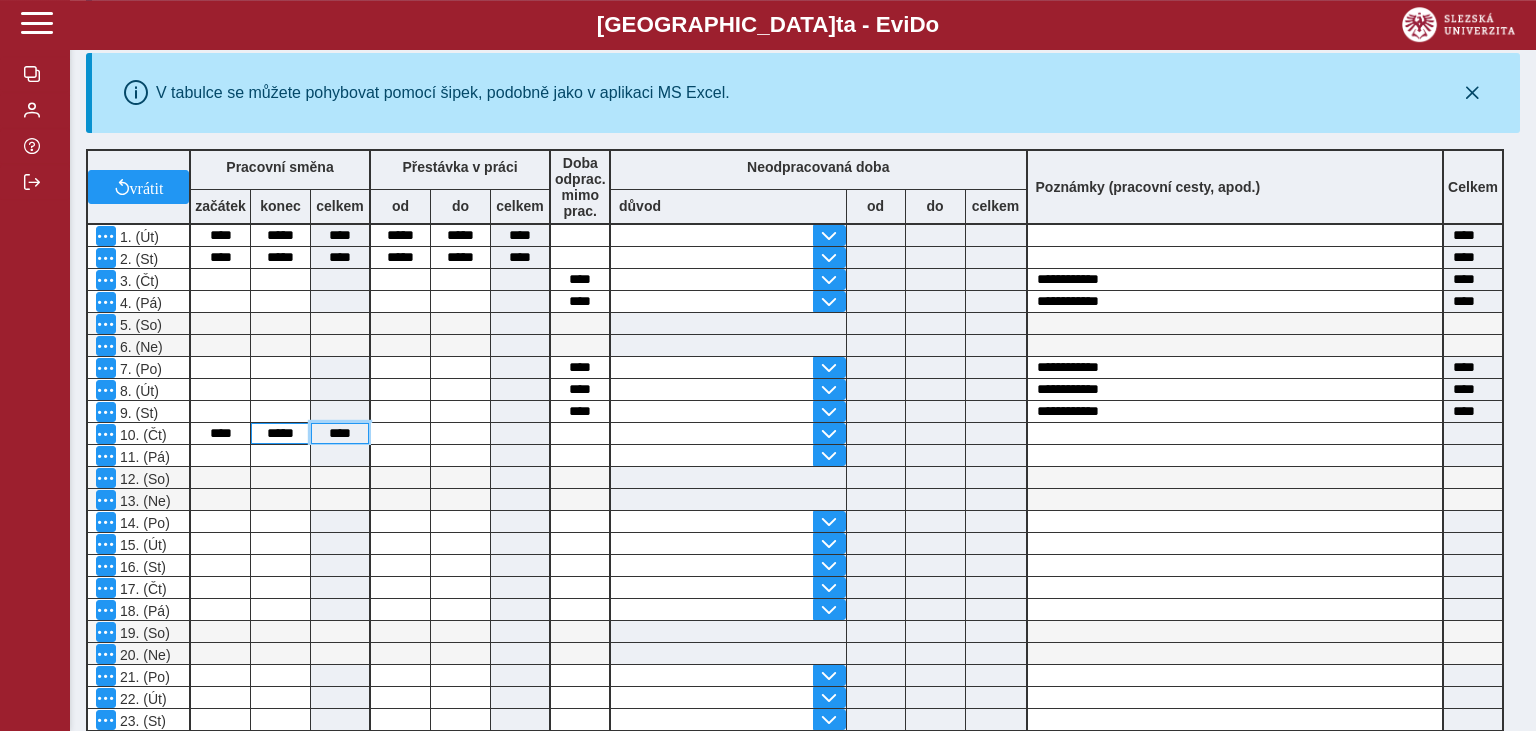 type on "****" 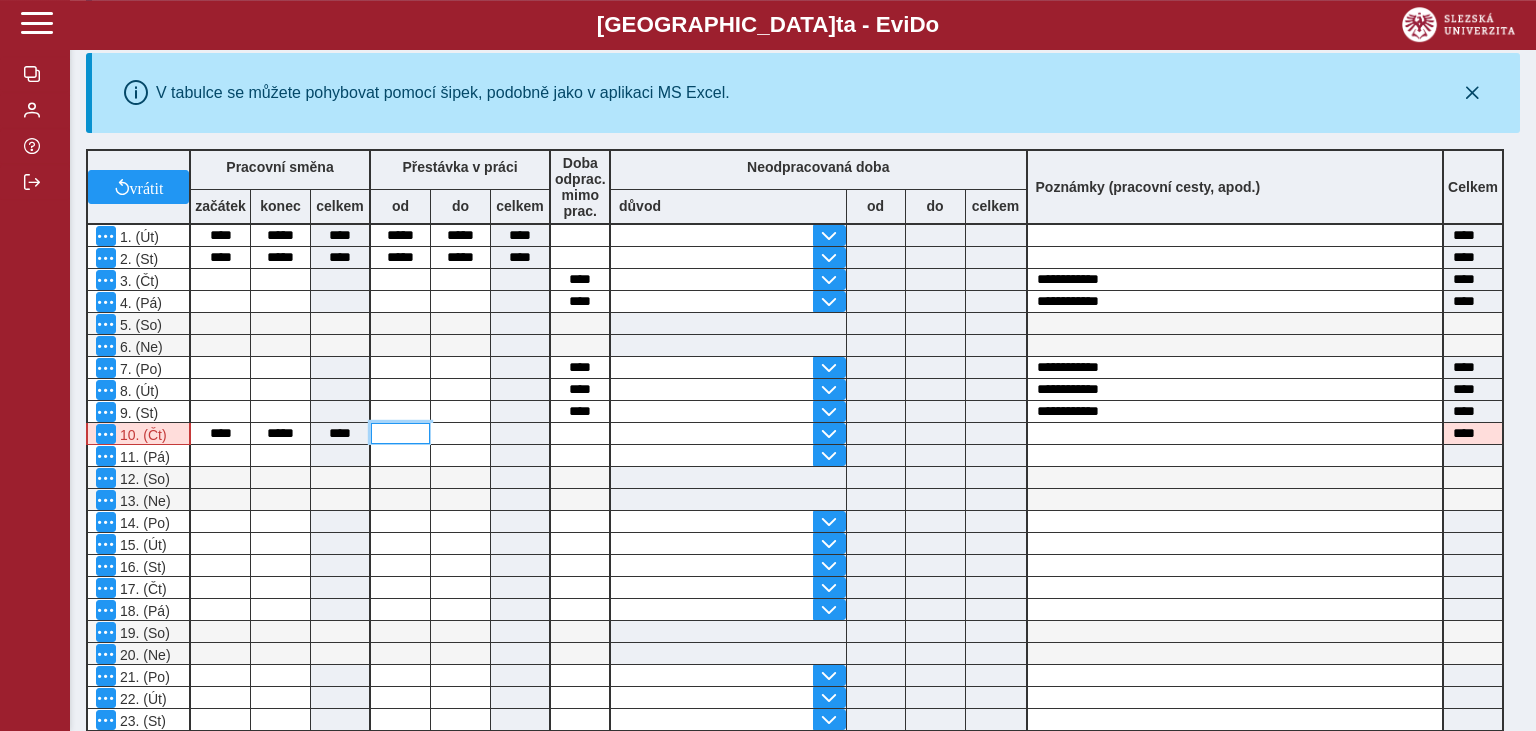 click at bounding box center (400, 433) 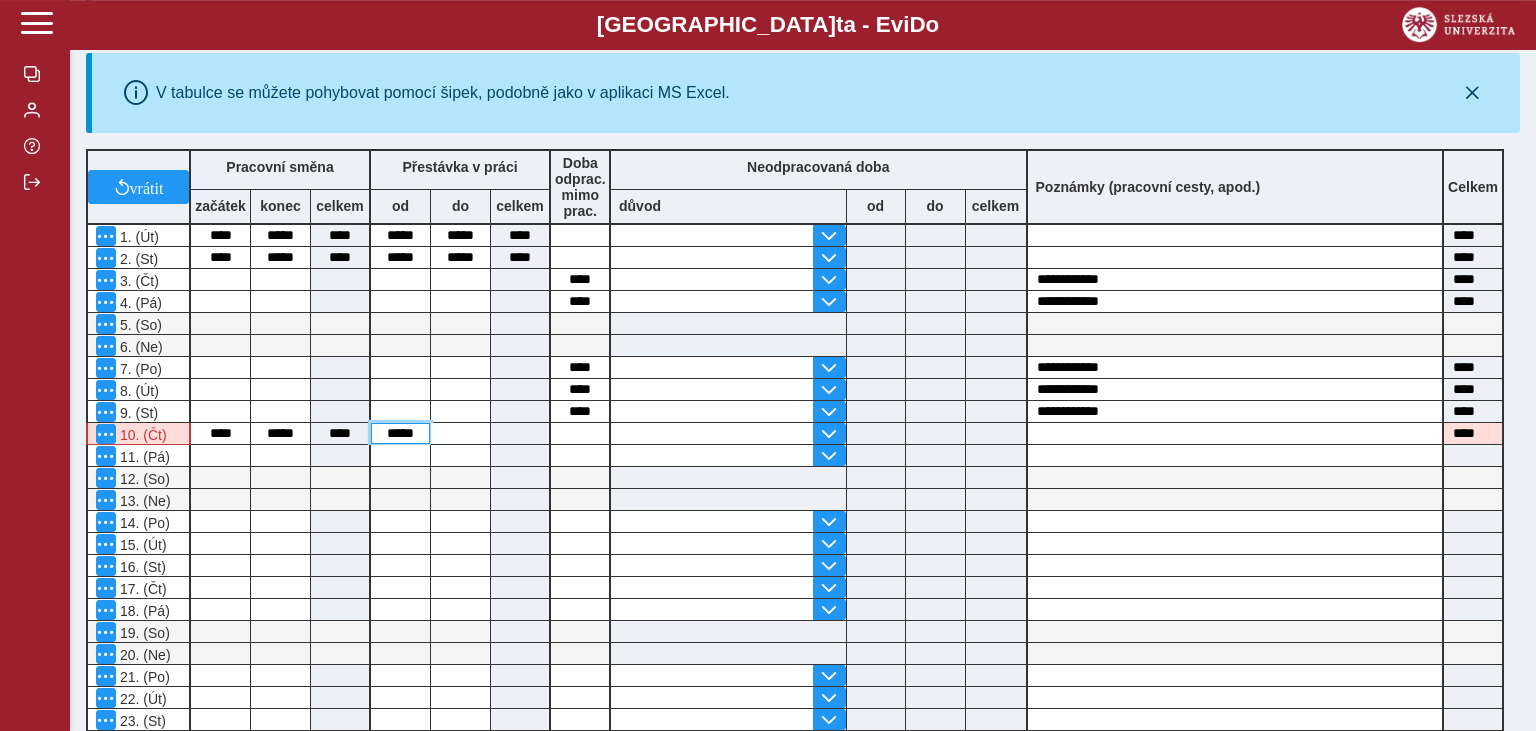 type on "*****" 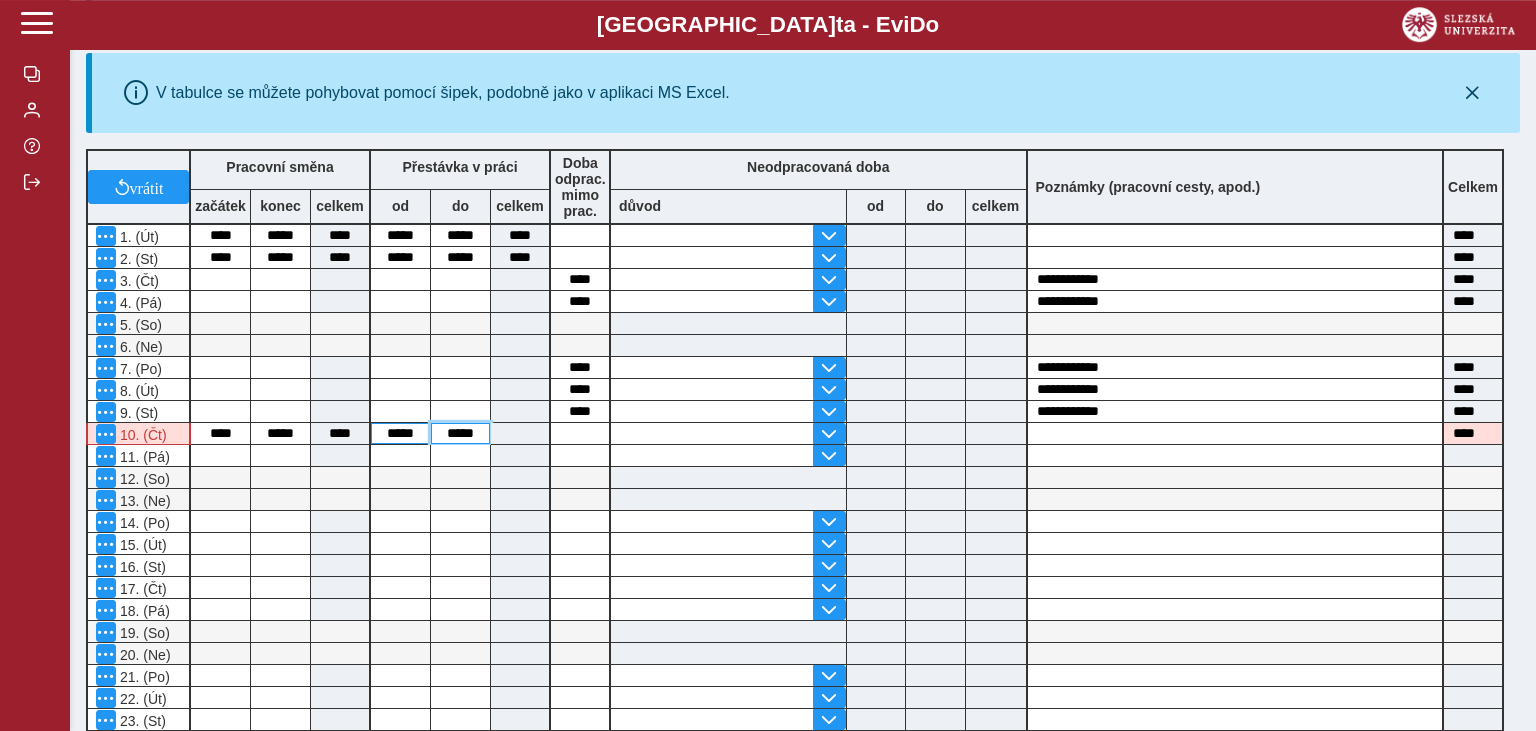 type on "*****" 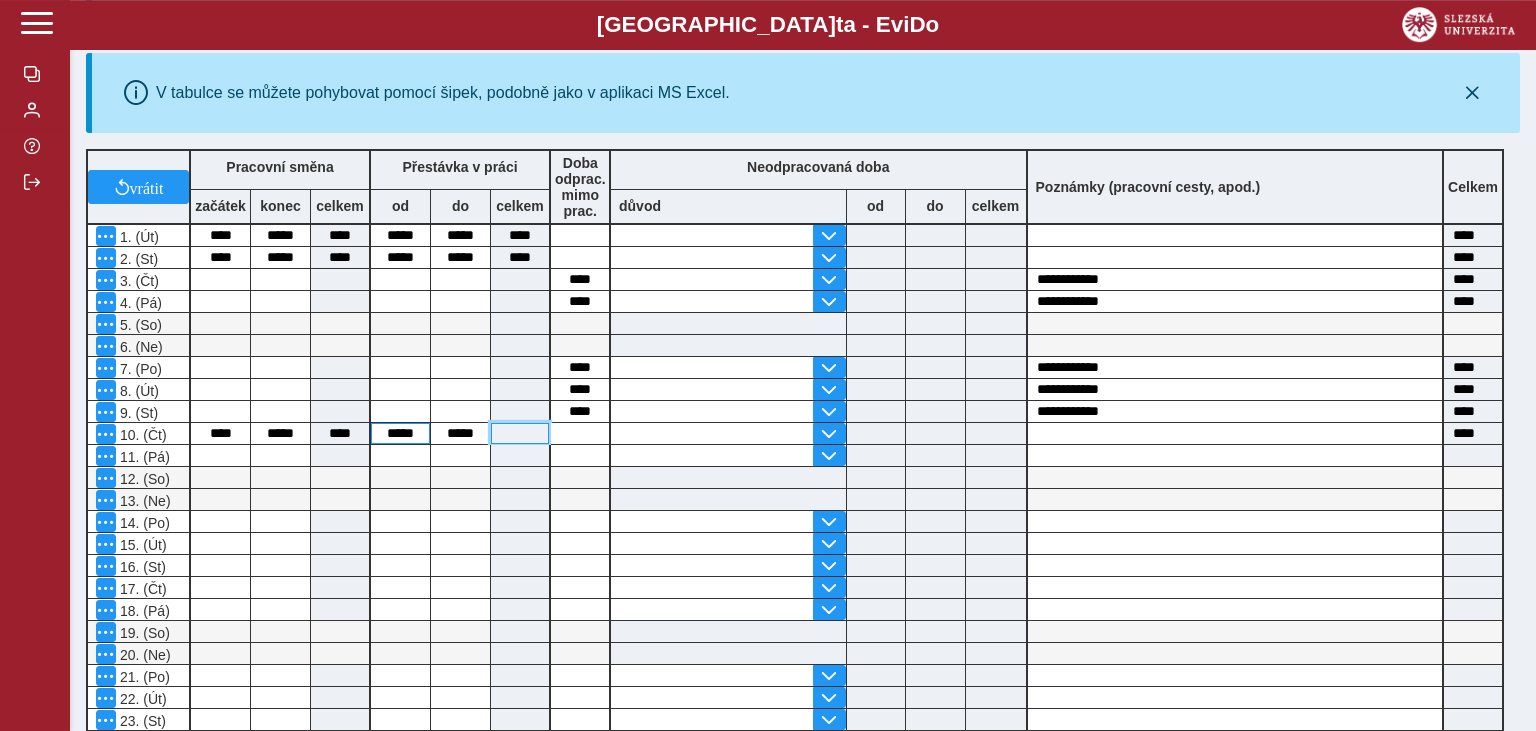 type on "****" 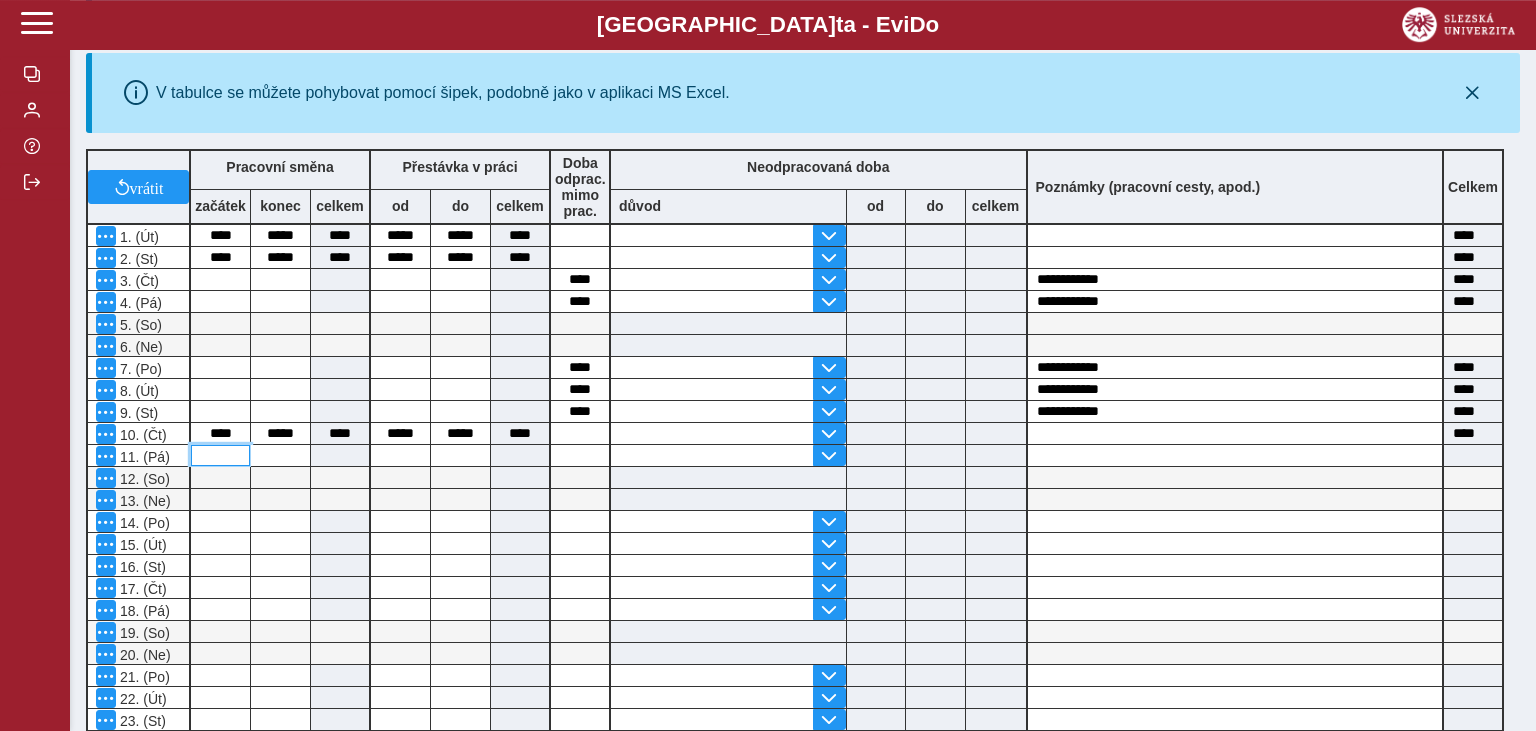 click at bounding box center [220, 455] 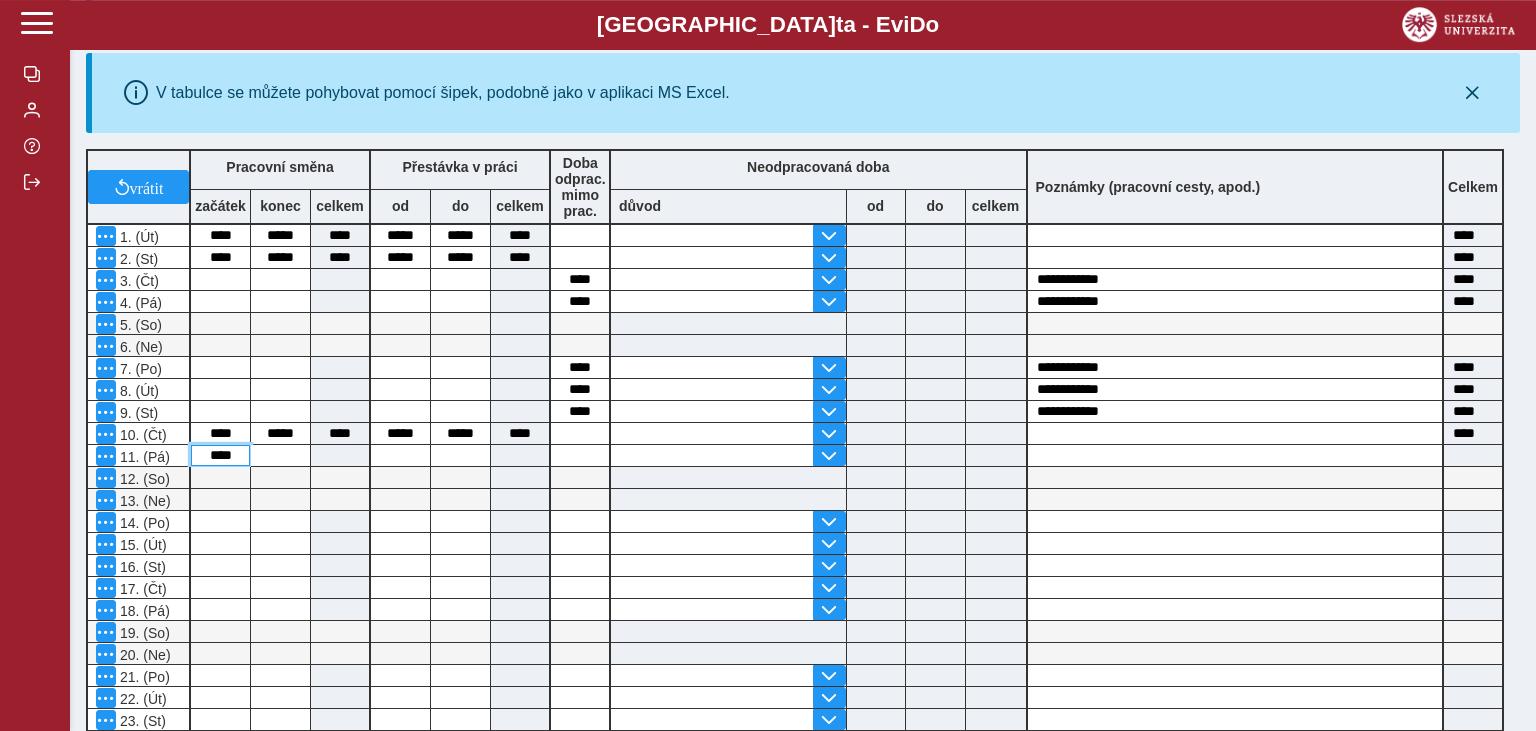 type on "****" 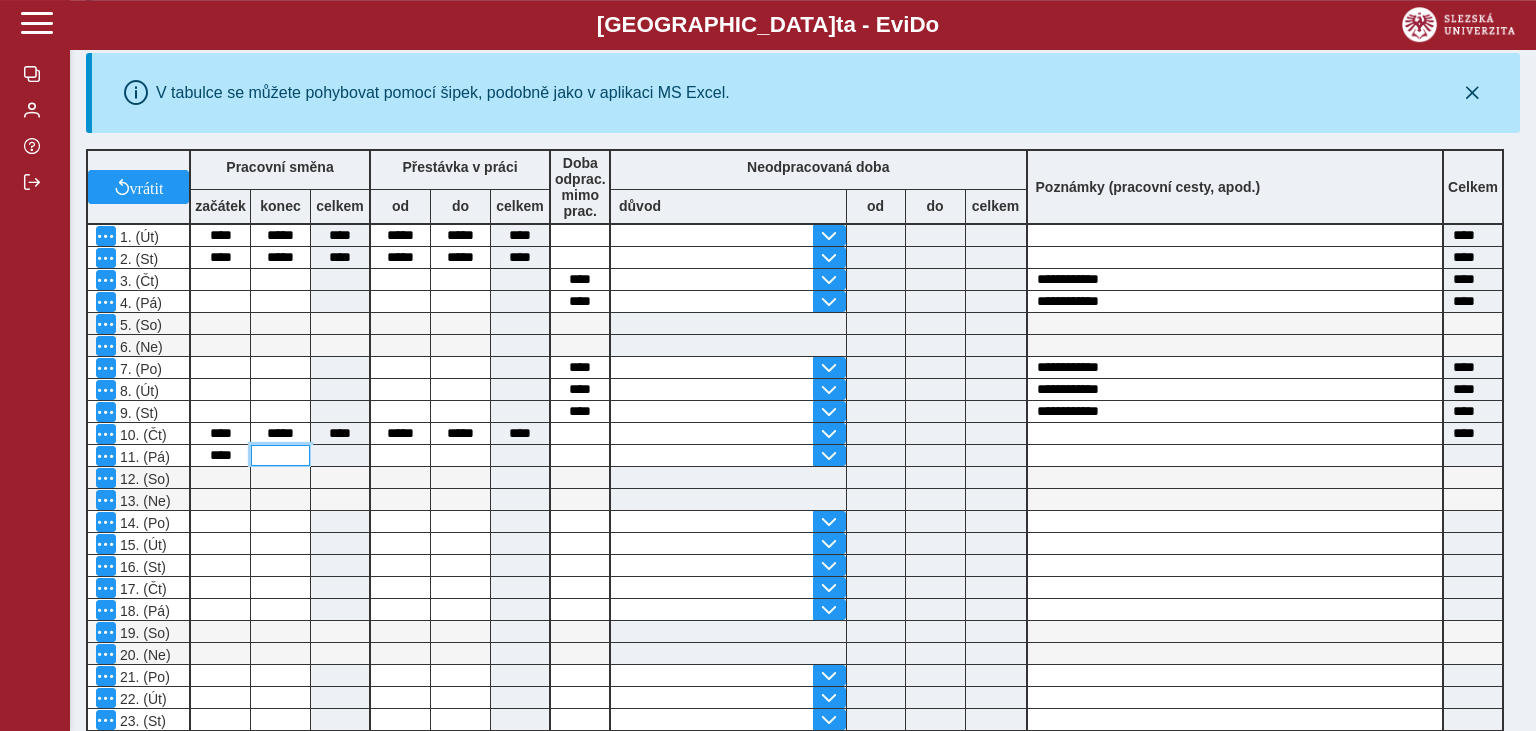 click at bounding box center [280, 455] 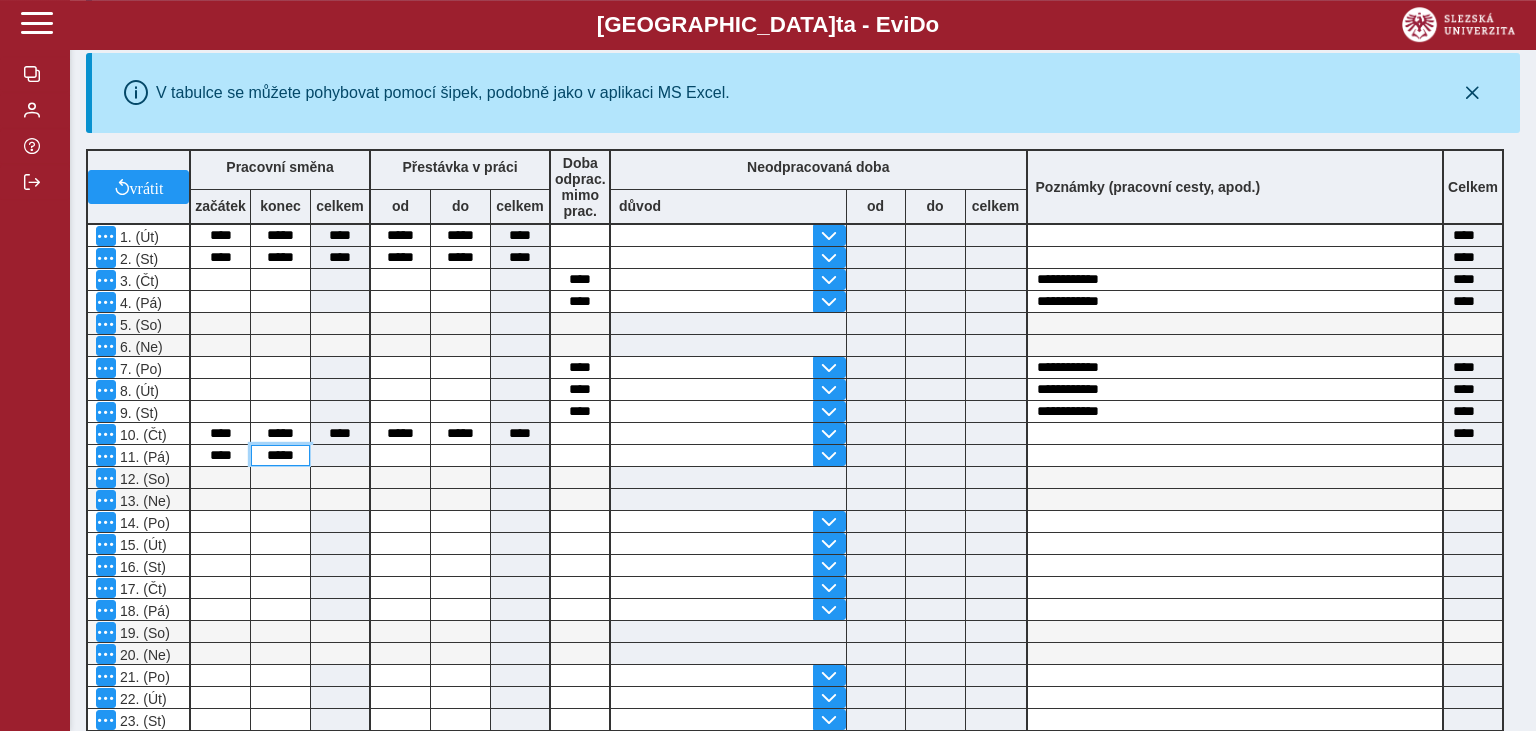 type on "*****" 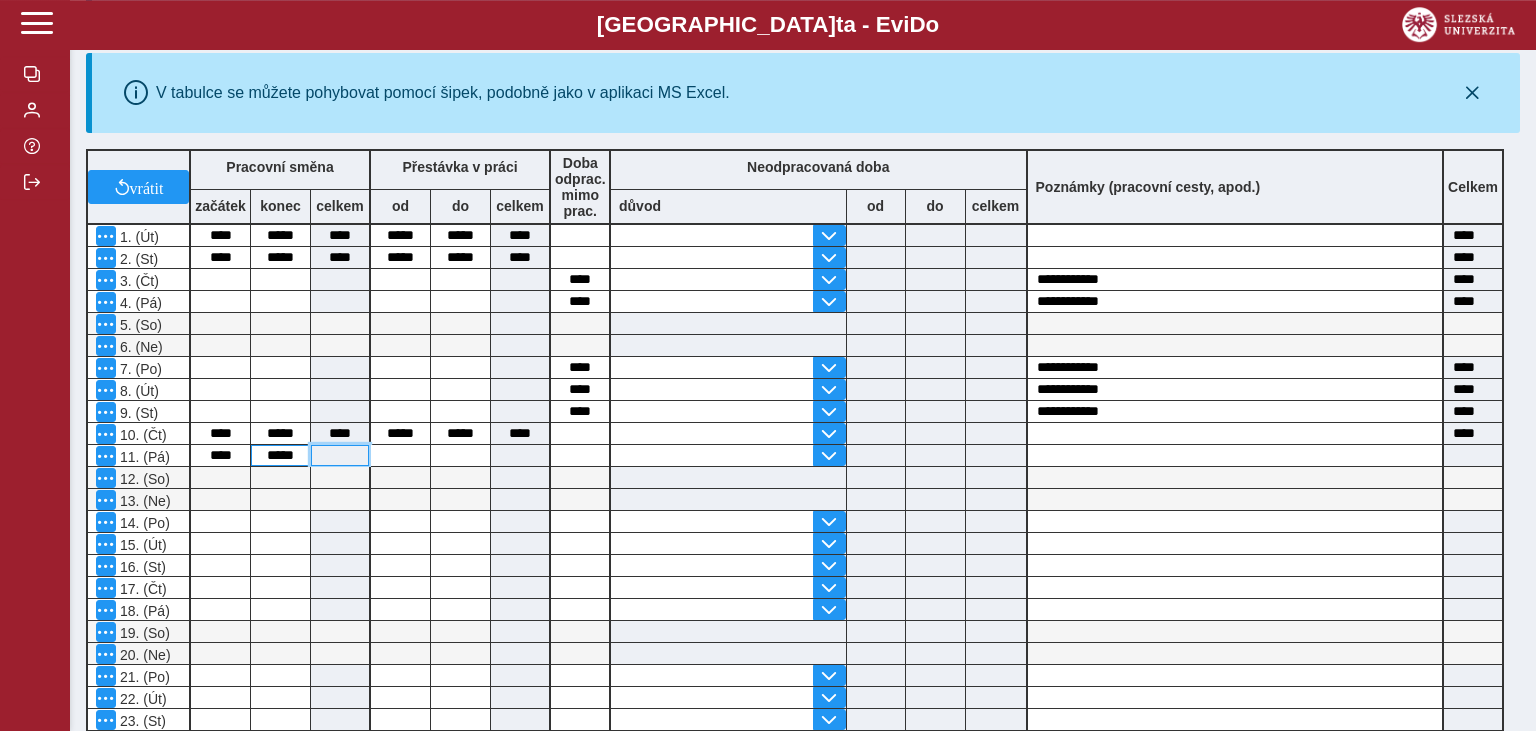 type on "****" 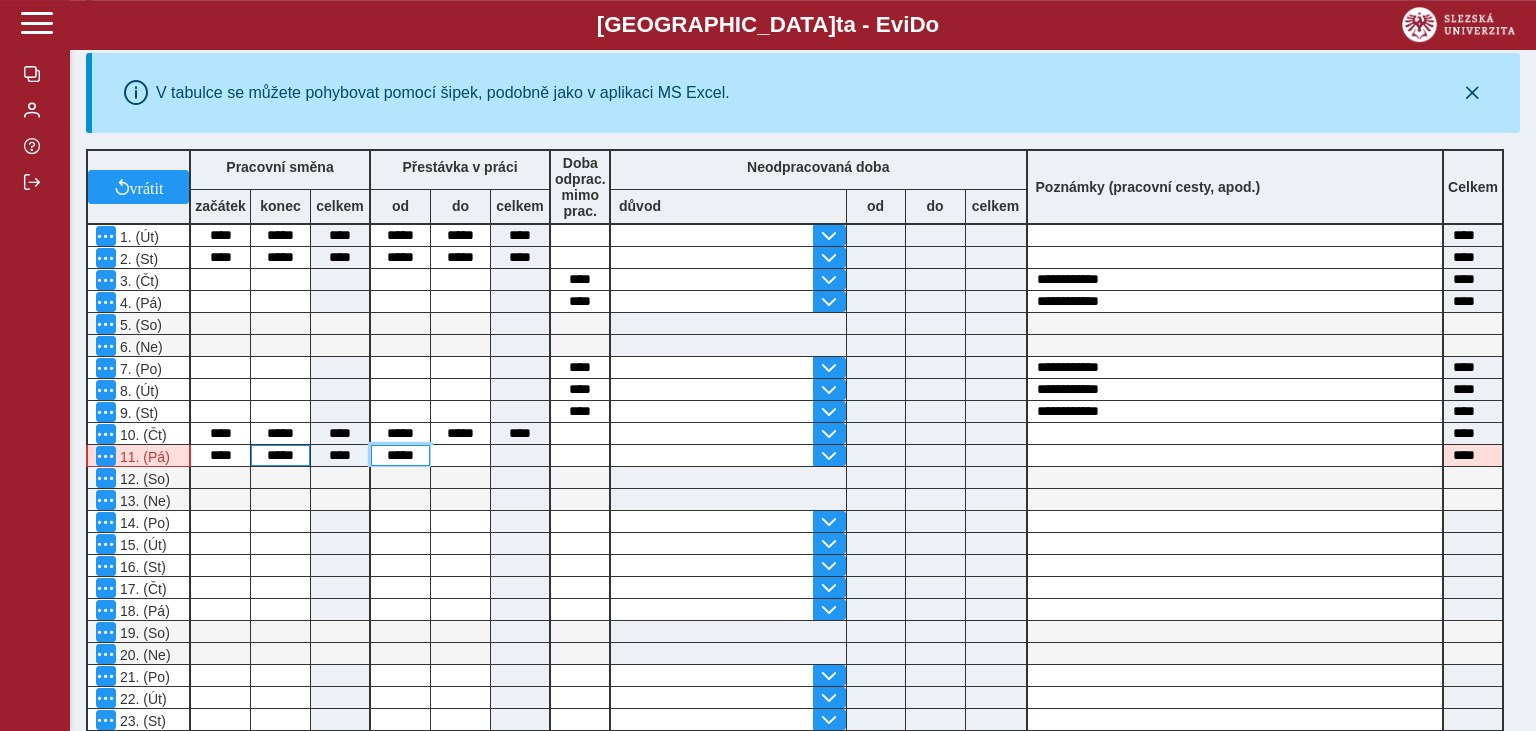 type on "*****" 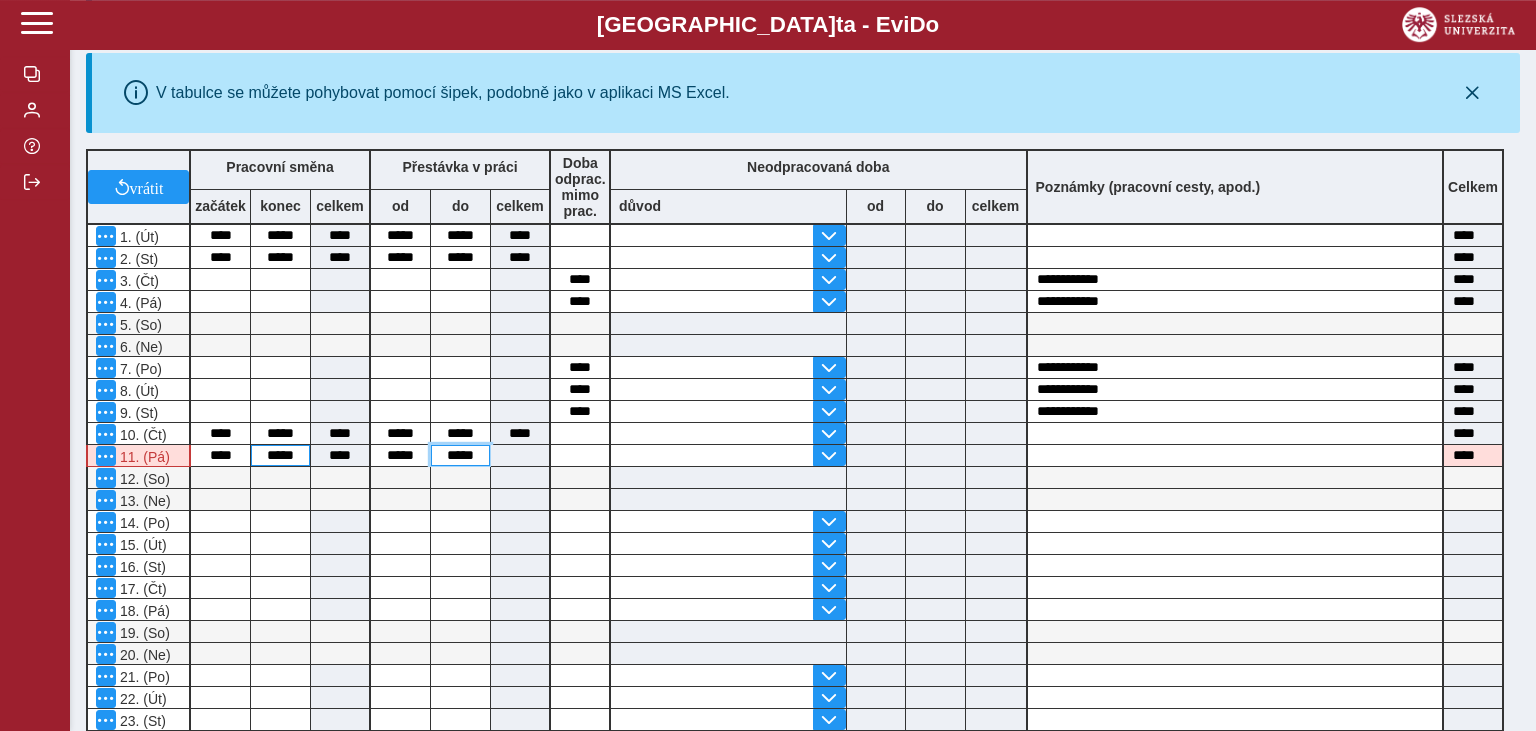 type on "*****" 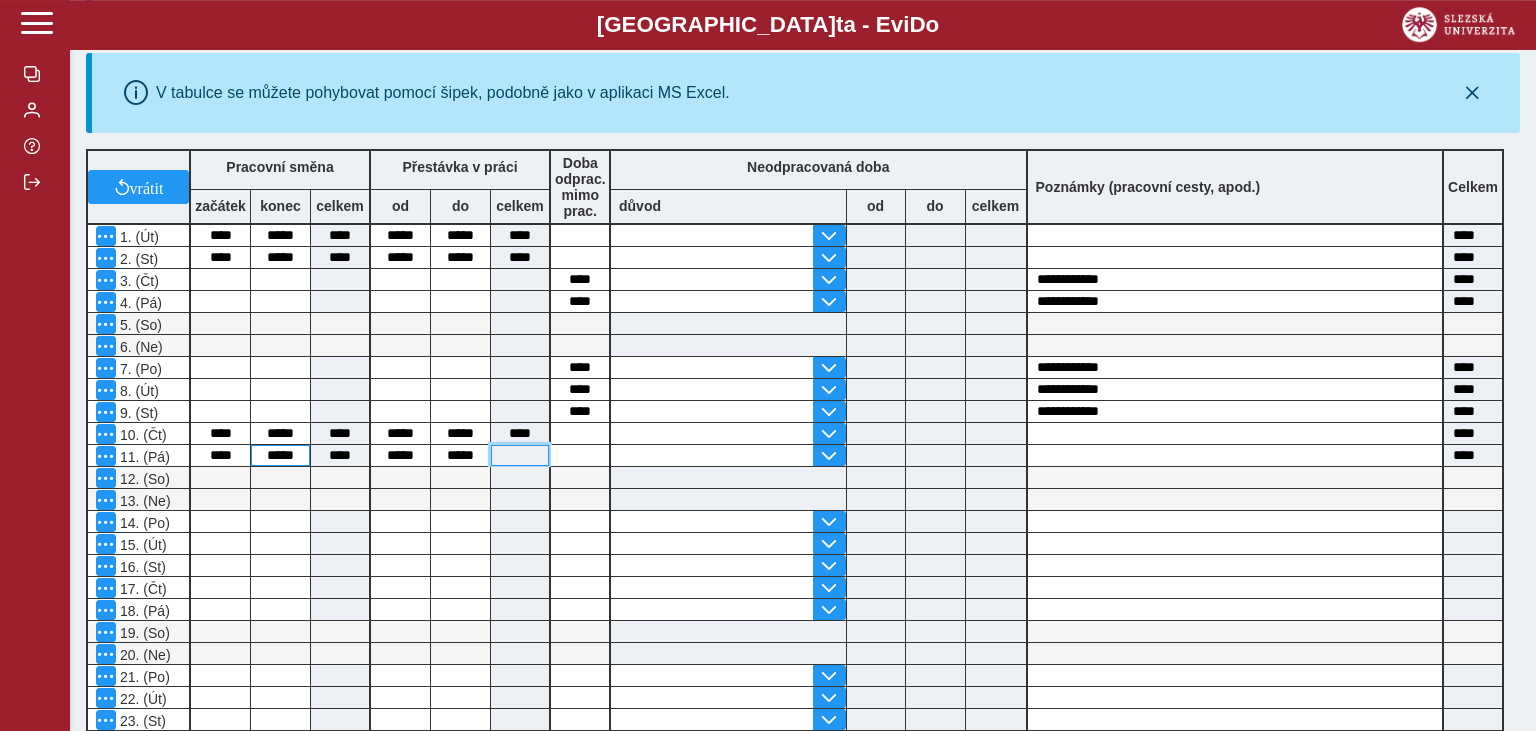 type on "****" 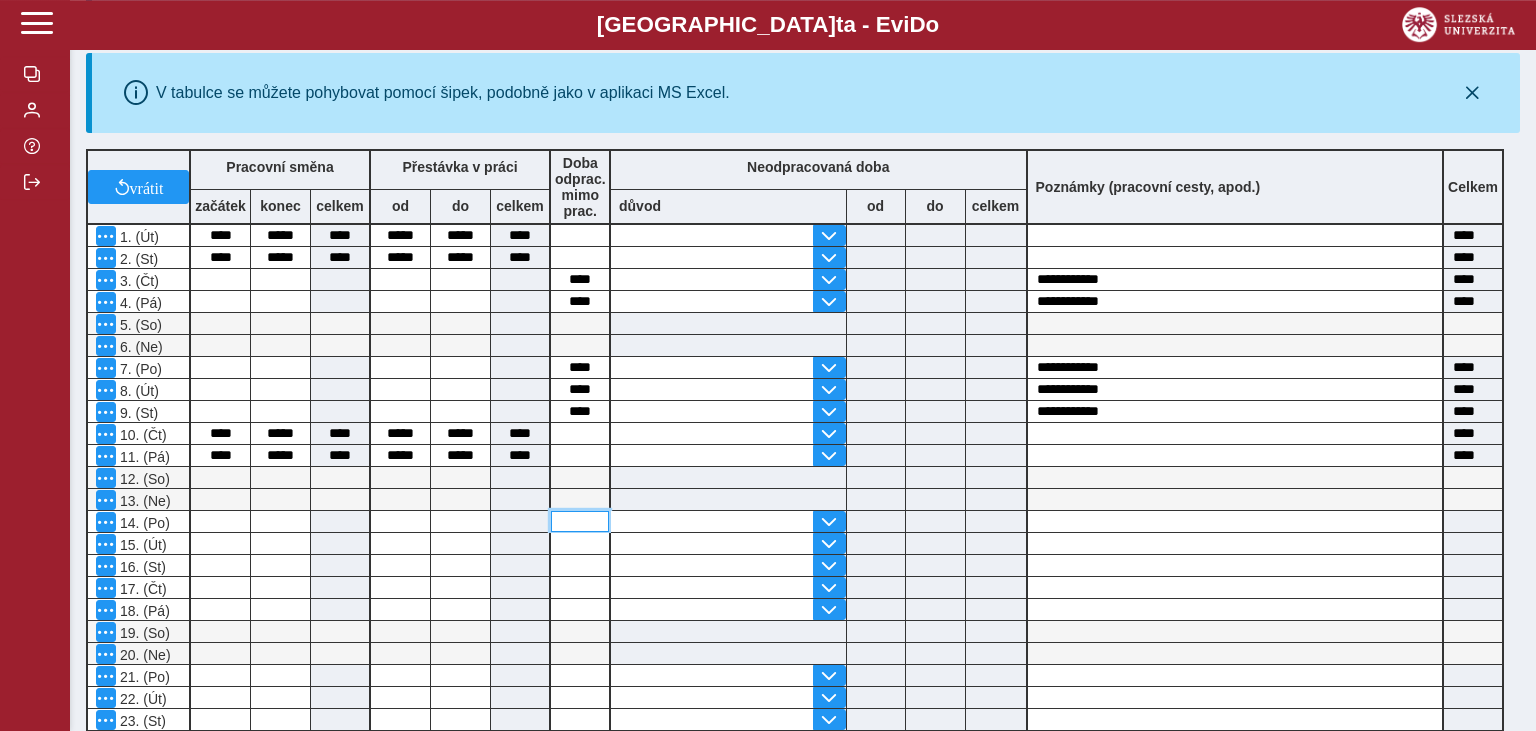 click at bounding box center (580, 521) 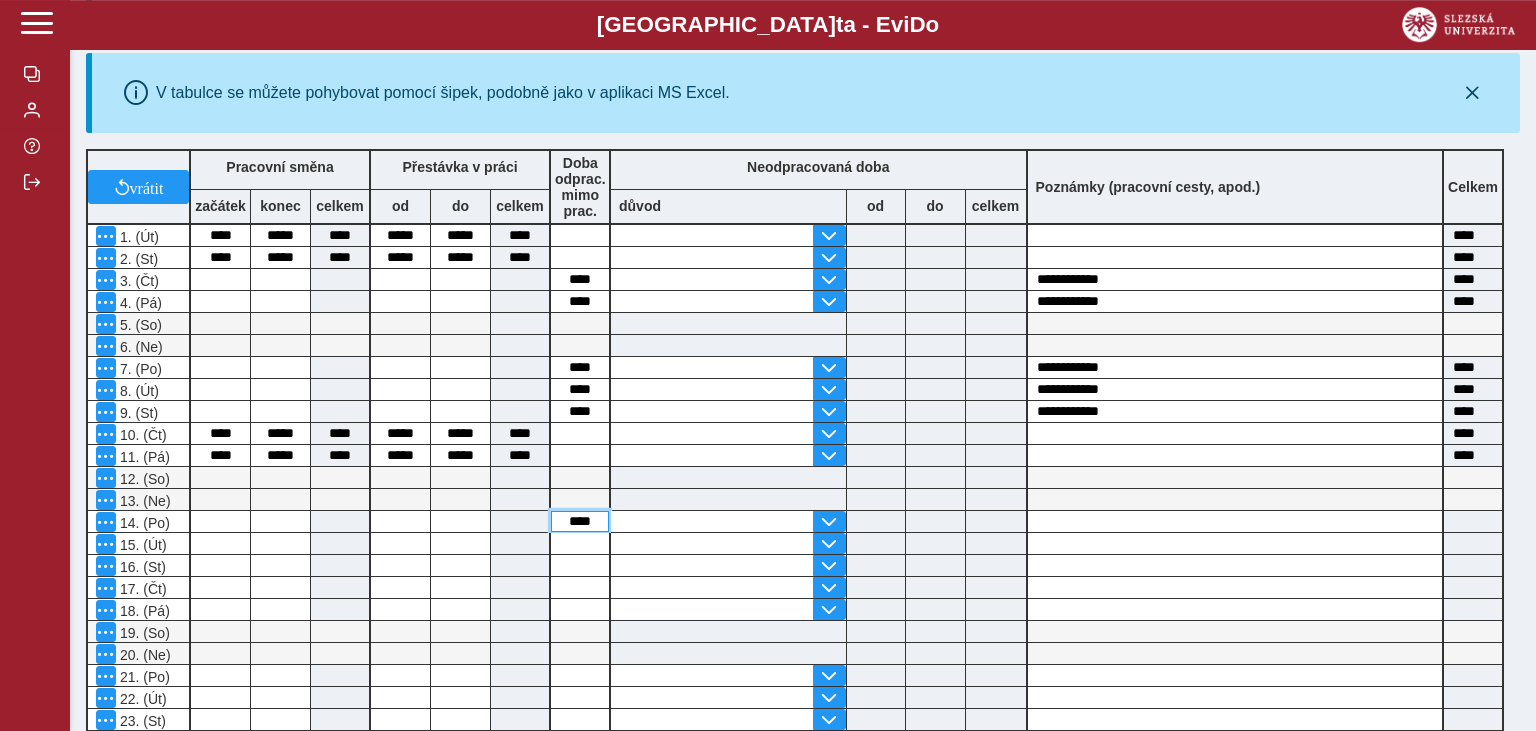 type on "****" 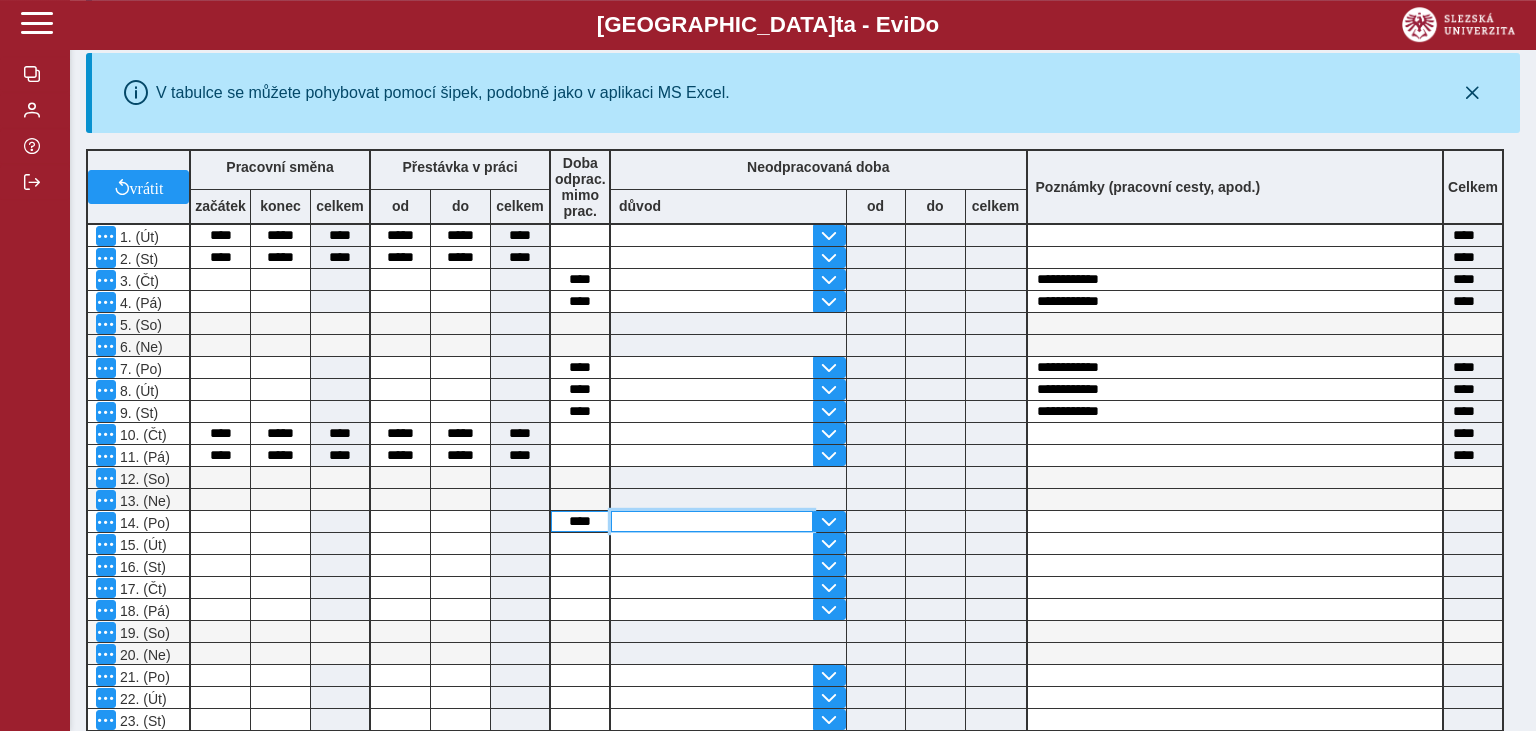 type on "****" 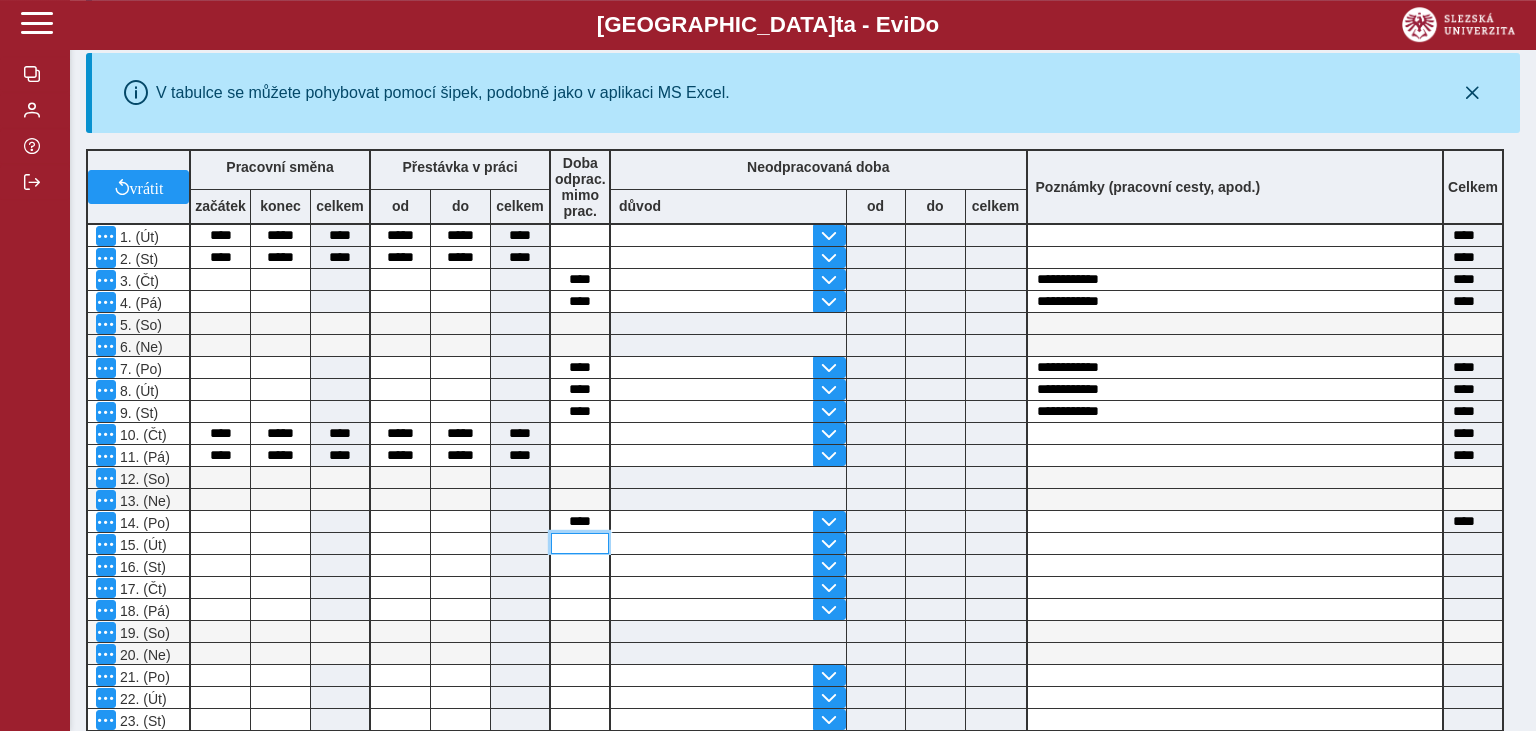 click at bounding box center [580, 543] 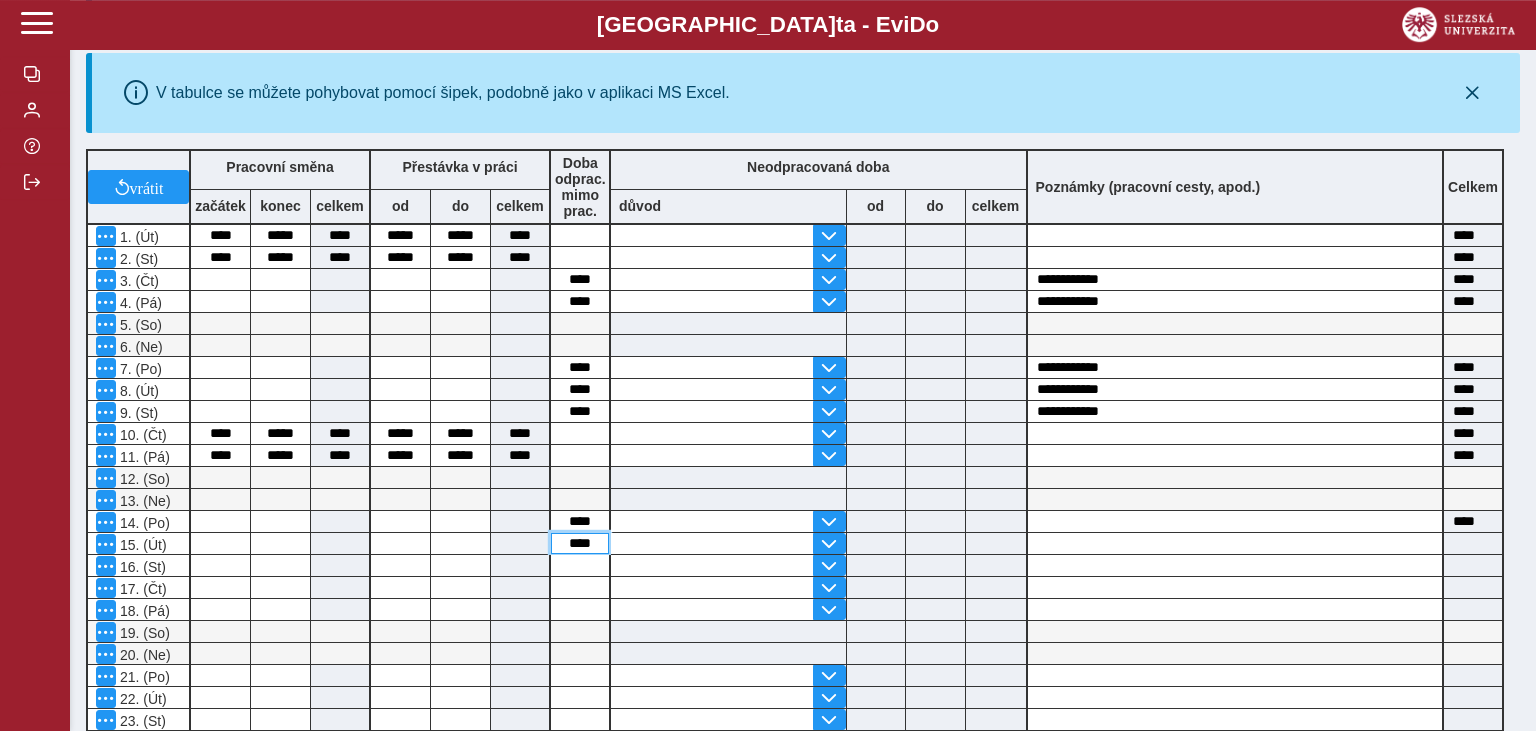 type on "****" 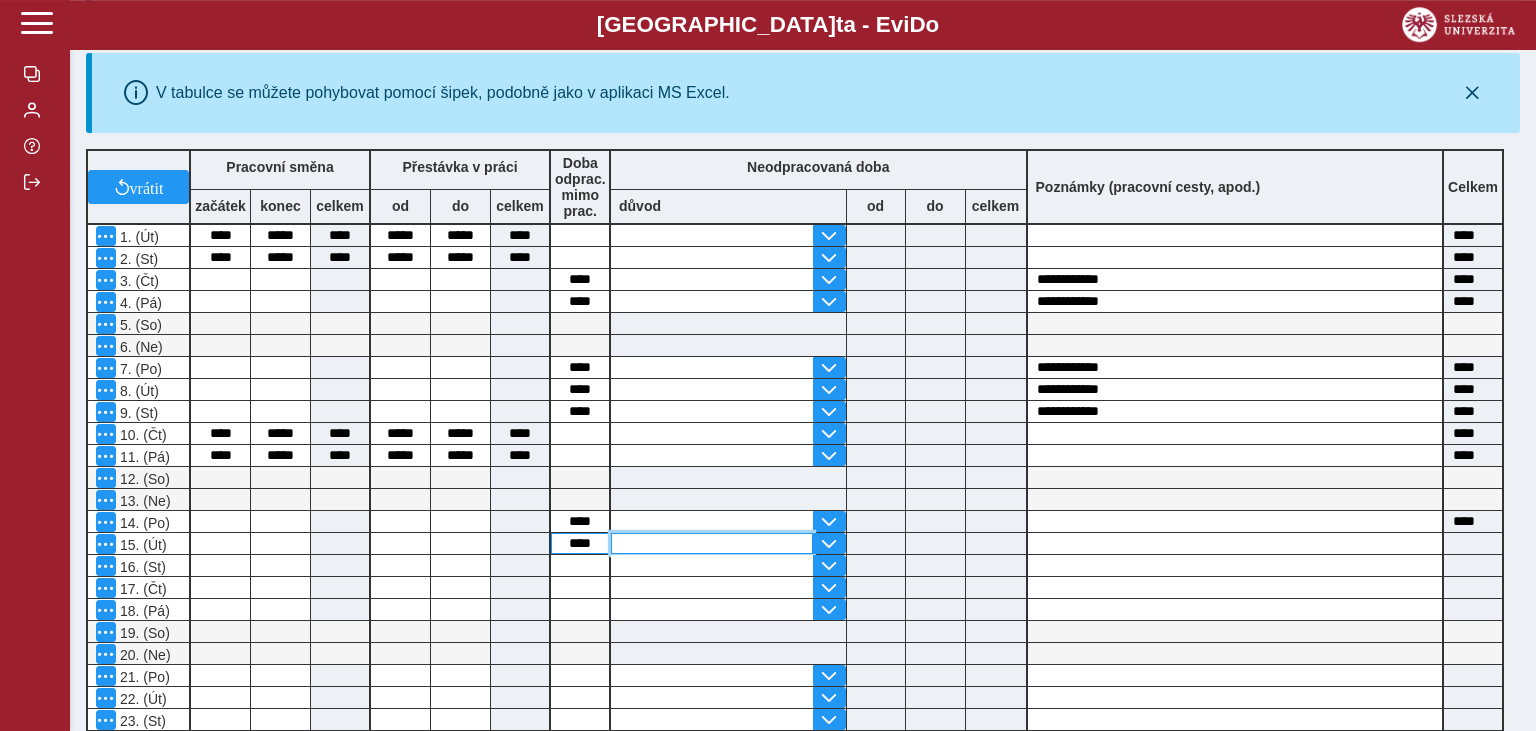 type on "****" 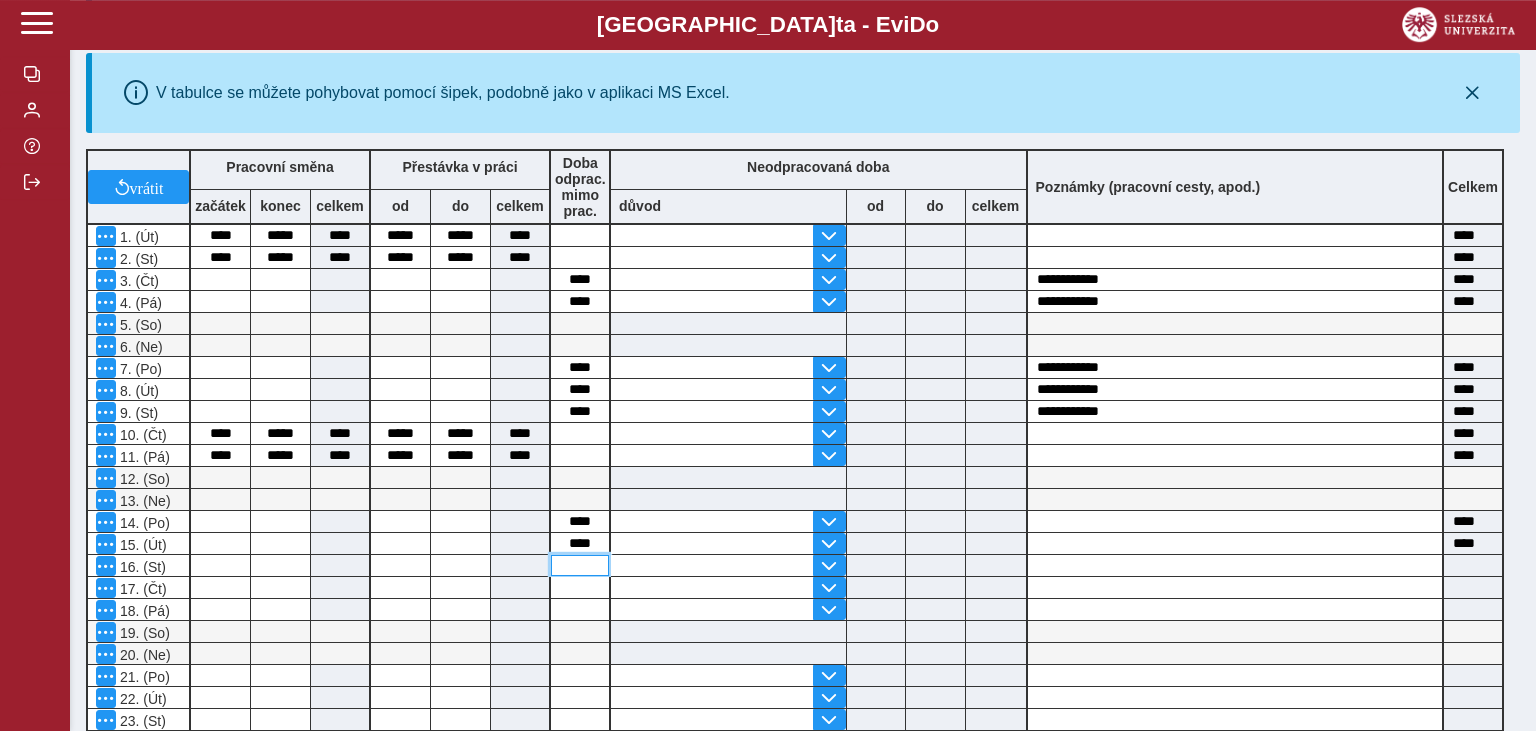 click at bounding box center [580, 565] 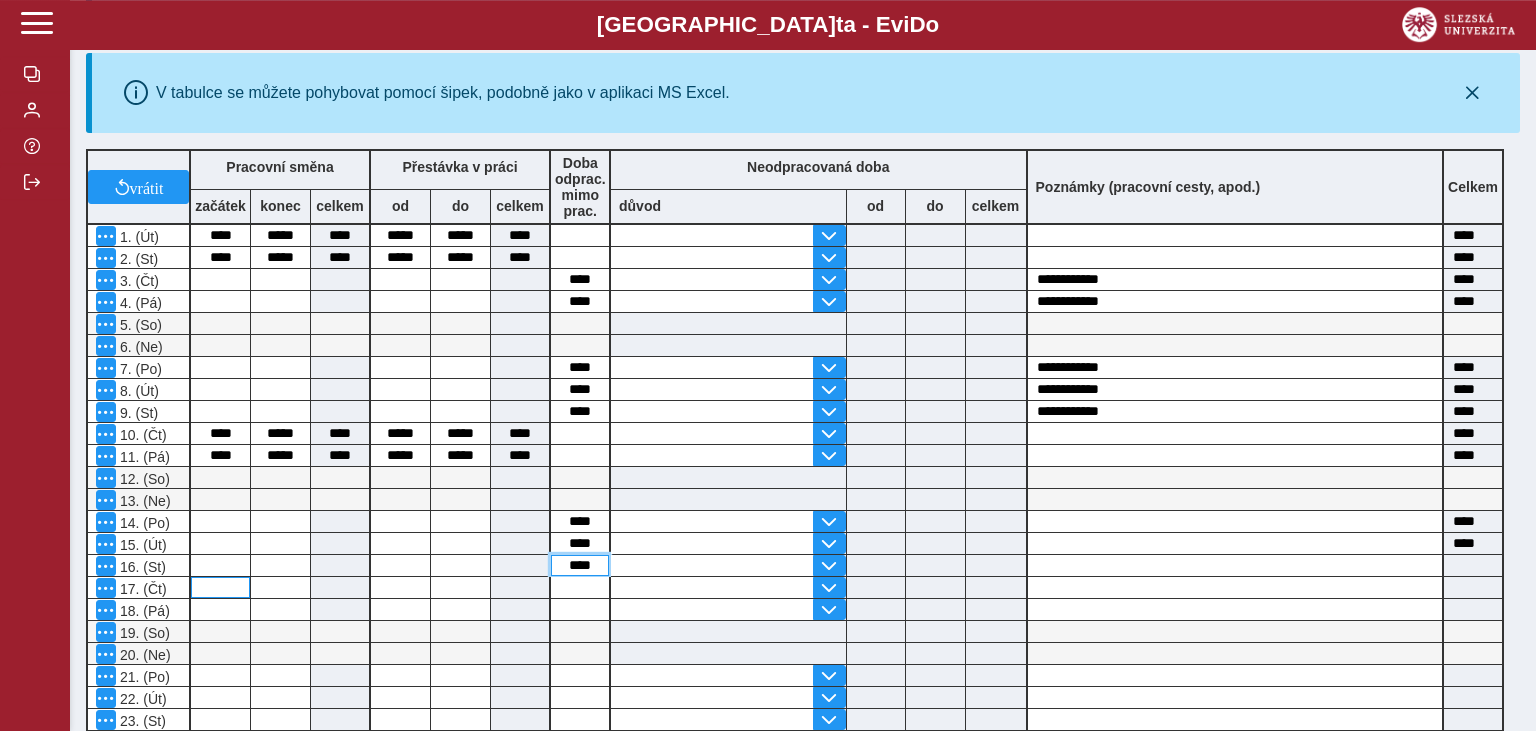 type on "****" 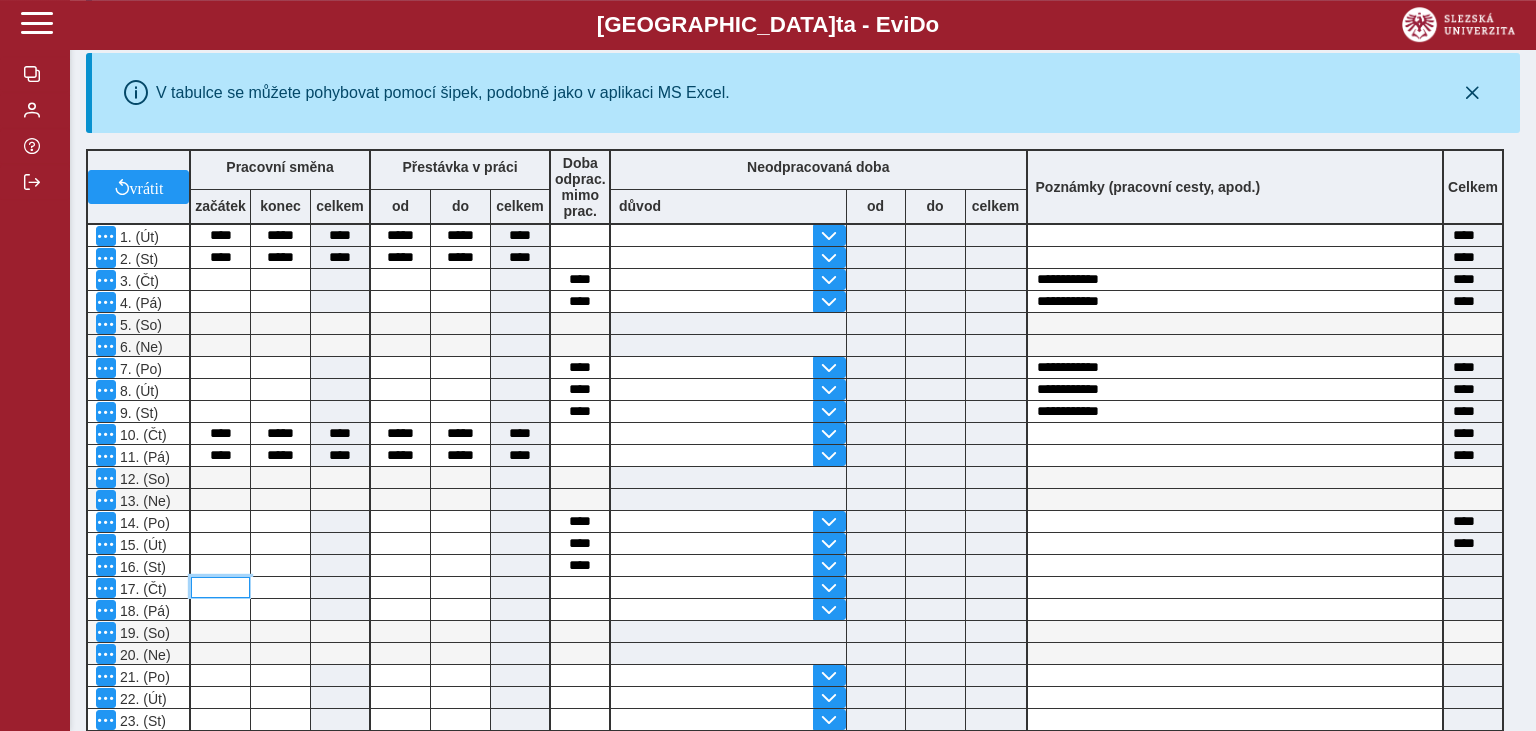 type on "****" 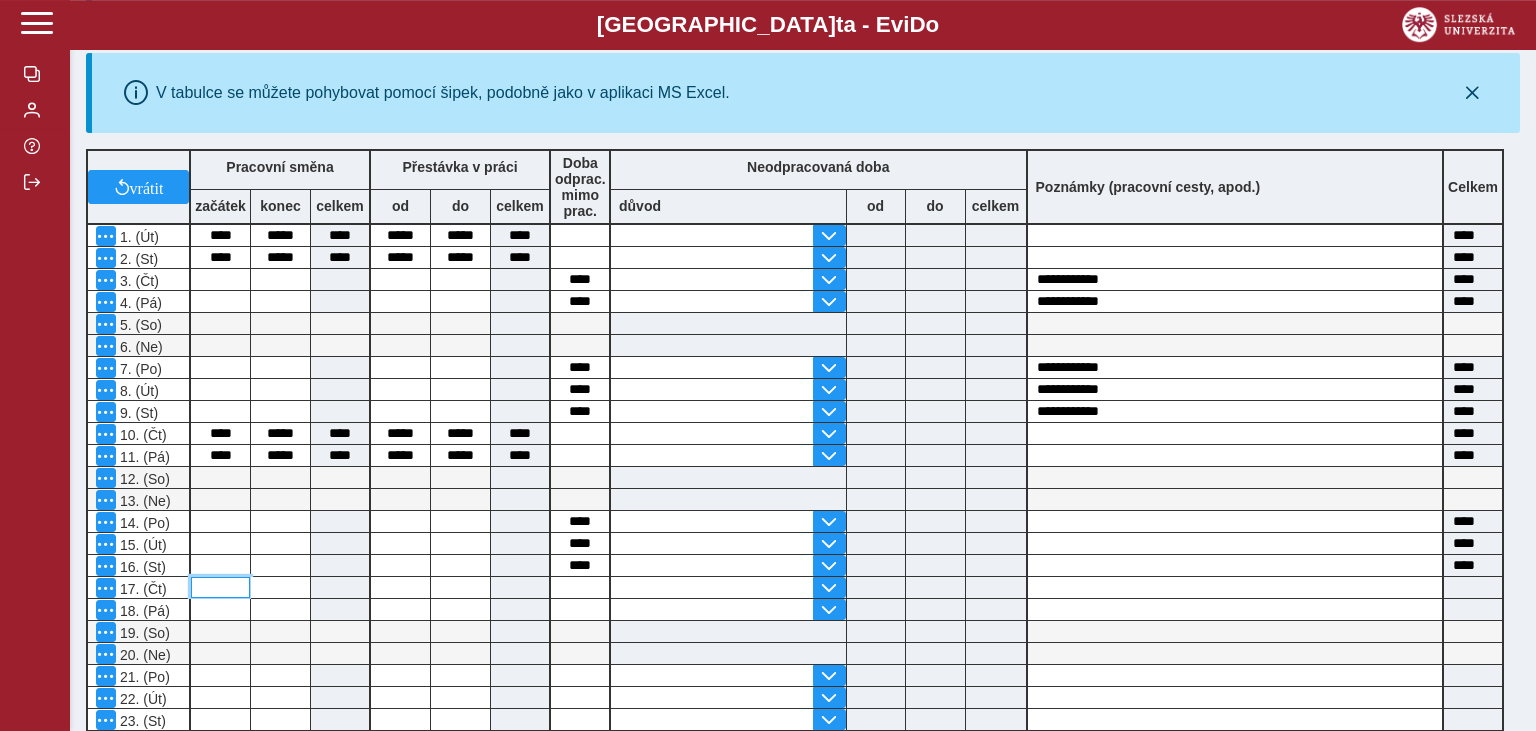 click at bounding box center [220, 587] 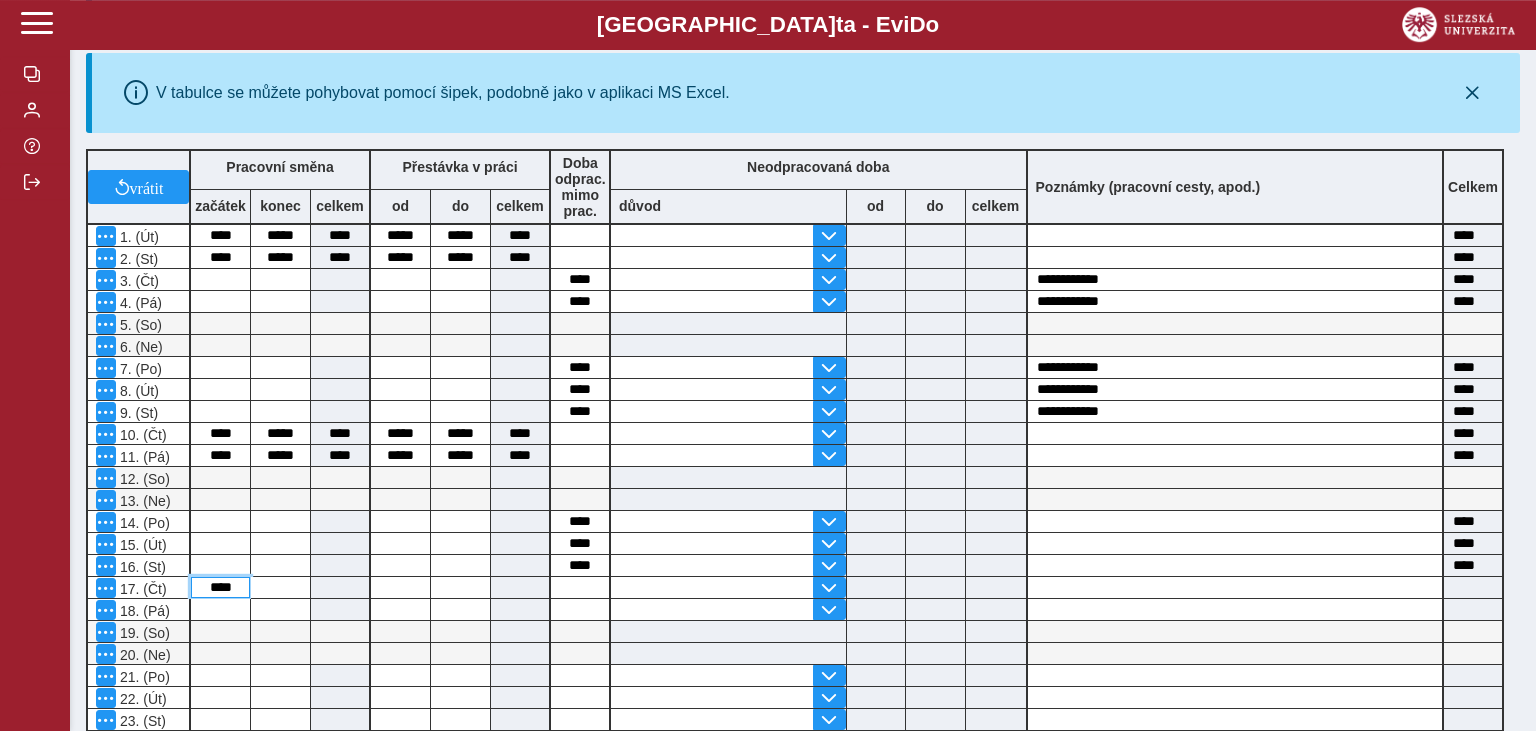 type on "****" 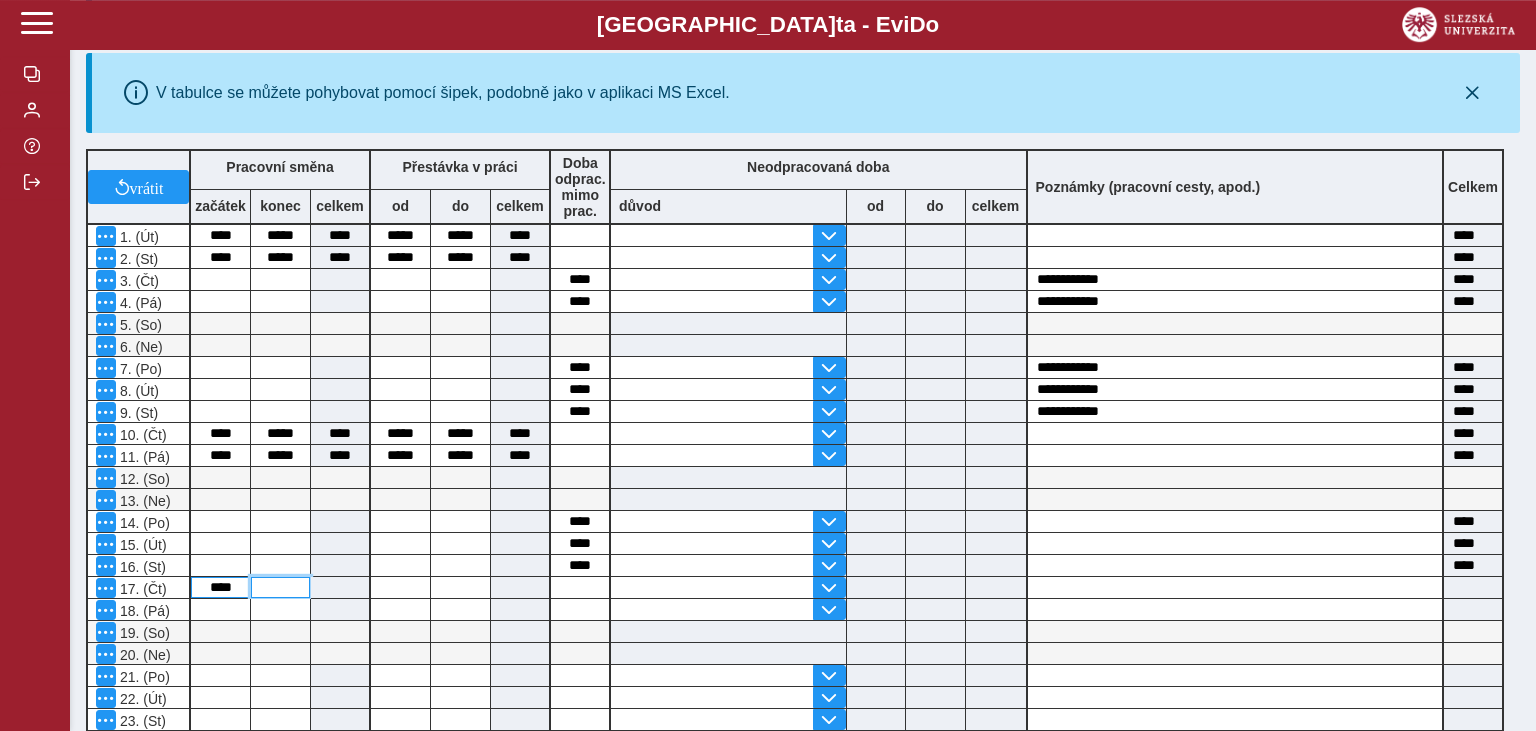 type on "*" 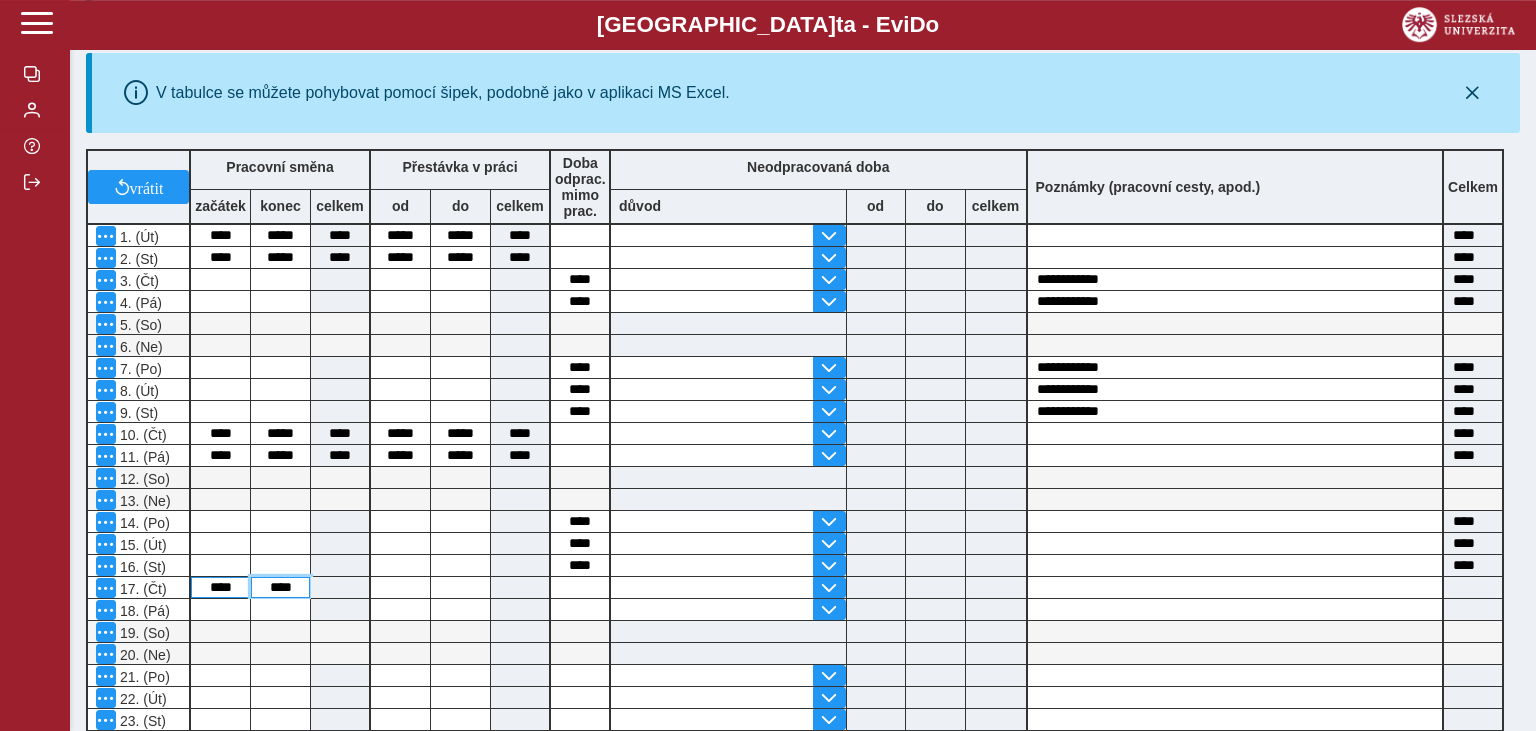 type on "****" 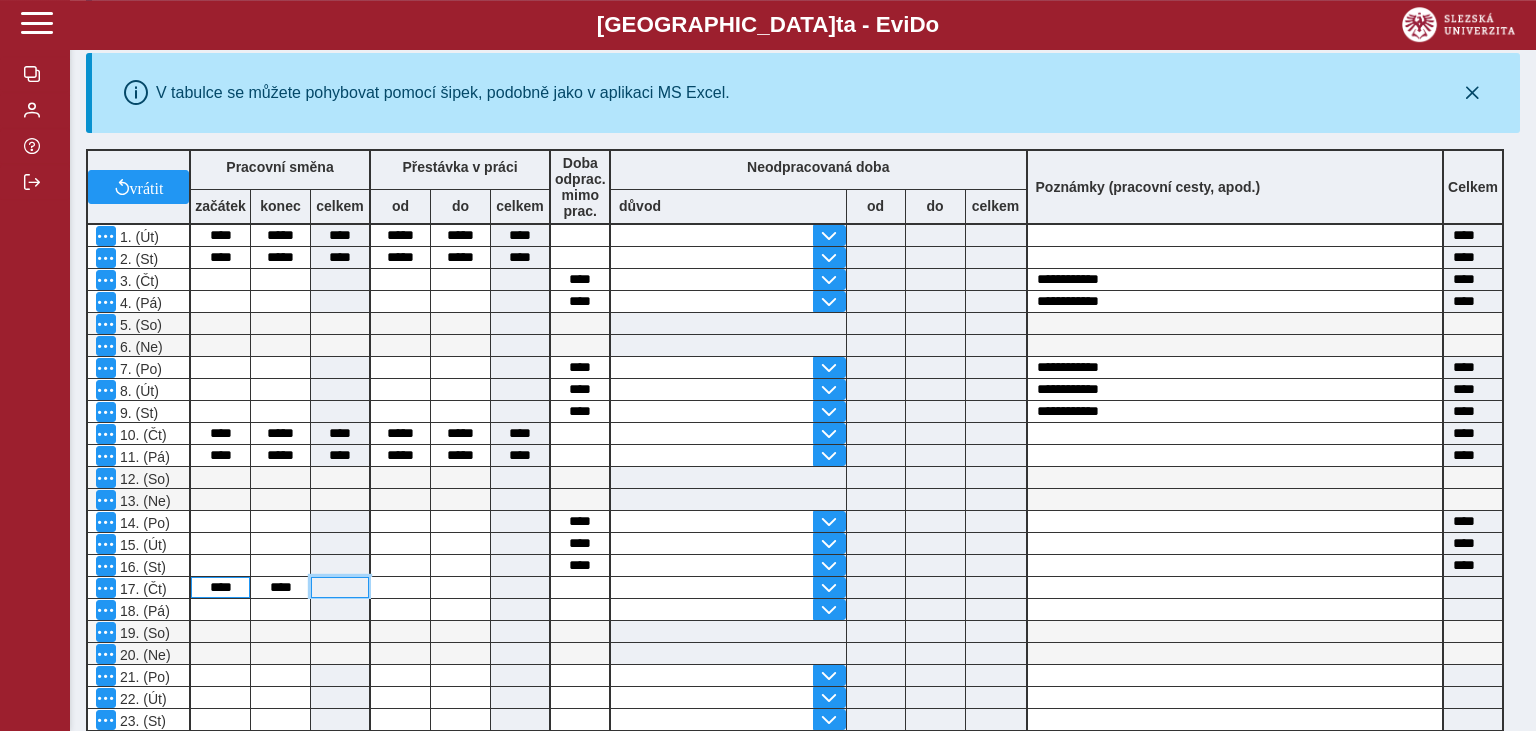 type on "****" 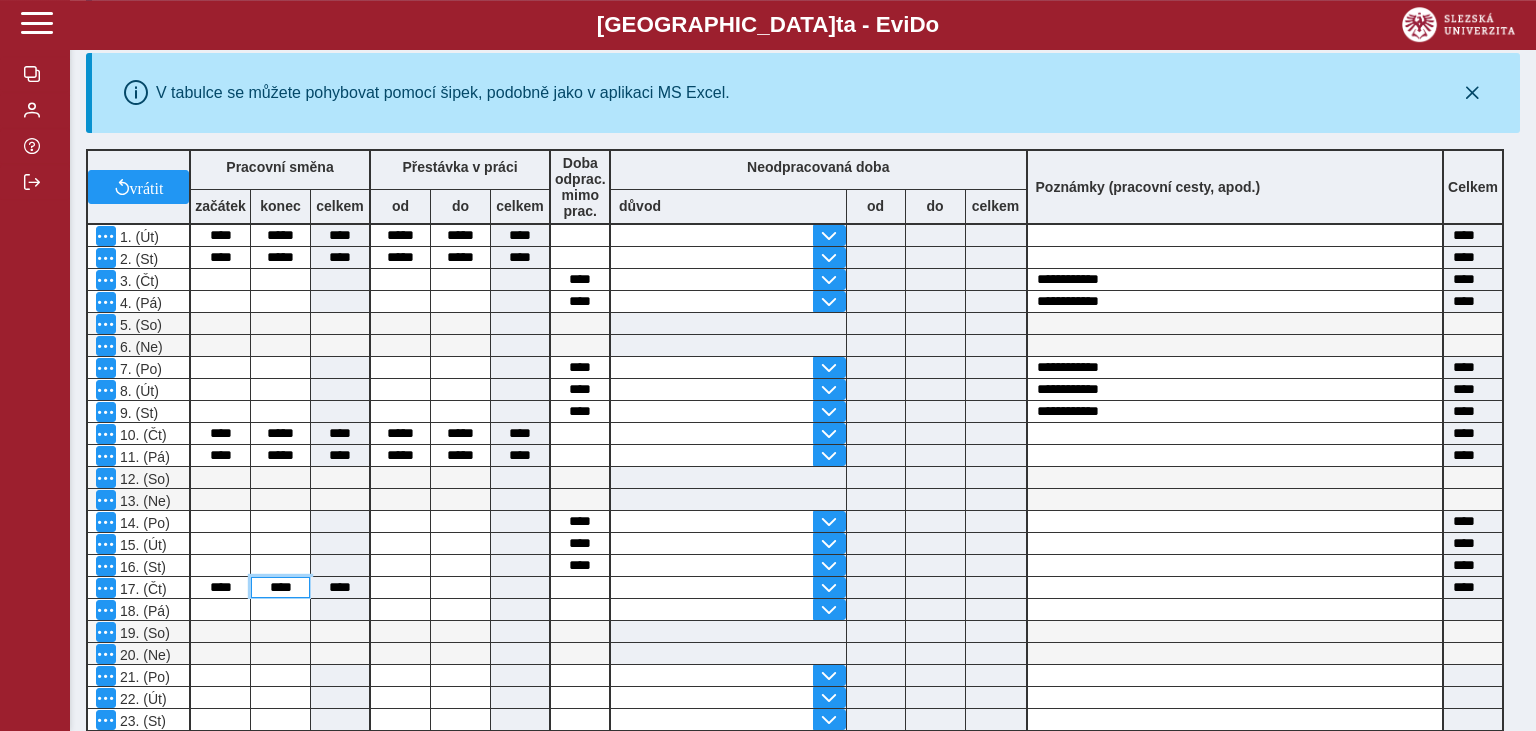 click on "****" at bounding box center (280, 587) 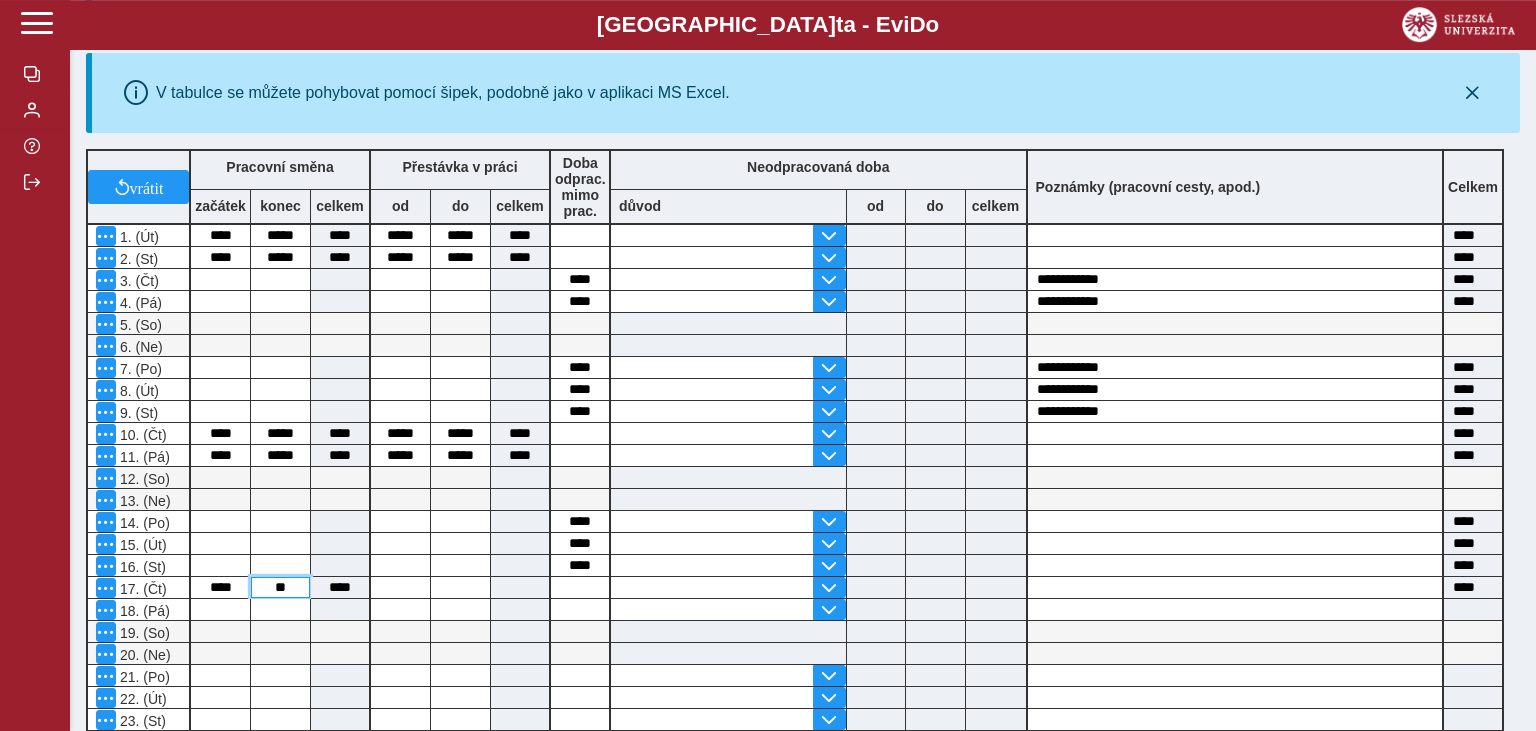type on "*" 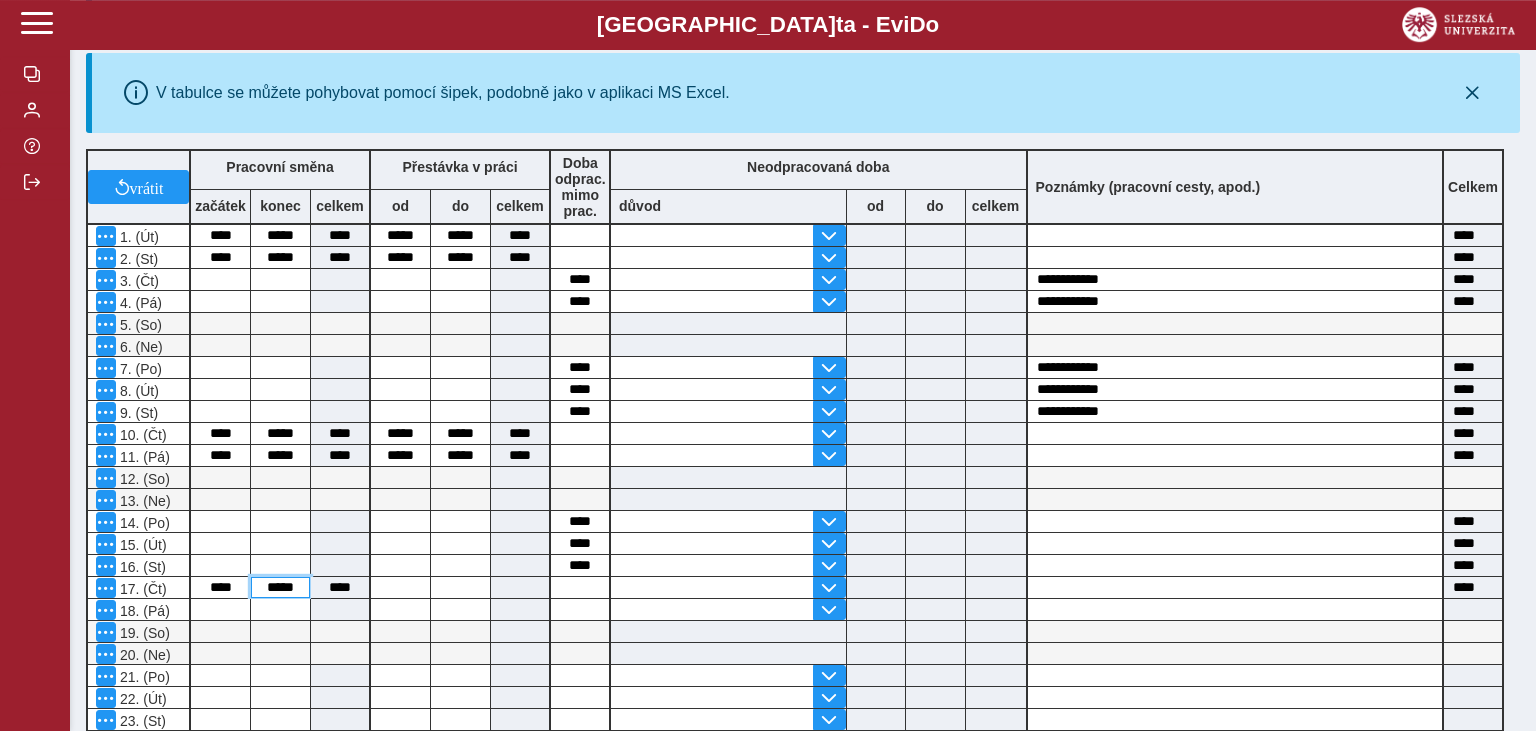 type on "*****" 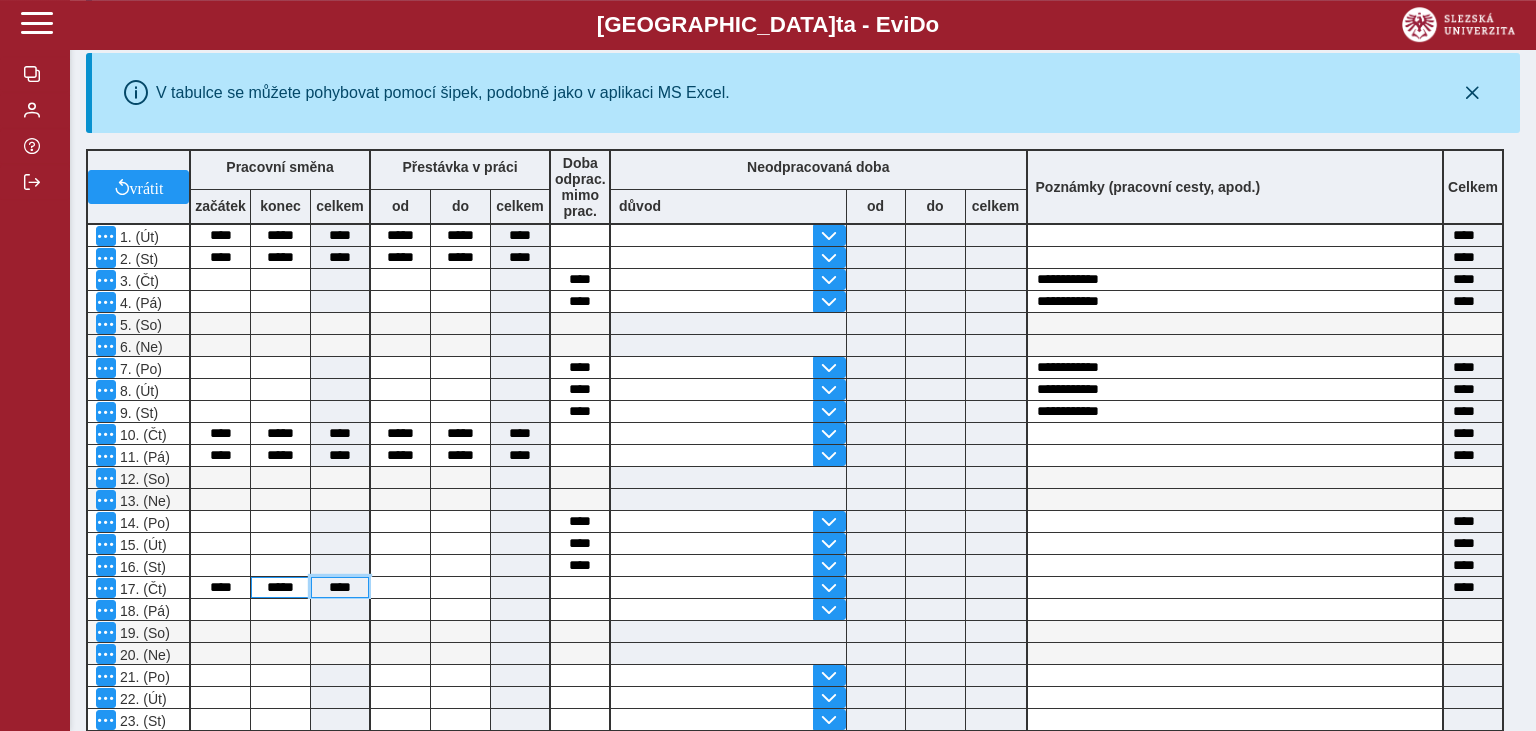type on "****" 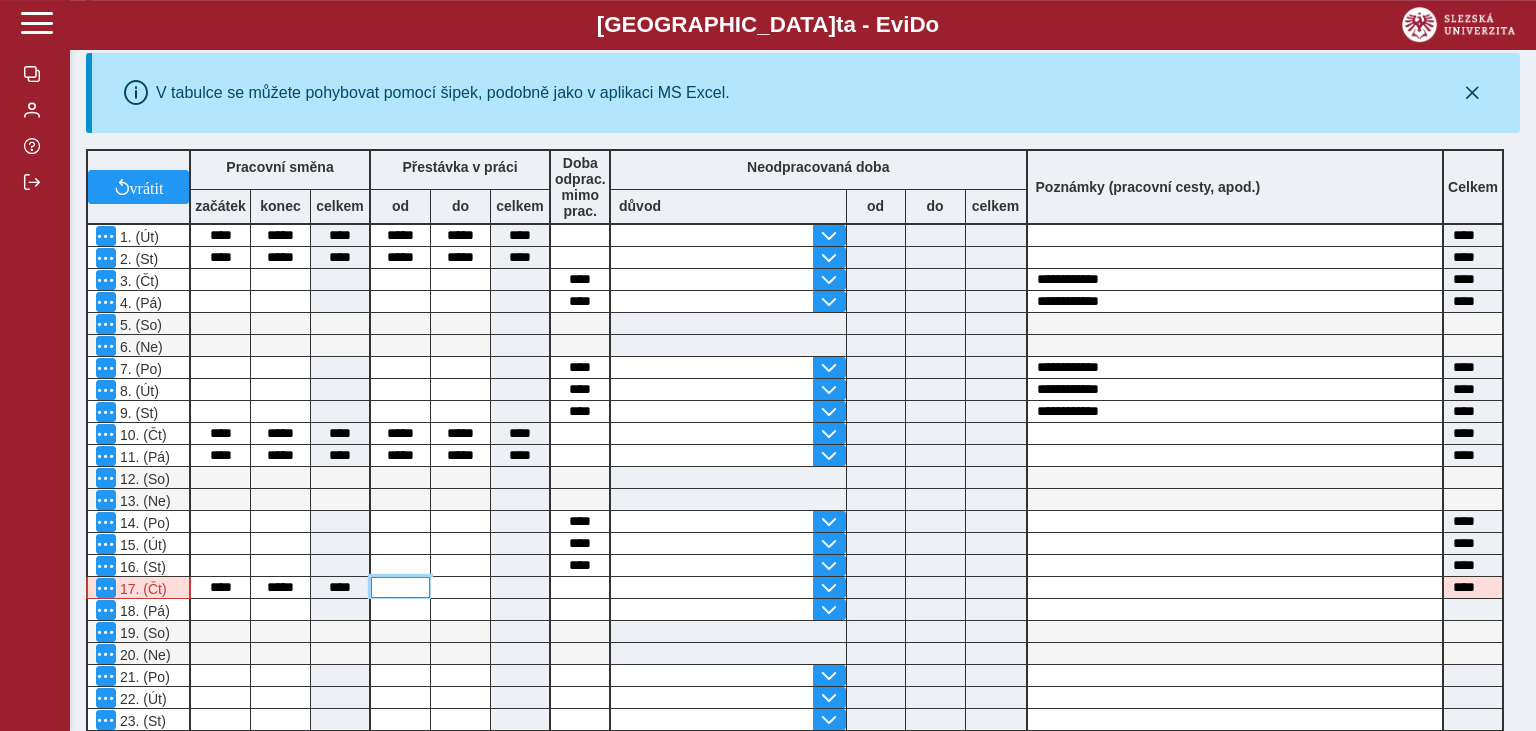 click at bounding box center [400, 587] 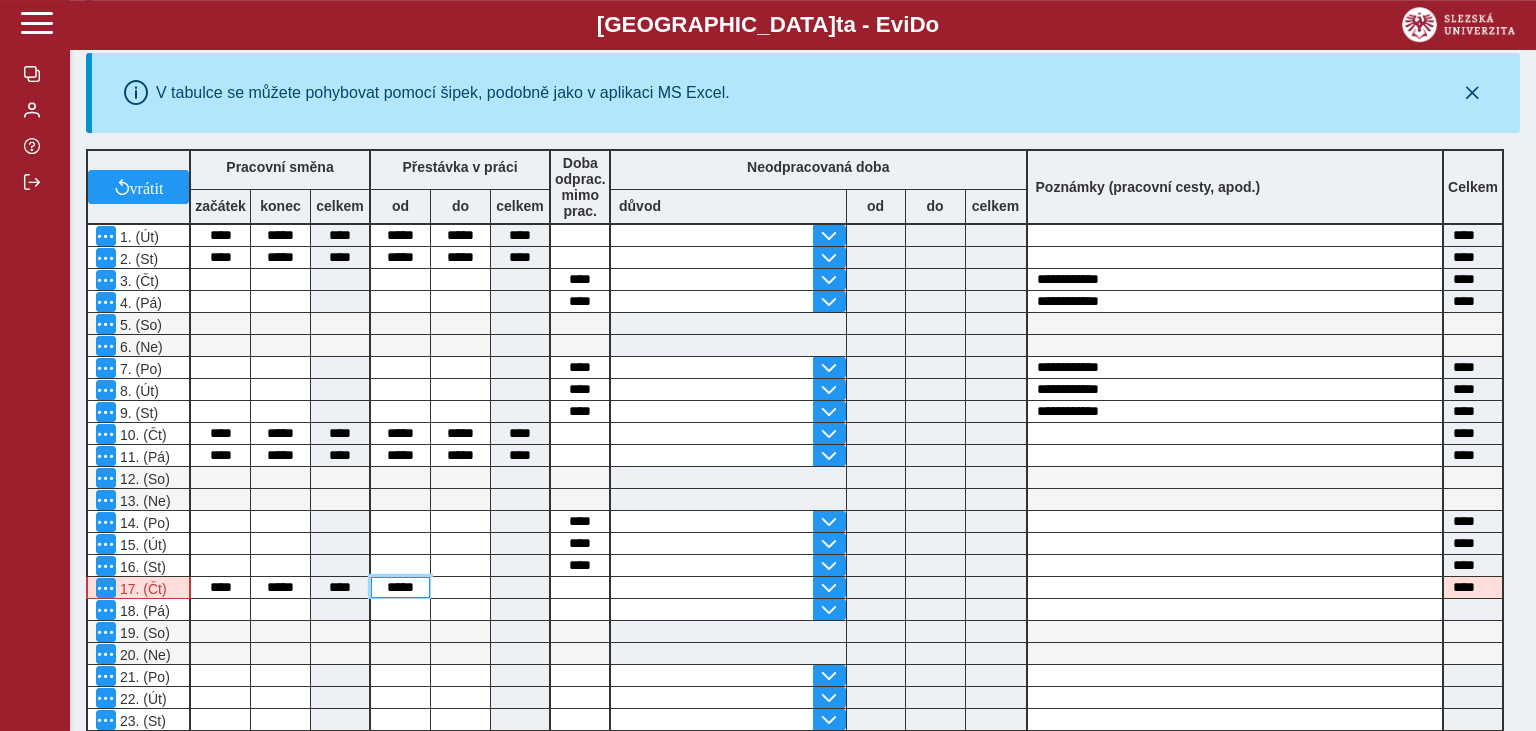 type on "*****" 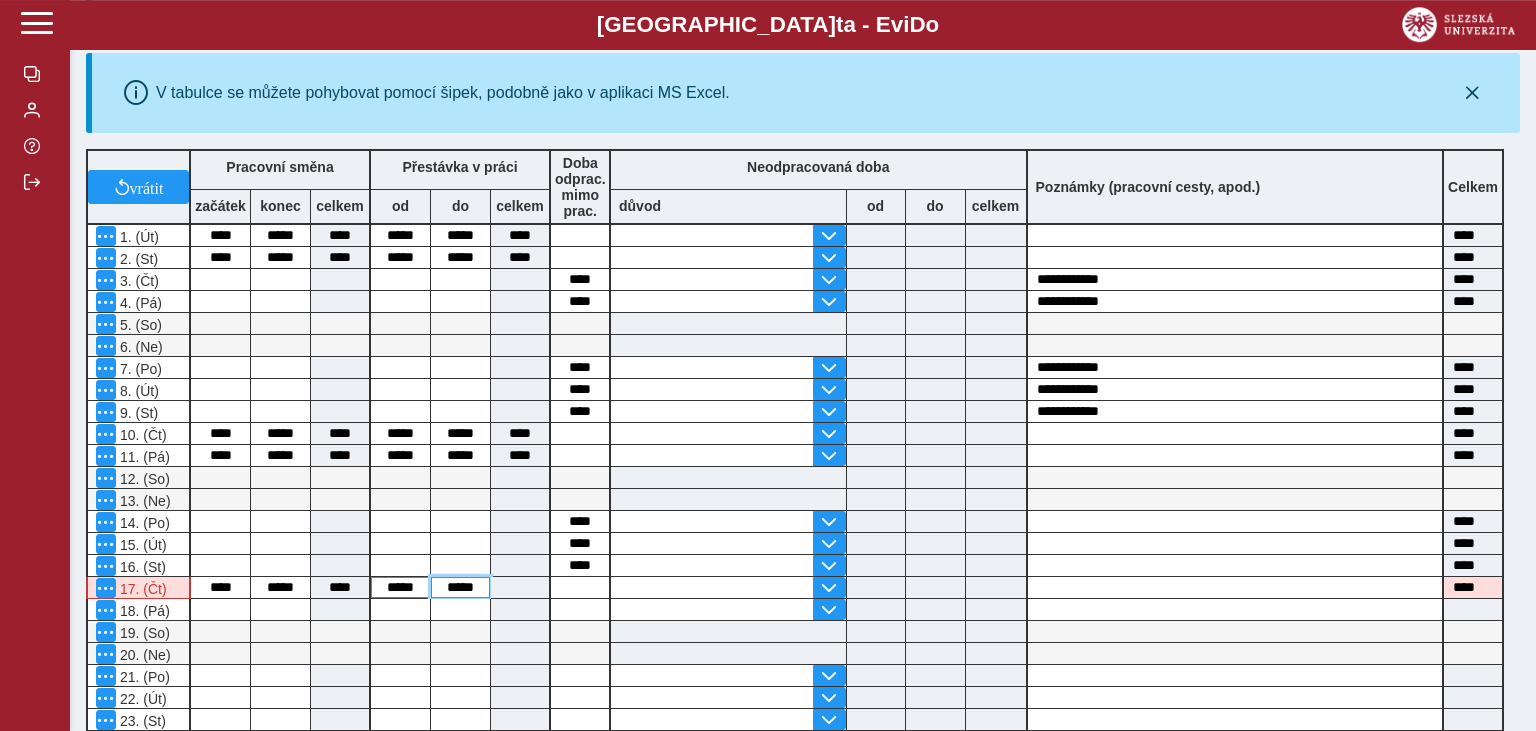 type on "*****" 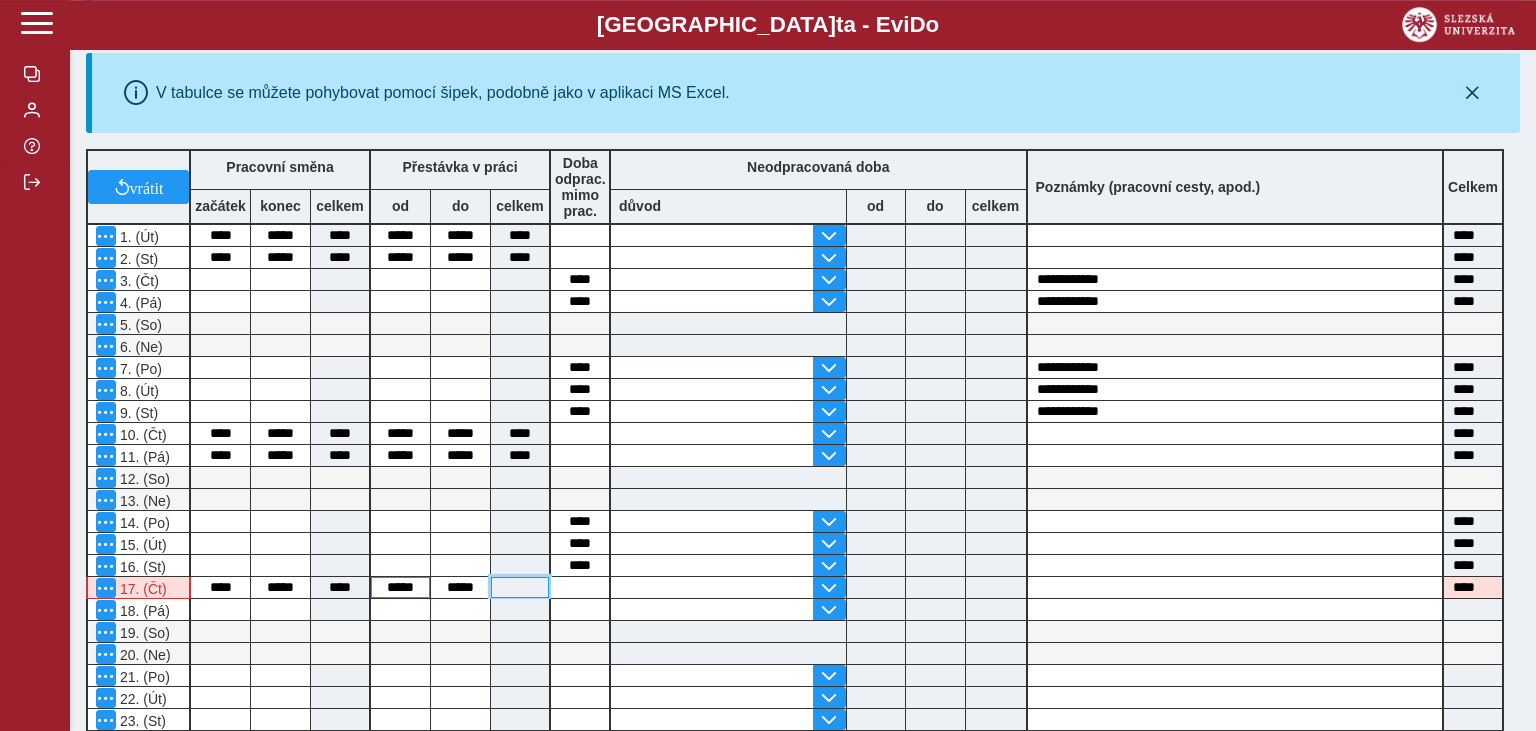type on "****" 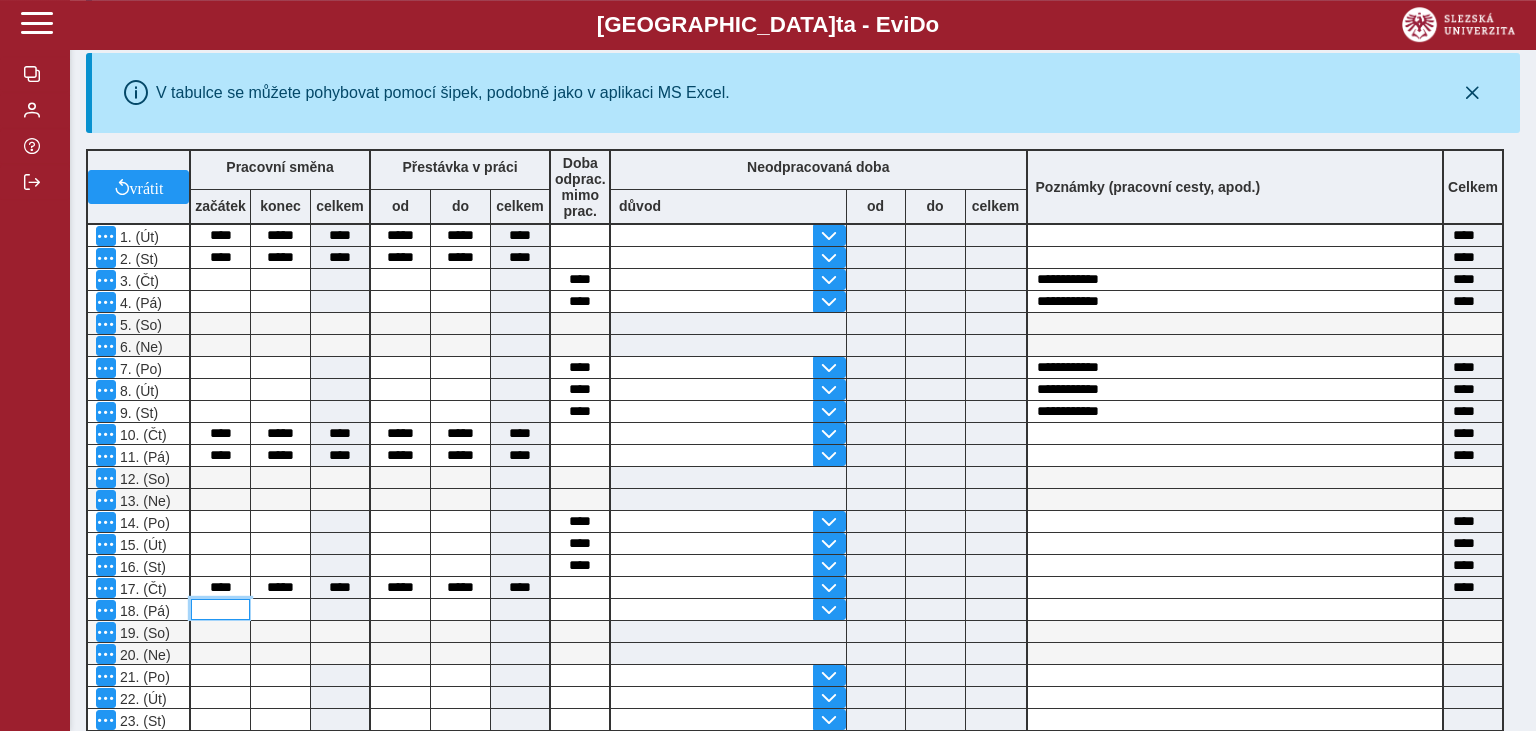 click at bounding box center (220, 609) 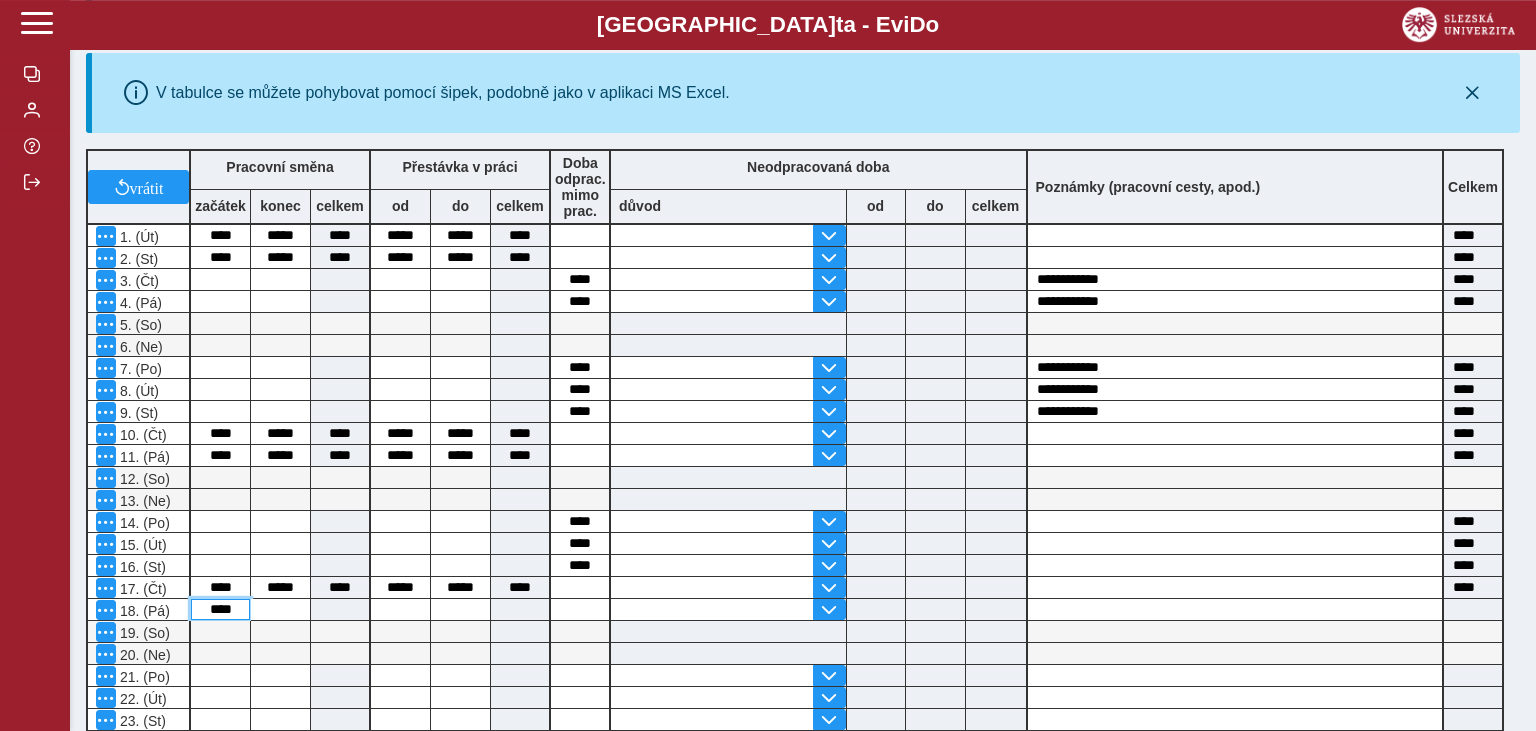 type on "****" 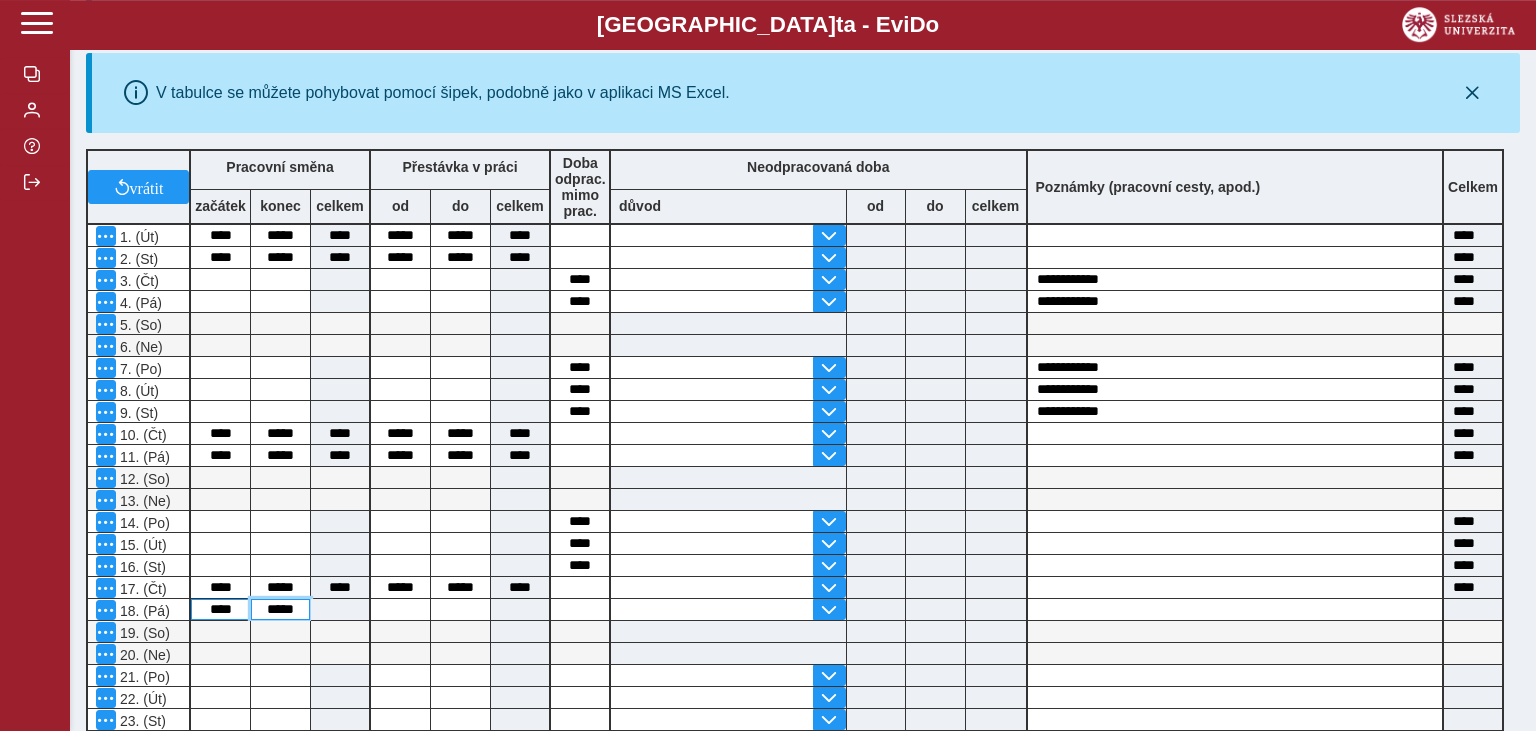 type on "*****" 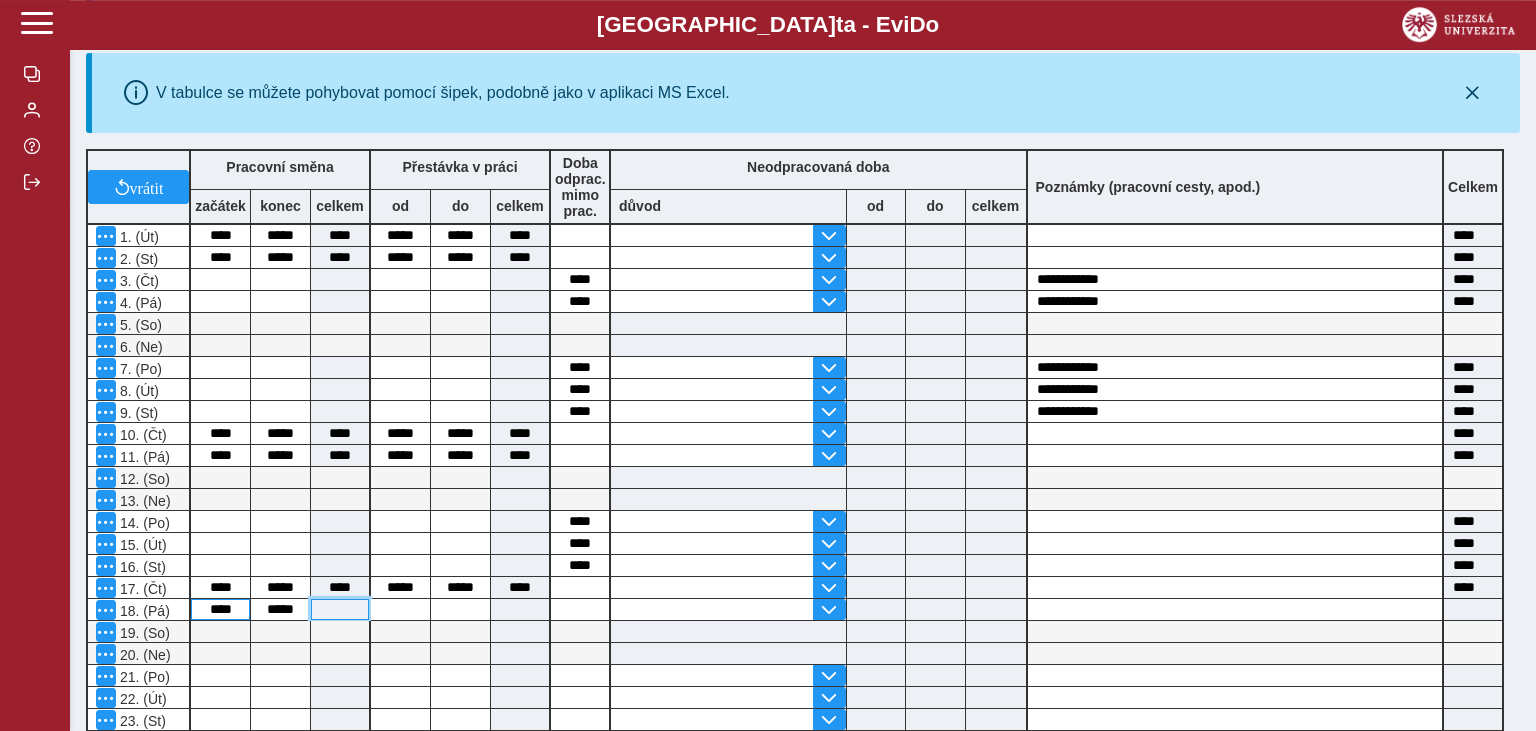 type on "****" 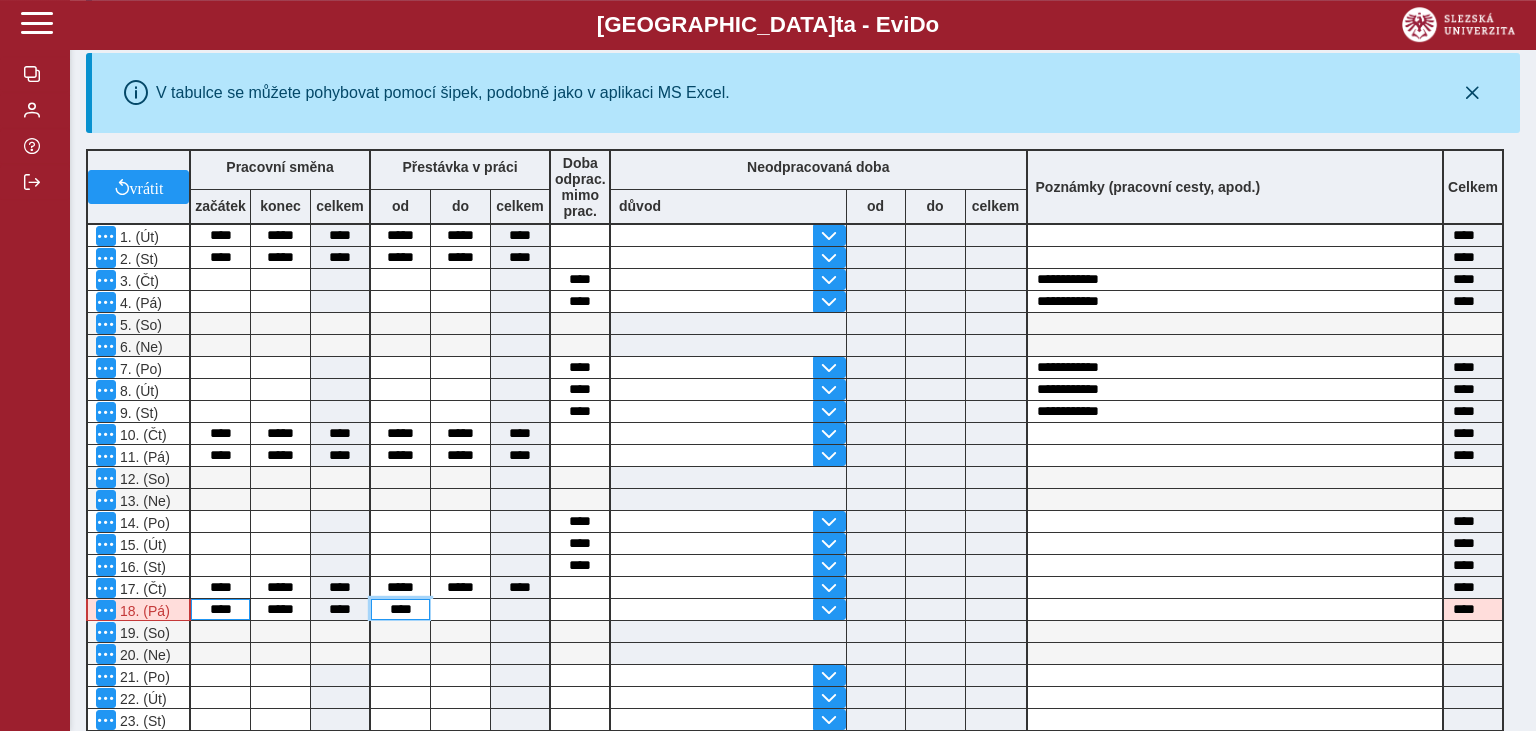 type on "****" 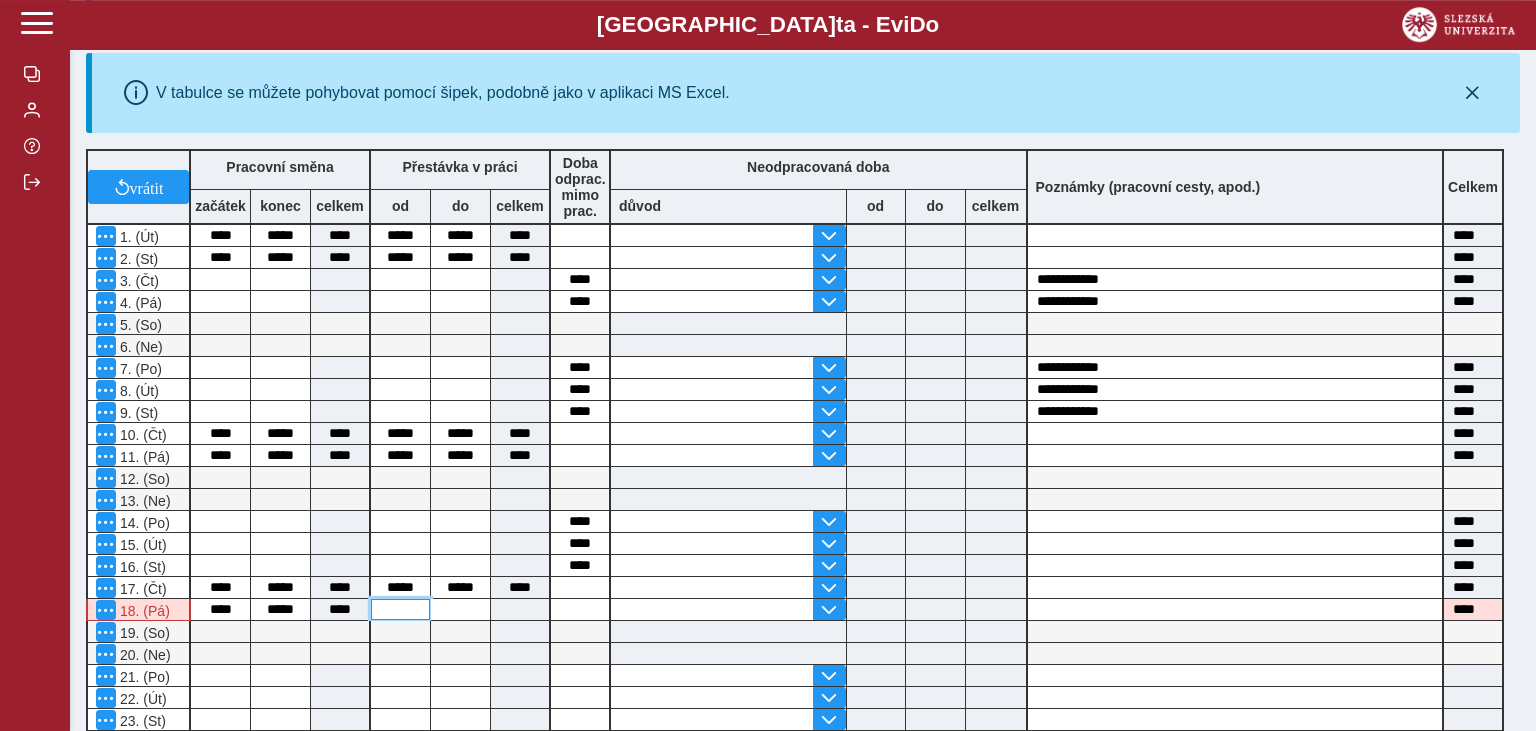 click at bounding box center (400, 609) 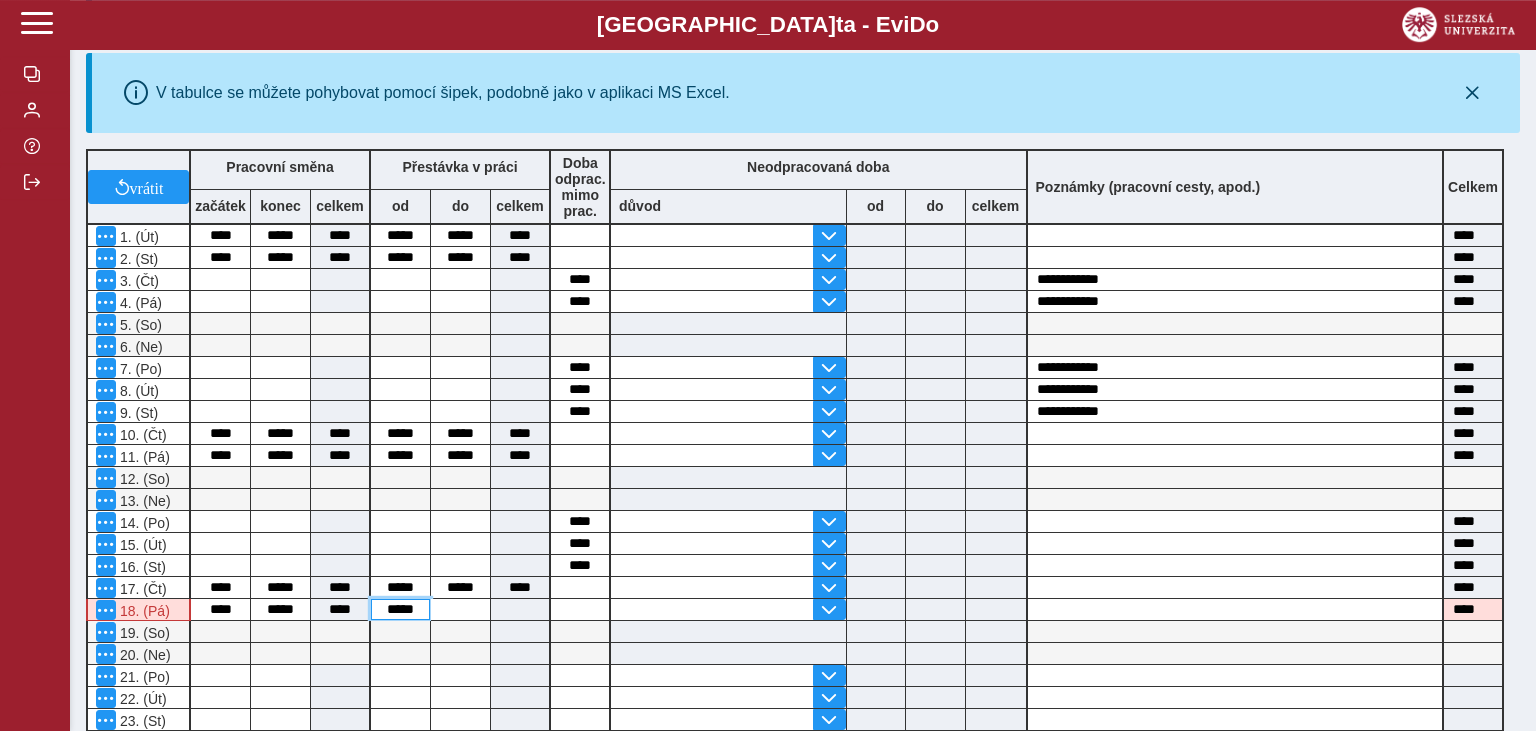 type on "*****" 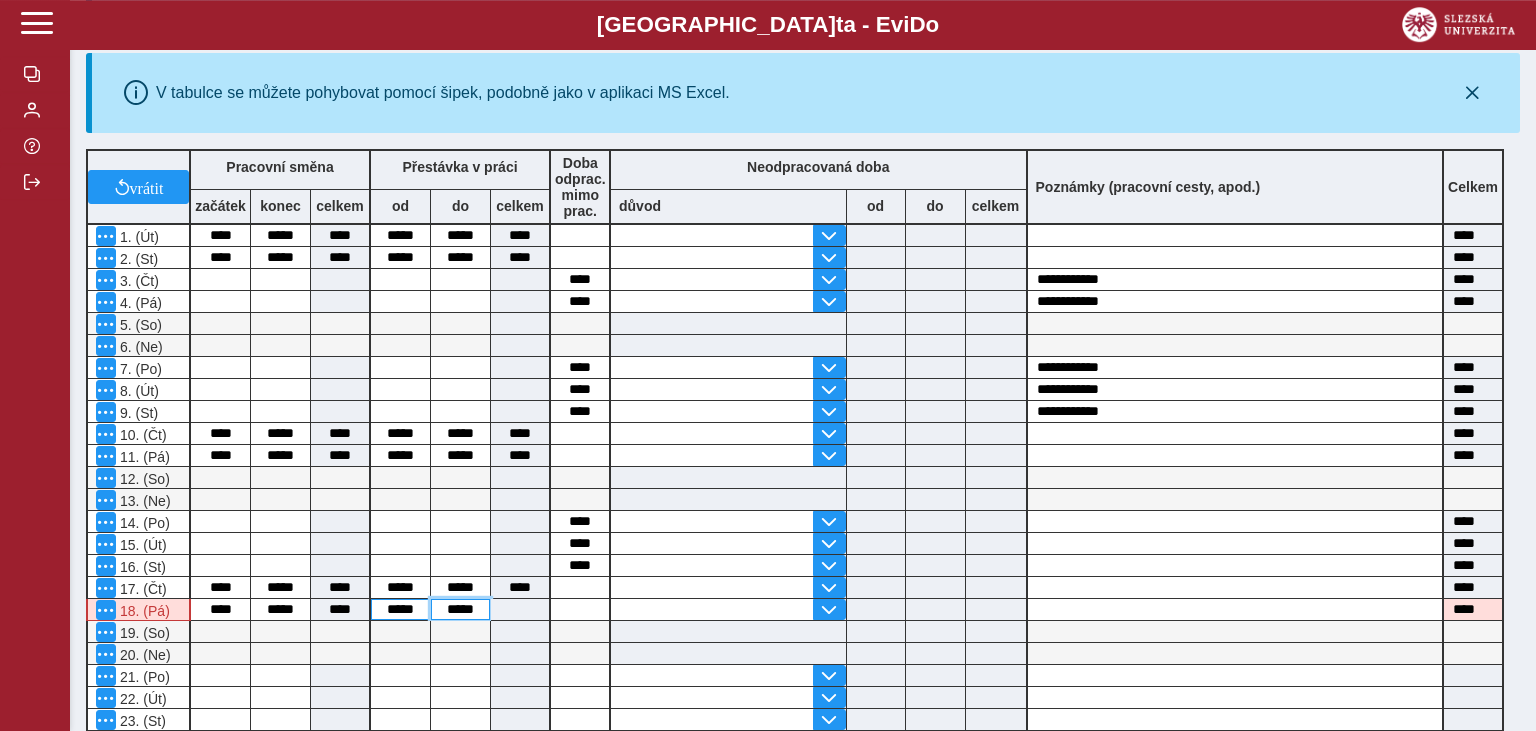 type on "*****" 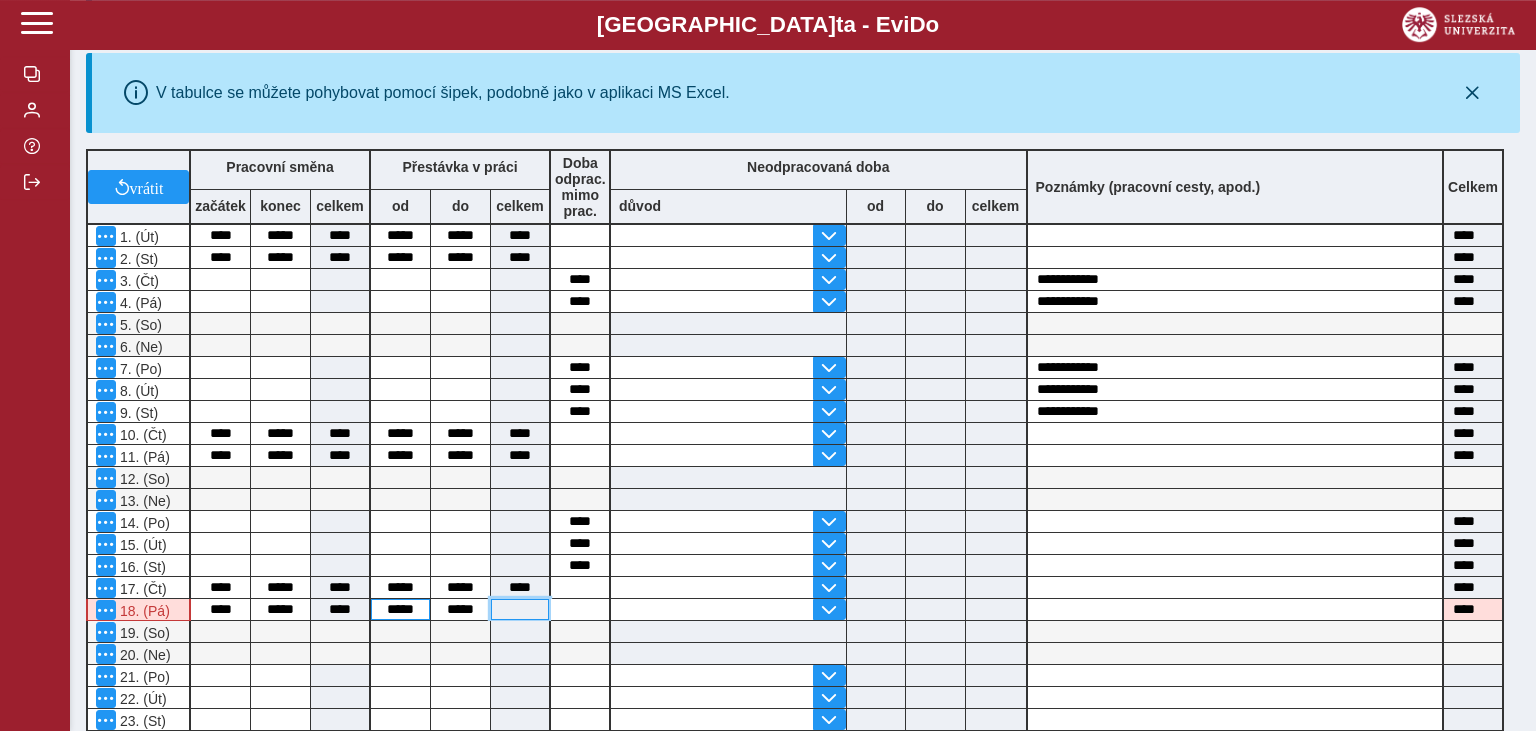 type on "****" 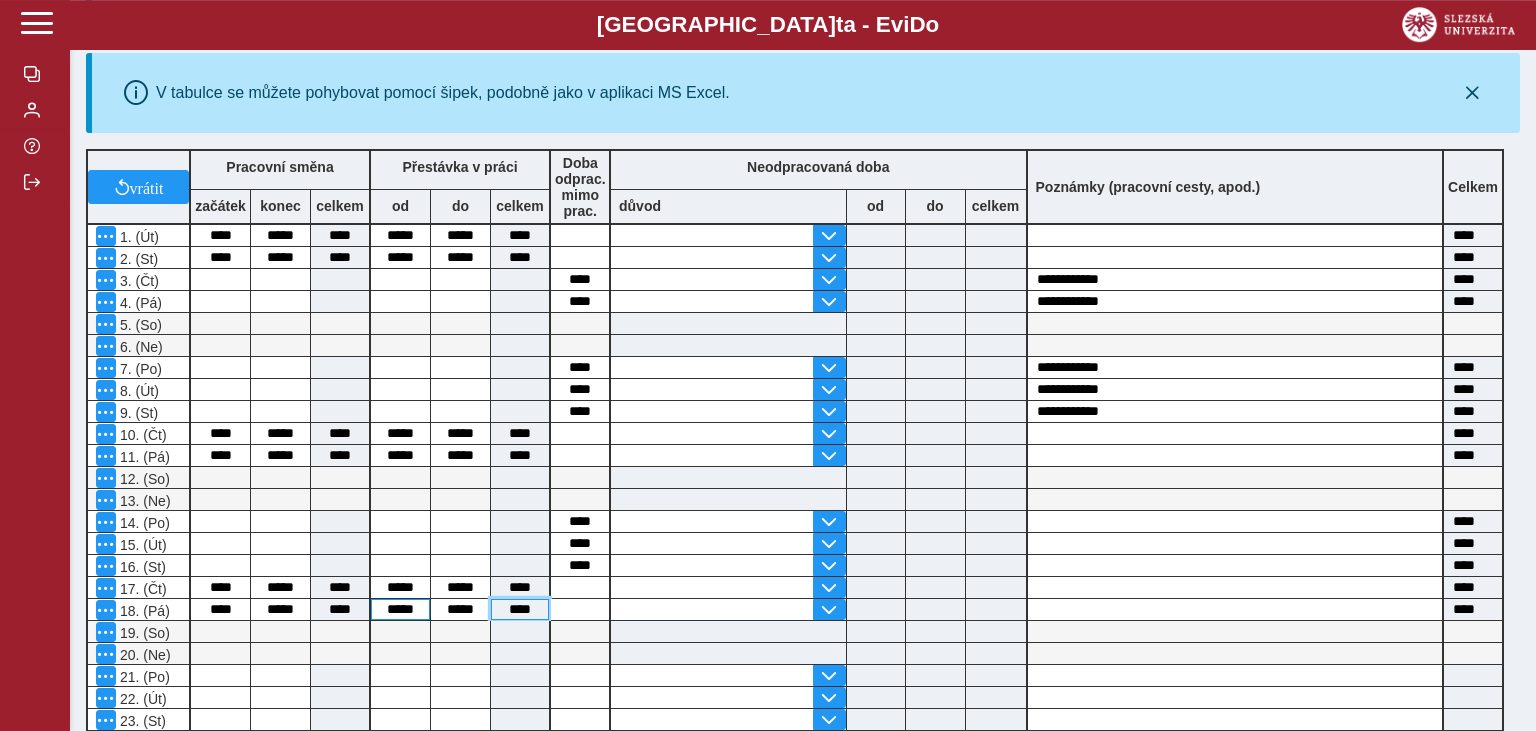 type on "****" 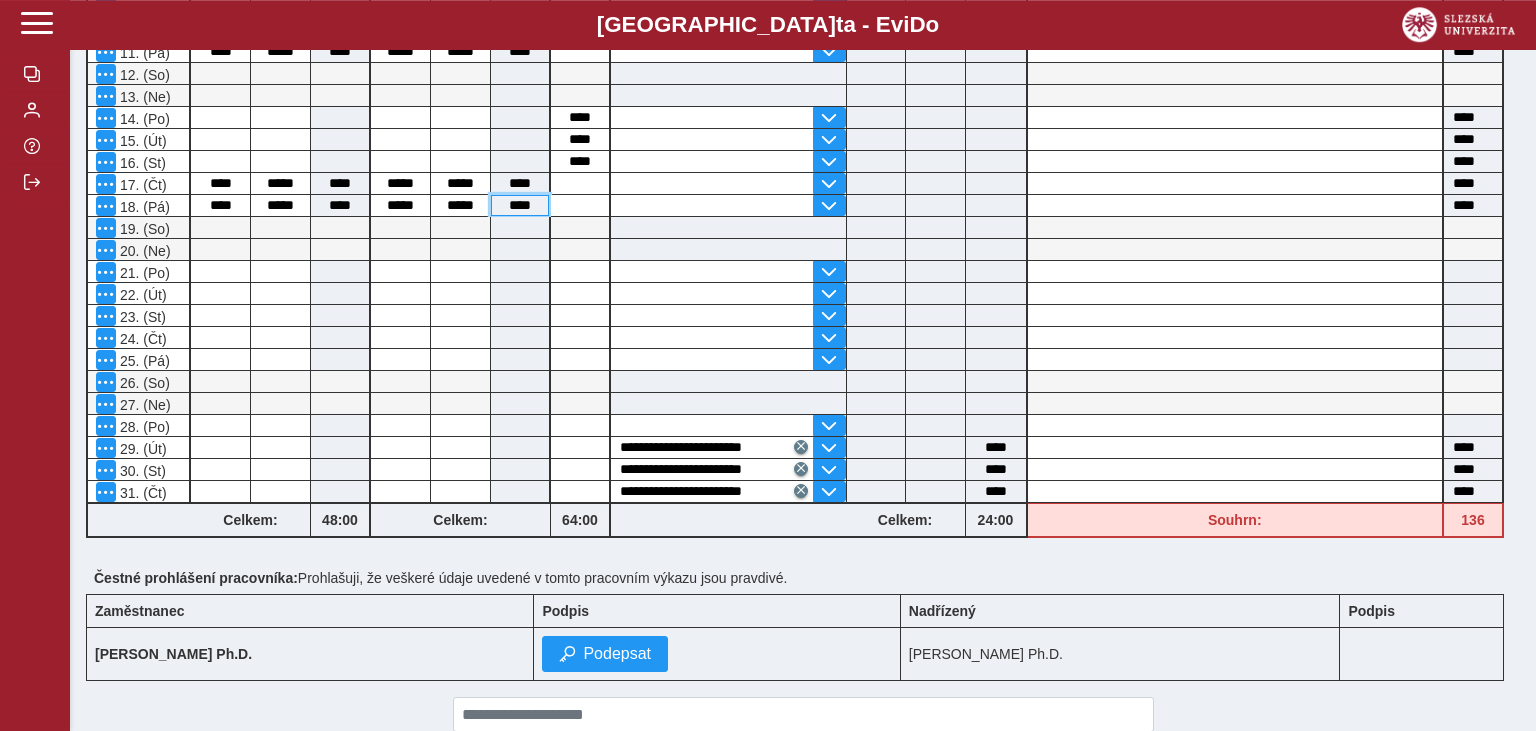 scroll, scrollTop: 859, scrollLeft: 0, axis: vertical 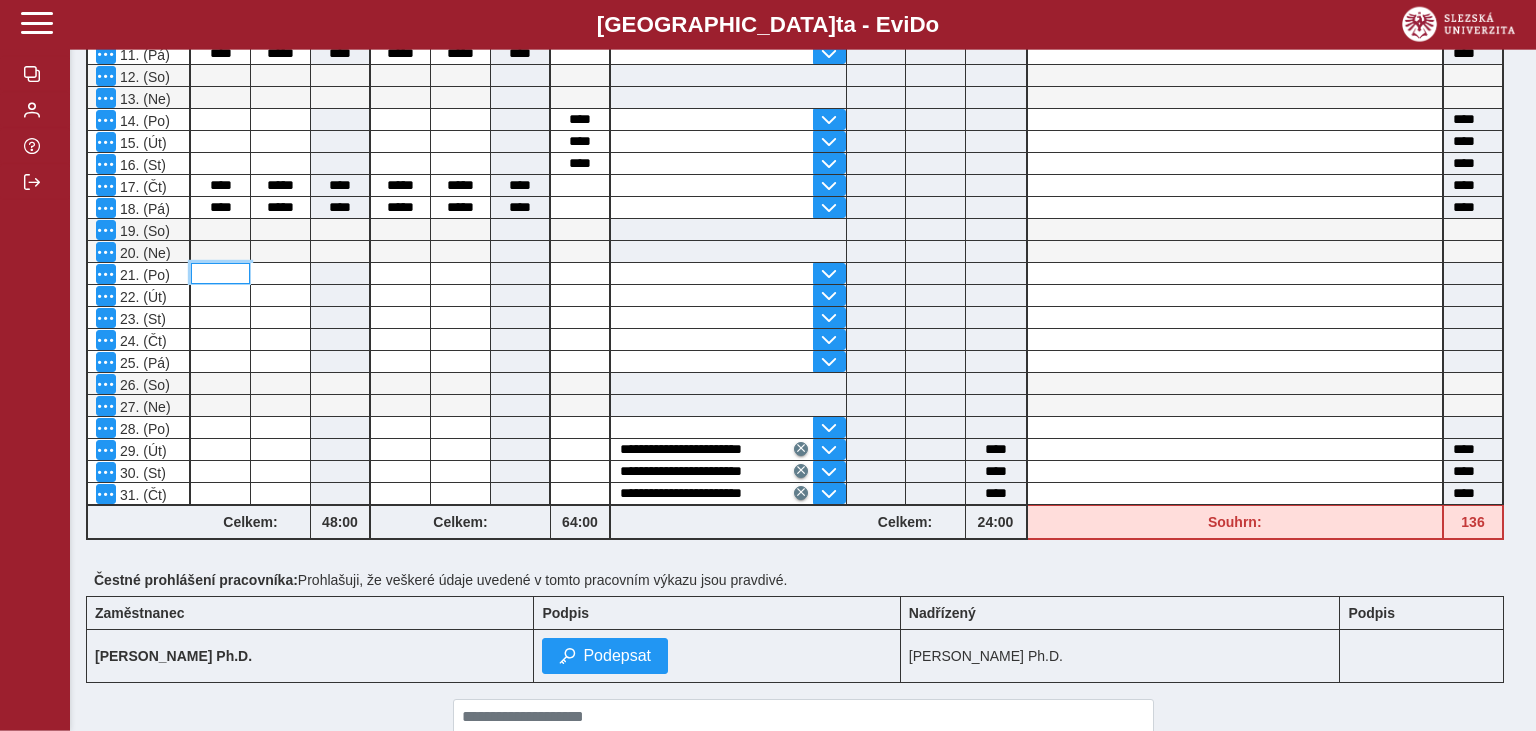 click at bounding box center (220, 273) 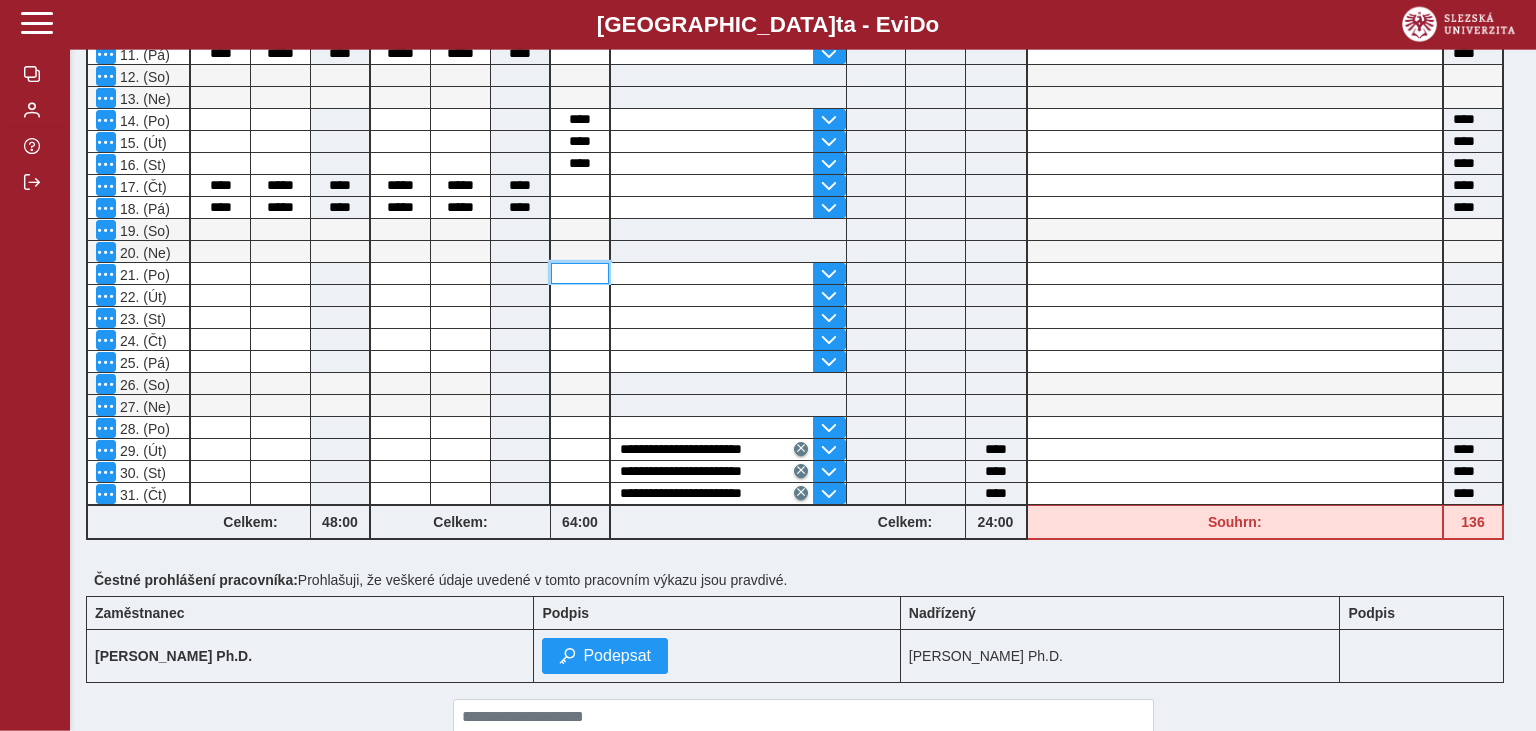click at bounding box center [580, 273] 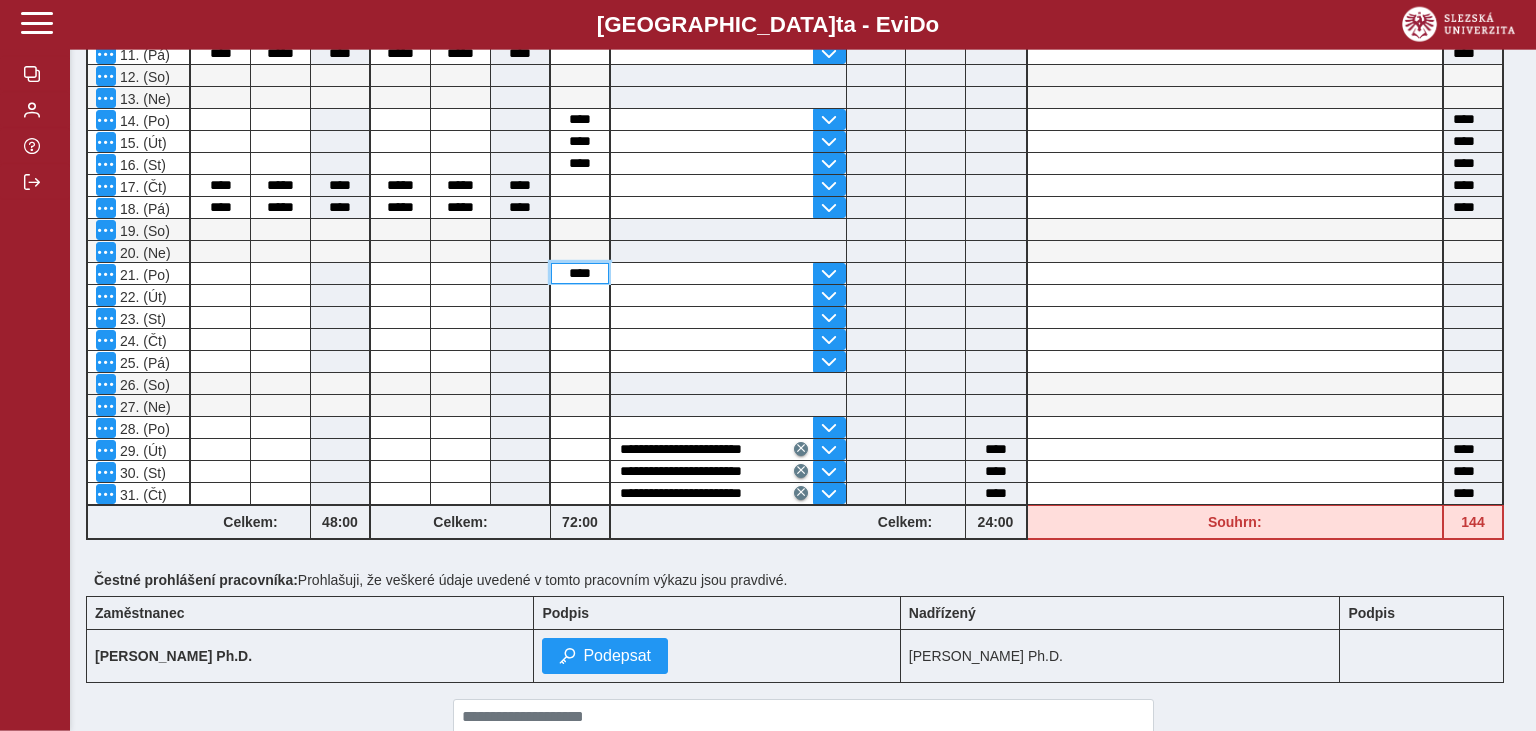 type on "****" 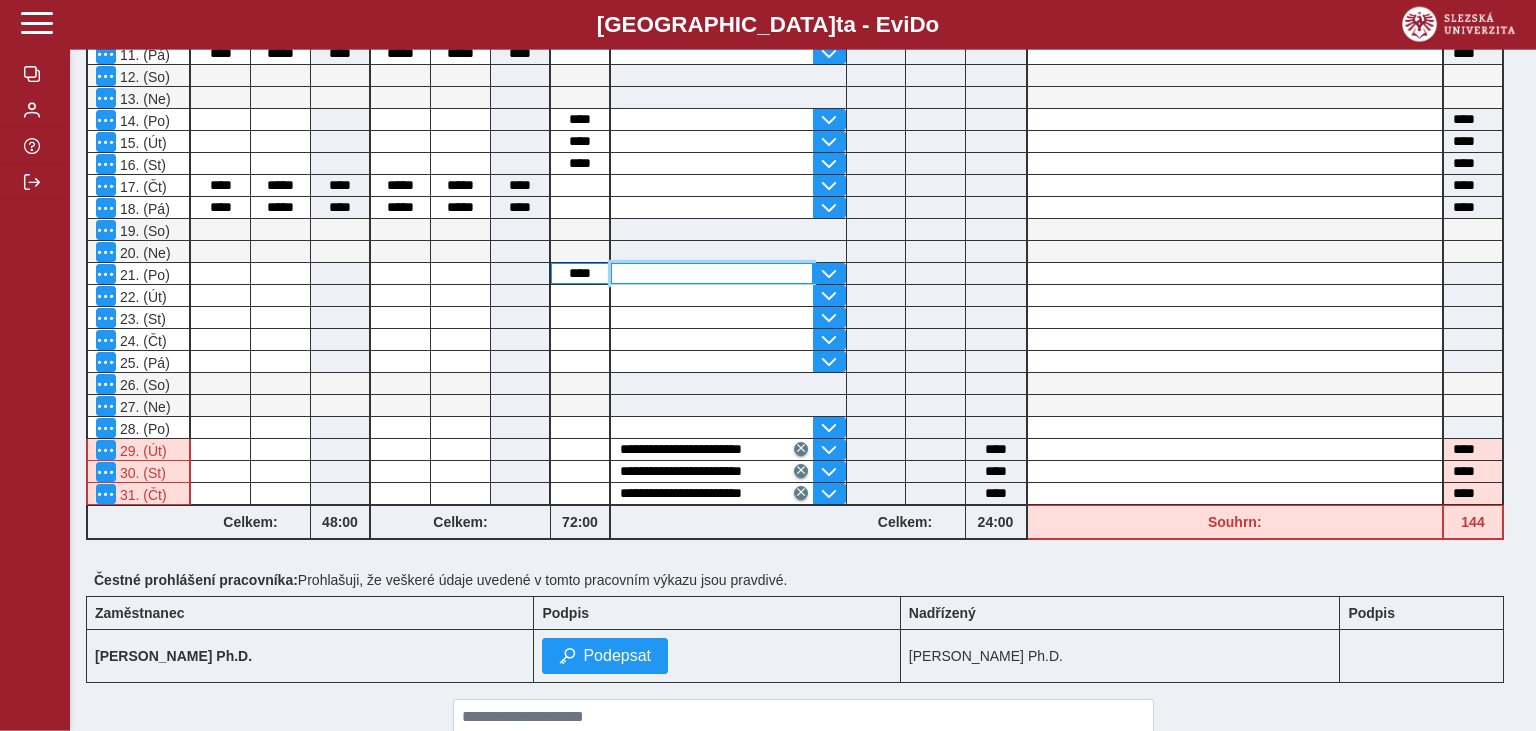 type on "****" 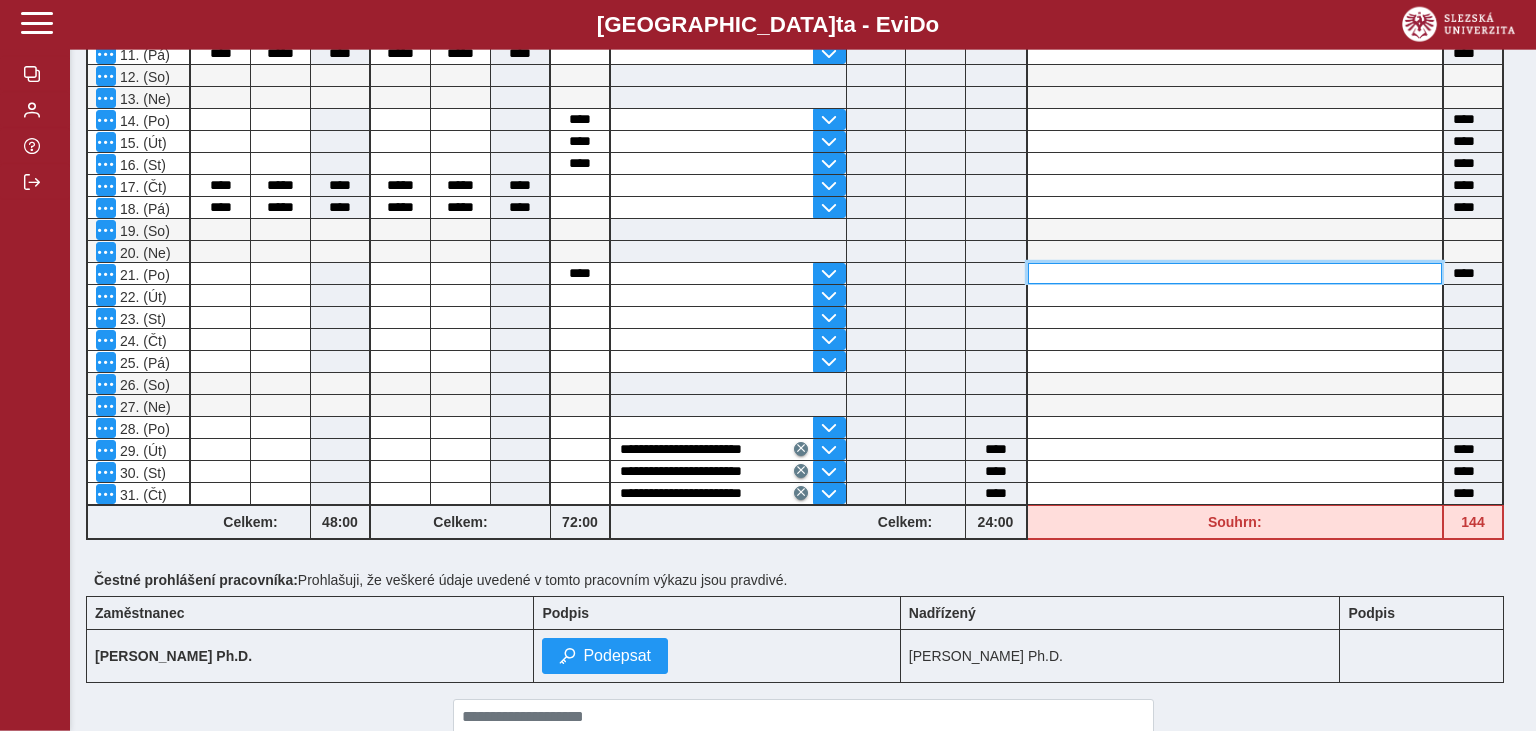 click at bounding box center [1235, 273] 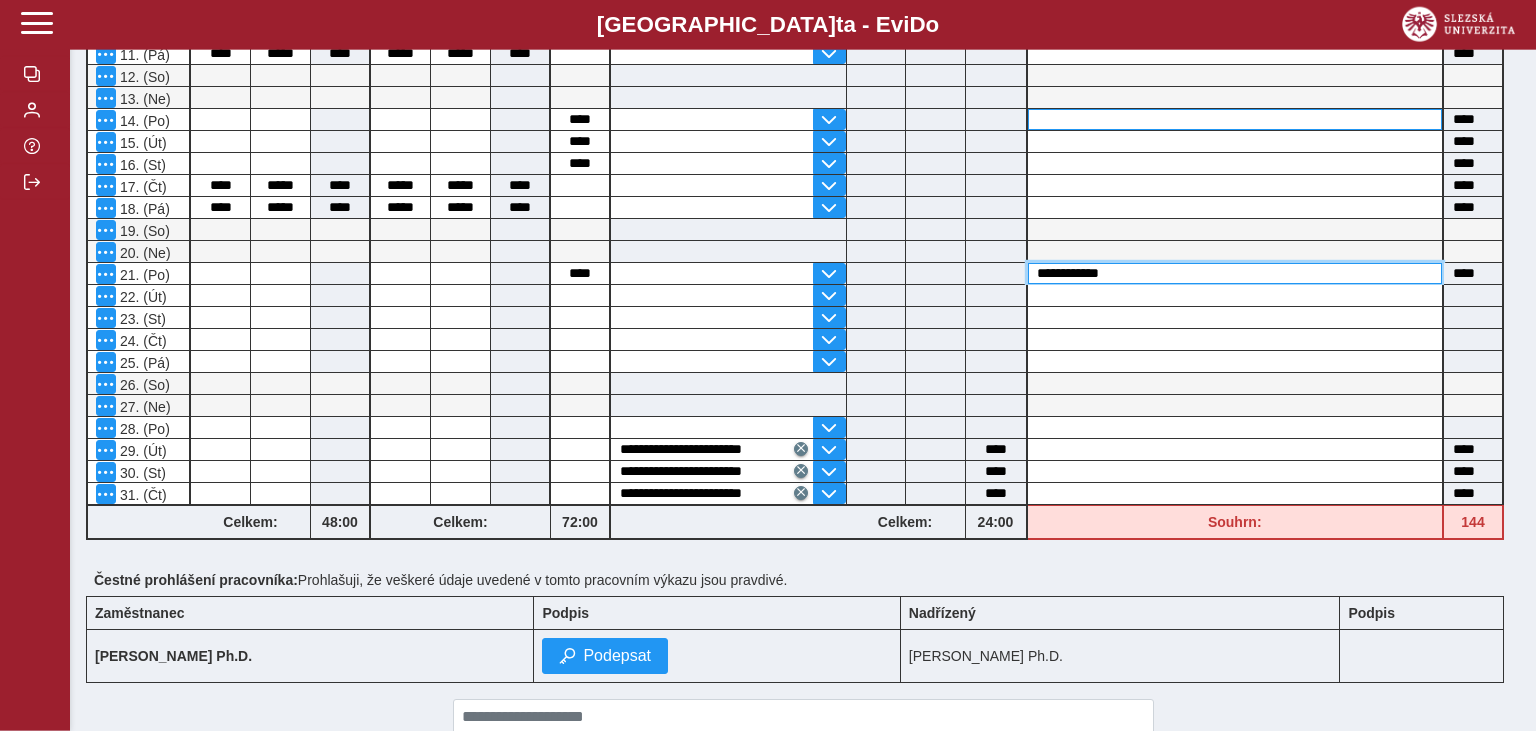 type on "**********" 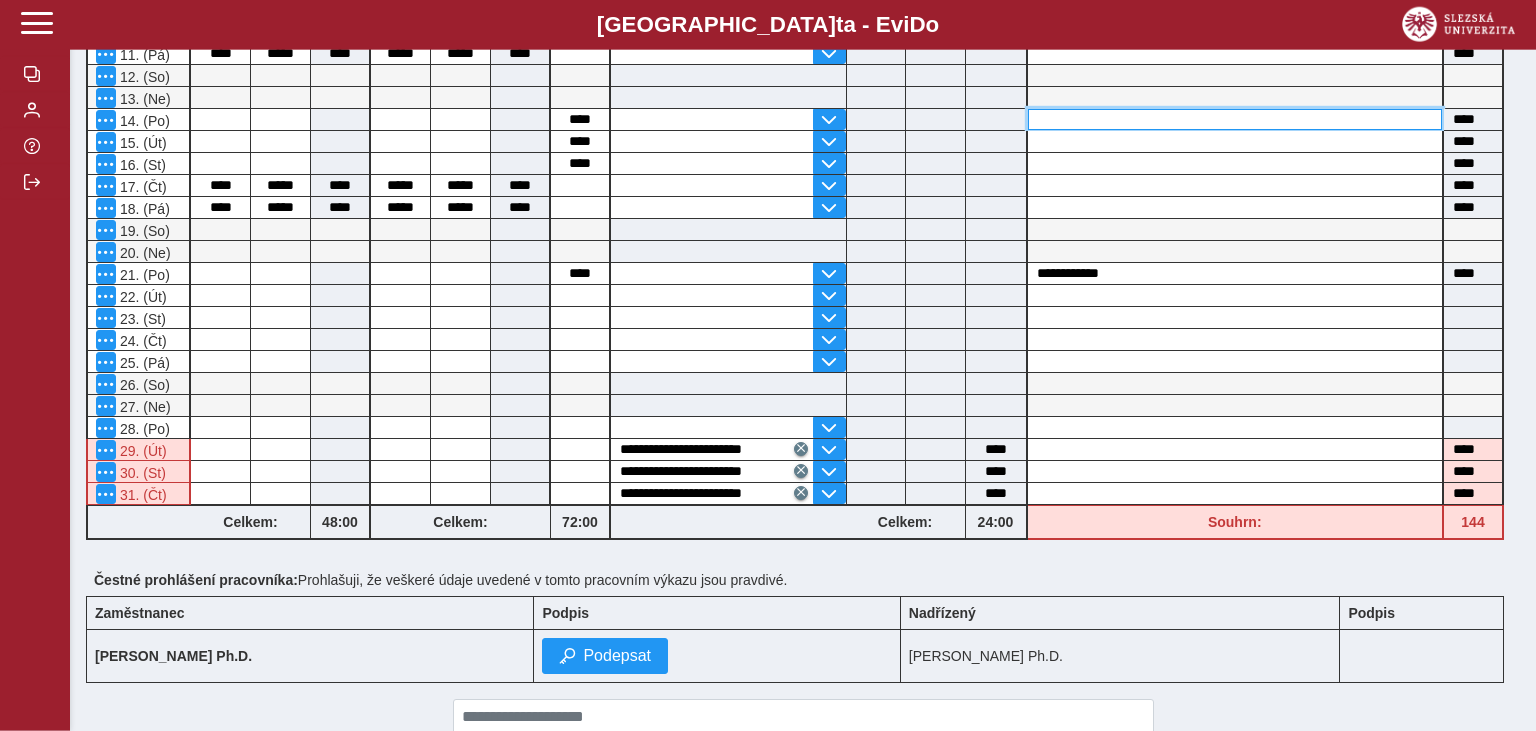 click at bounding box center [1235, 119] 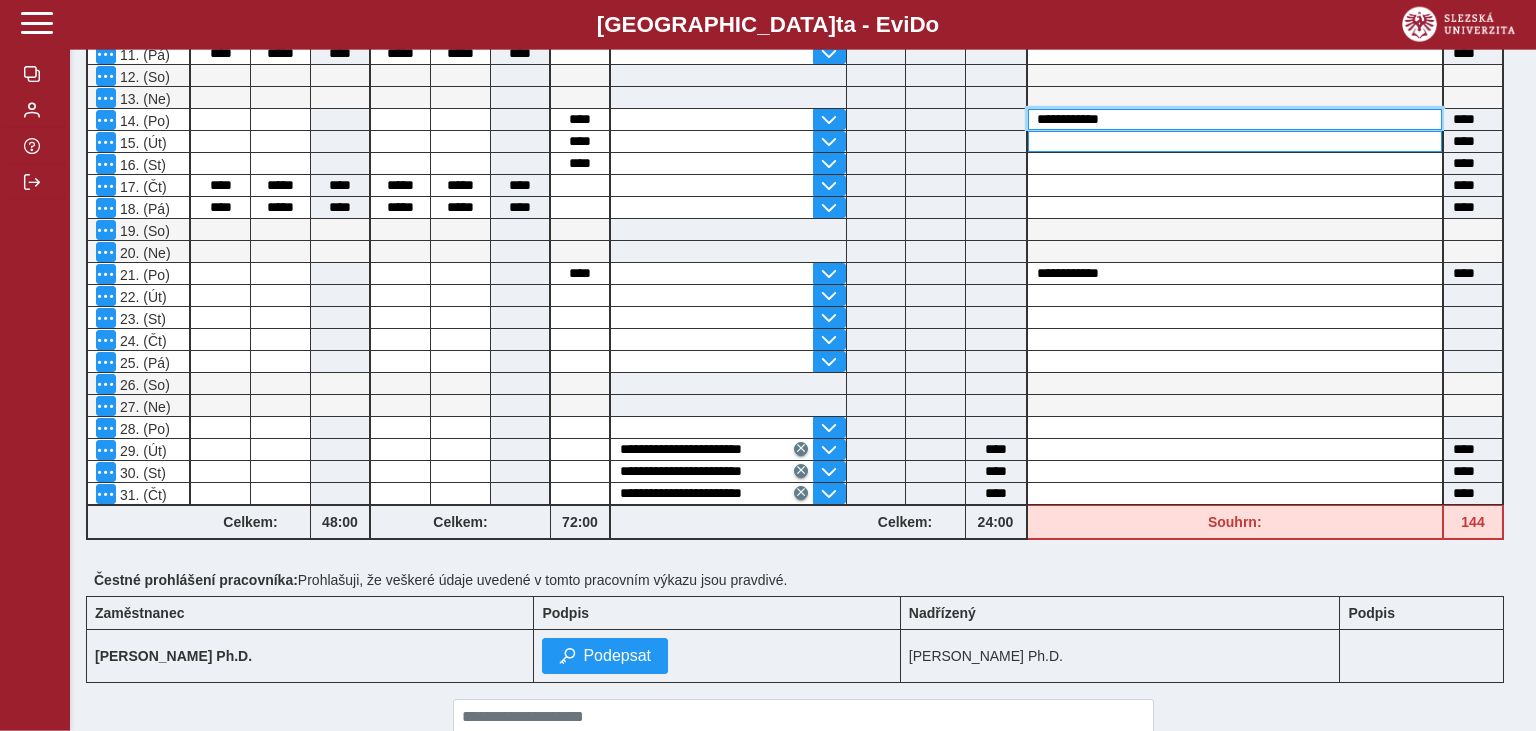 type on "**********" 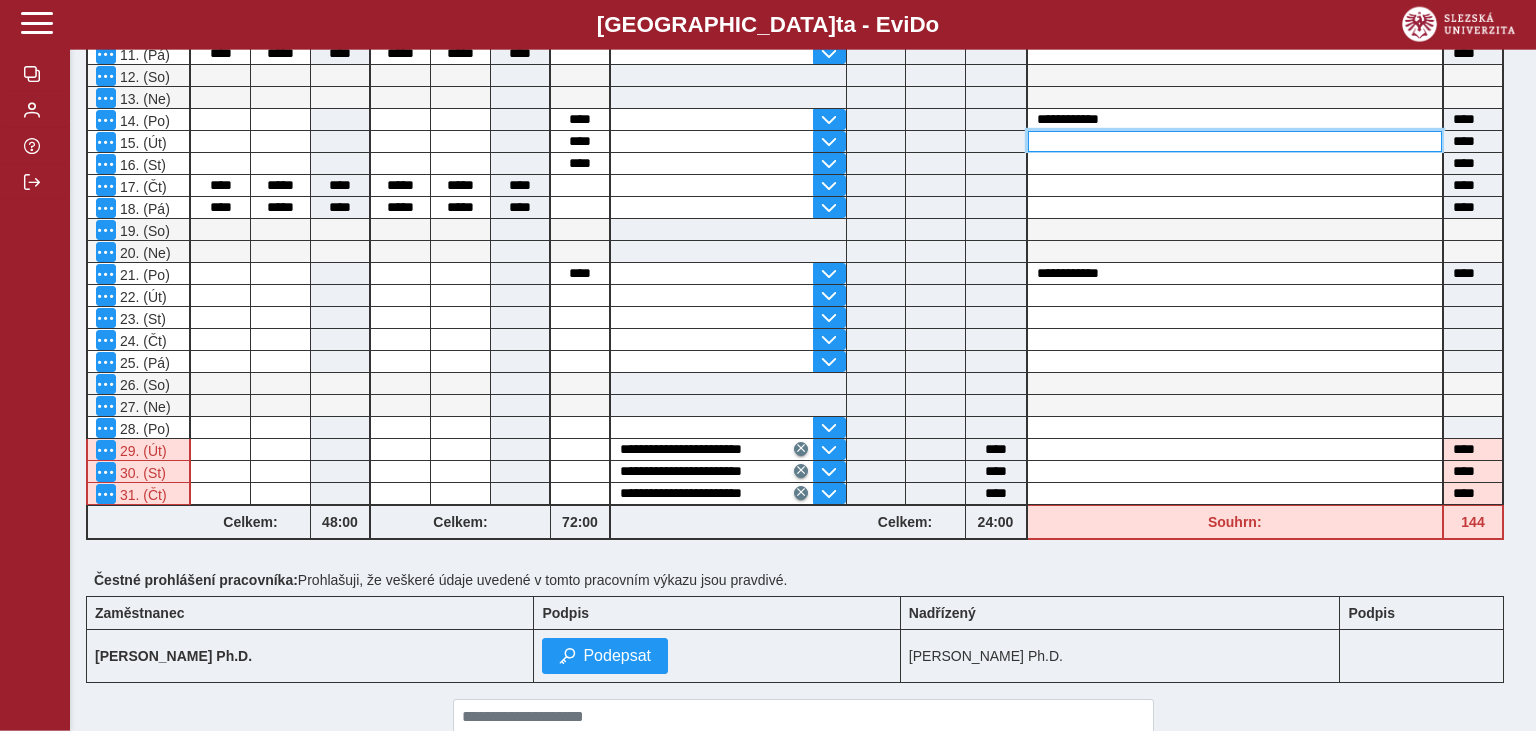 click at bounding box center [1235, 141] 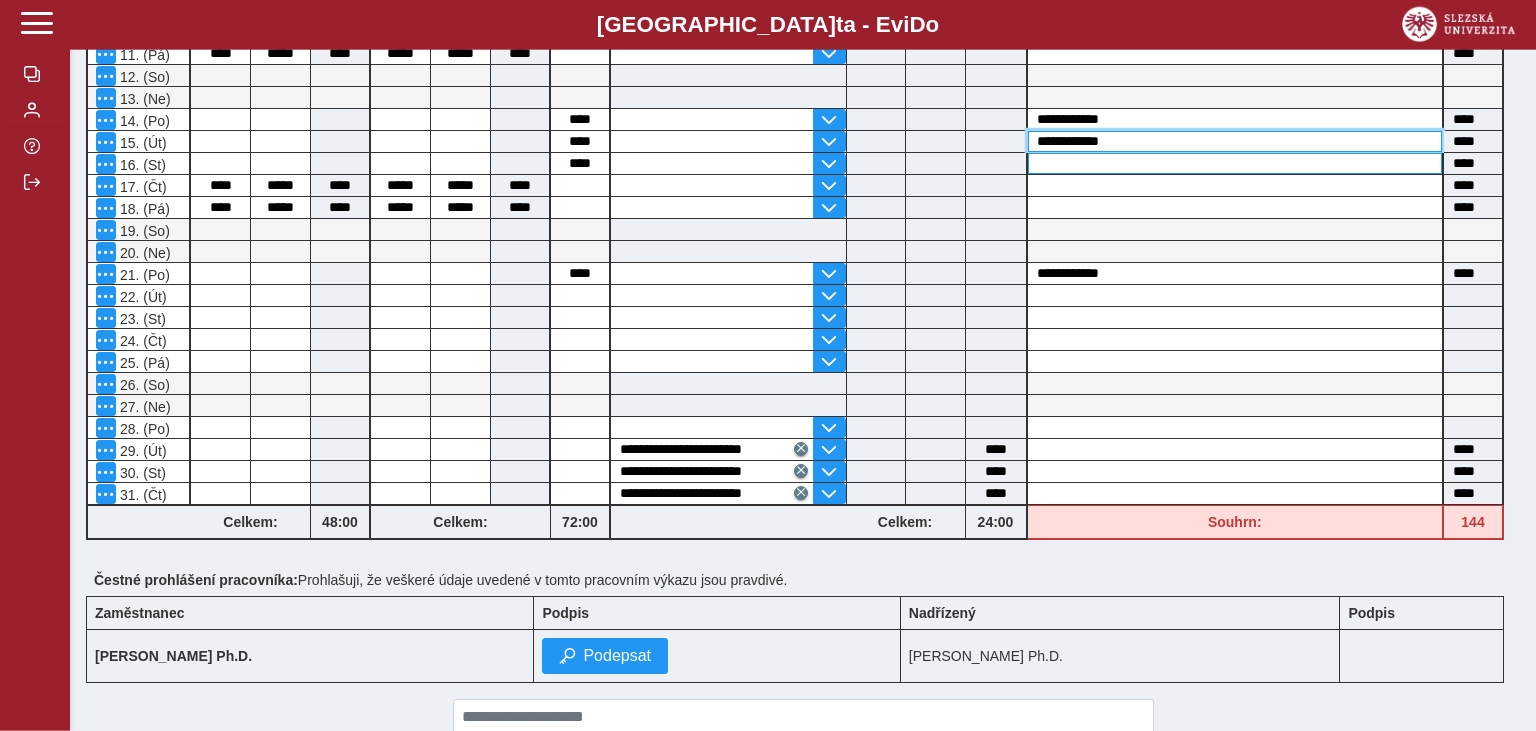 type on "**********" 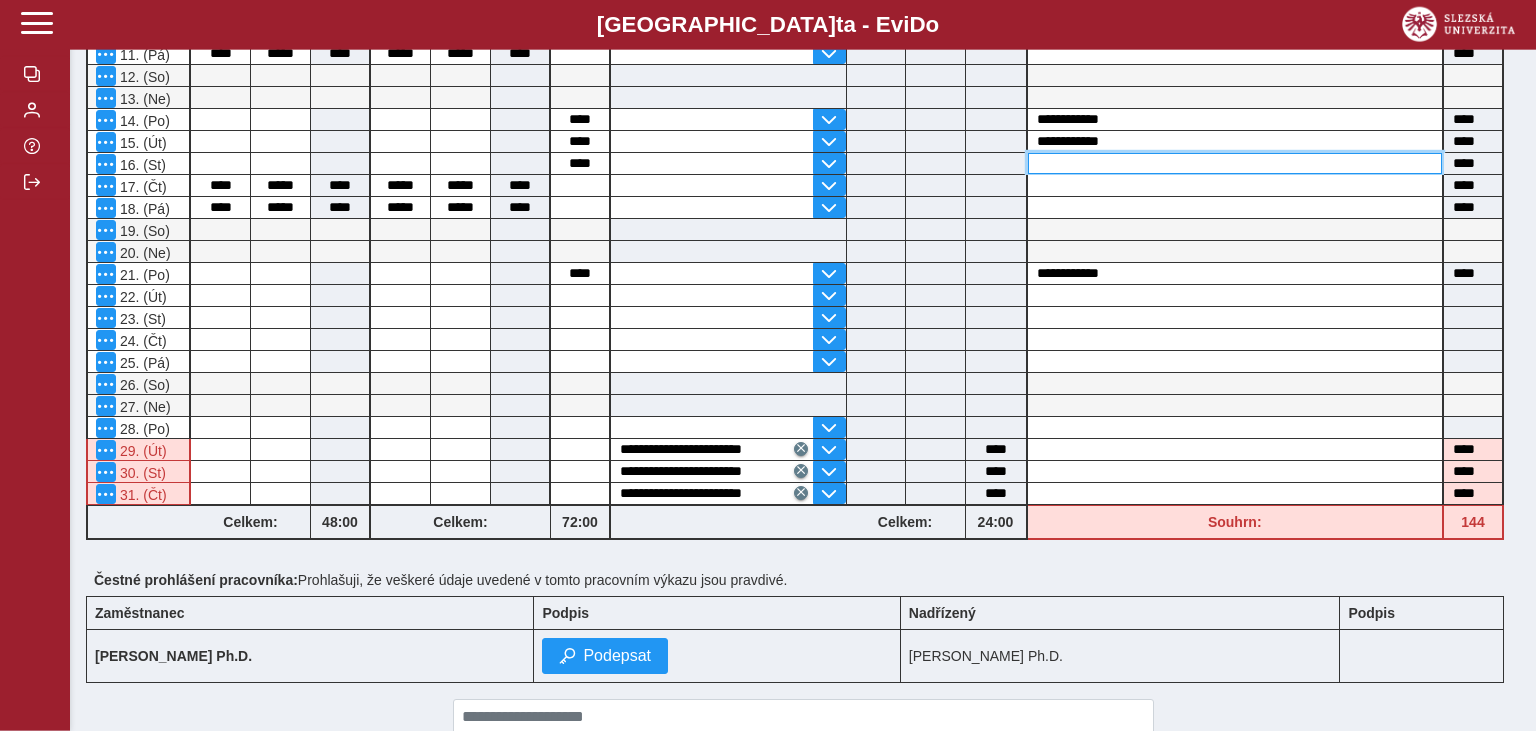 click at bounding box center [1235, 163] 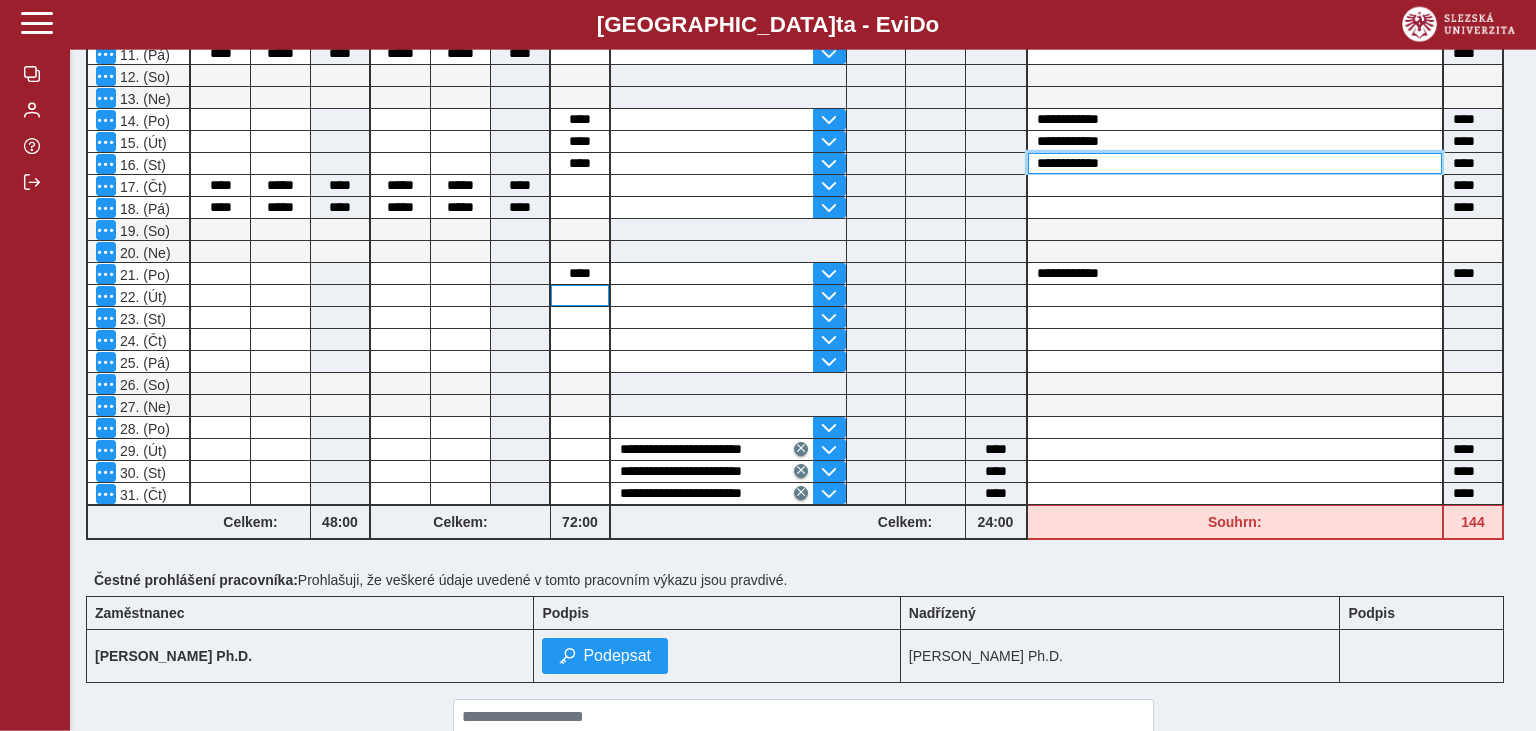 type on "**********" 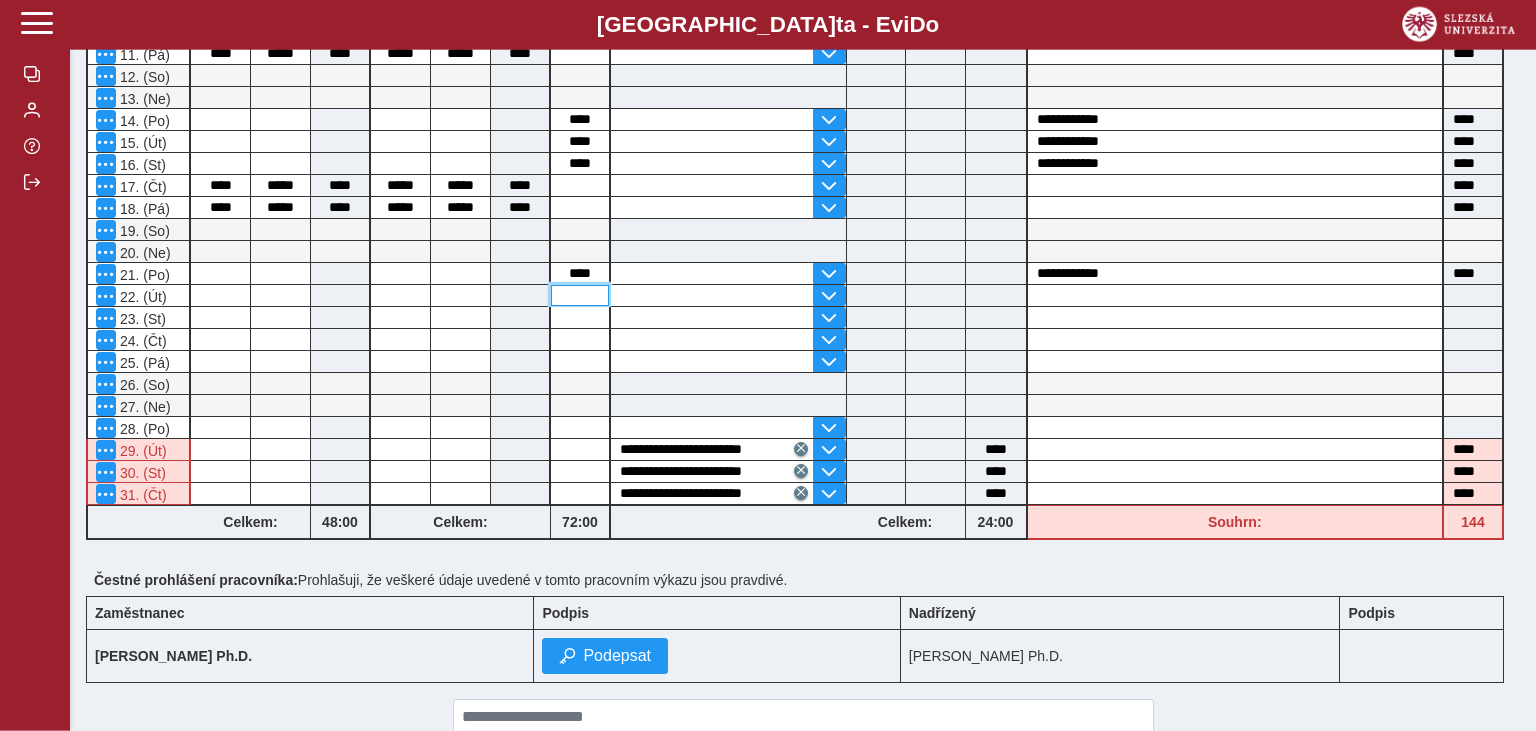 click at bounding box center (580, 295) 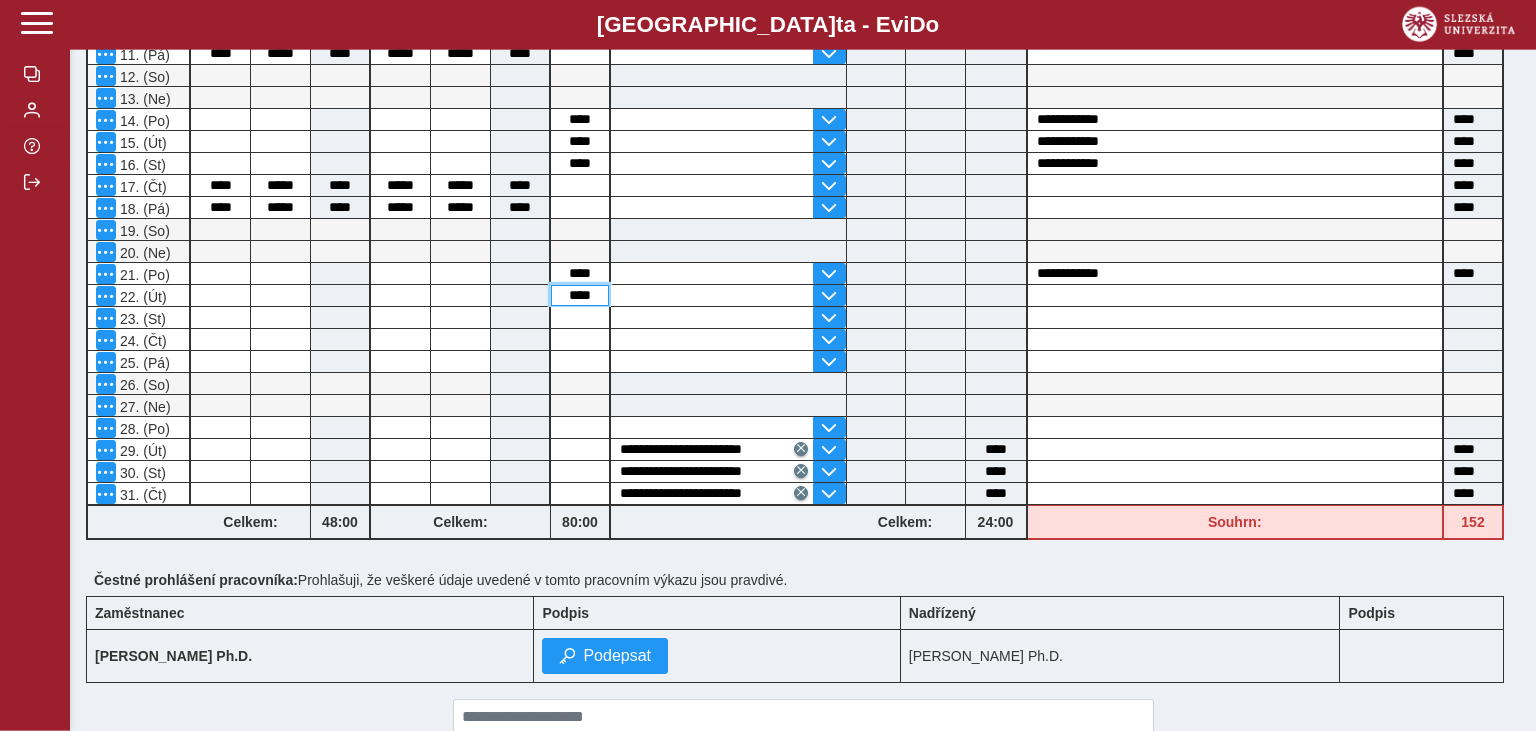 type on "****" 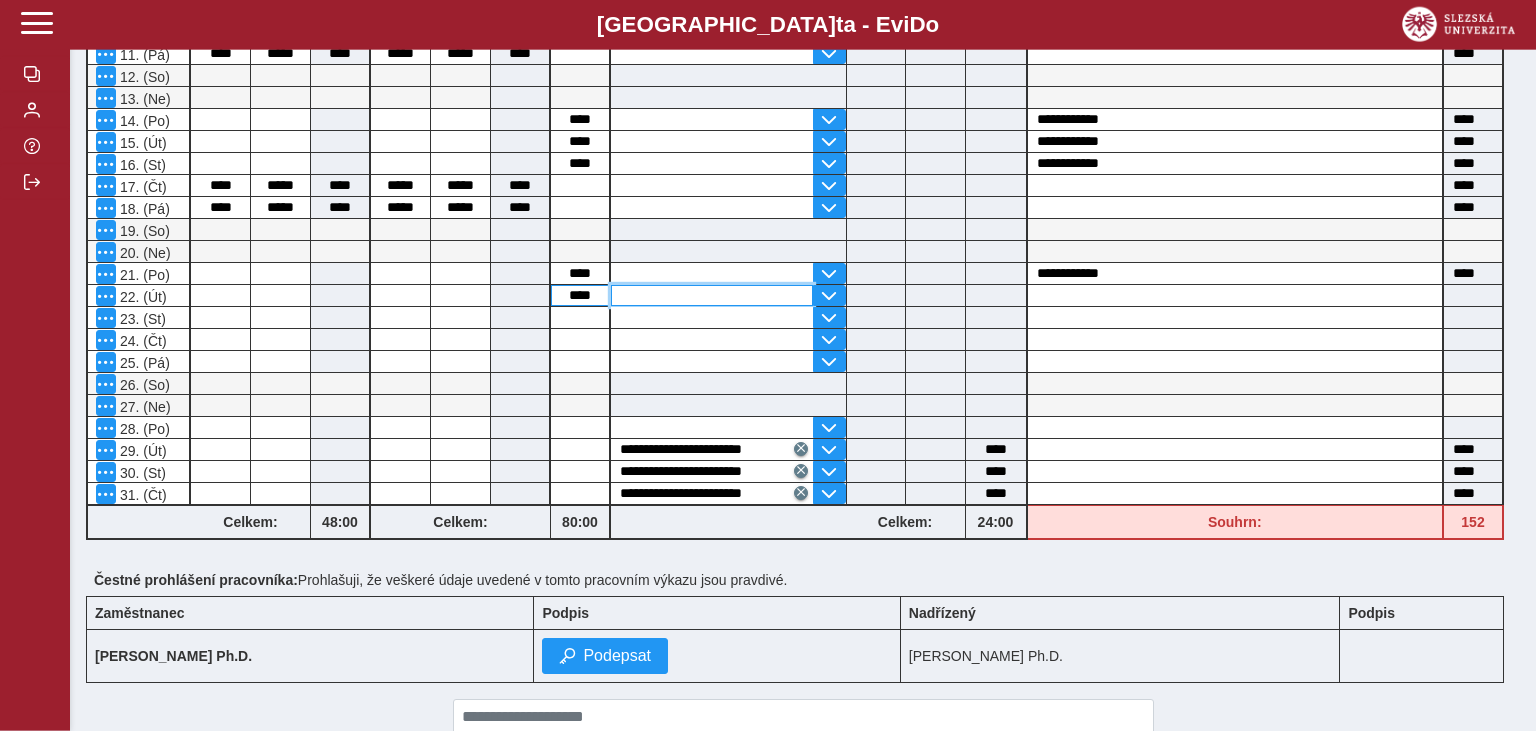 type on "****" 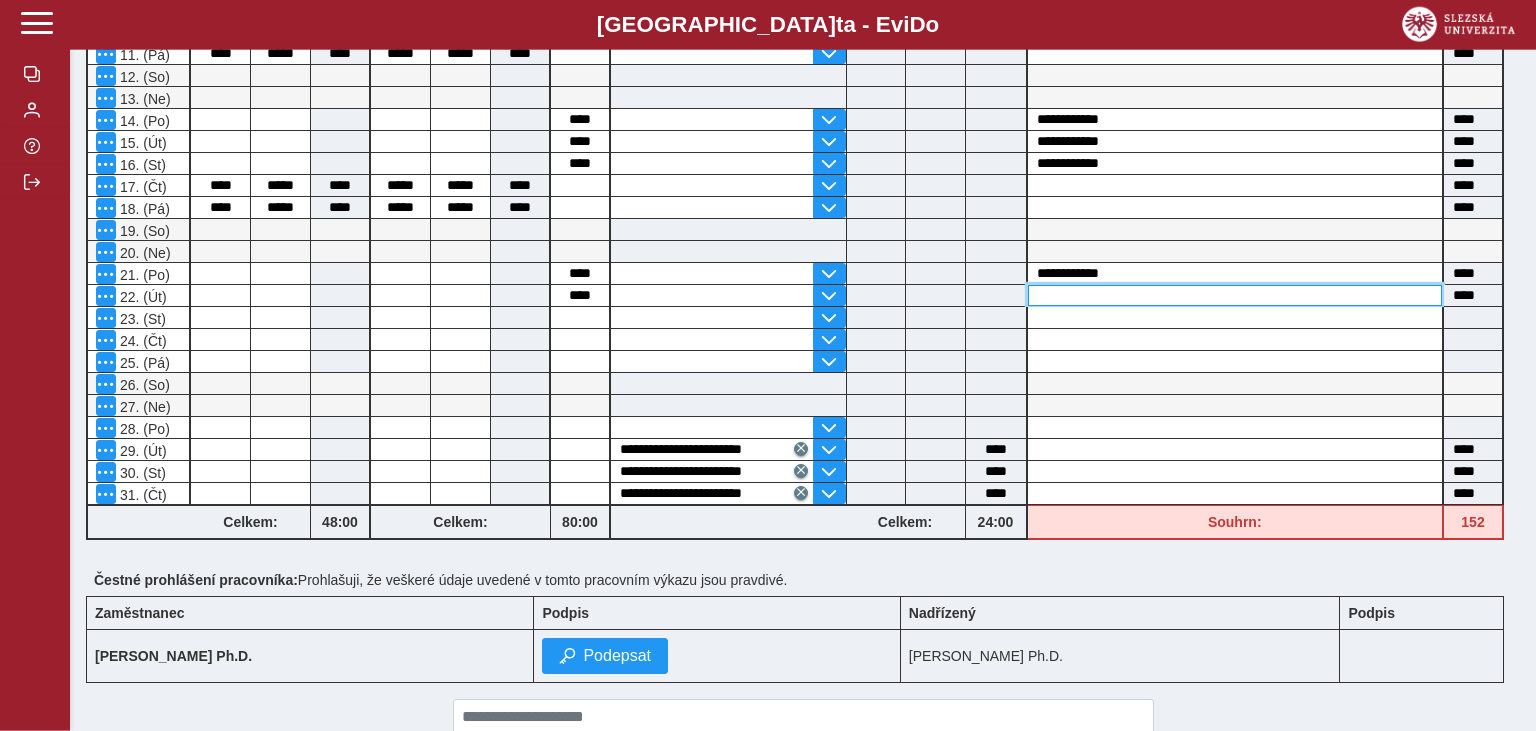 click at bounding box center (1235, 295) 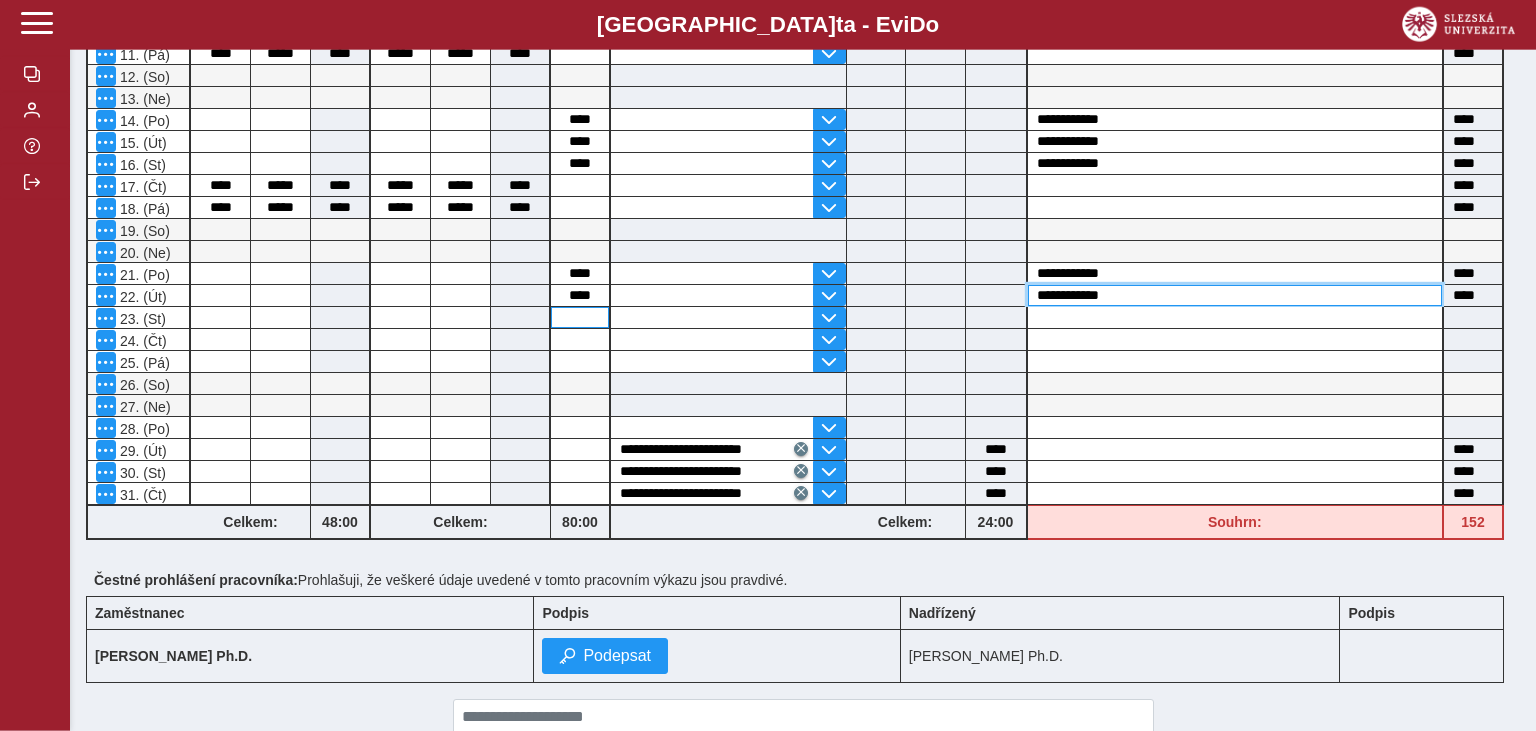 type on "**********" 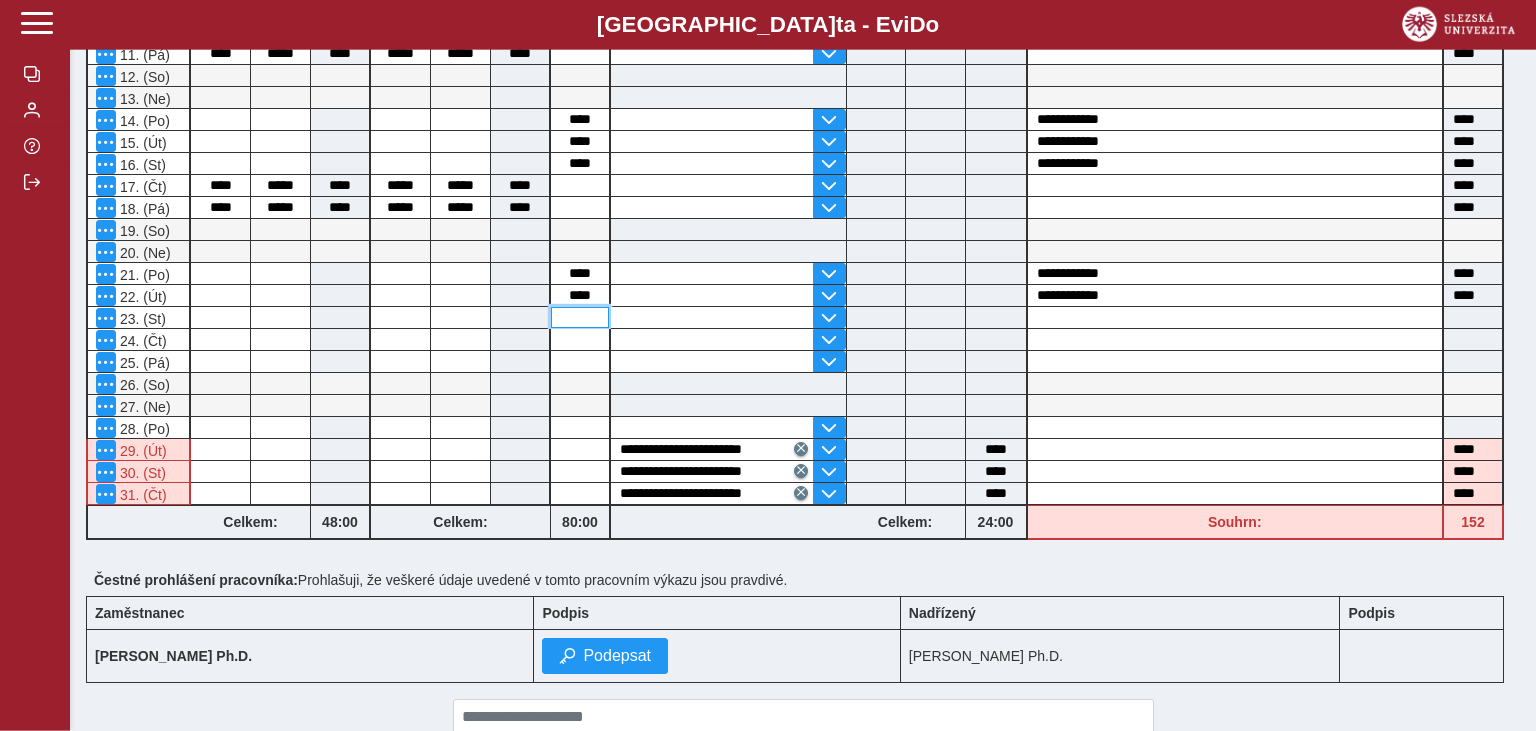 click at bounding box center [580, 317] 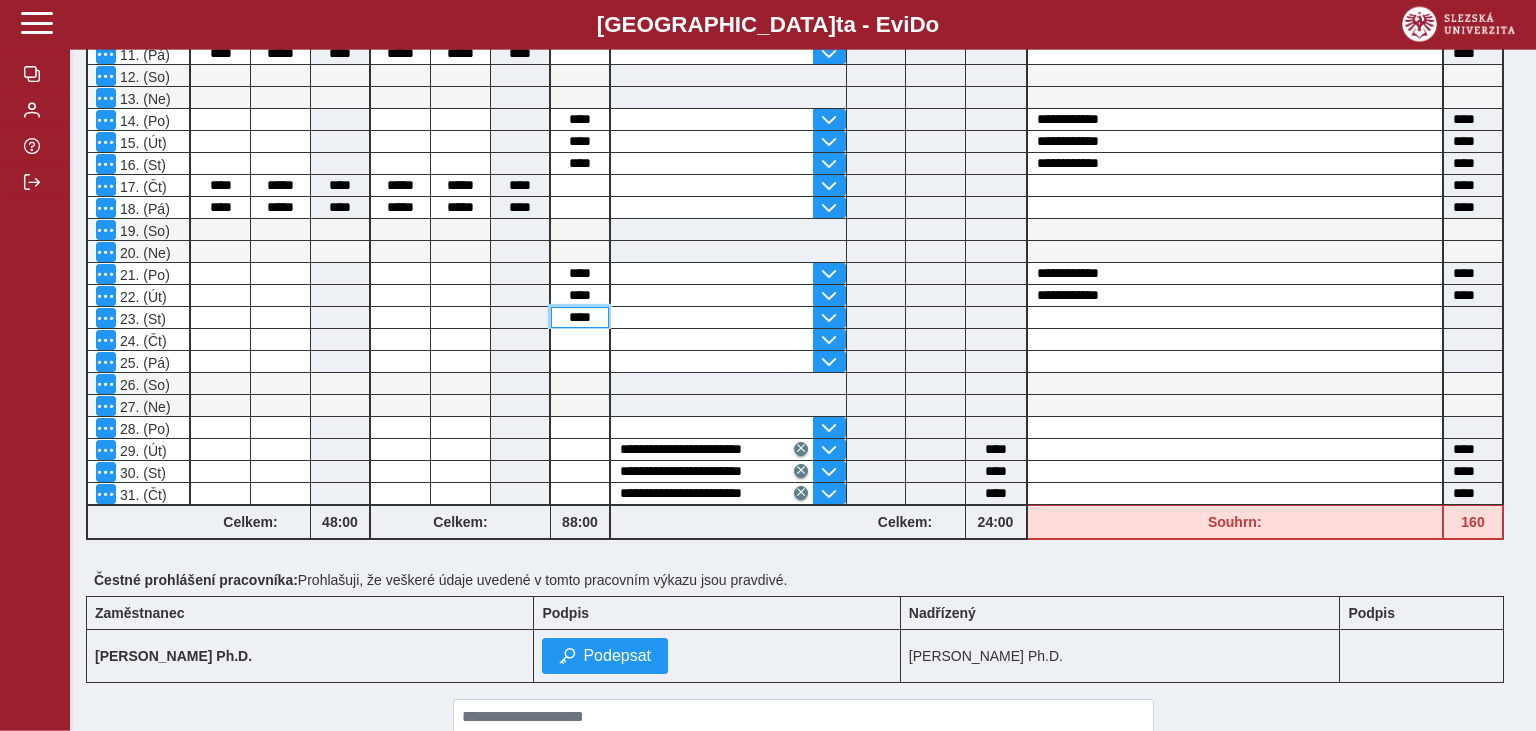 type on "****" 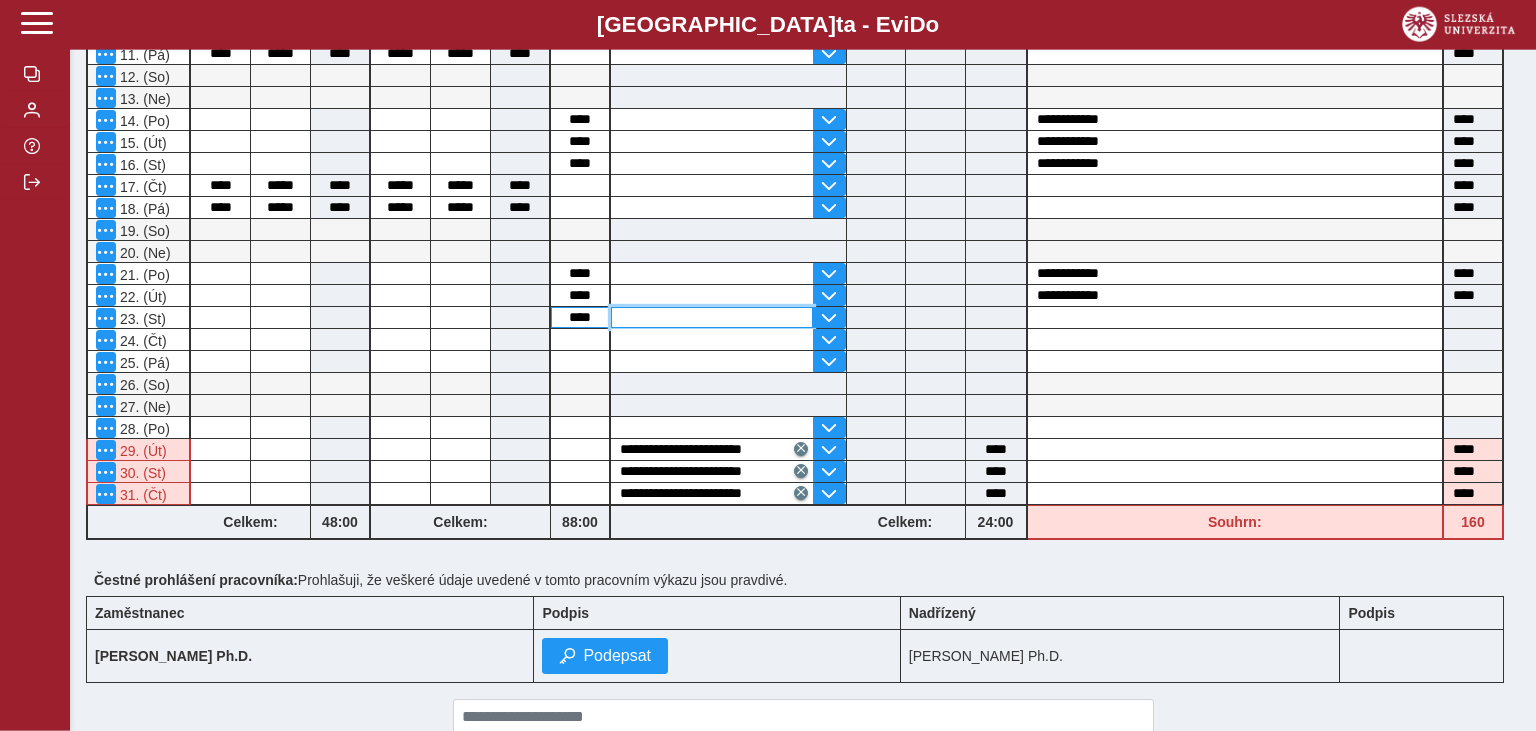 type on "****" 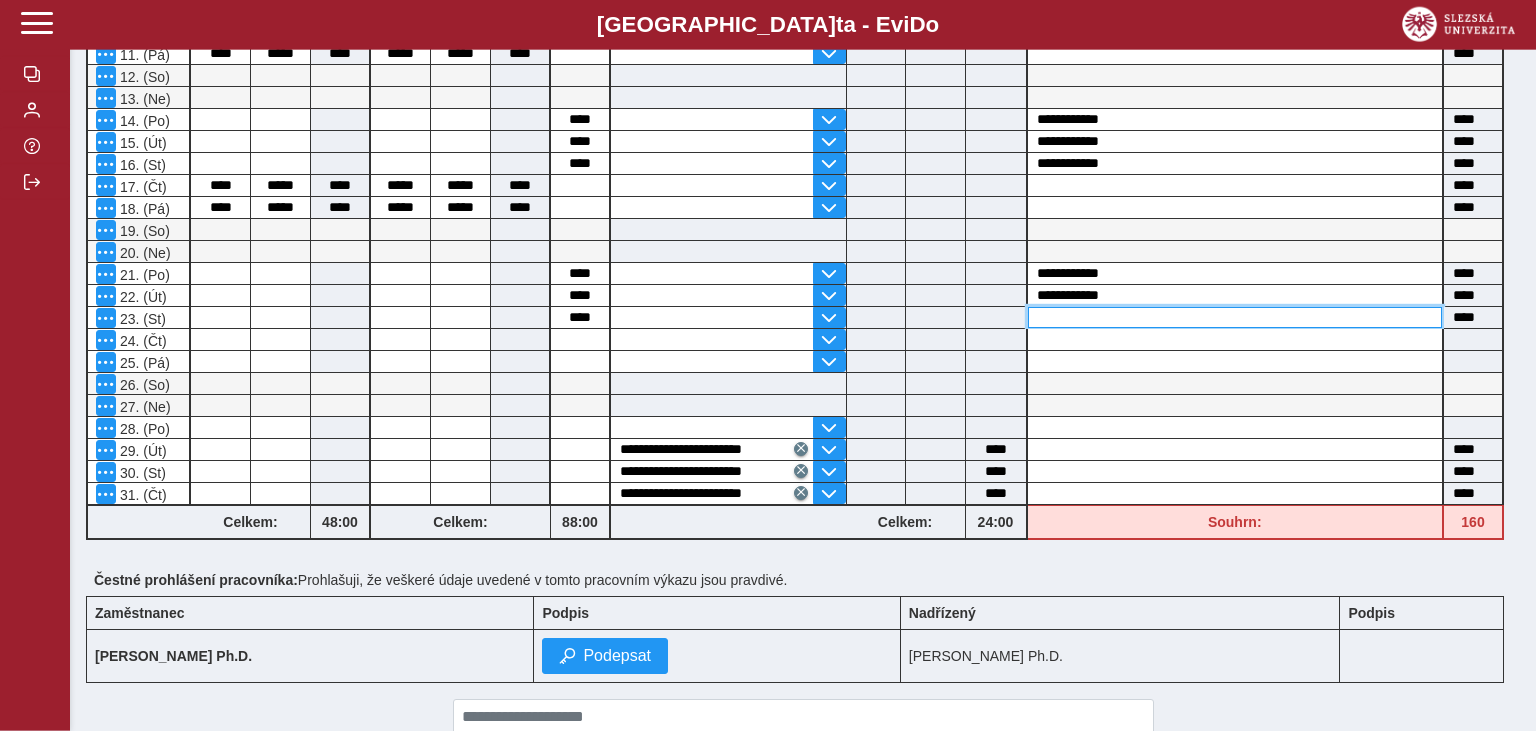click at bounding box center [1235, 317] 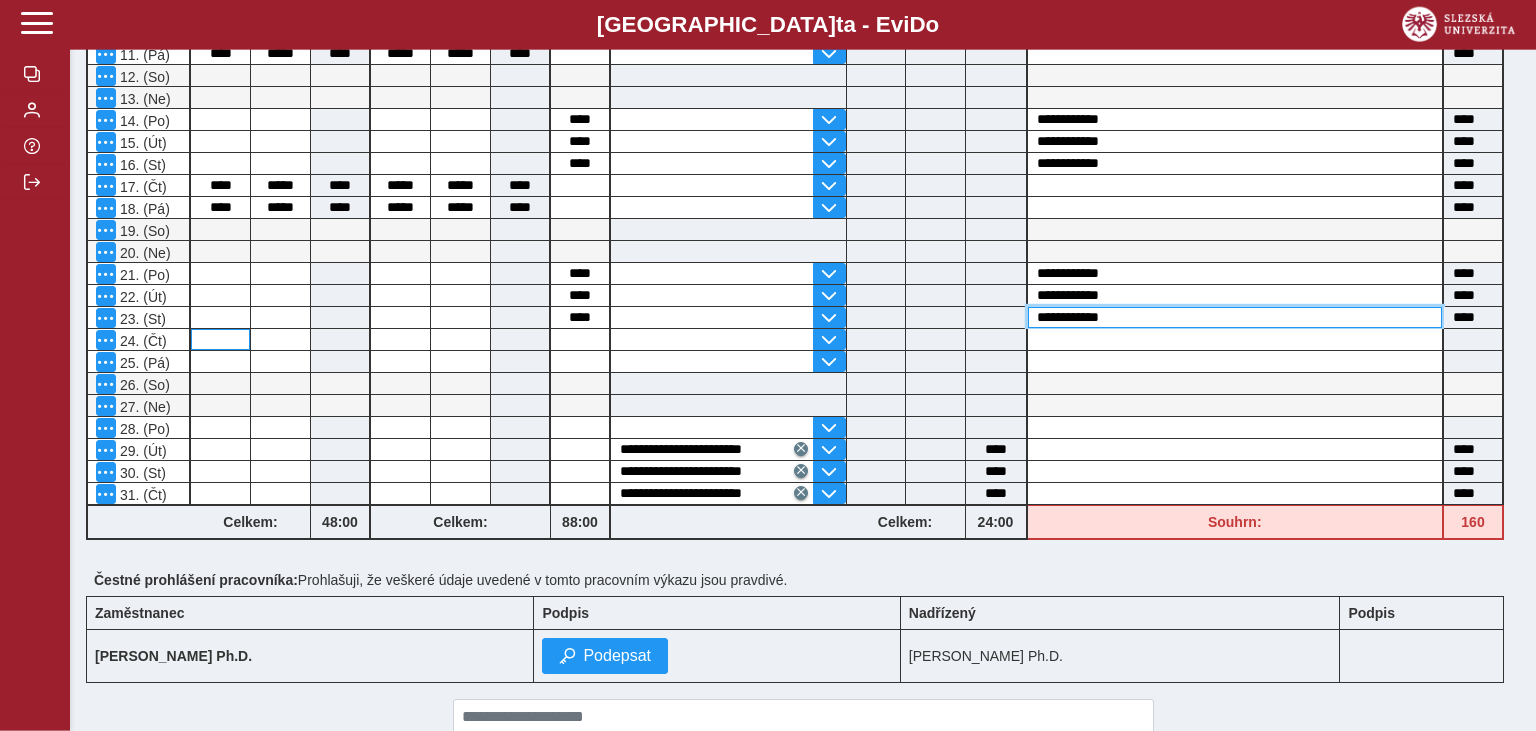 type on "**********" 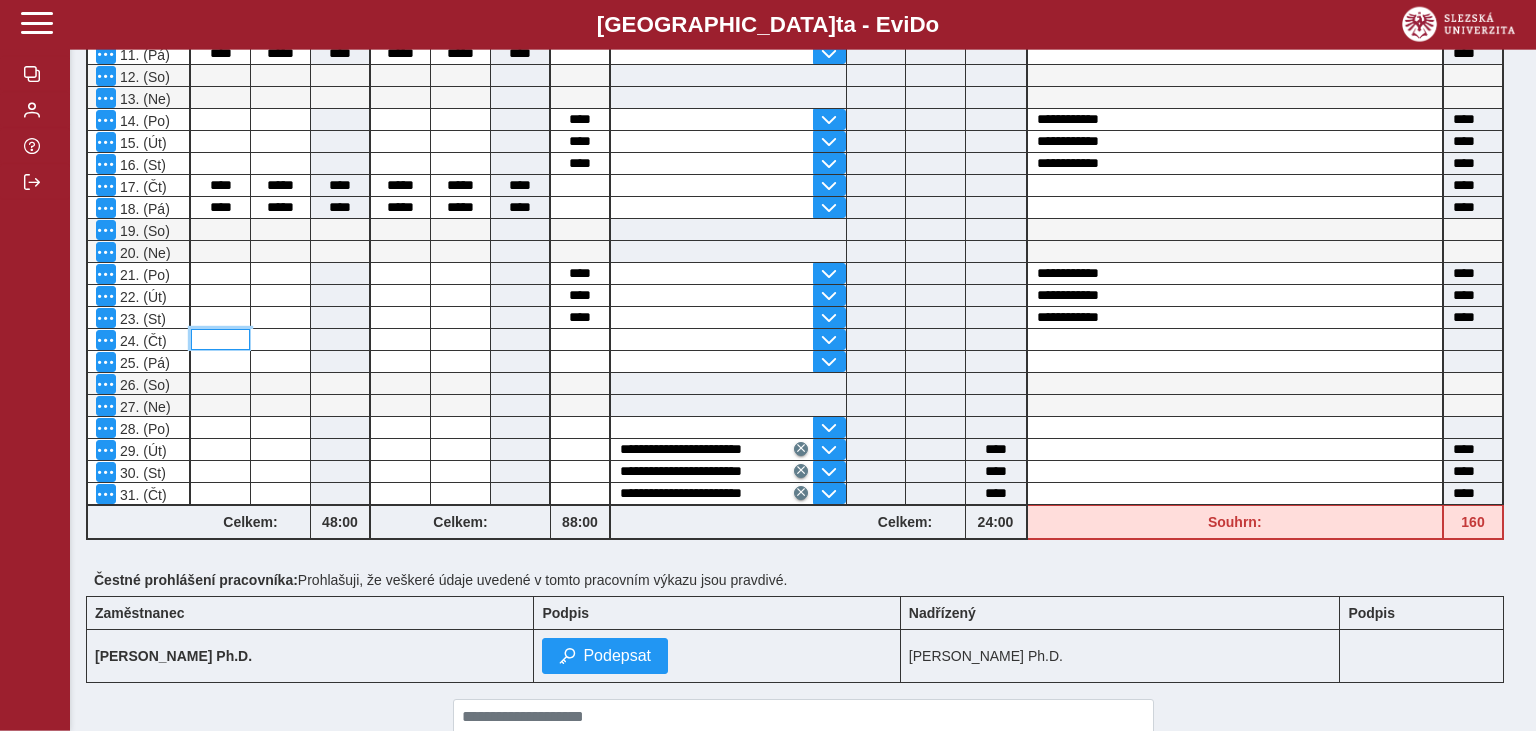 click at bounding box center [220, 339] 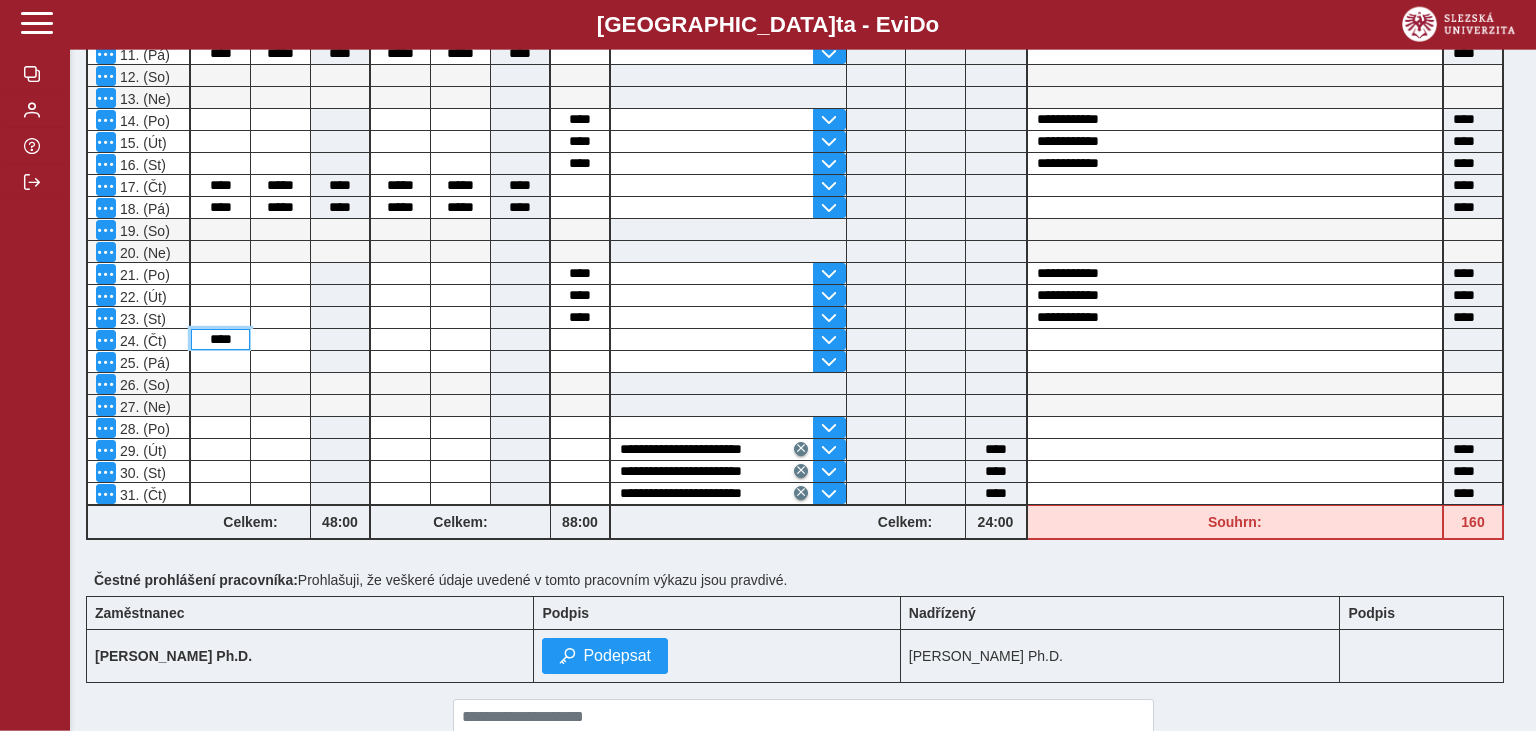 type on "****" 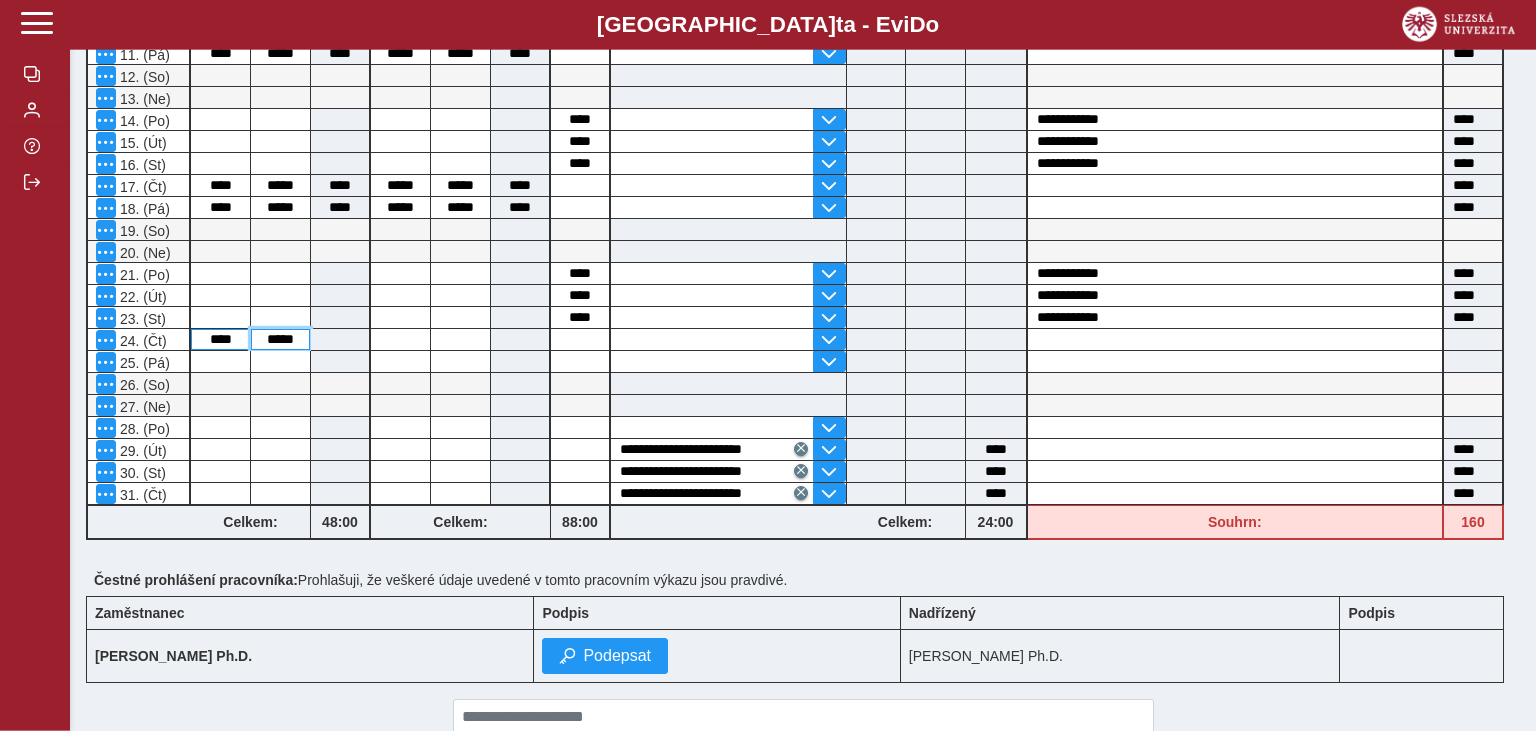 type on "*****" 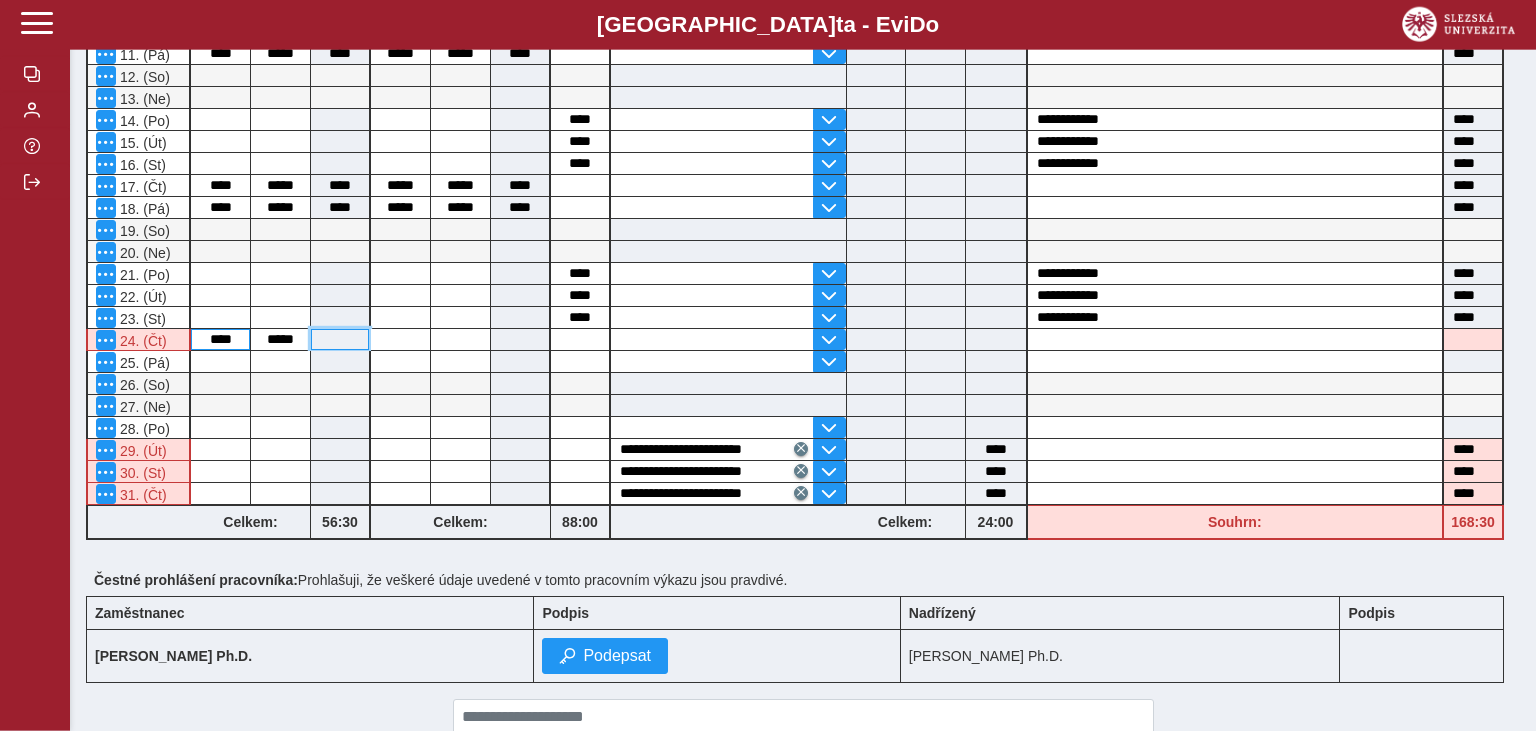 type on "****" 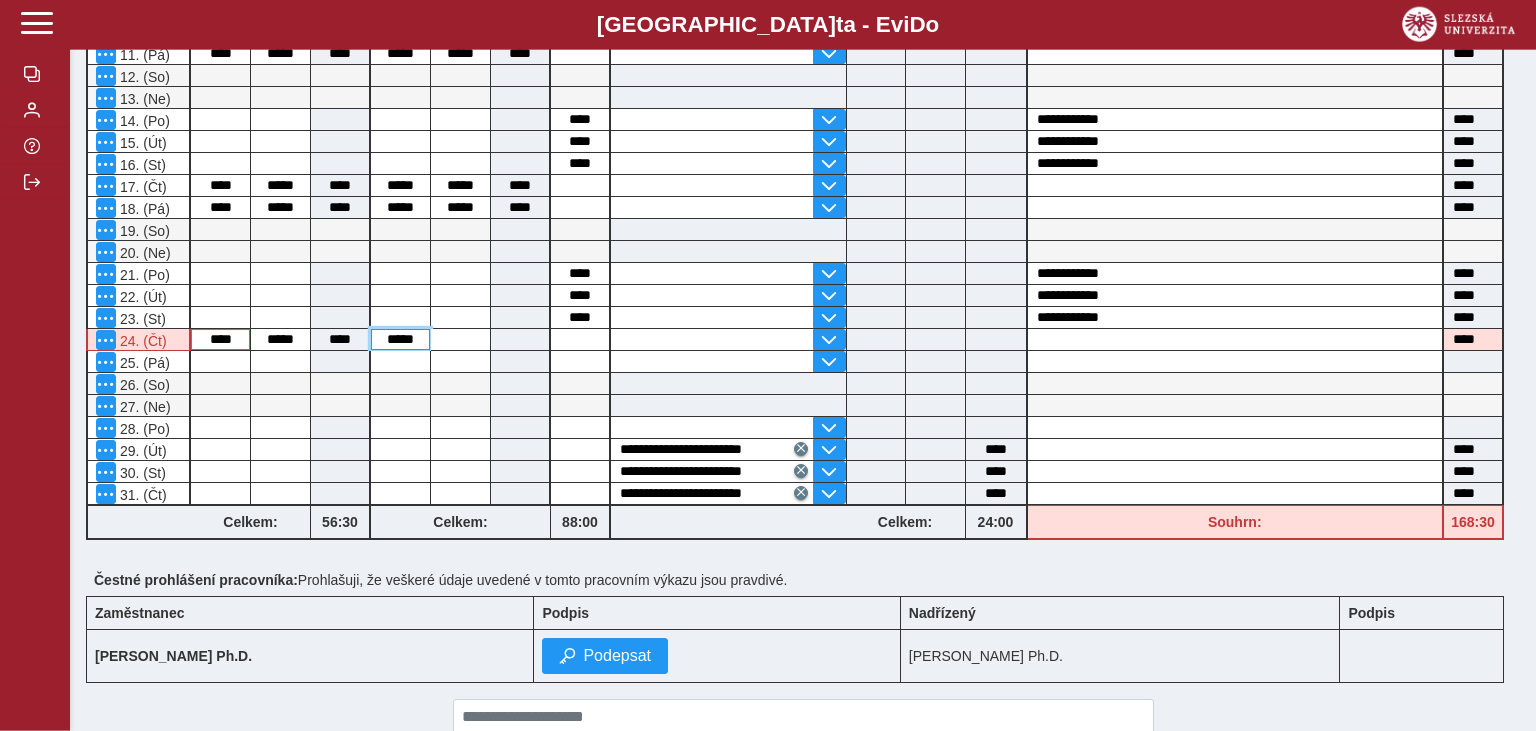 type on "*****" 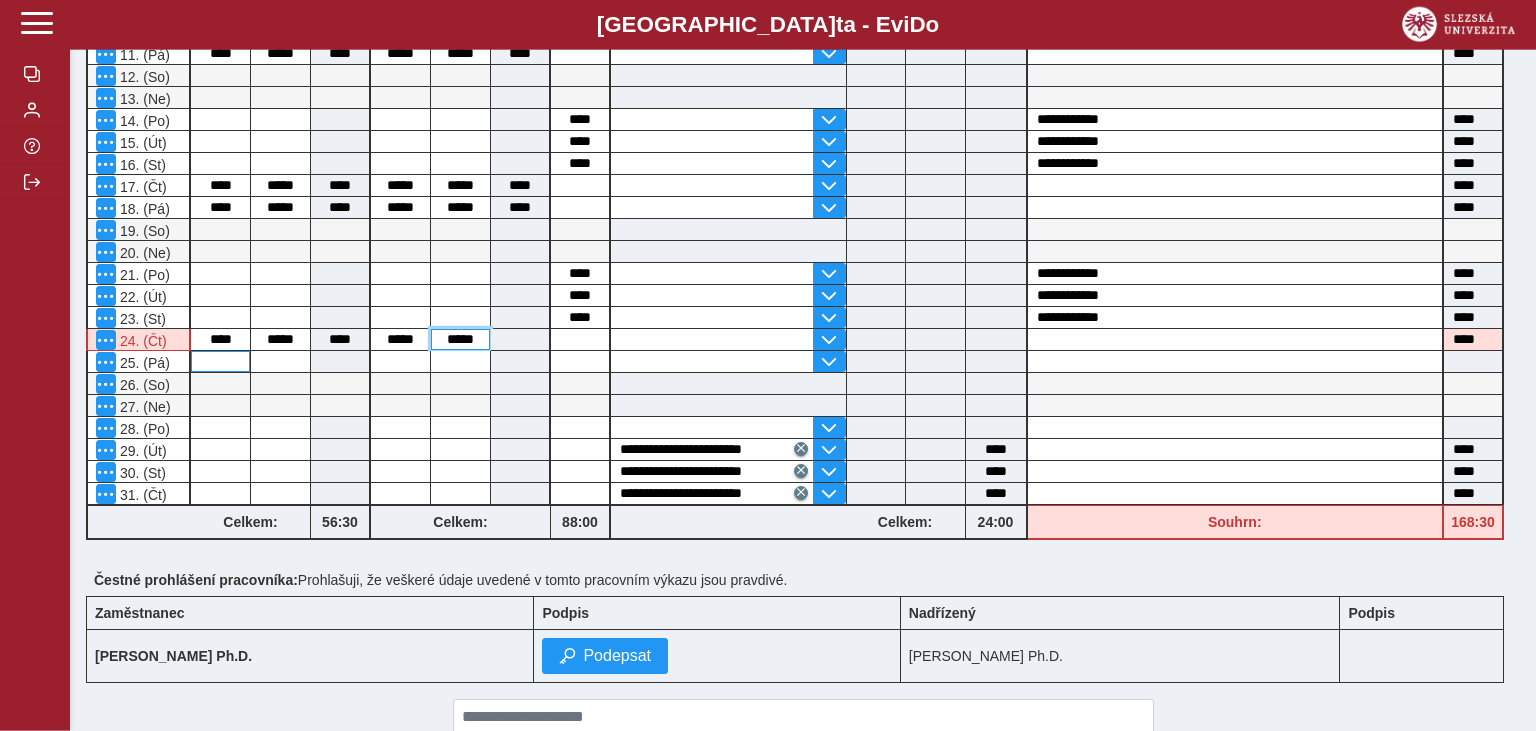 type on "*****" 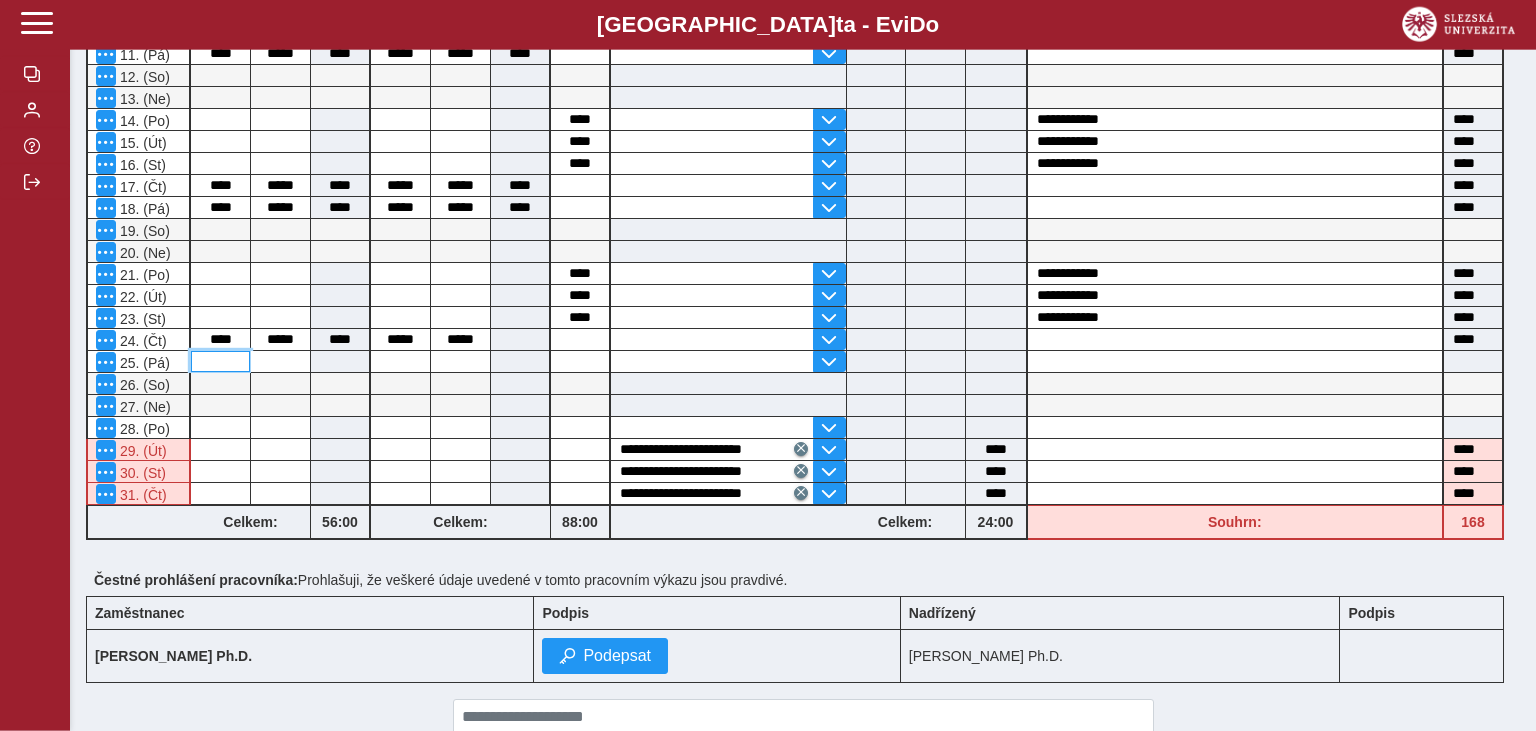 type on "****" 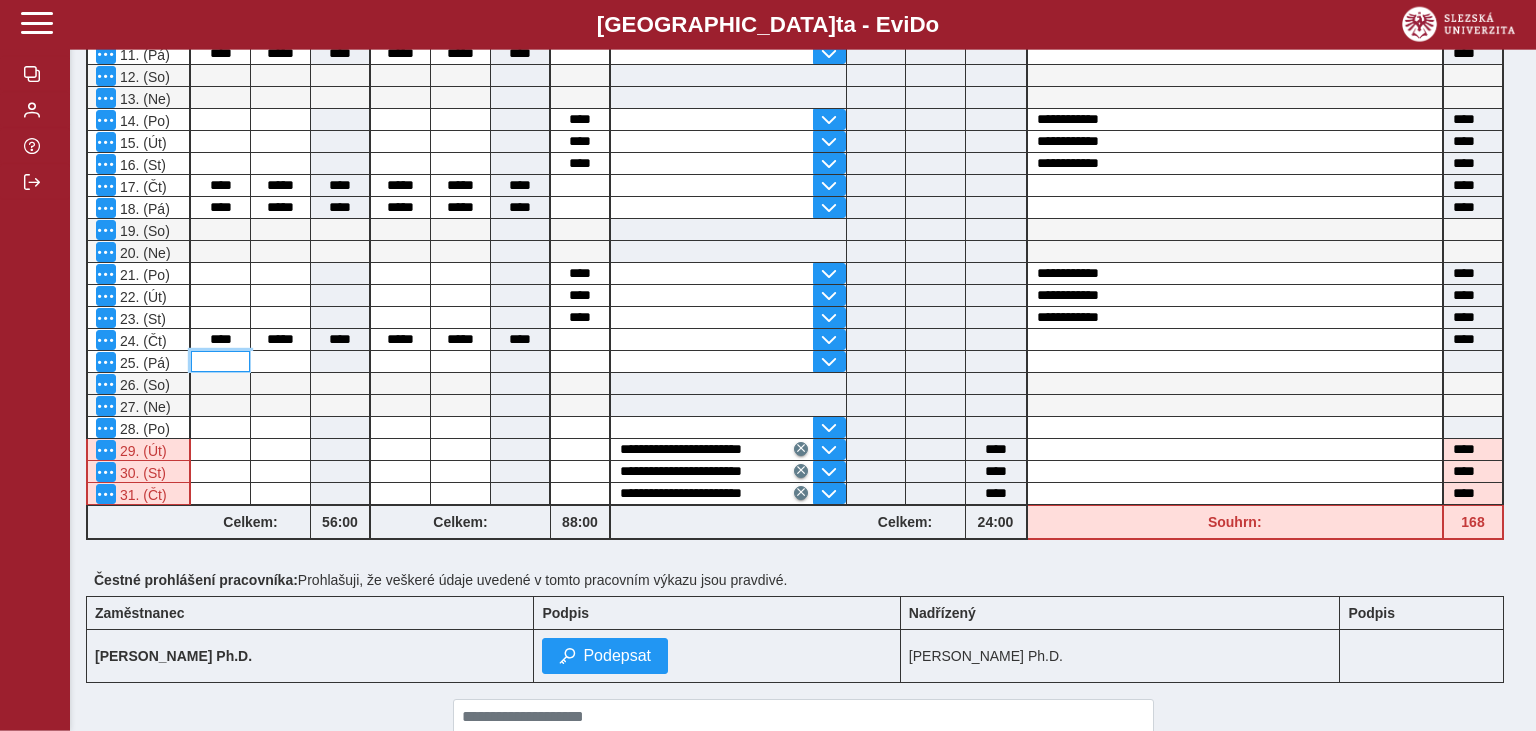 click at bounding box center (220, 361) 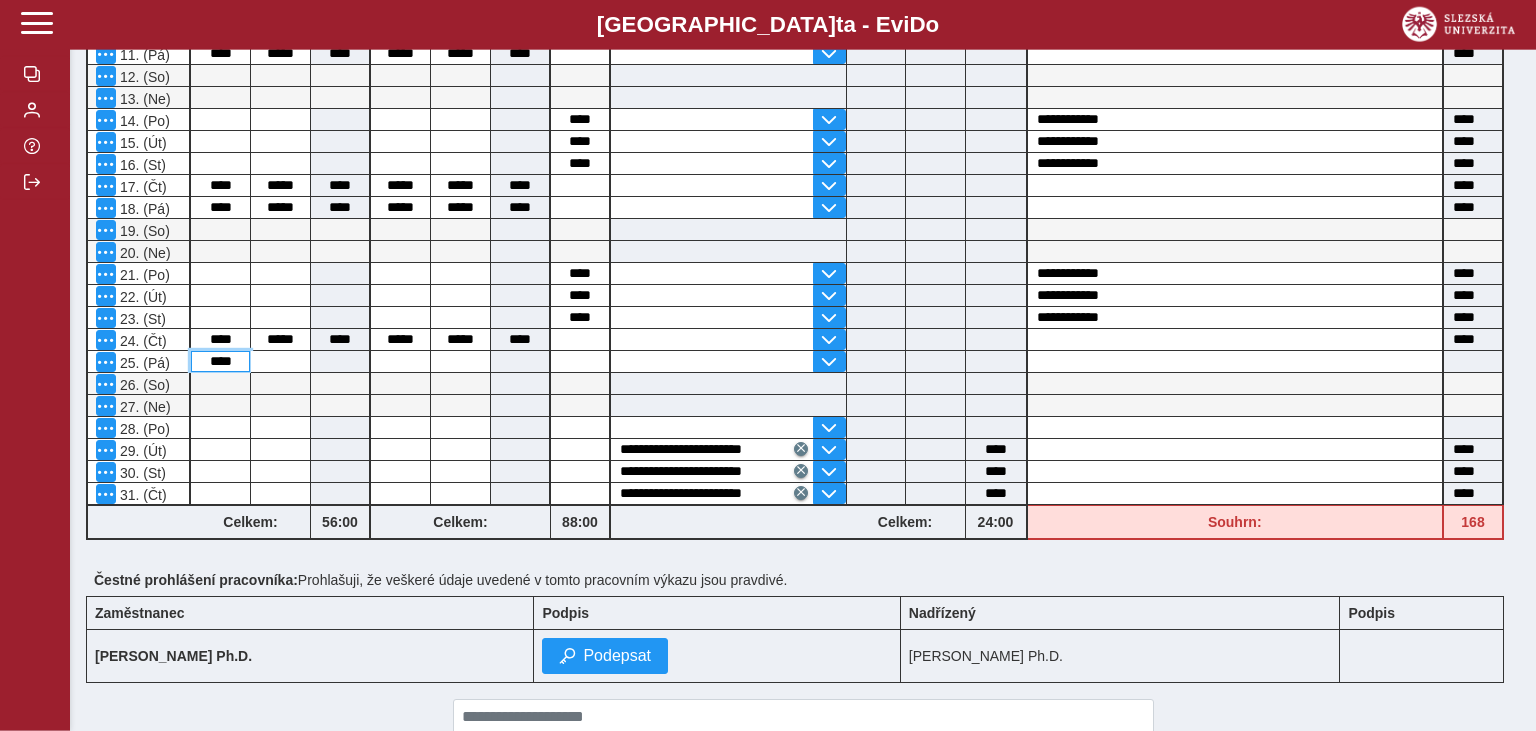 type on "****" 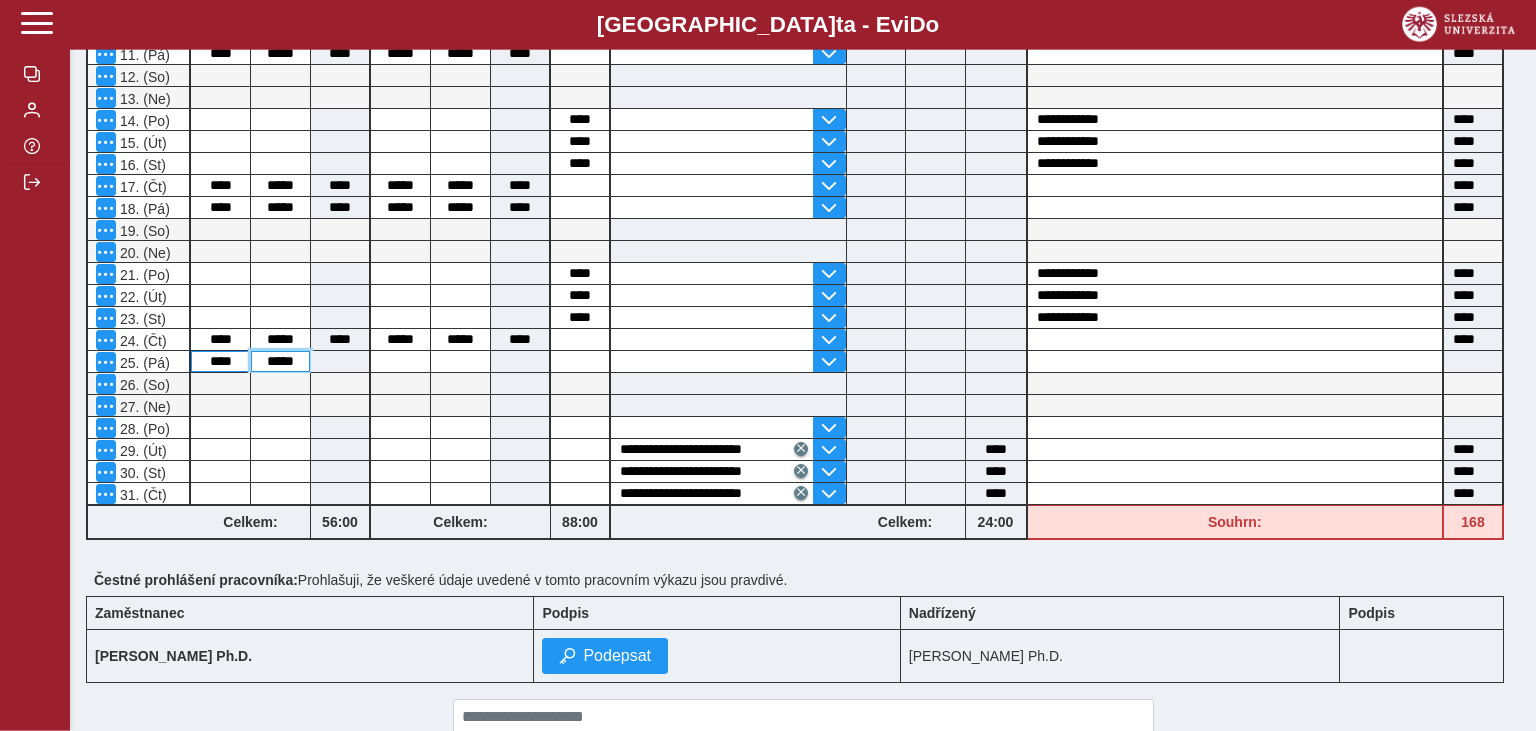 type on "*****" 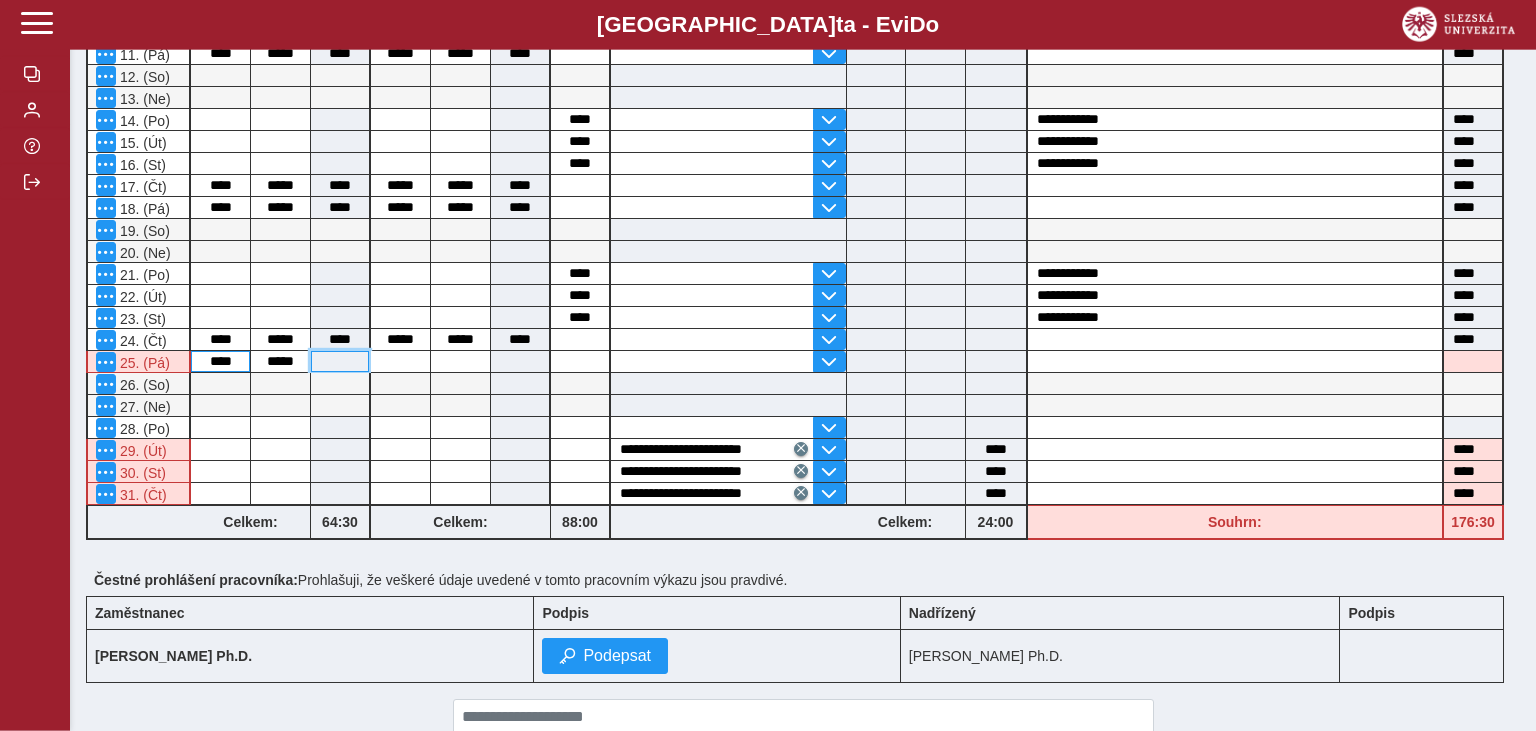 type on "****" 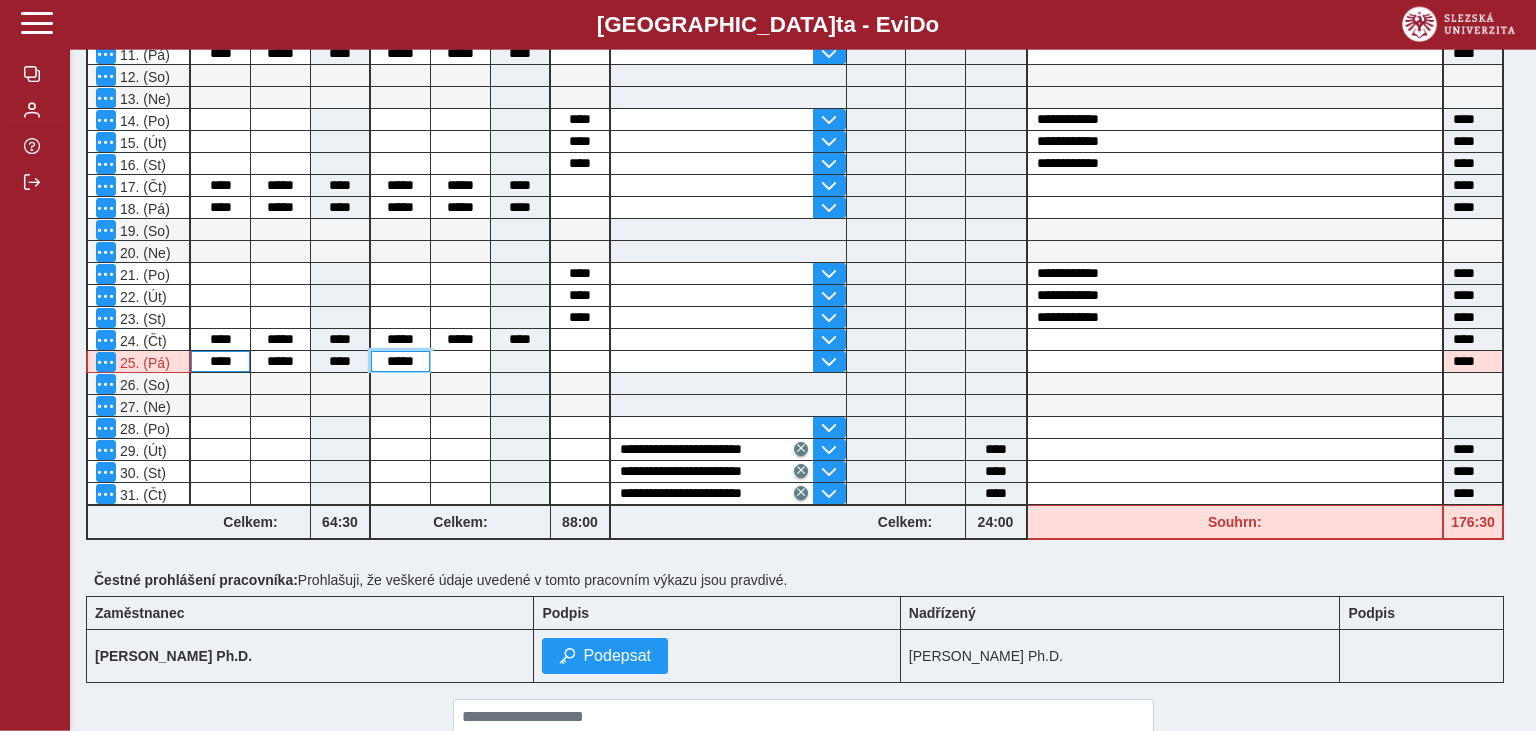 type on "*****" 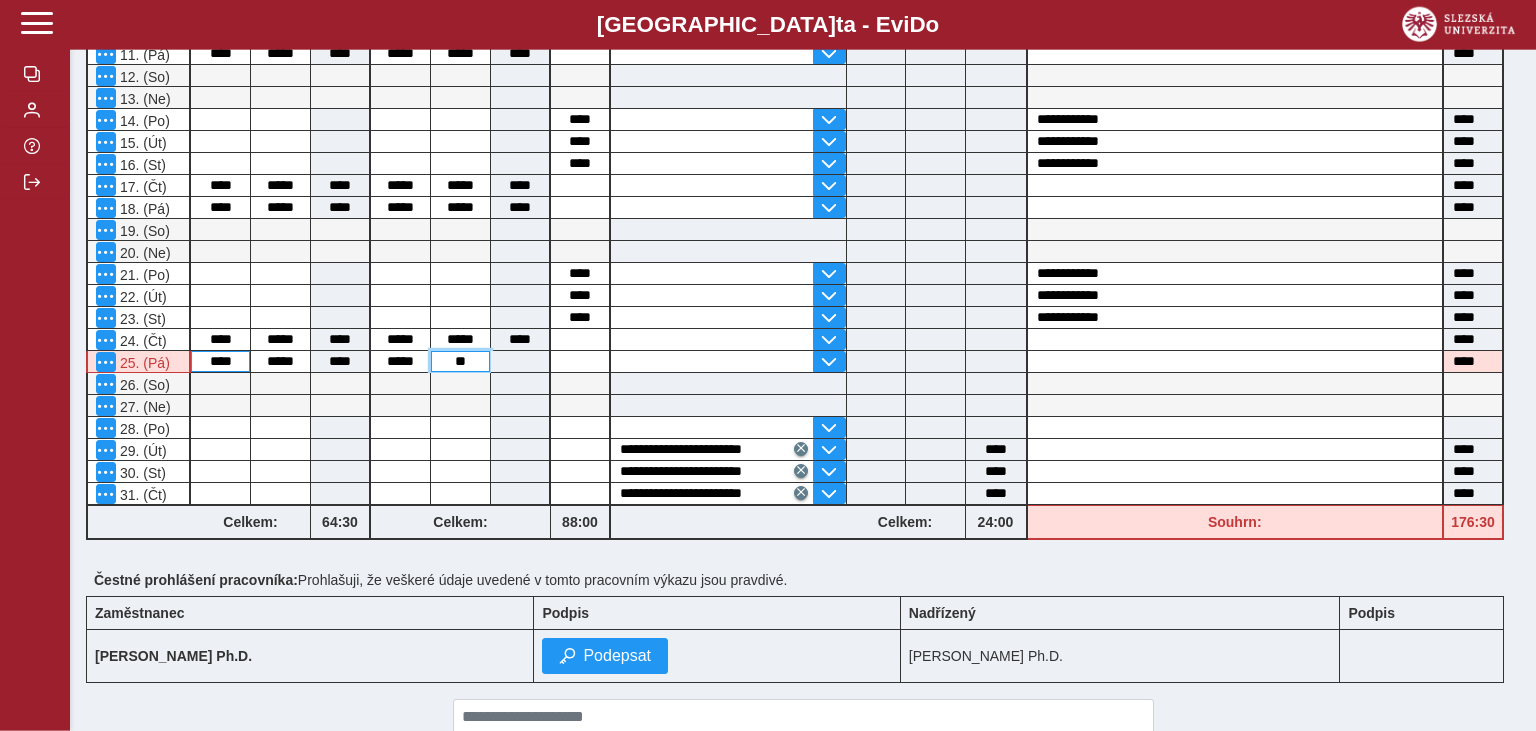 type on "*" 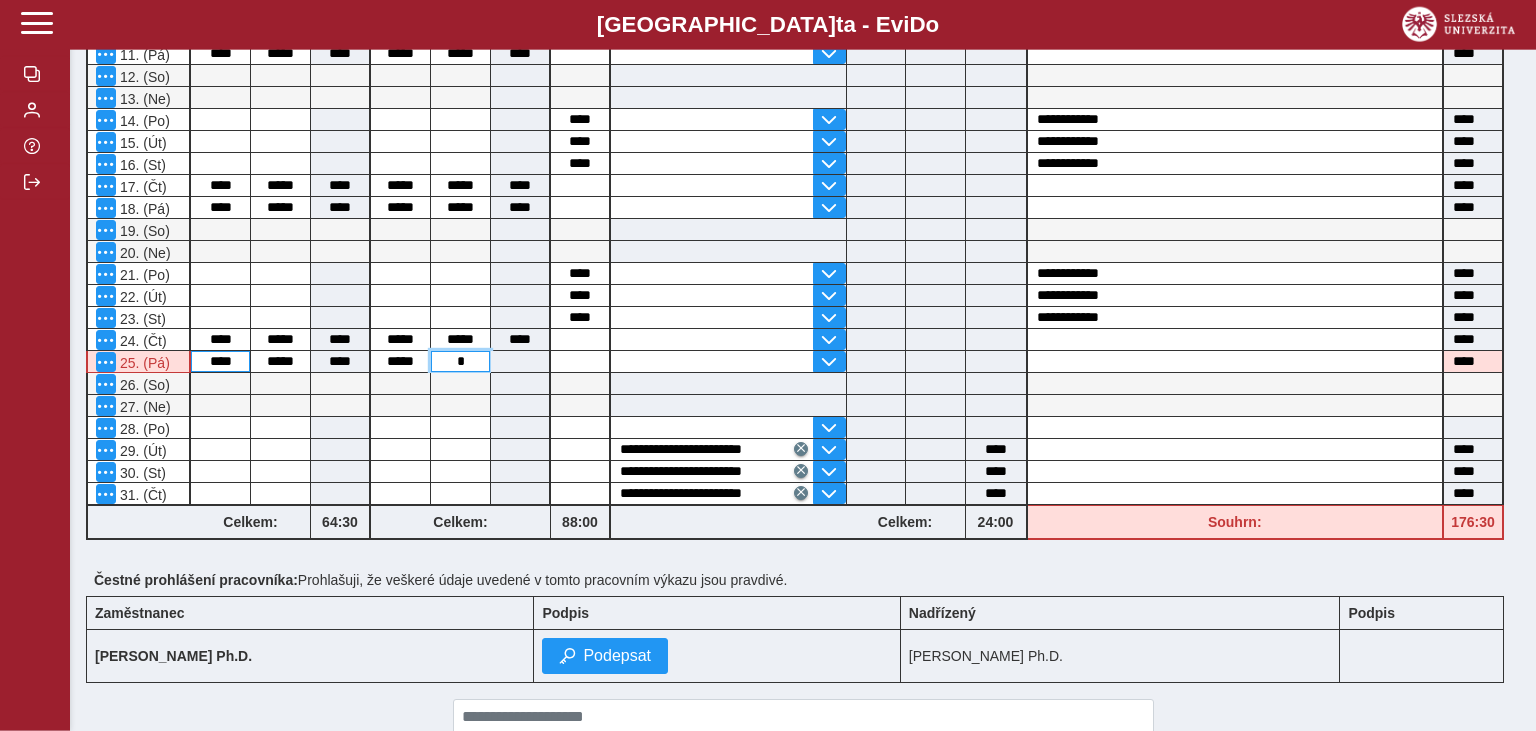 type 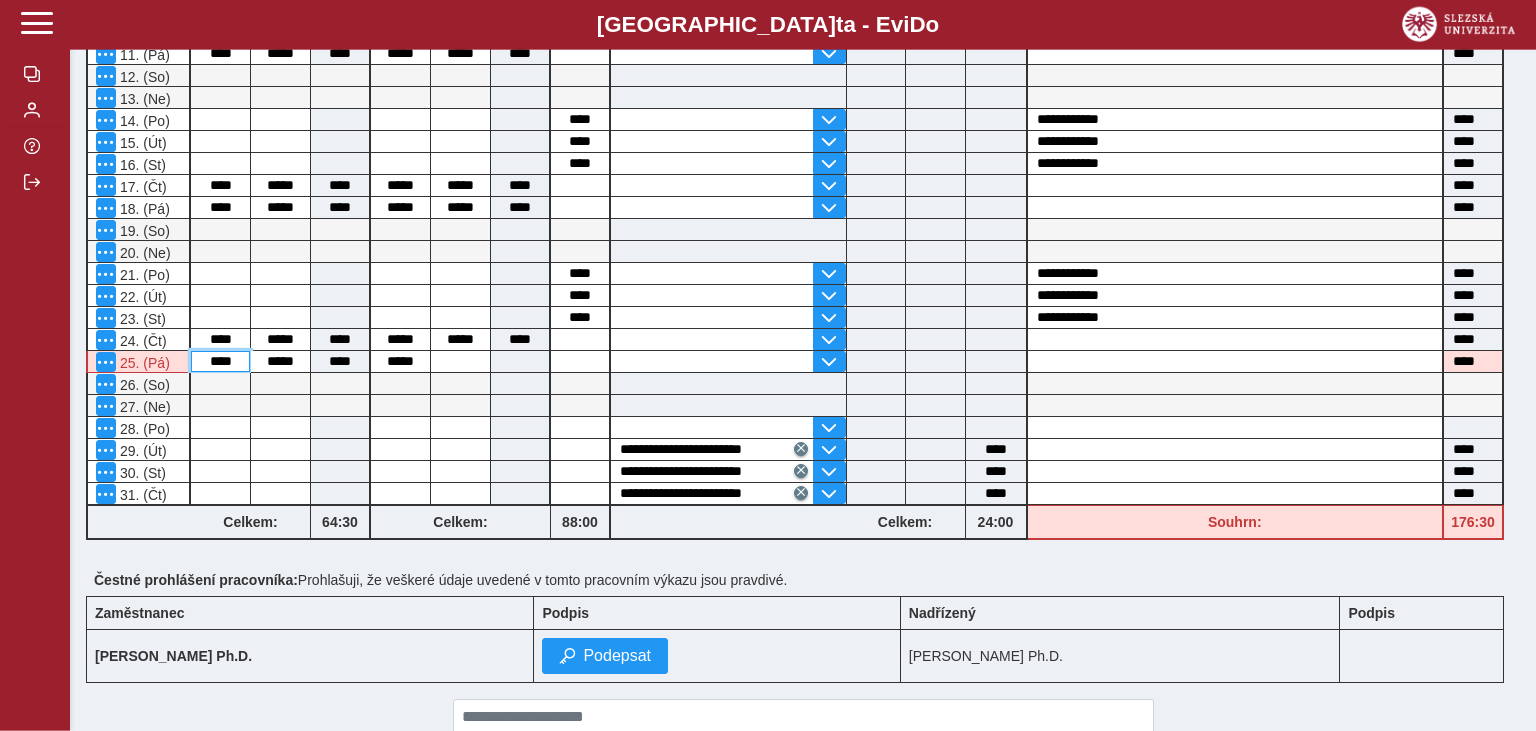 click on "****" at bounding box center [220, 361] 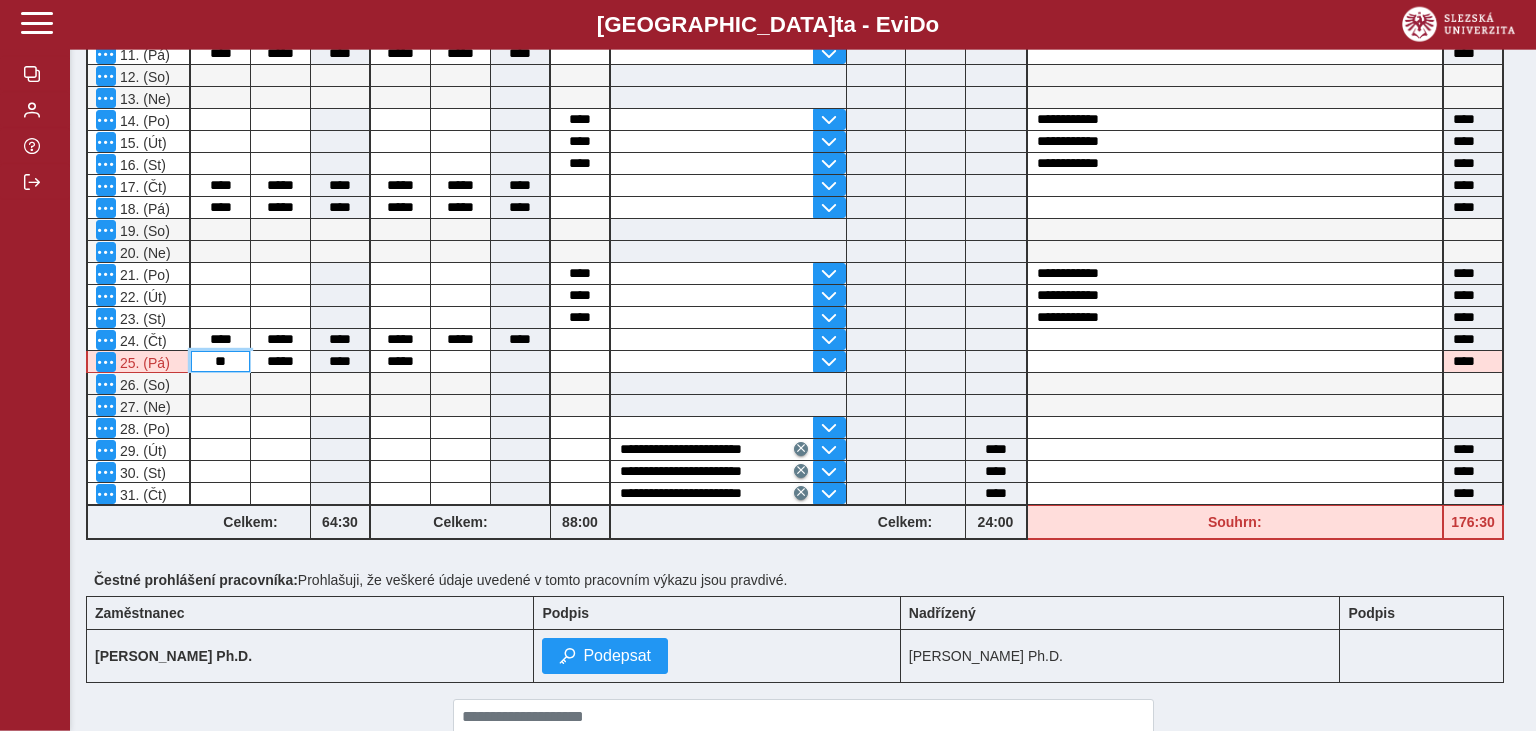 type on "*" 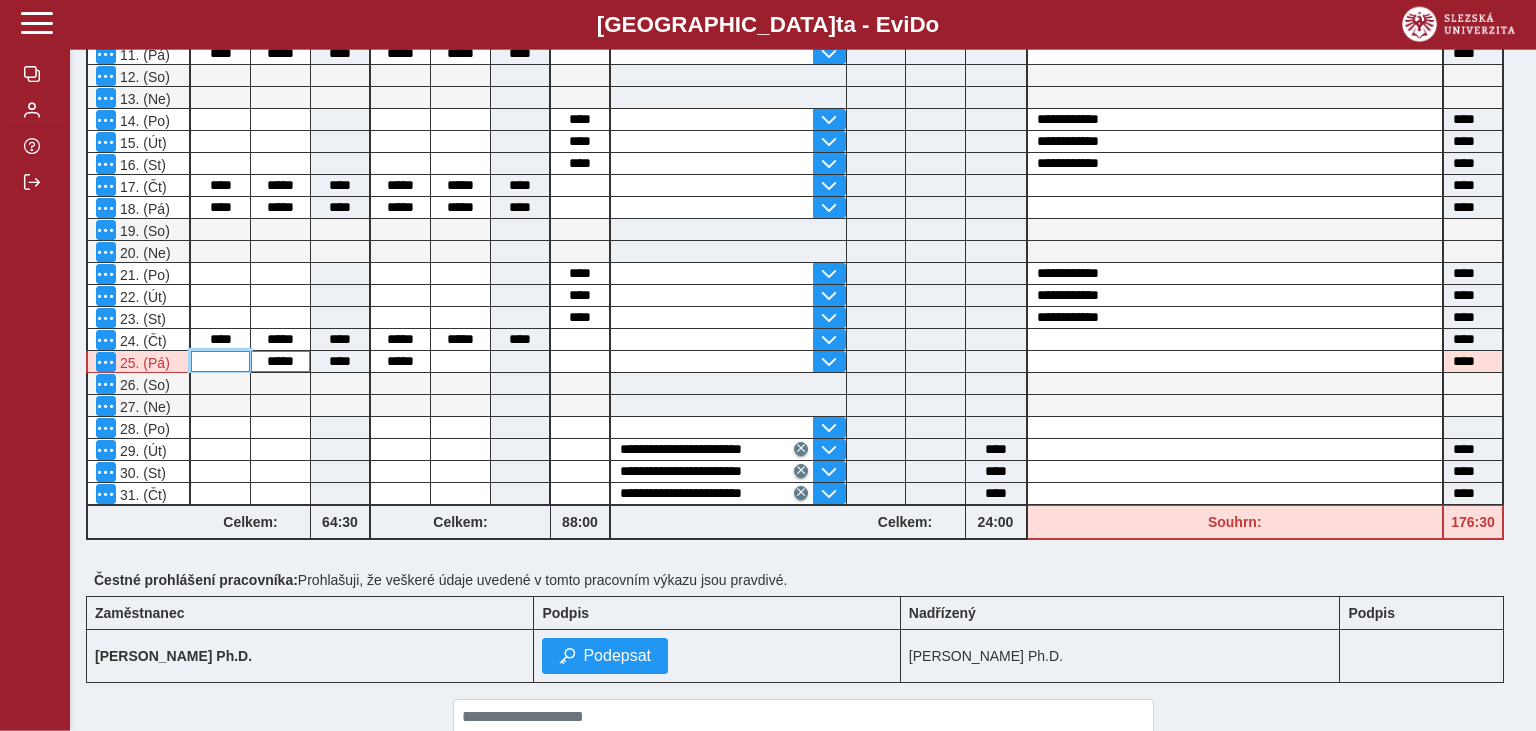 type 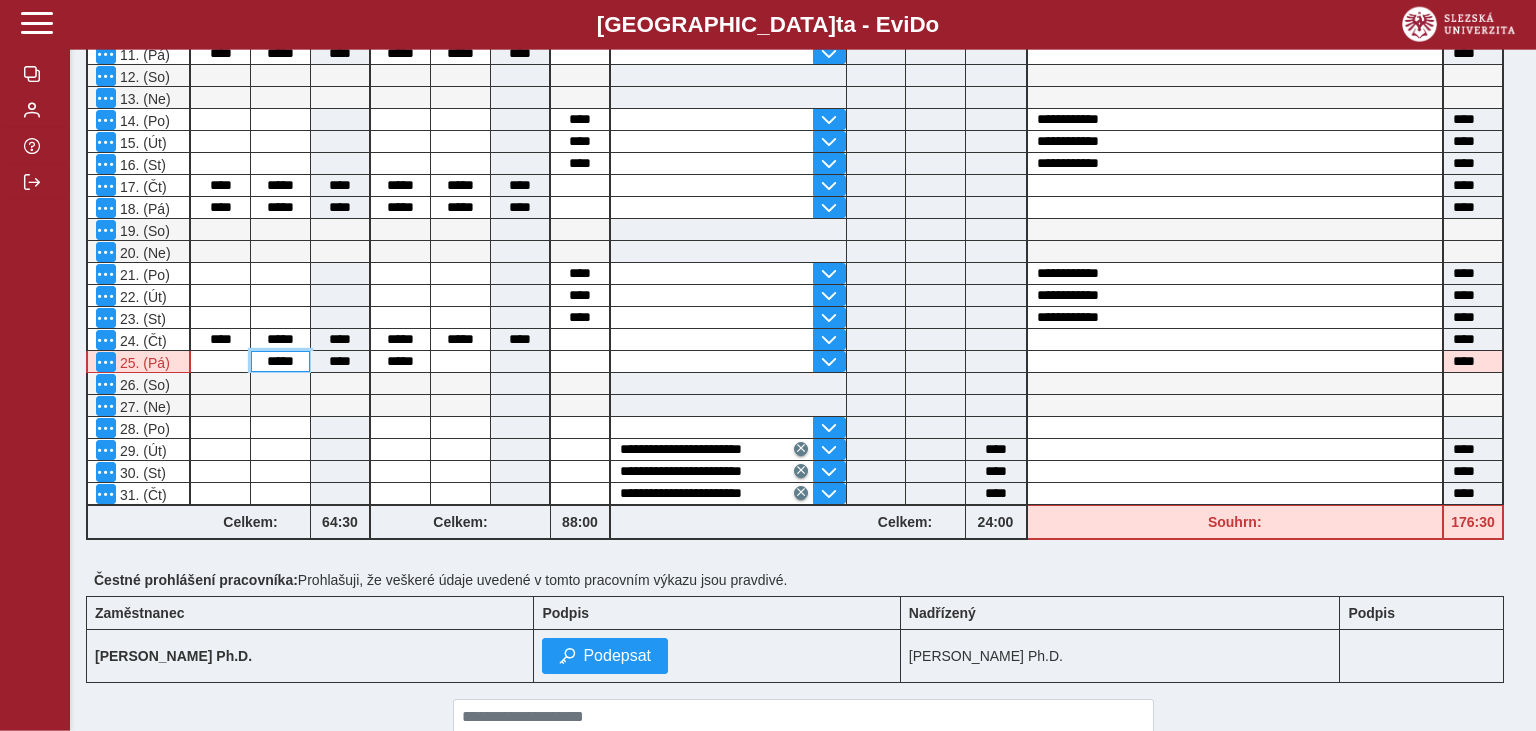 type 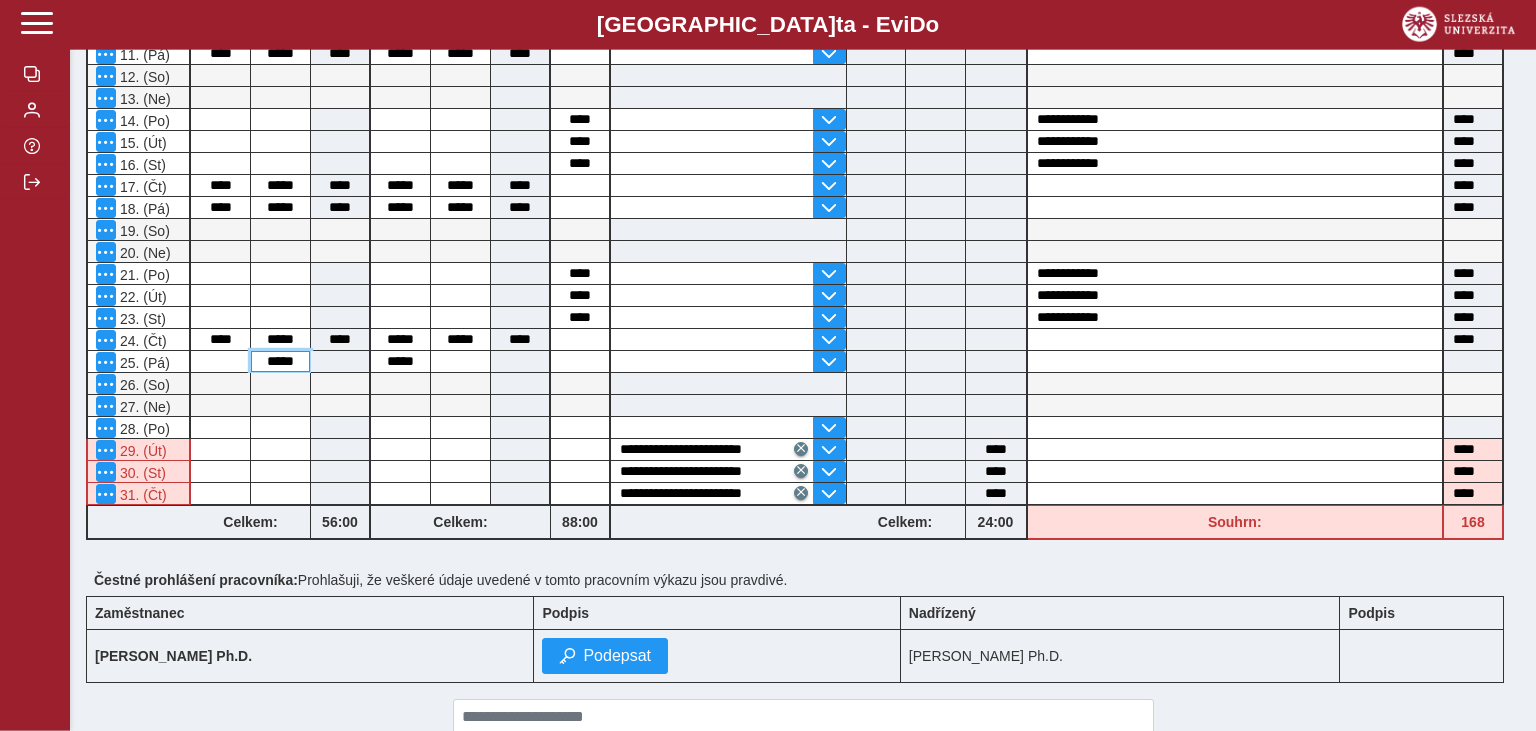 click on "*****" at bounding box center [280, 361] 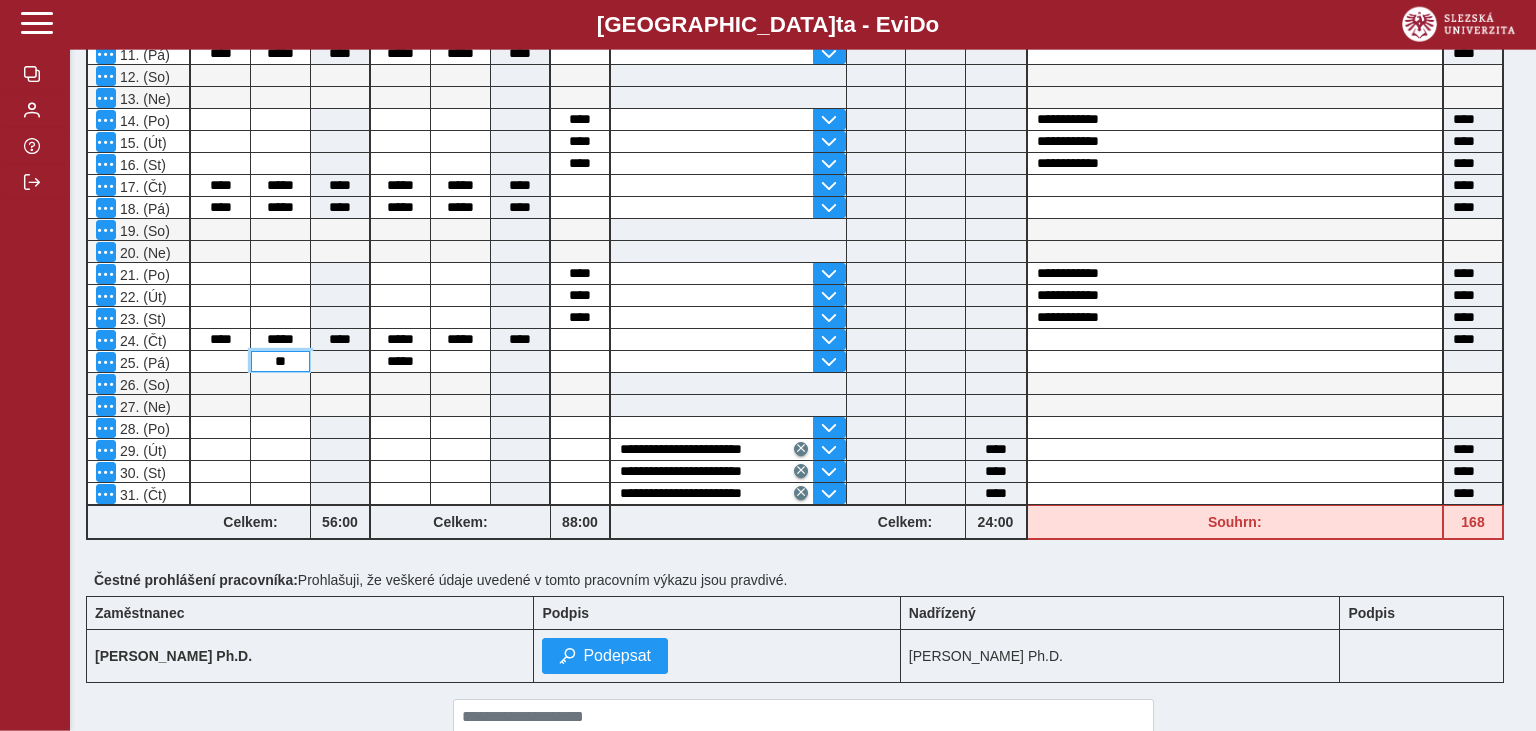 type on "*" 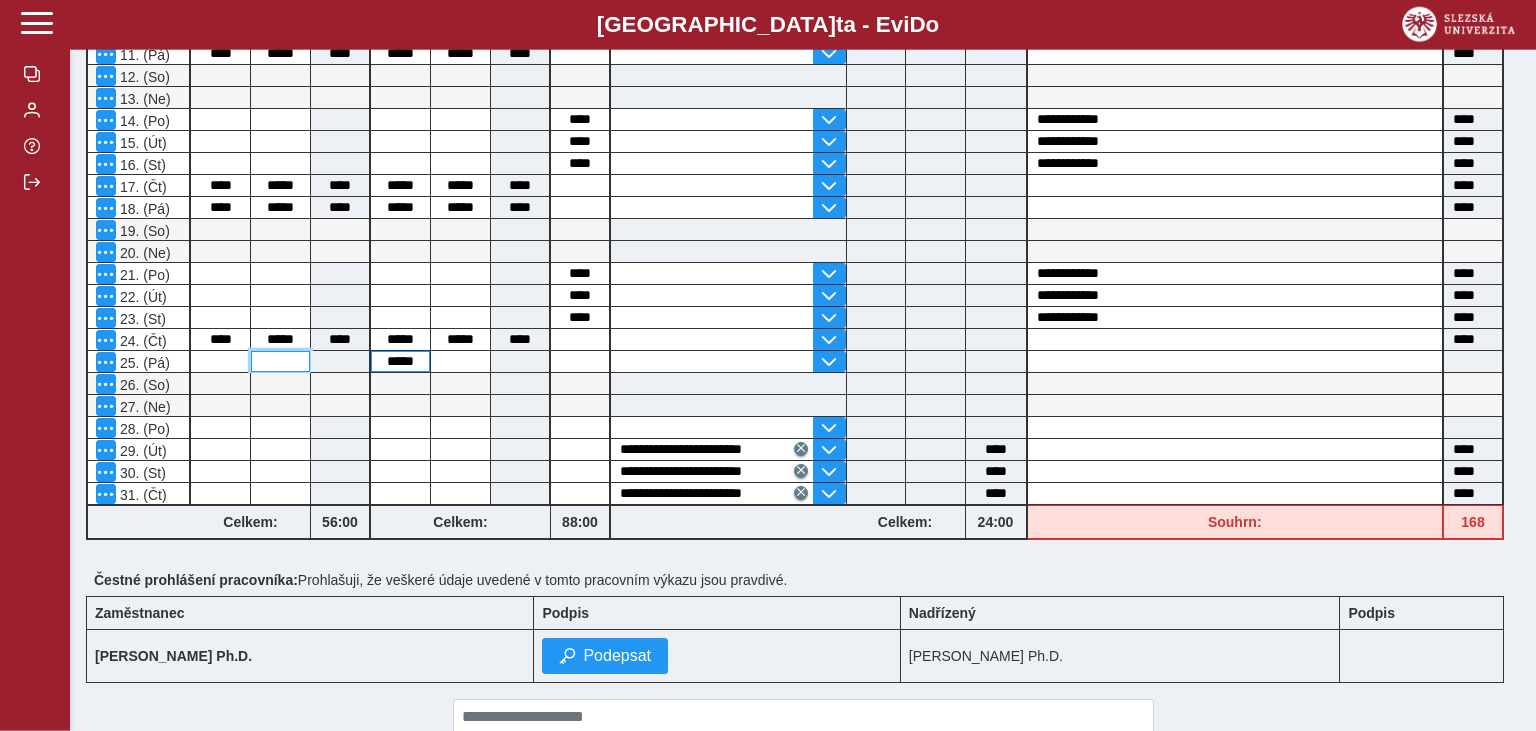 type 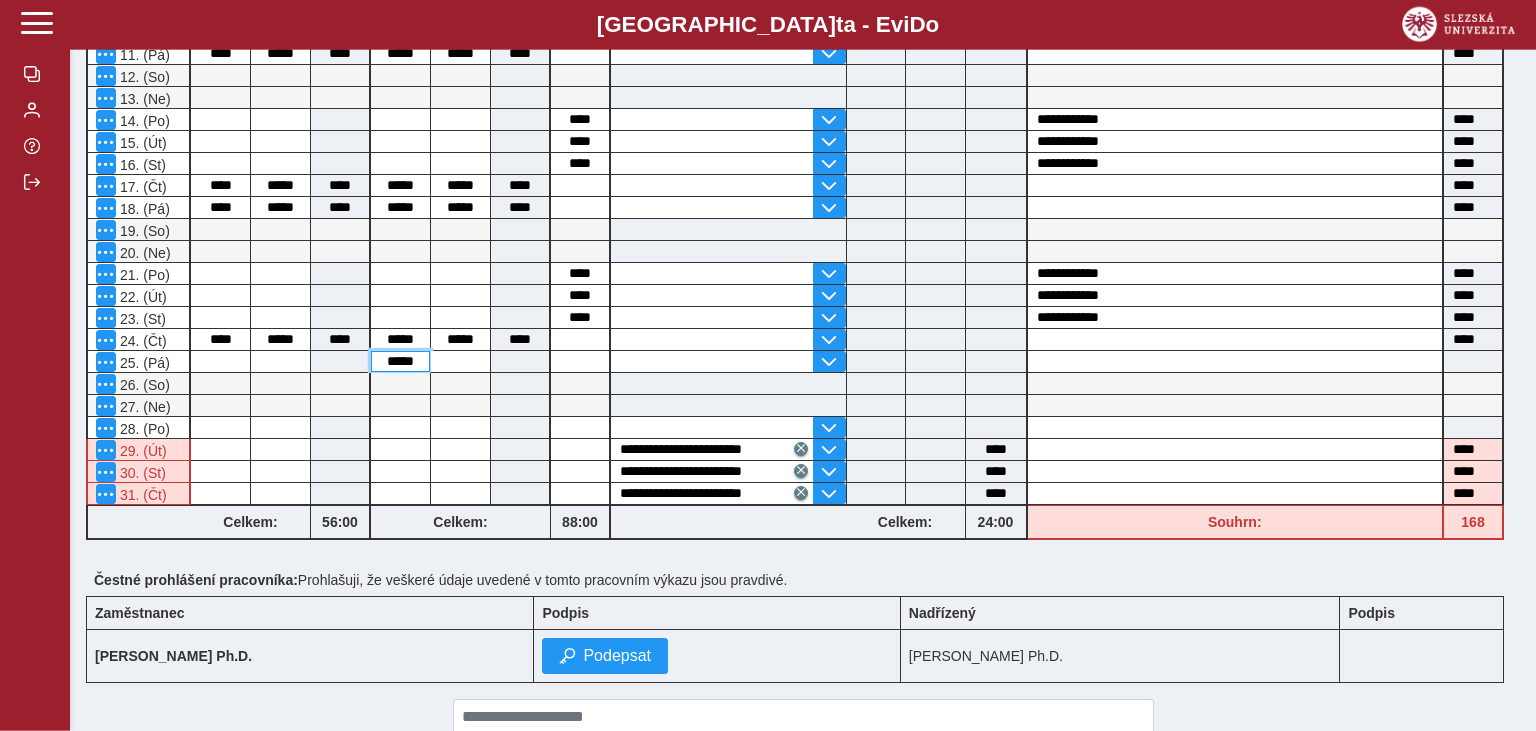 click on "*****" at bounding box center (400, 361) 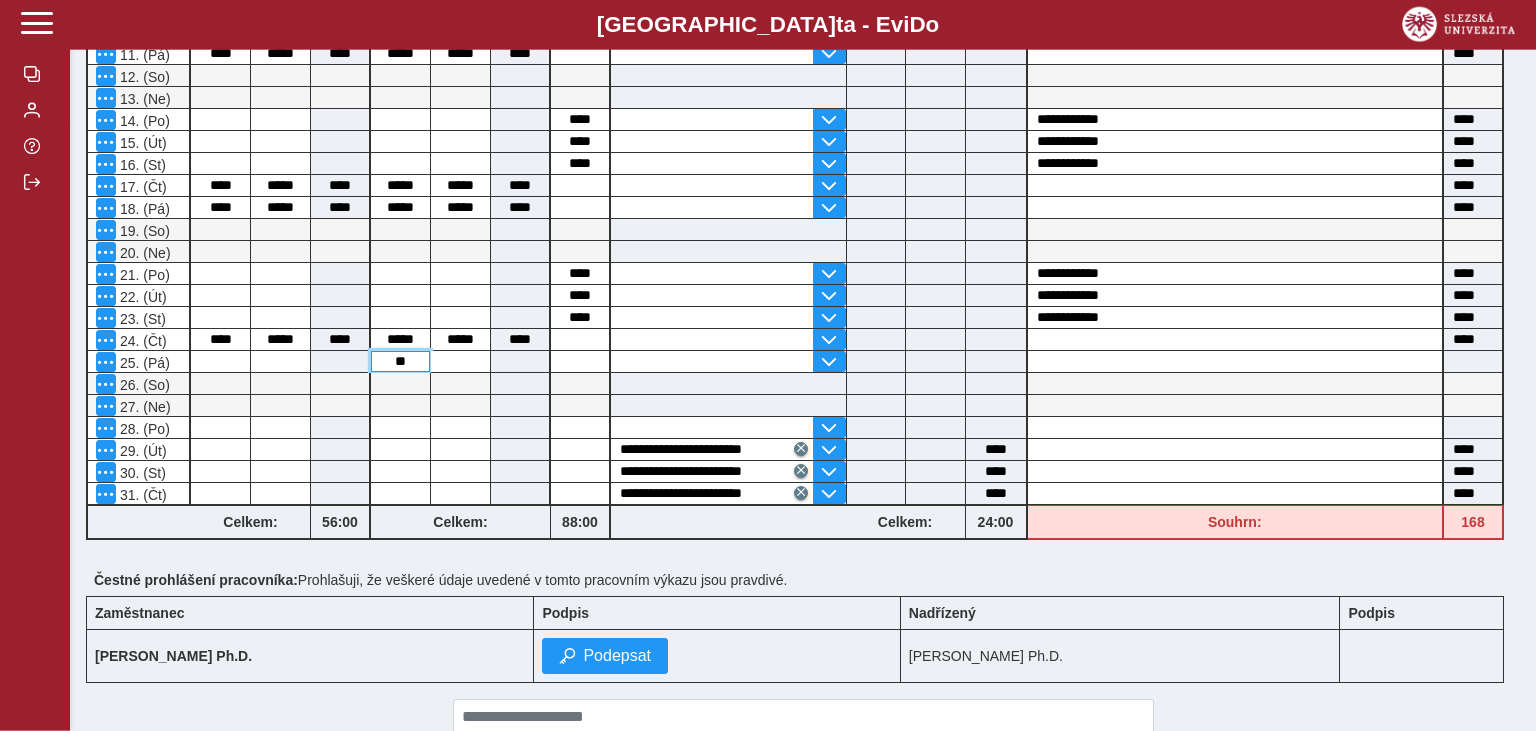 type on "*" 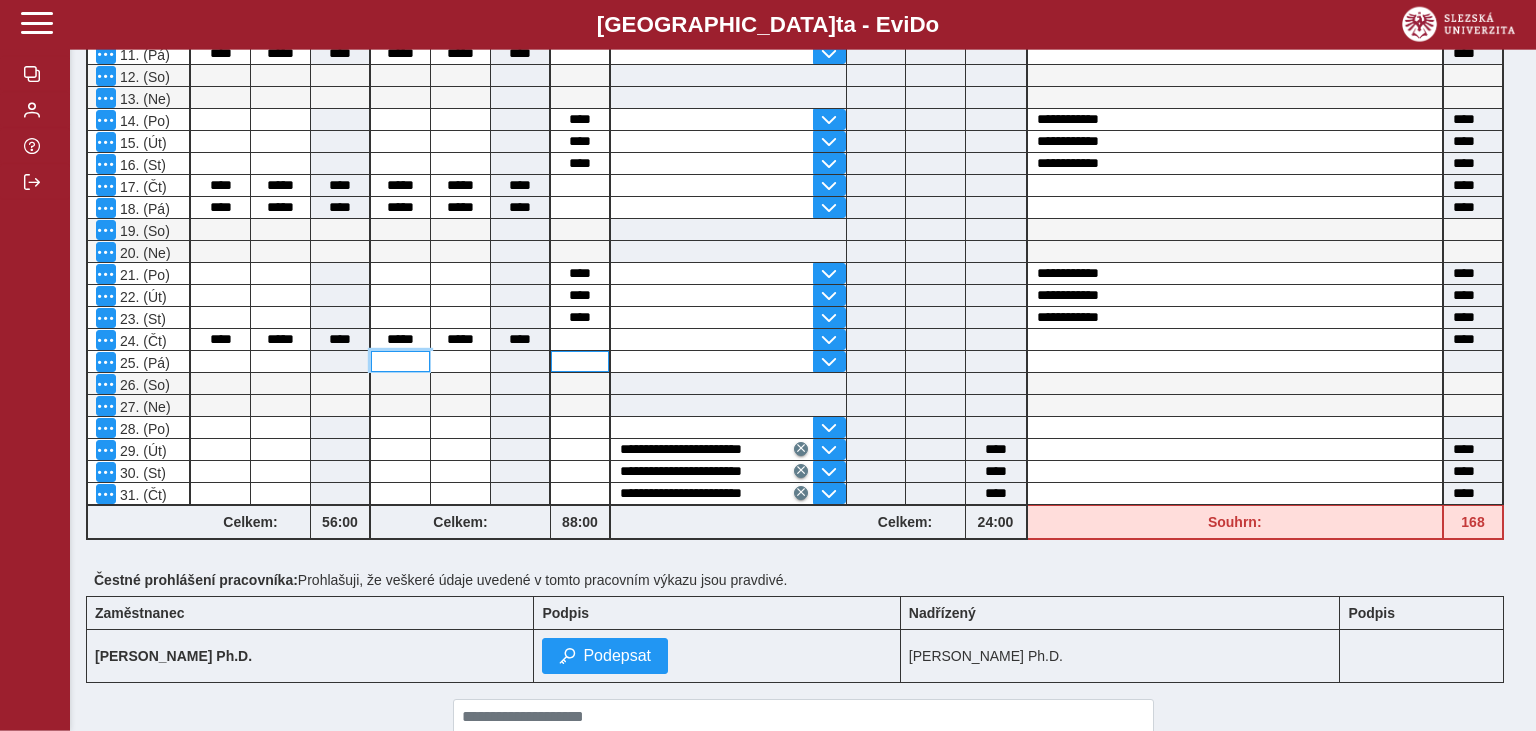 type 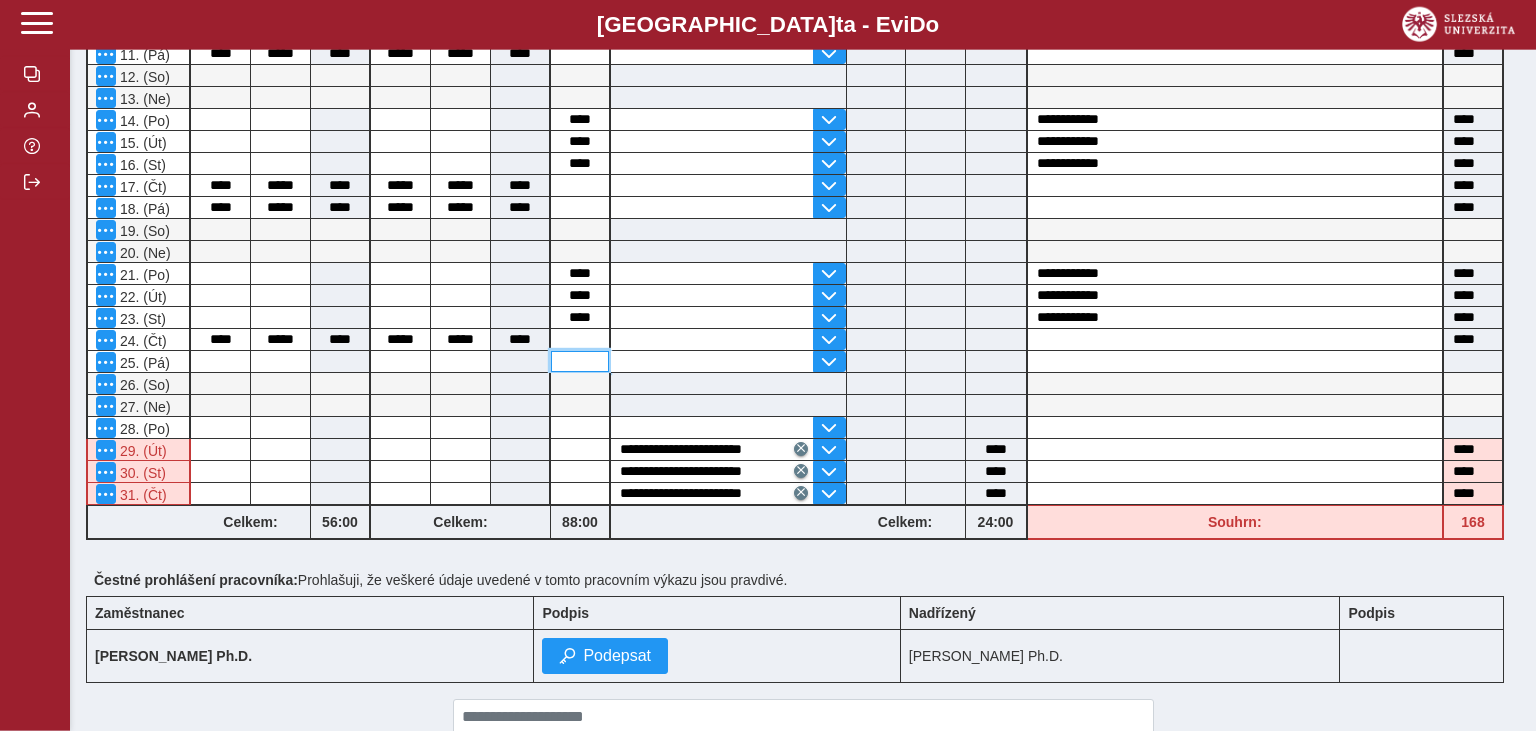 click at bounding box center [580, 361] 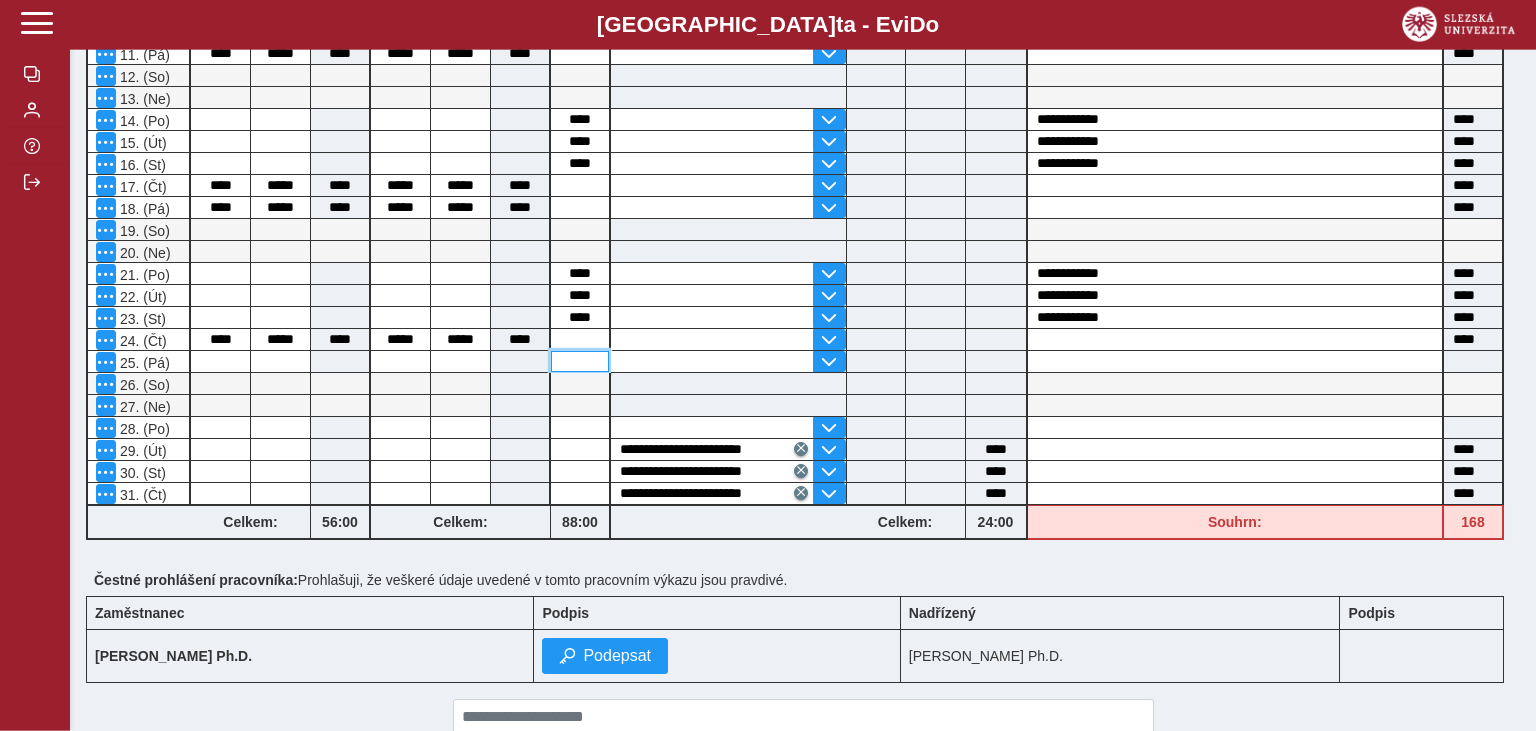 click at bounding box center [580, 361] 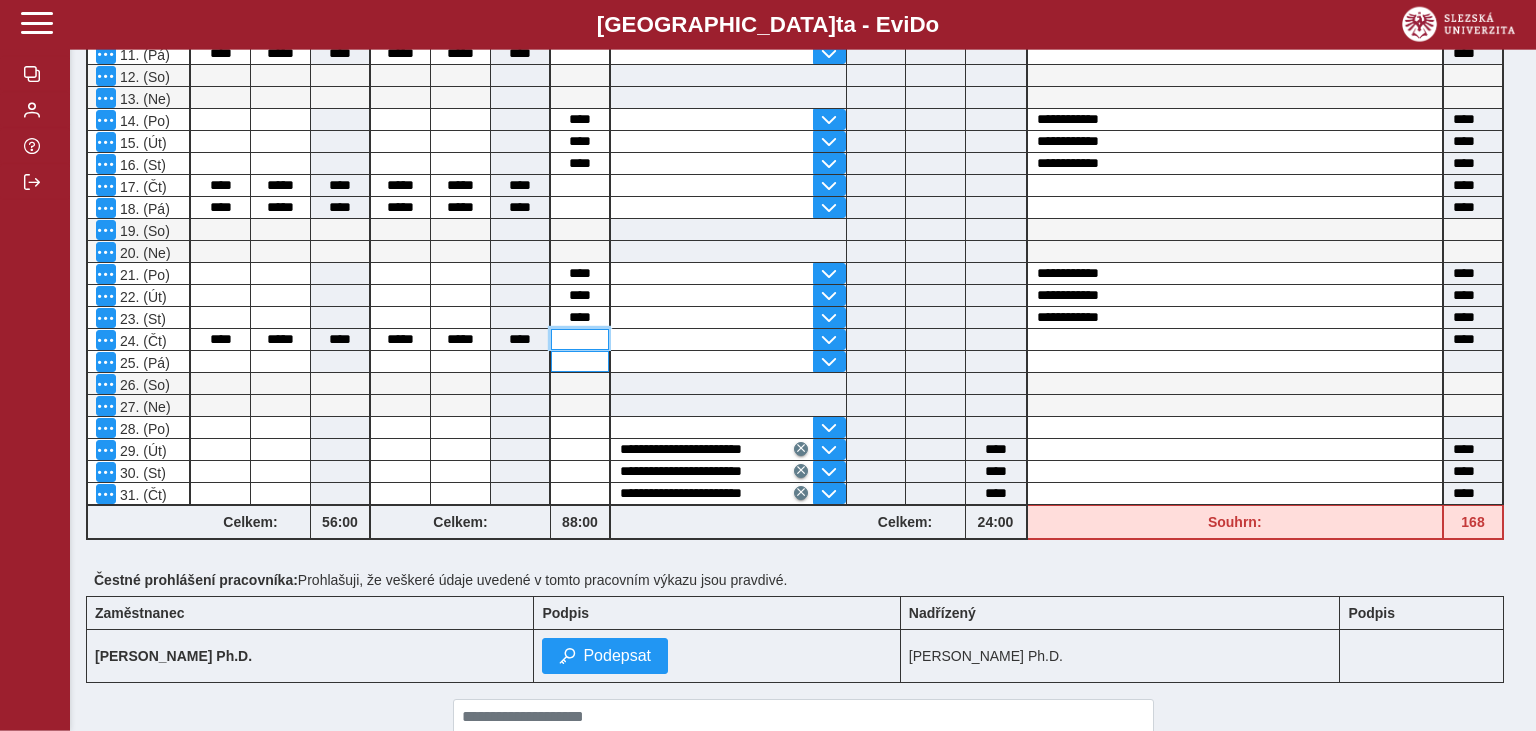 type 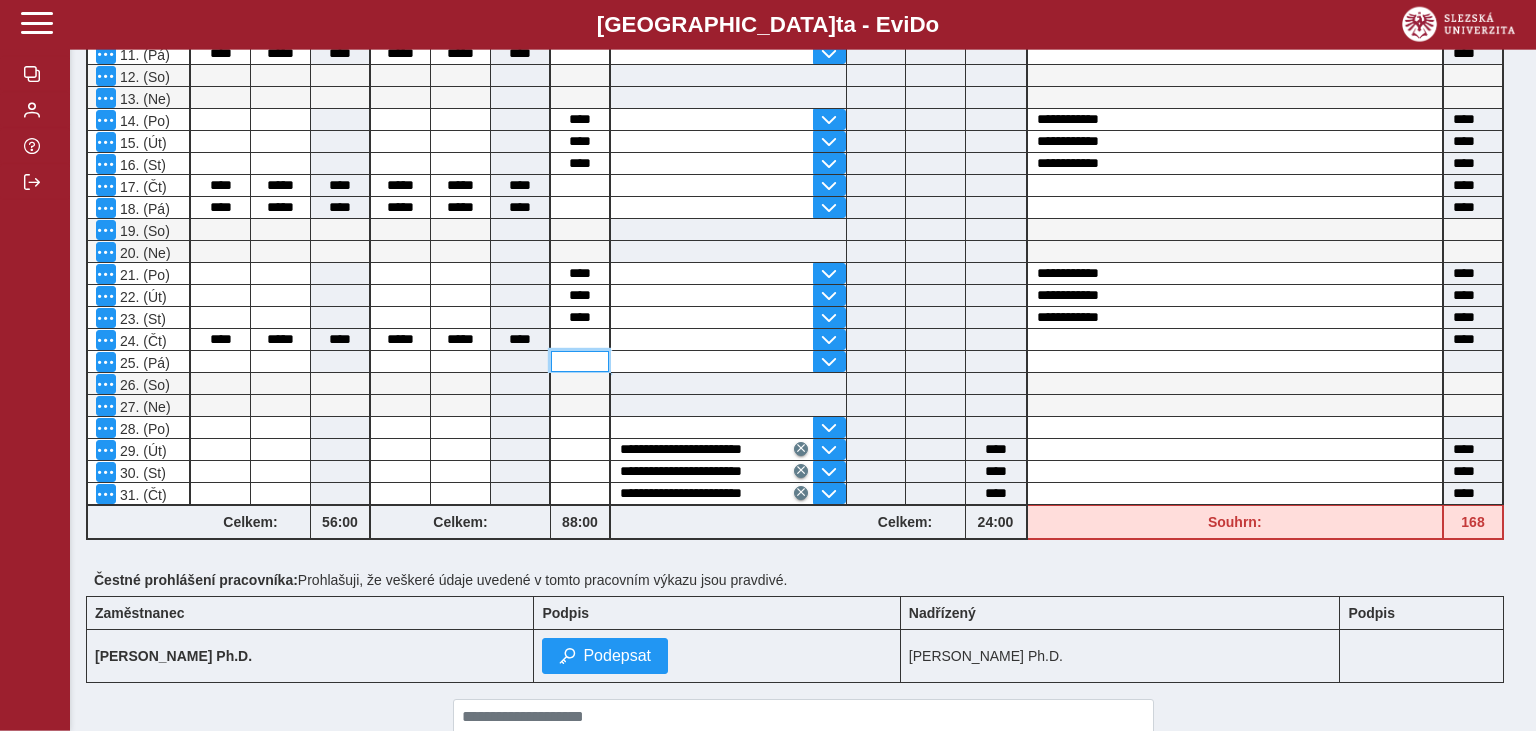 click at bounding box center [580, 361] 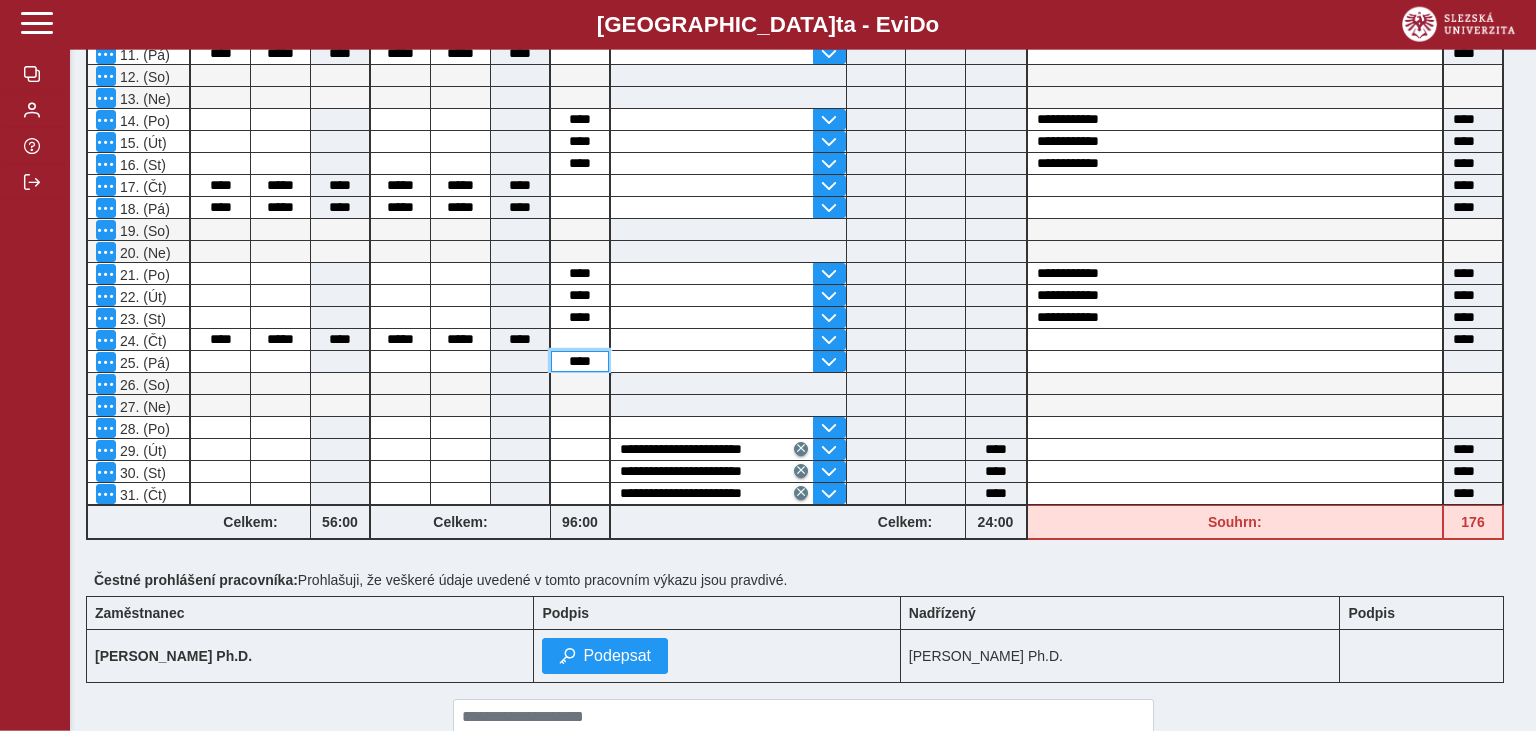 type on "****" 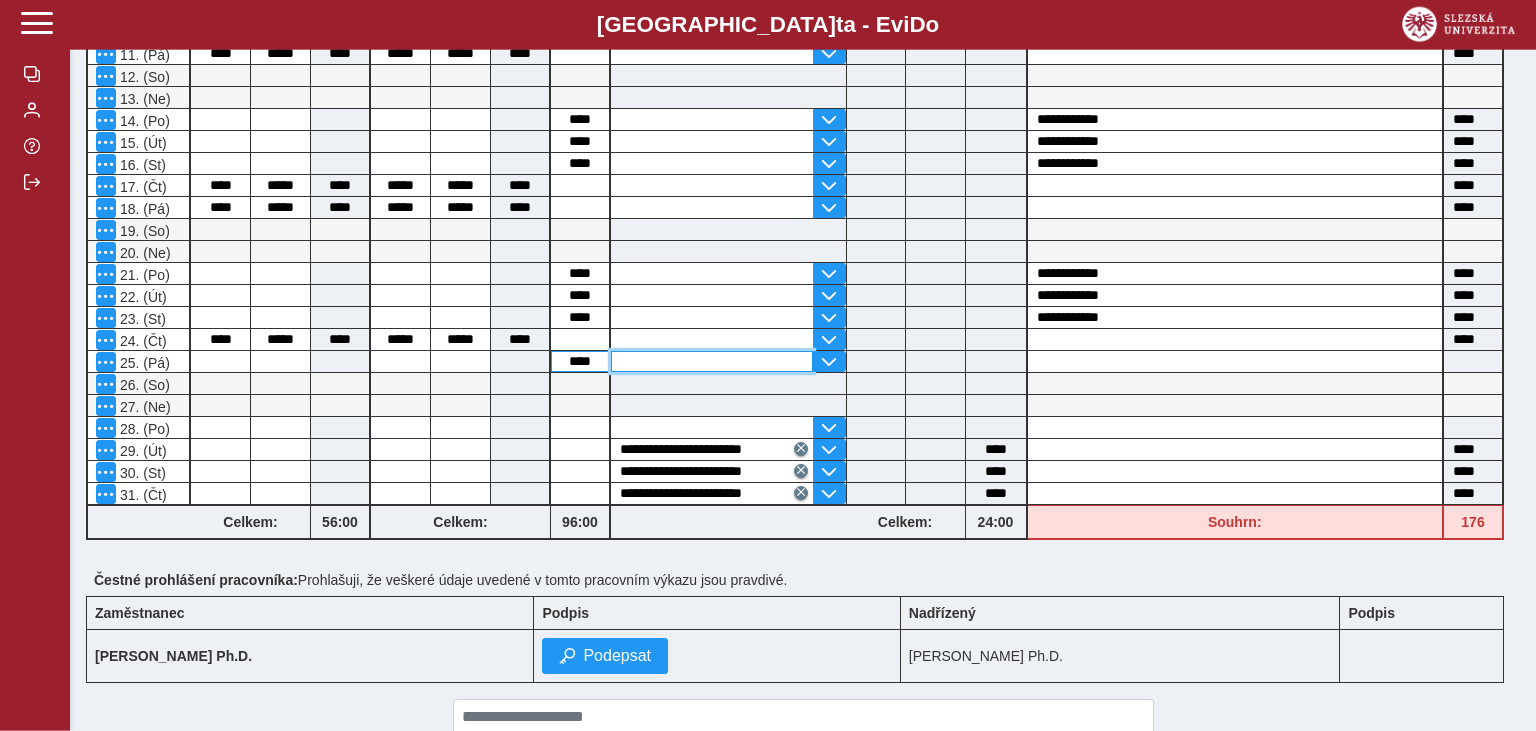 type on "****" 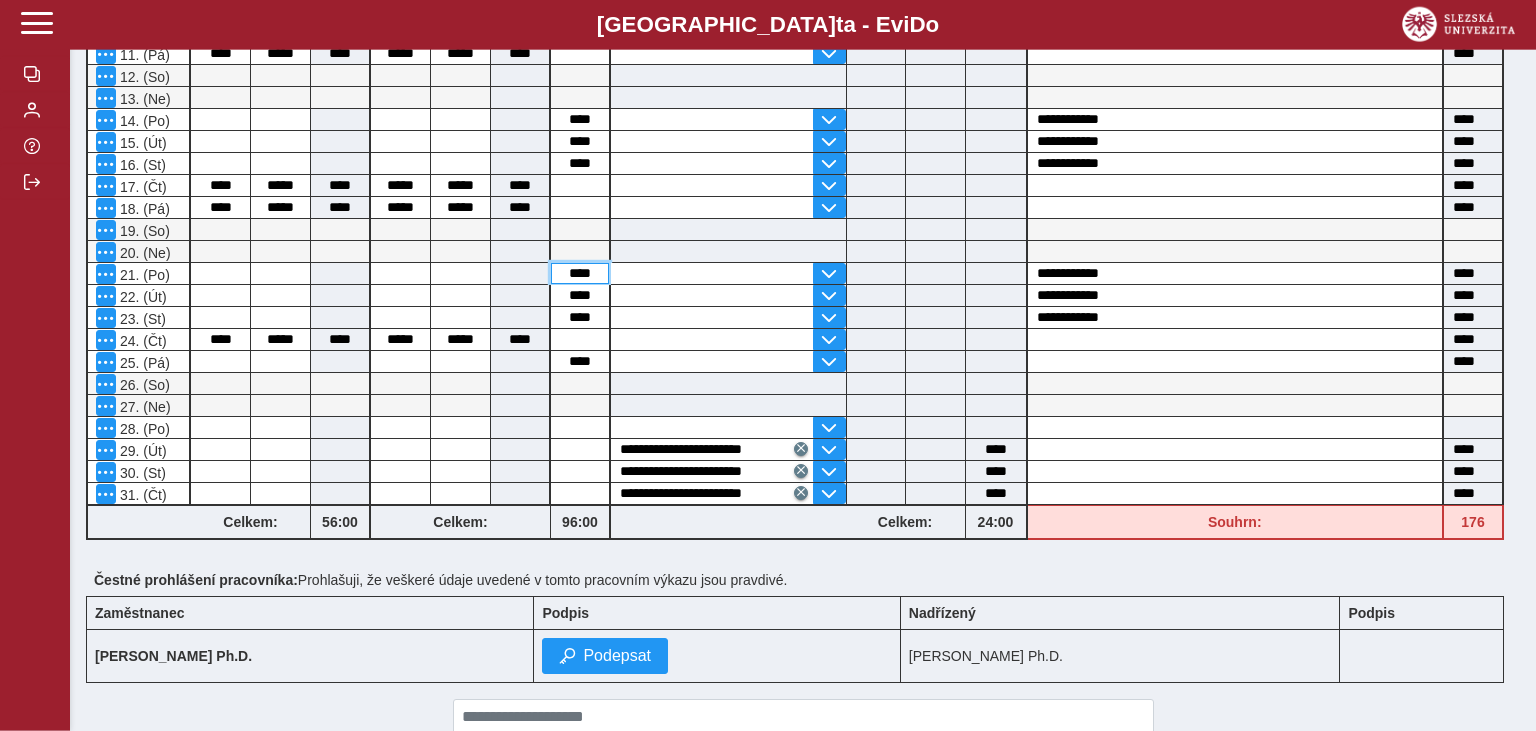click on "****" at bounding box center (580, 273) 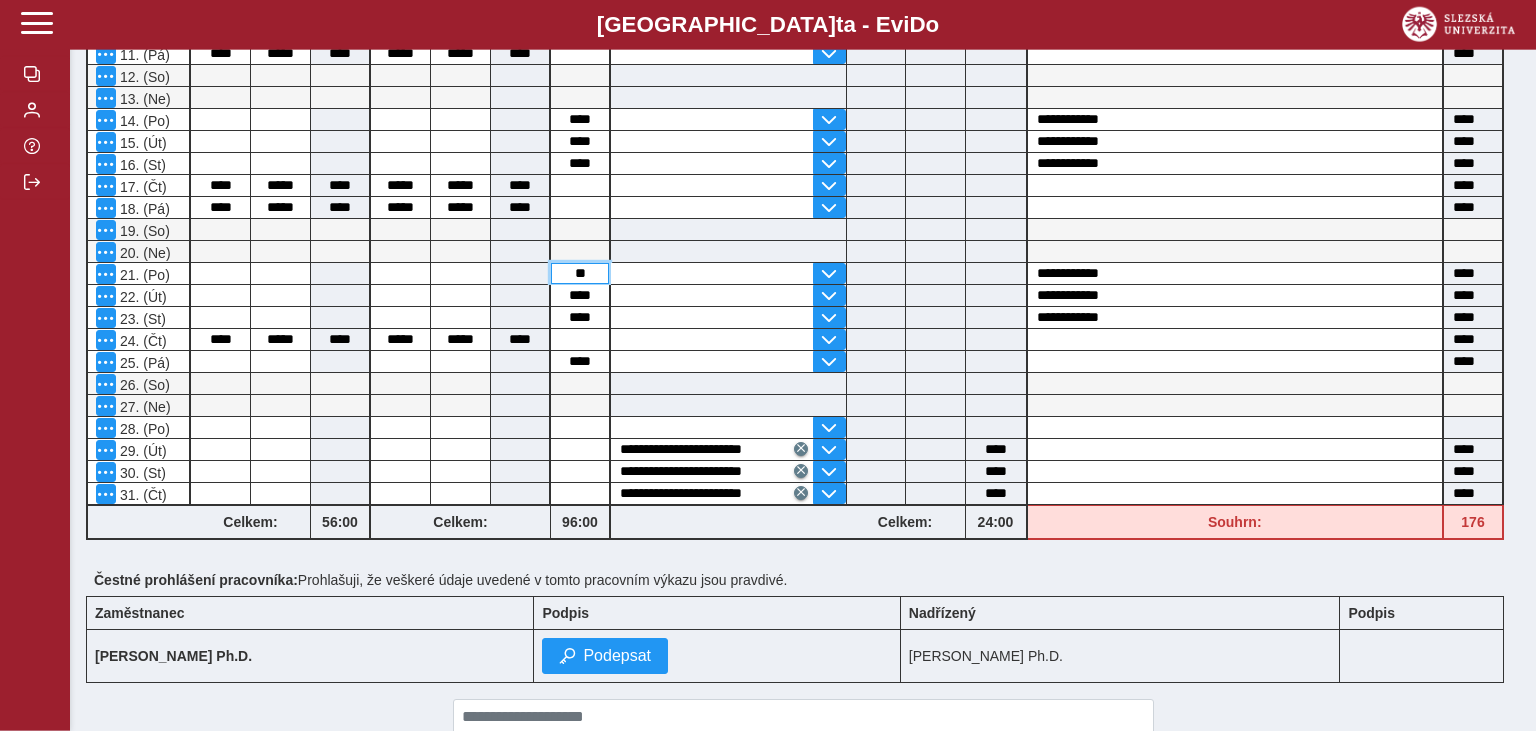 type on "*" 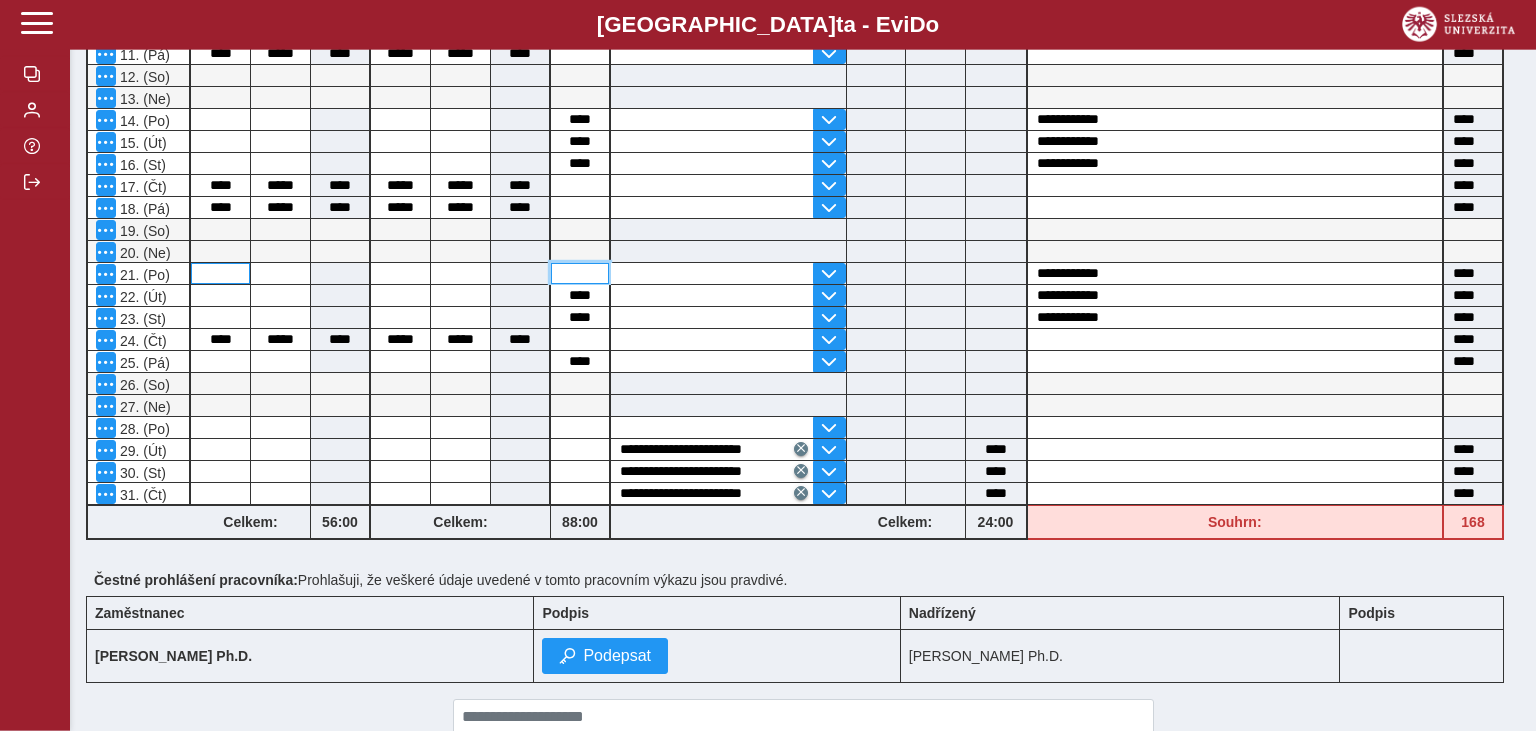 type 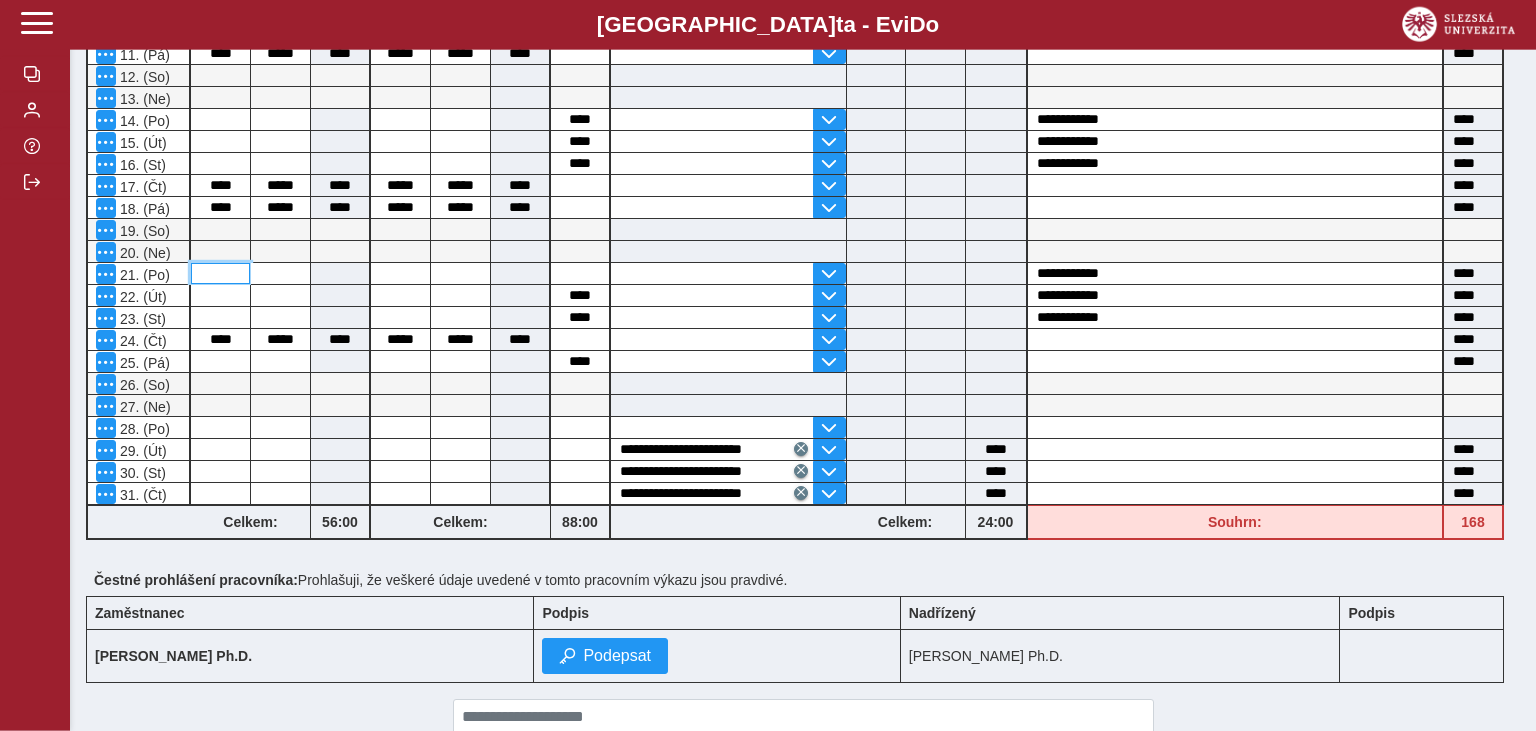 type 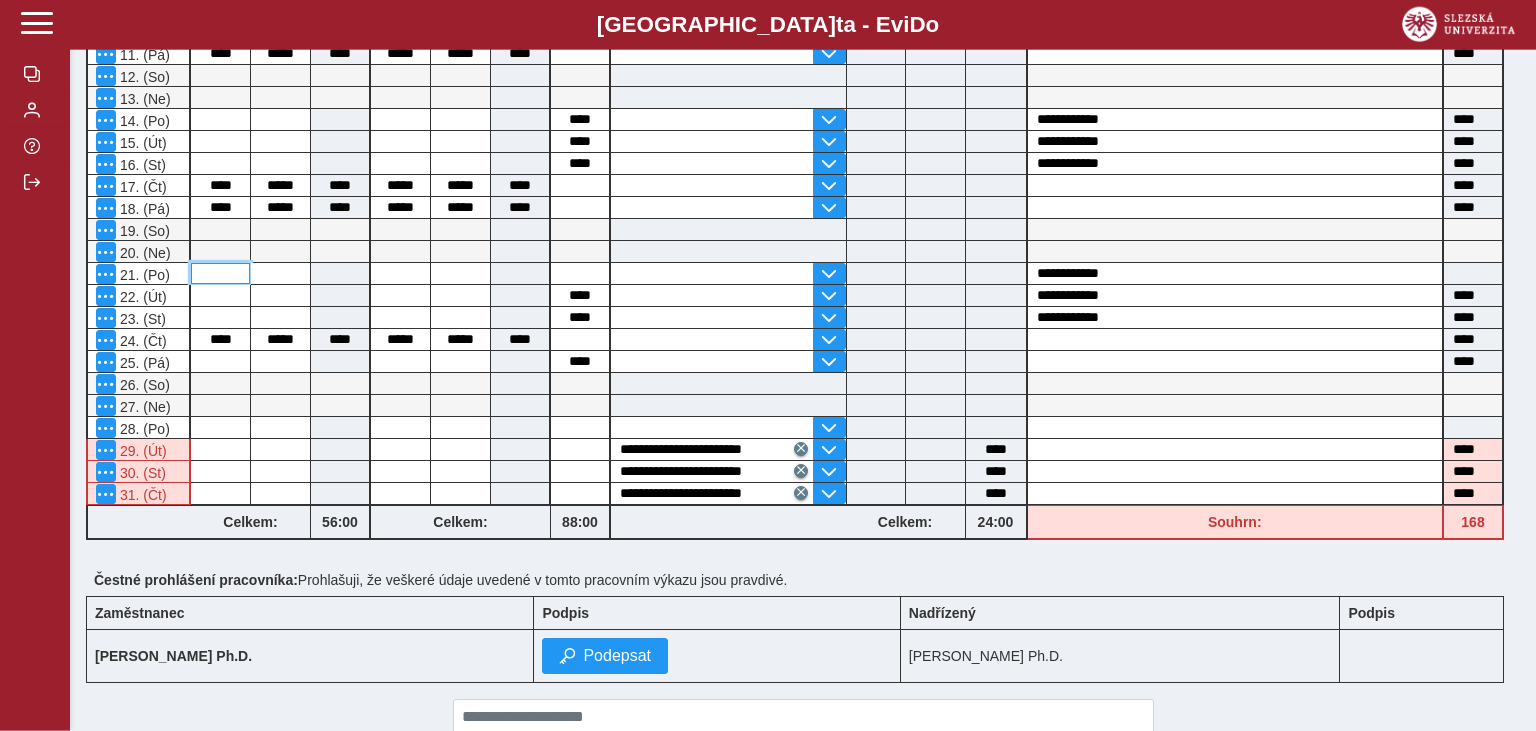 click at bounding box center (220, 273) 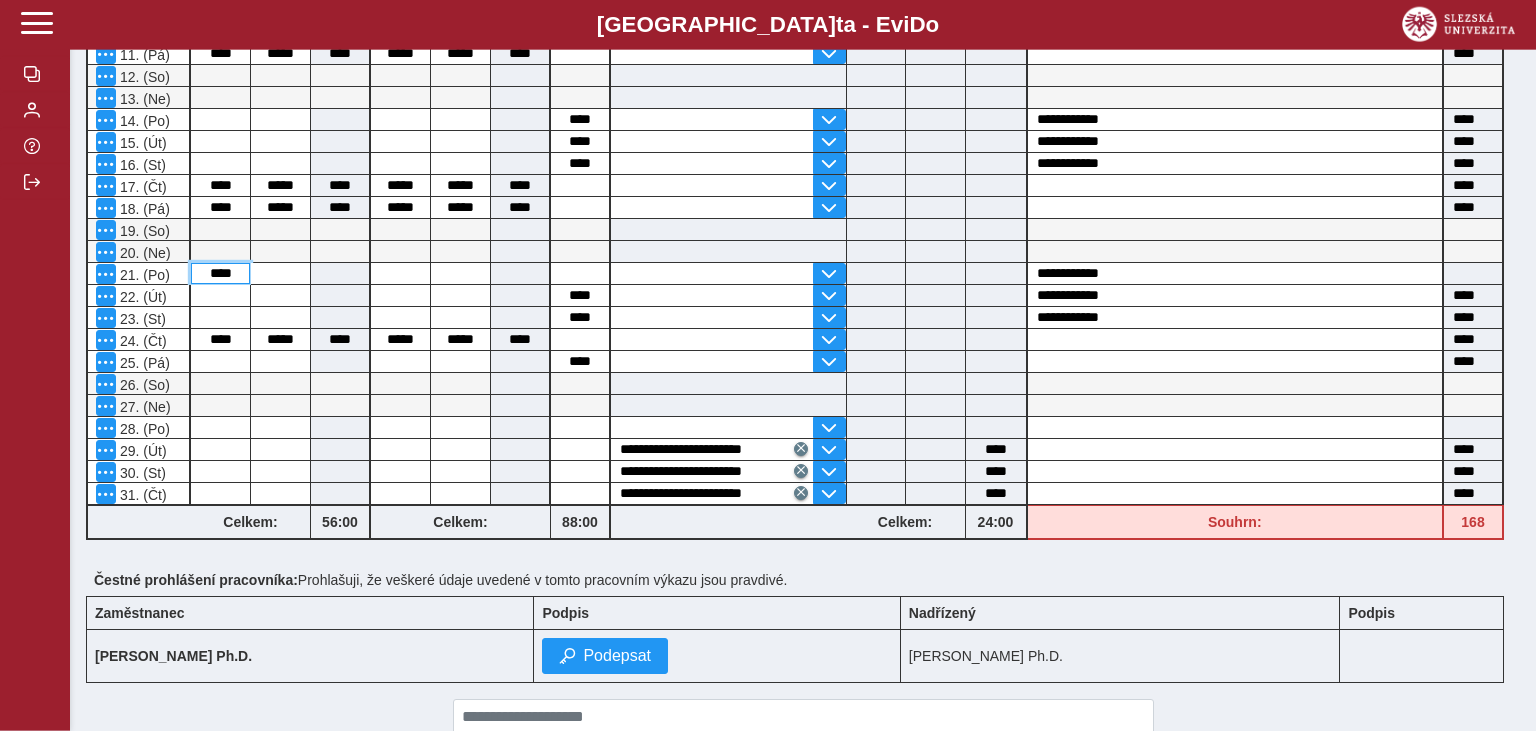 type on "****" 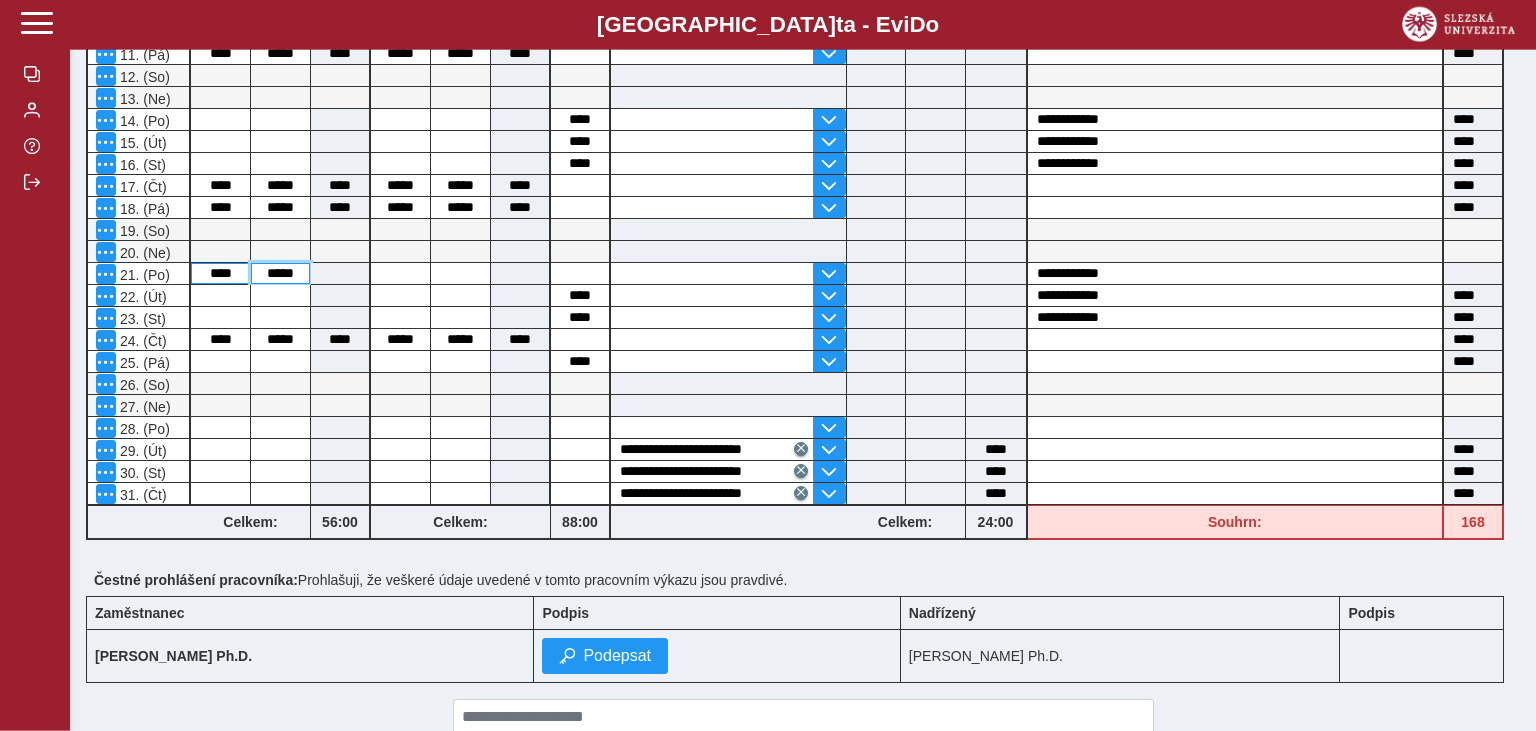 type on "*****" 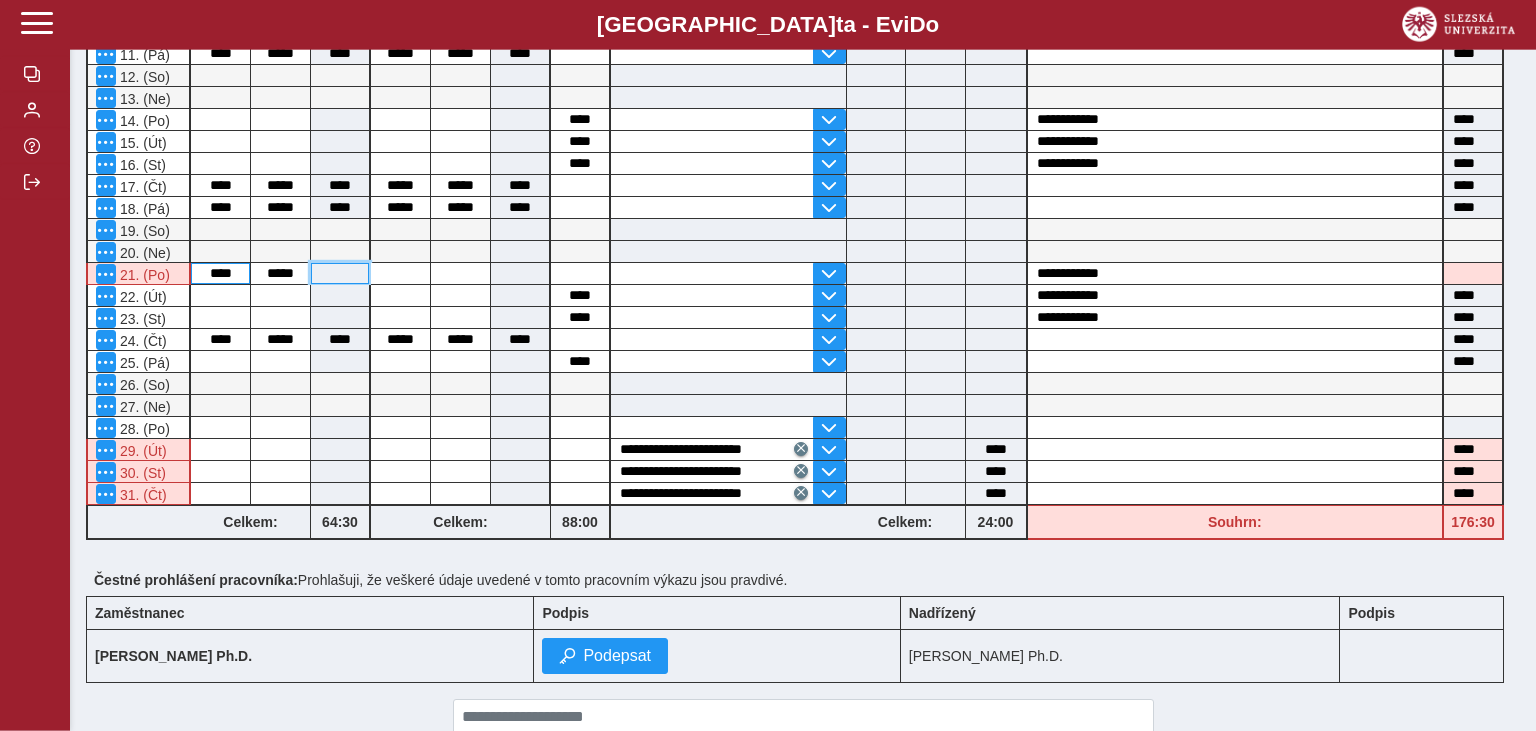 type on "****" 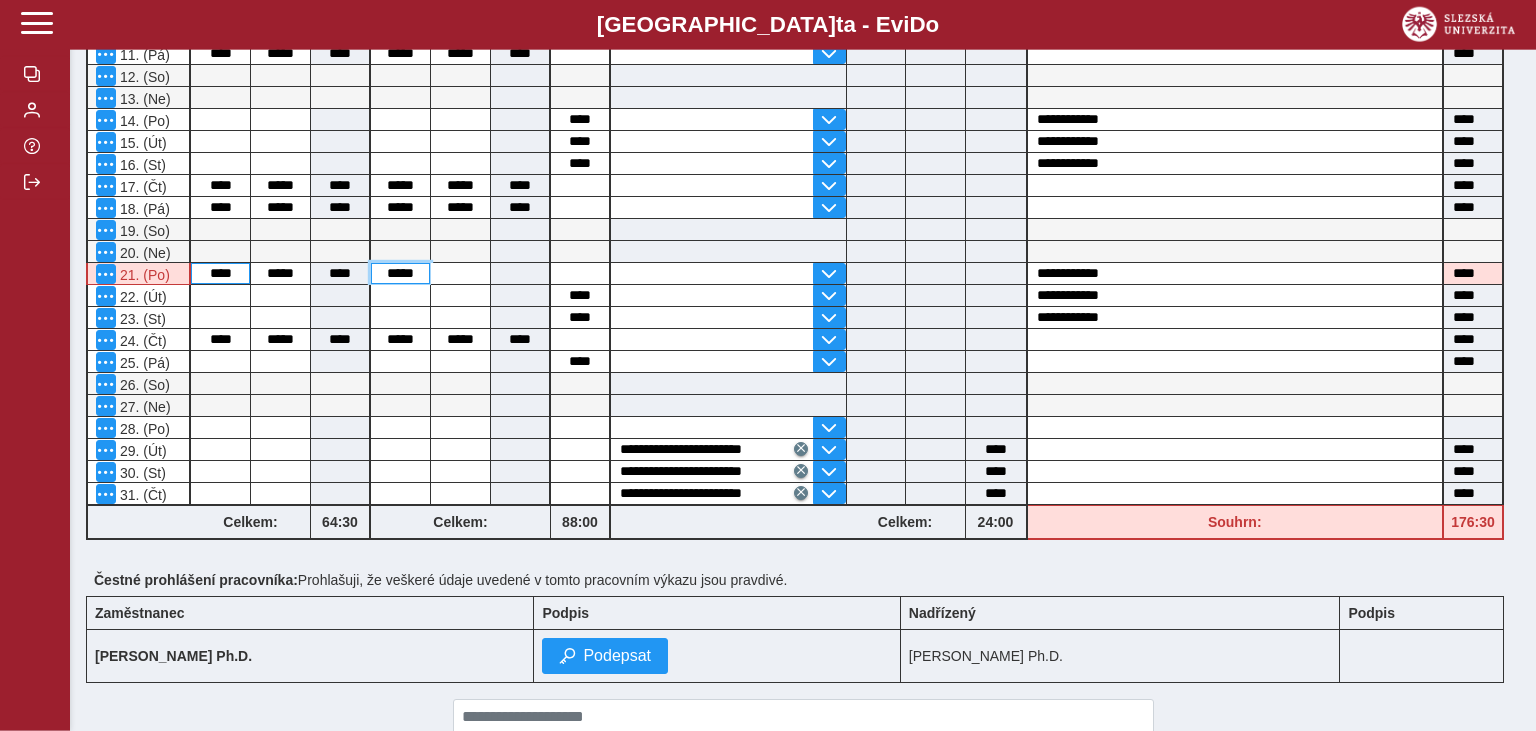 type on "*****" 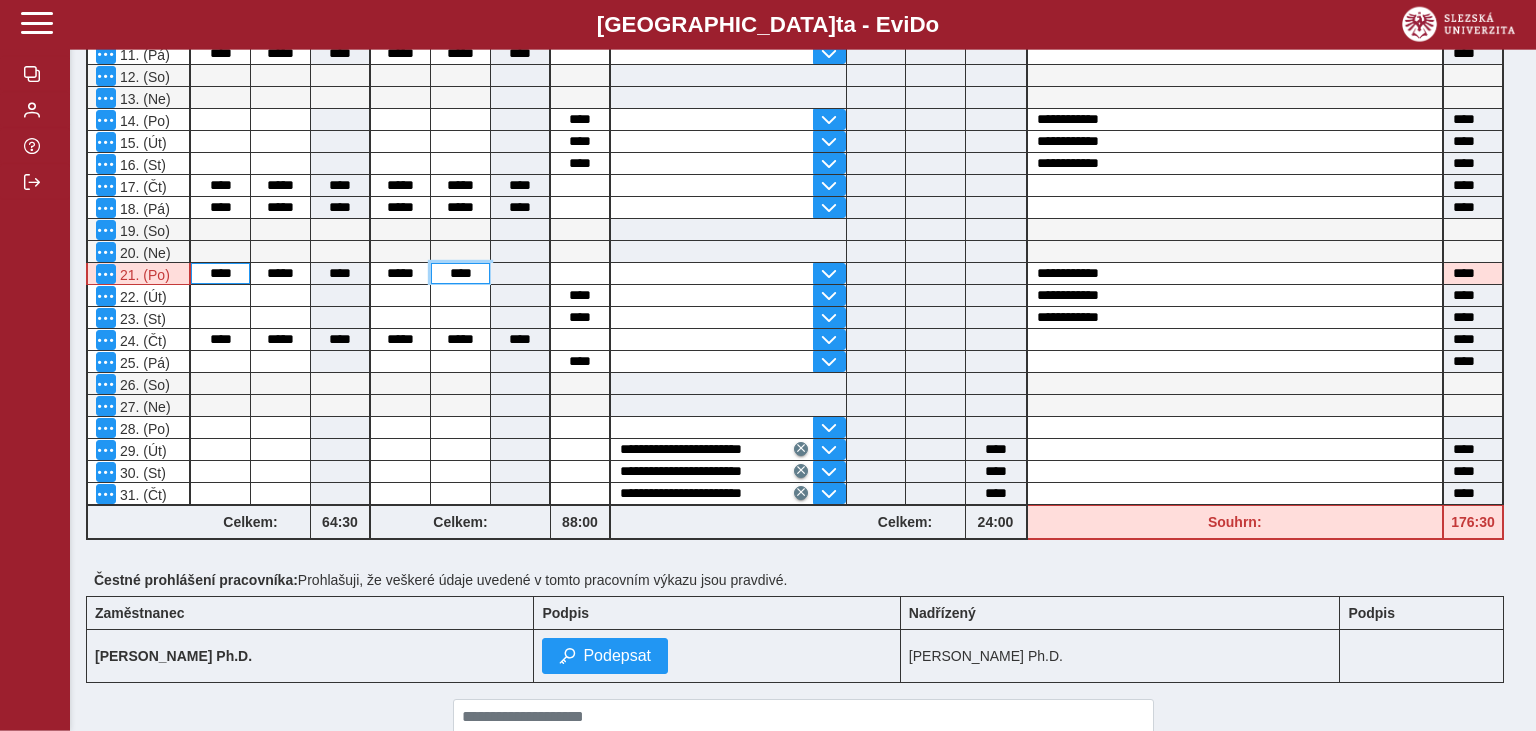 type on "****" 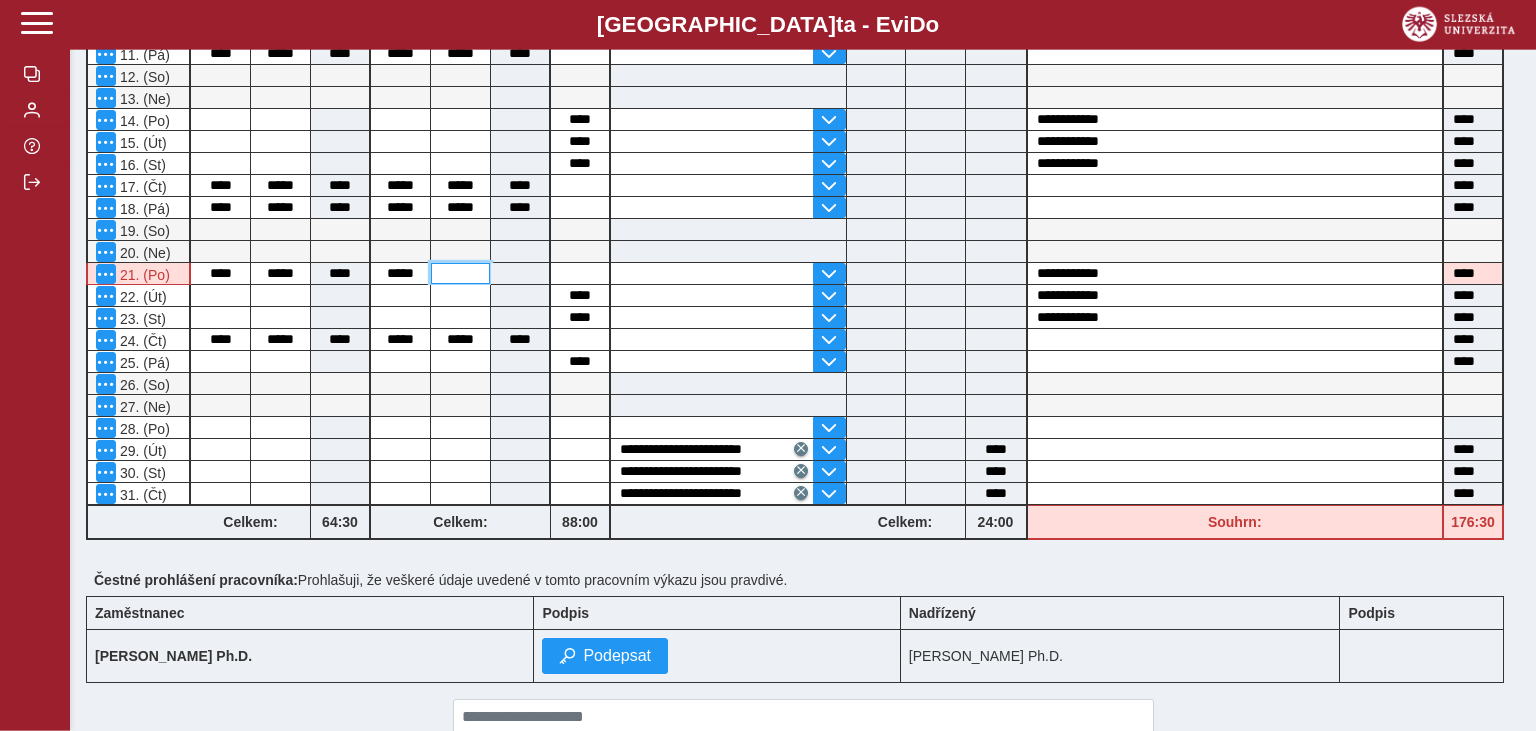 click at bounding box center (460, 273) 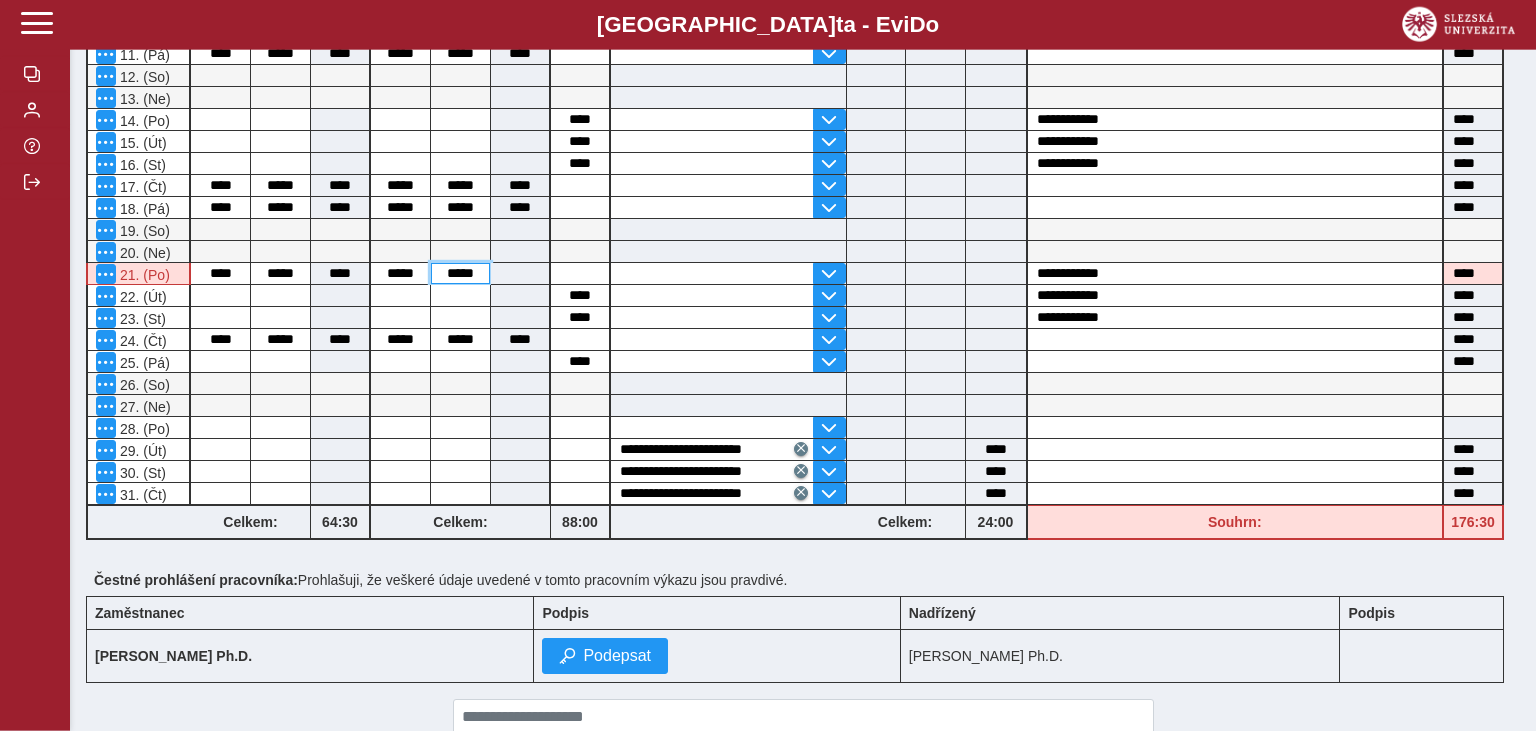 type on "*****" 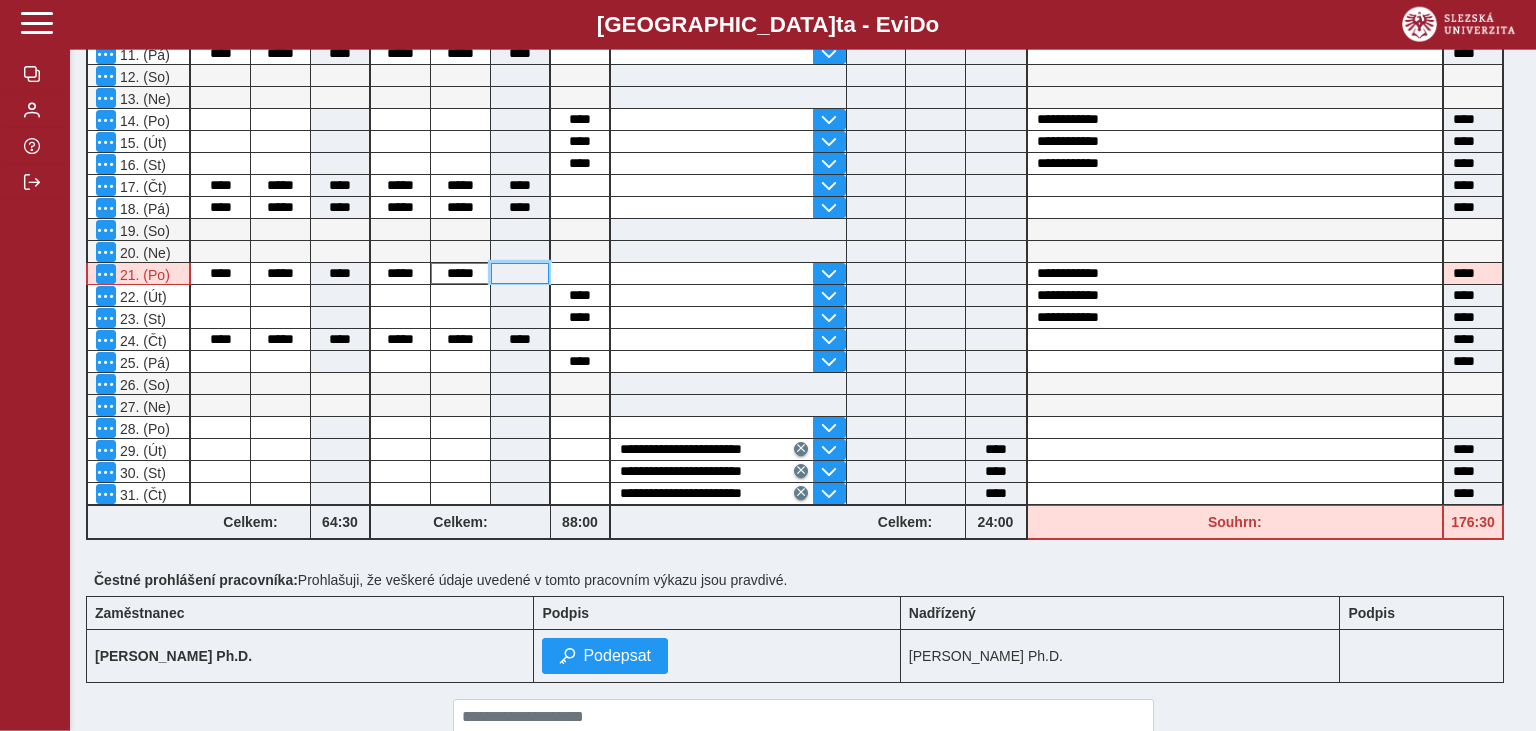type on "****" 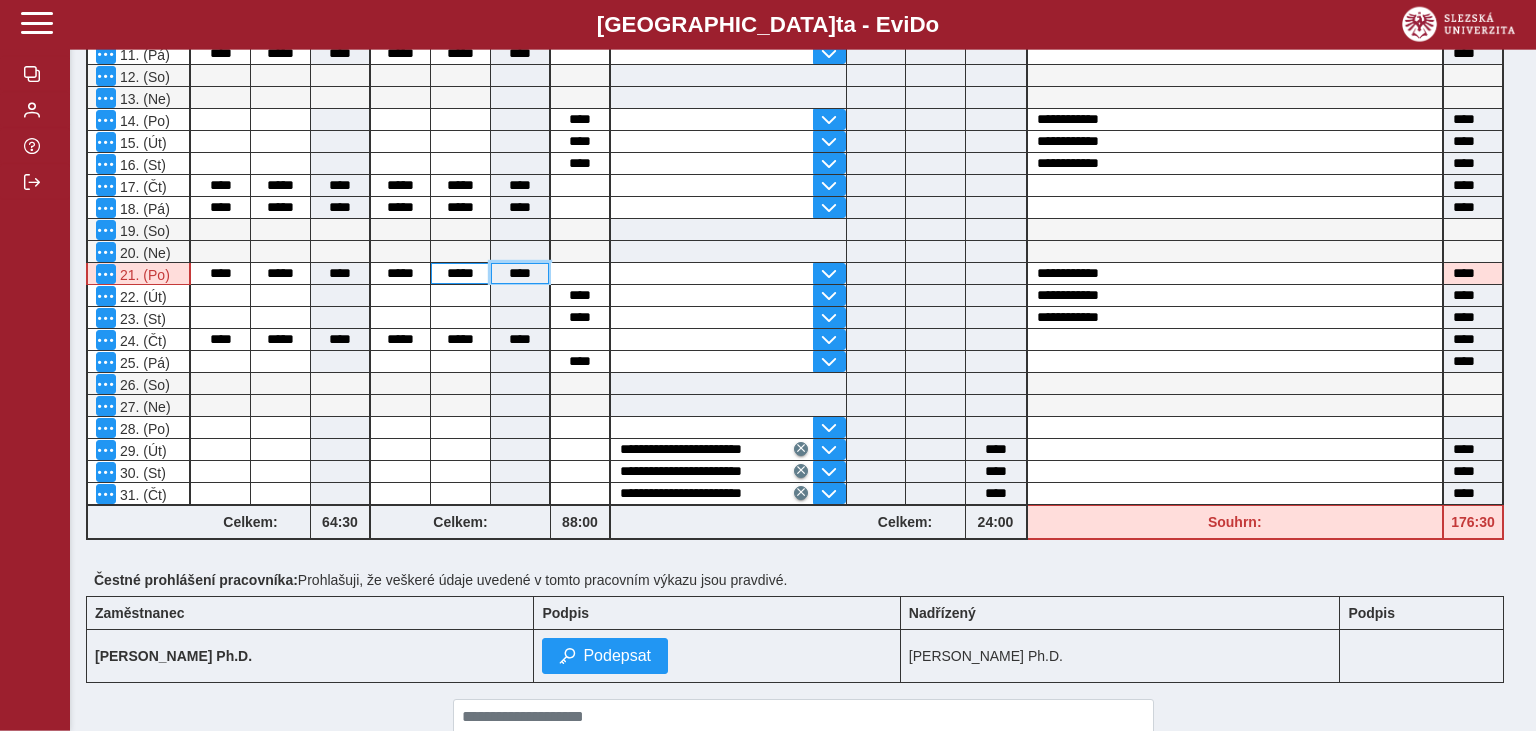 type on "****" 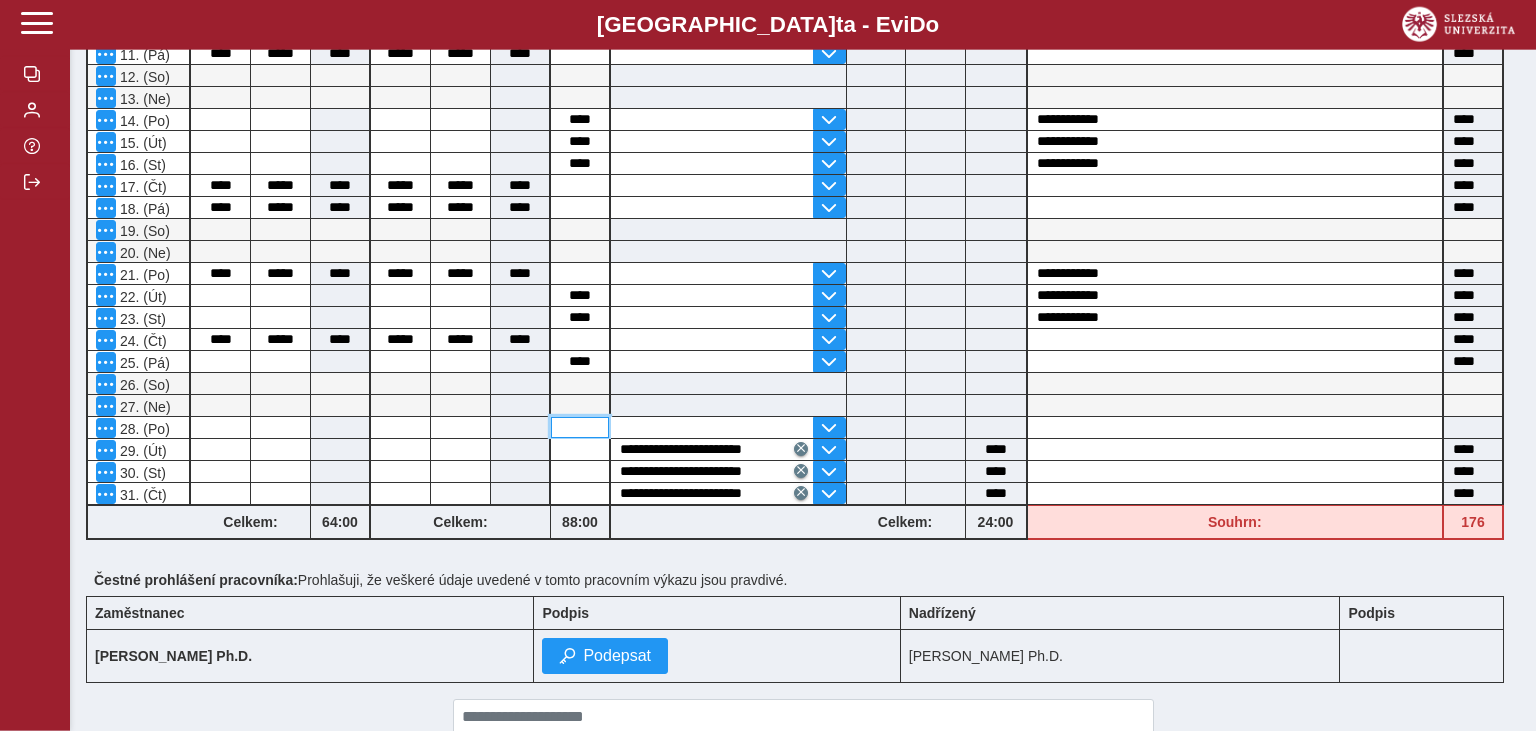 click at bounding box center (580, 427) 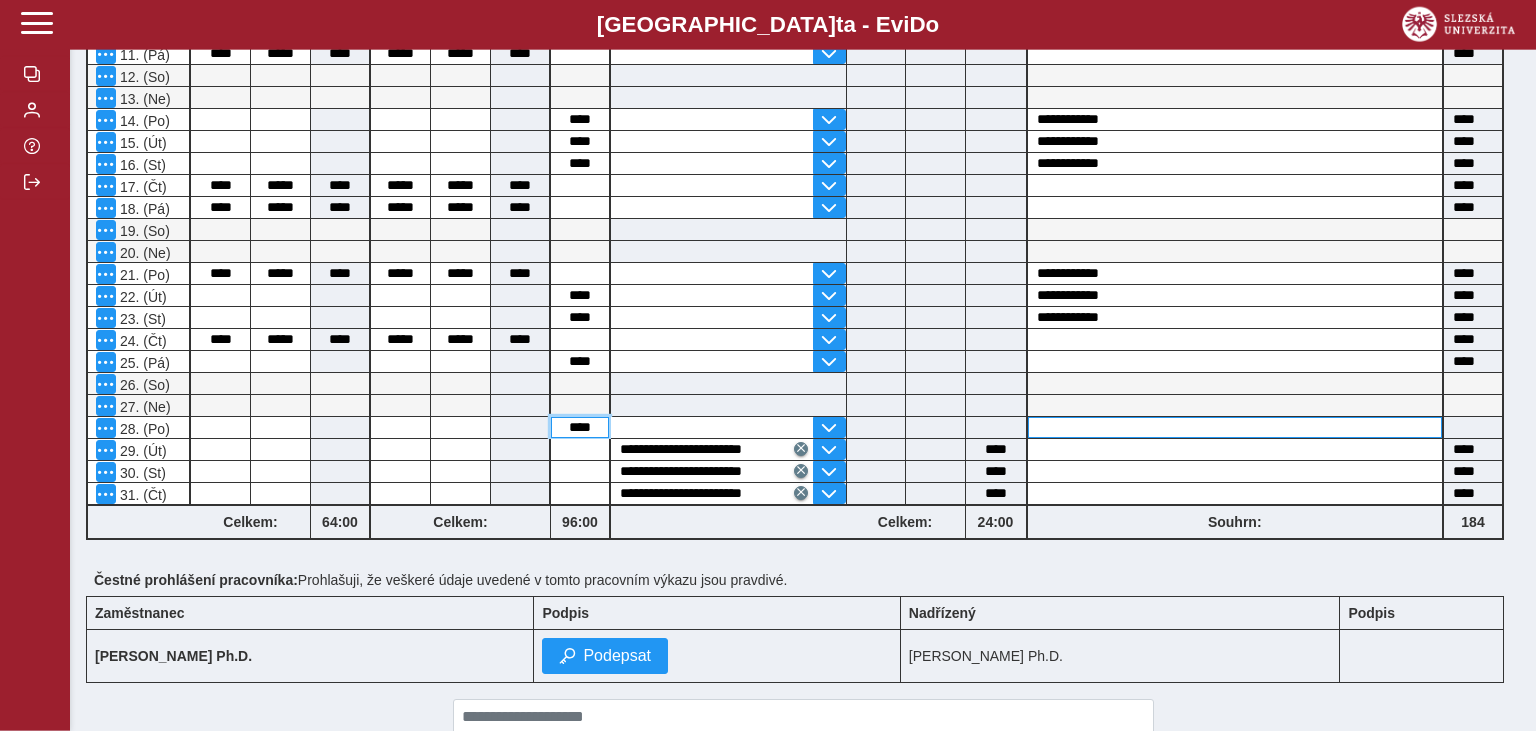 type on "****" 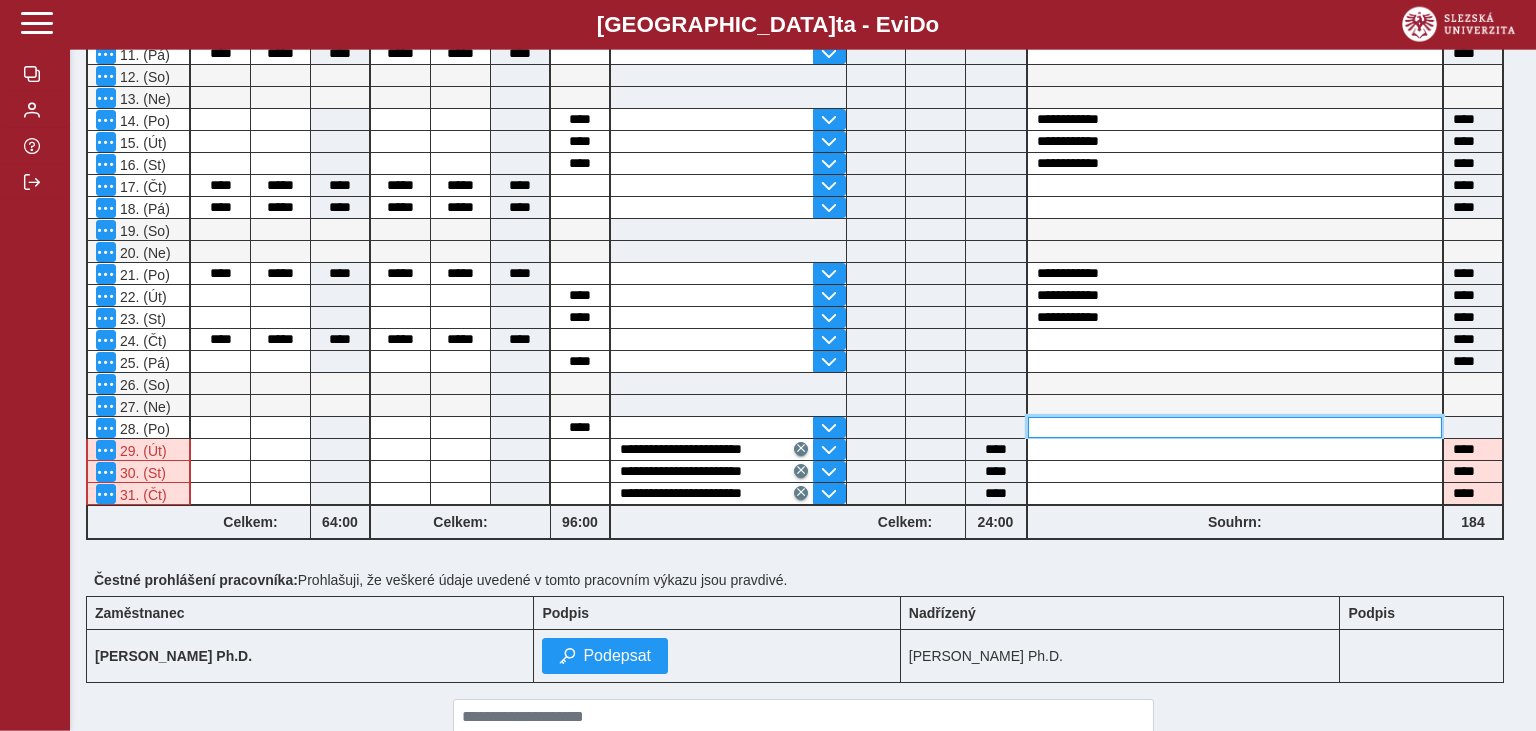 type on "****" 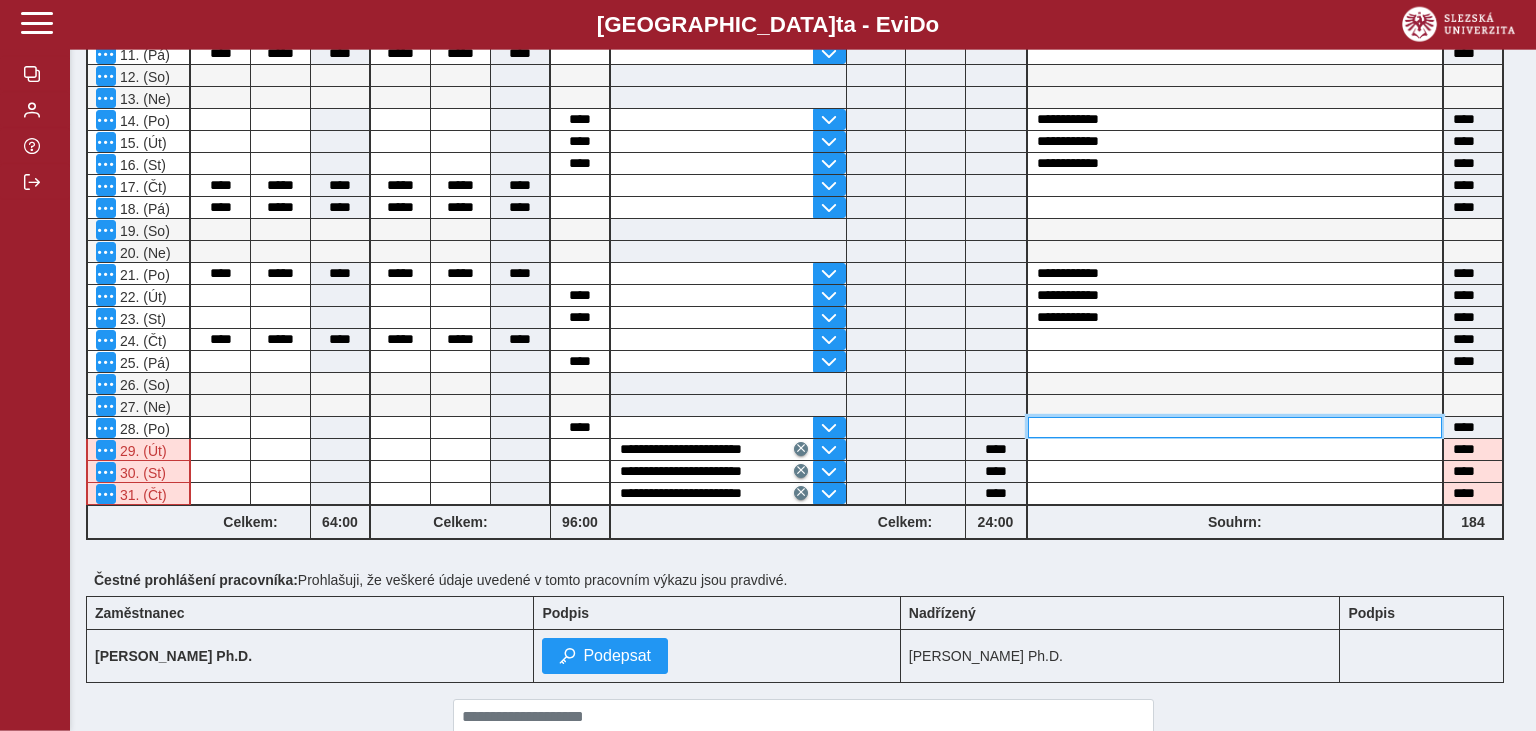 click at bounding box center [1235, 427] 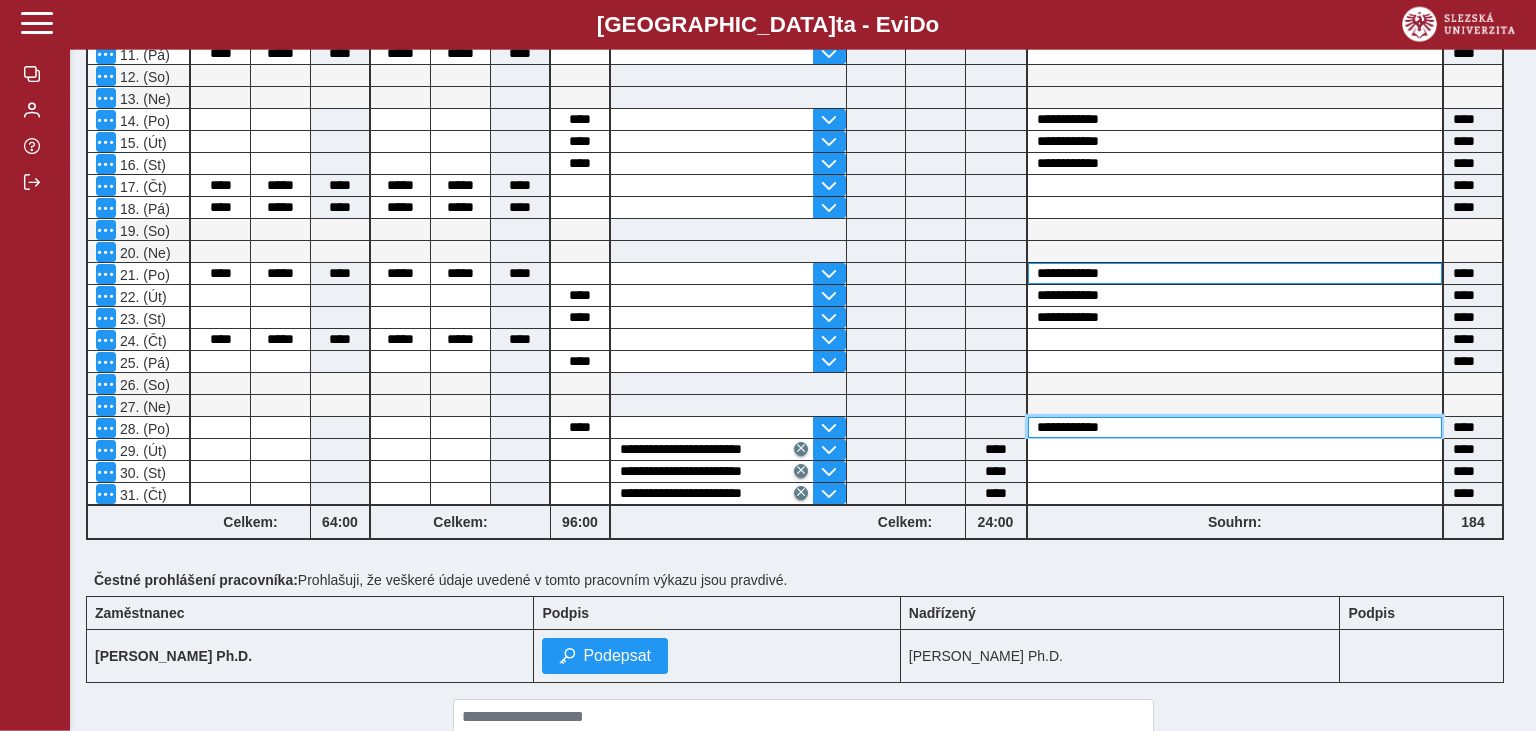 type on "**********" 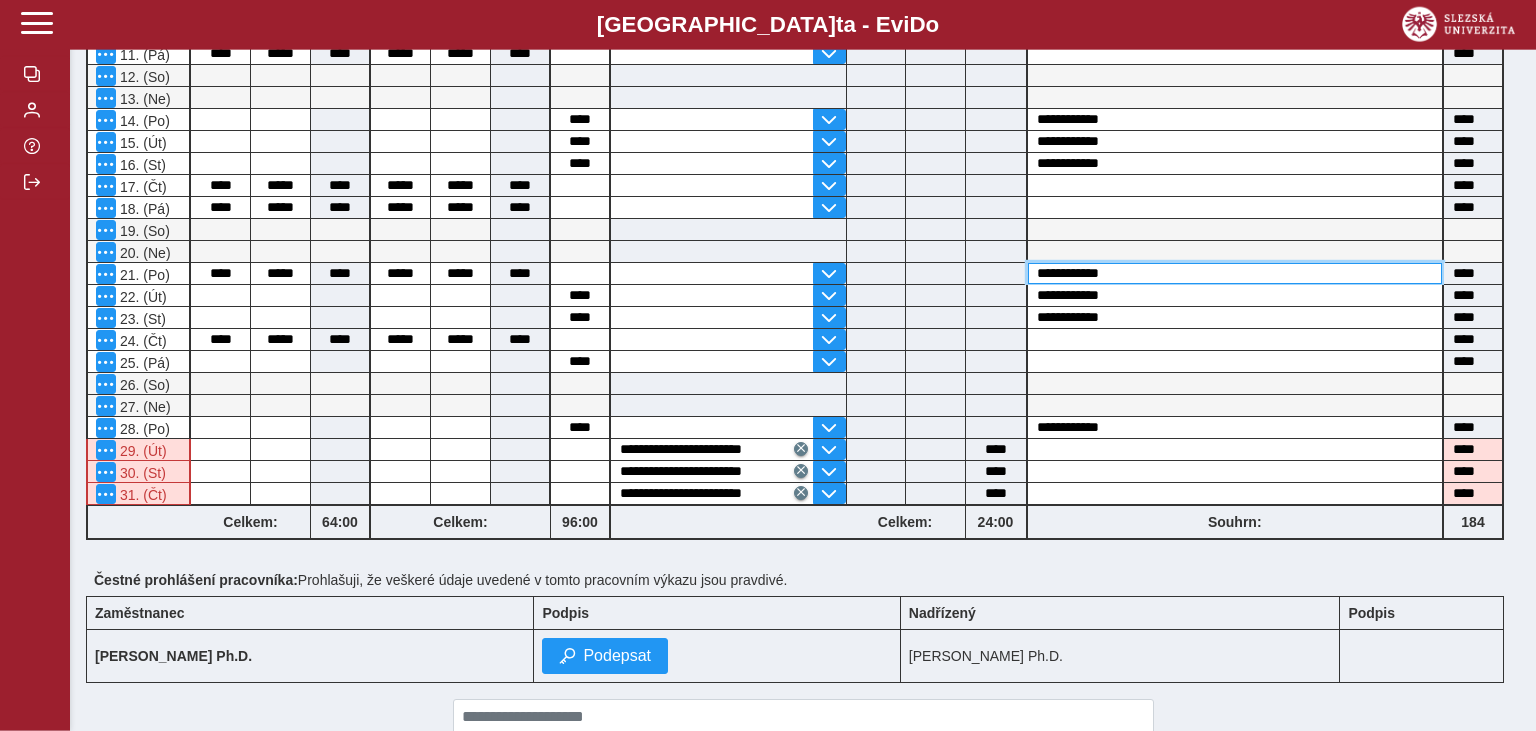 click on "**********" at bounding box center [1235, 273] 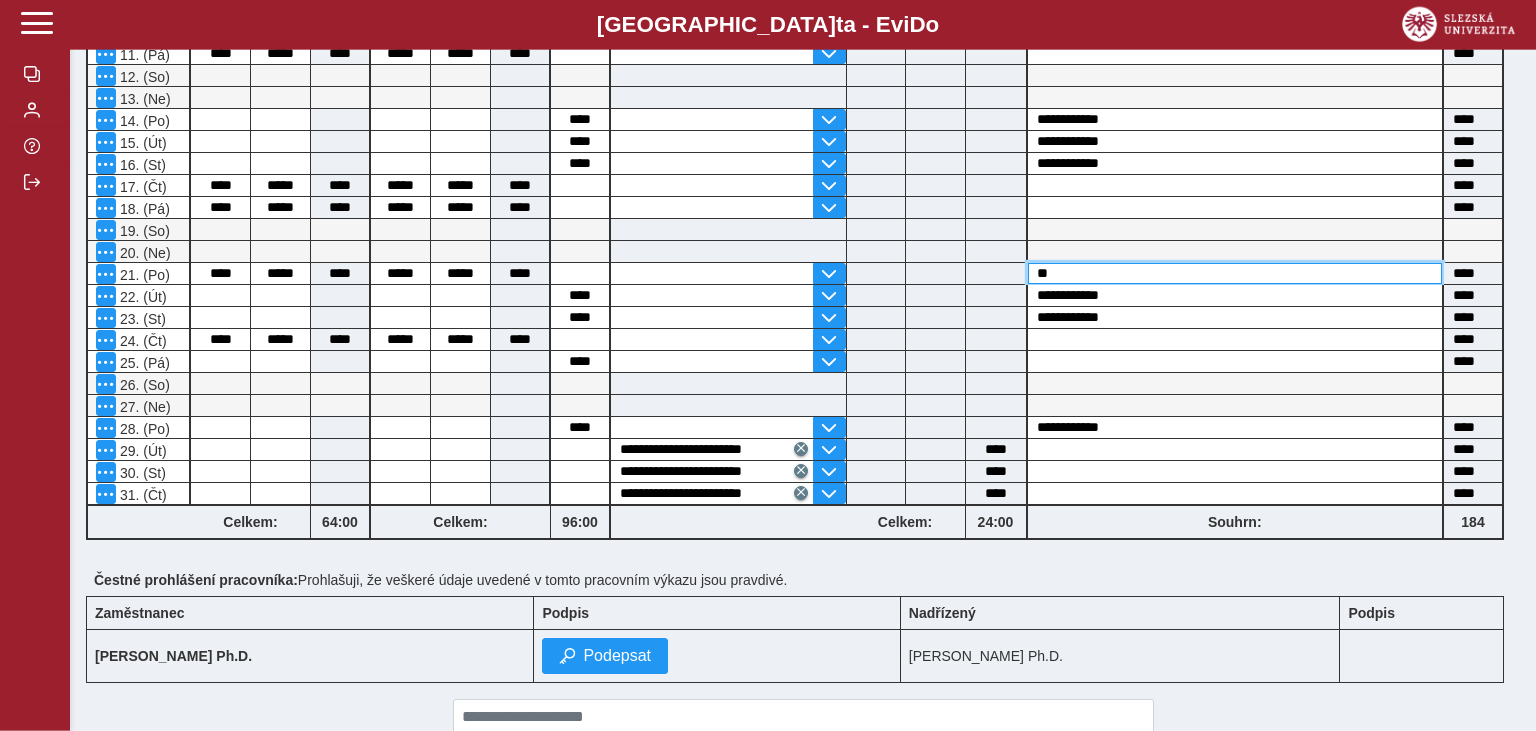 type on "*" 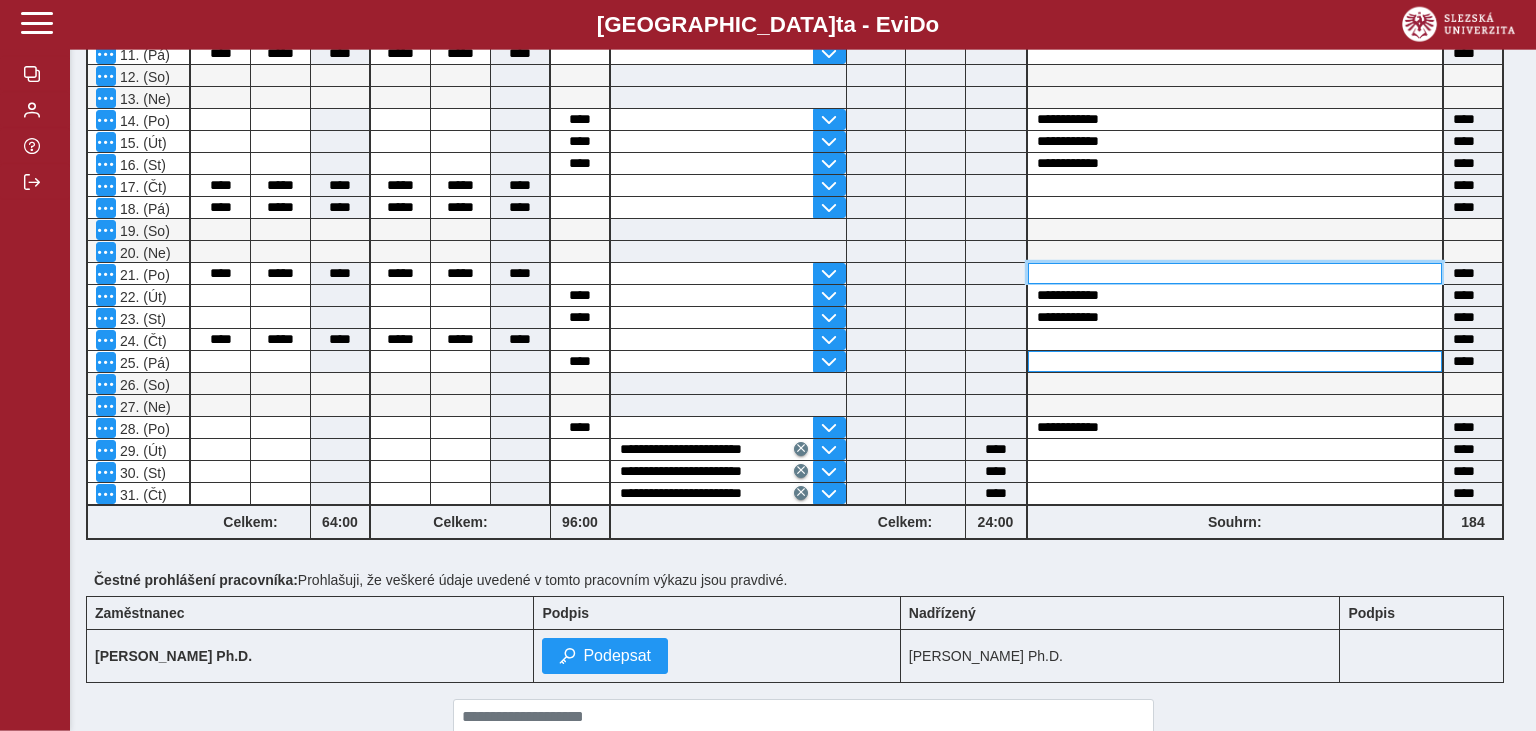 type 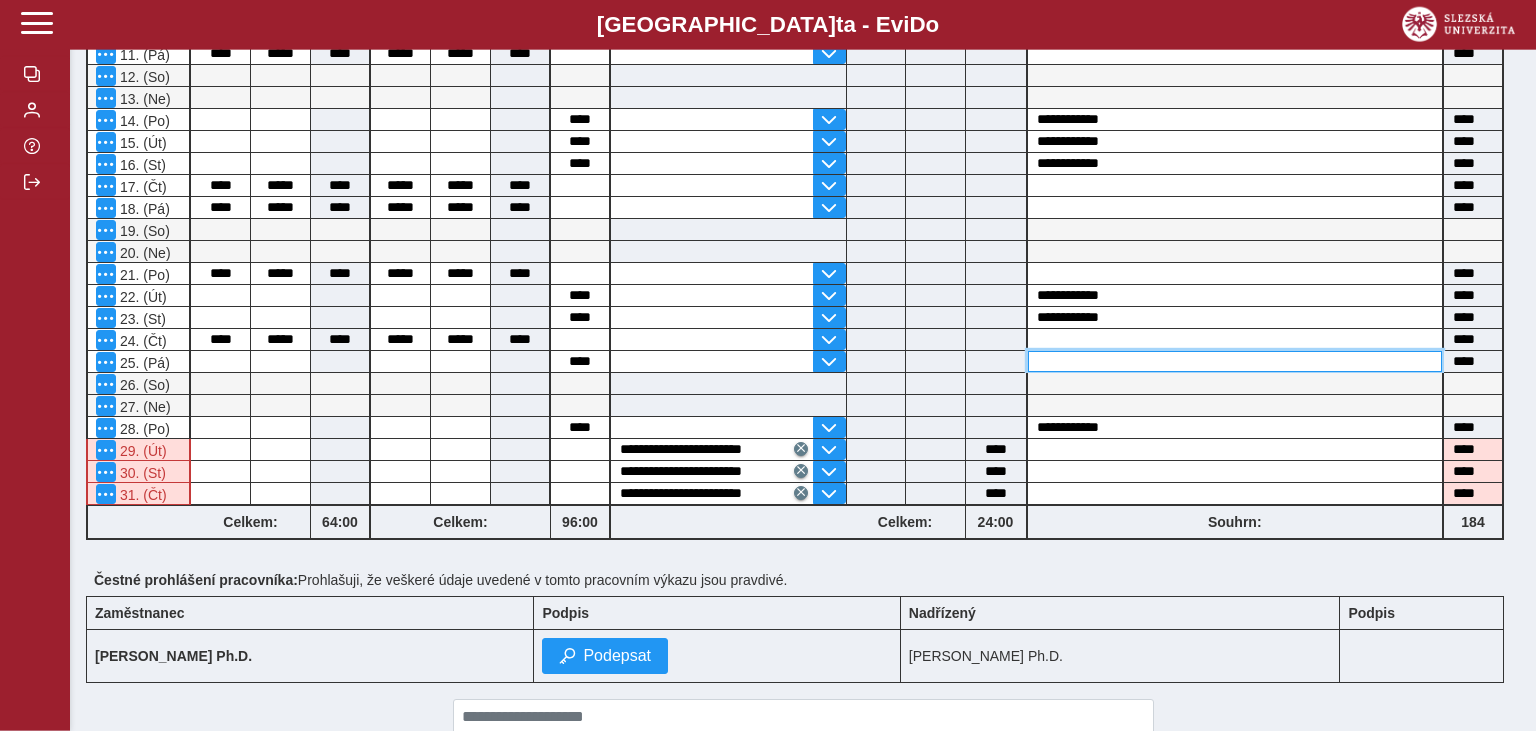 click at bounding box center [1235, 361] 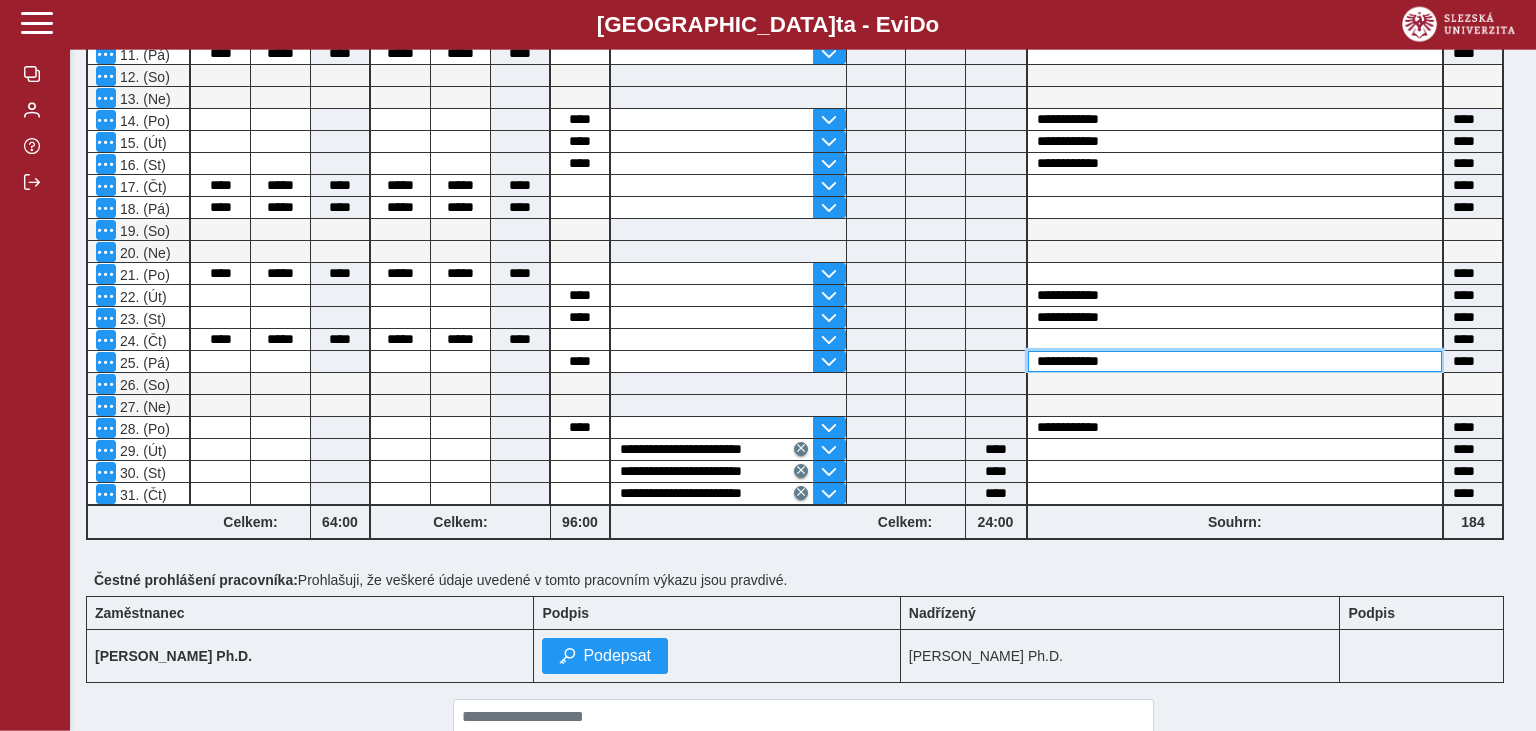 drag, startPoint x: 1534, startPoint y: 416, endPoint x: 1532, endPoint y: 314, distance: 102.01961 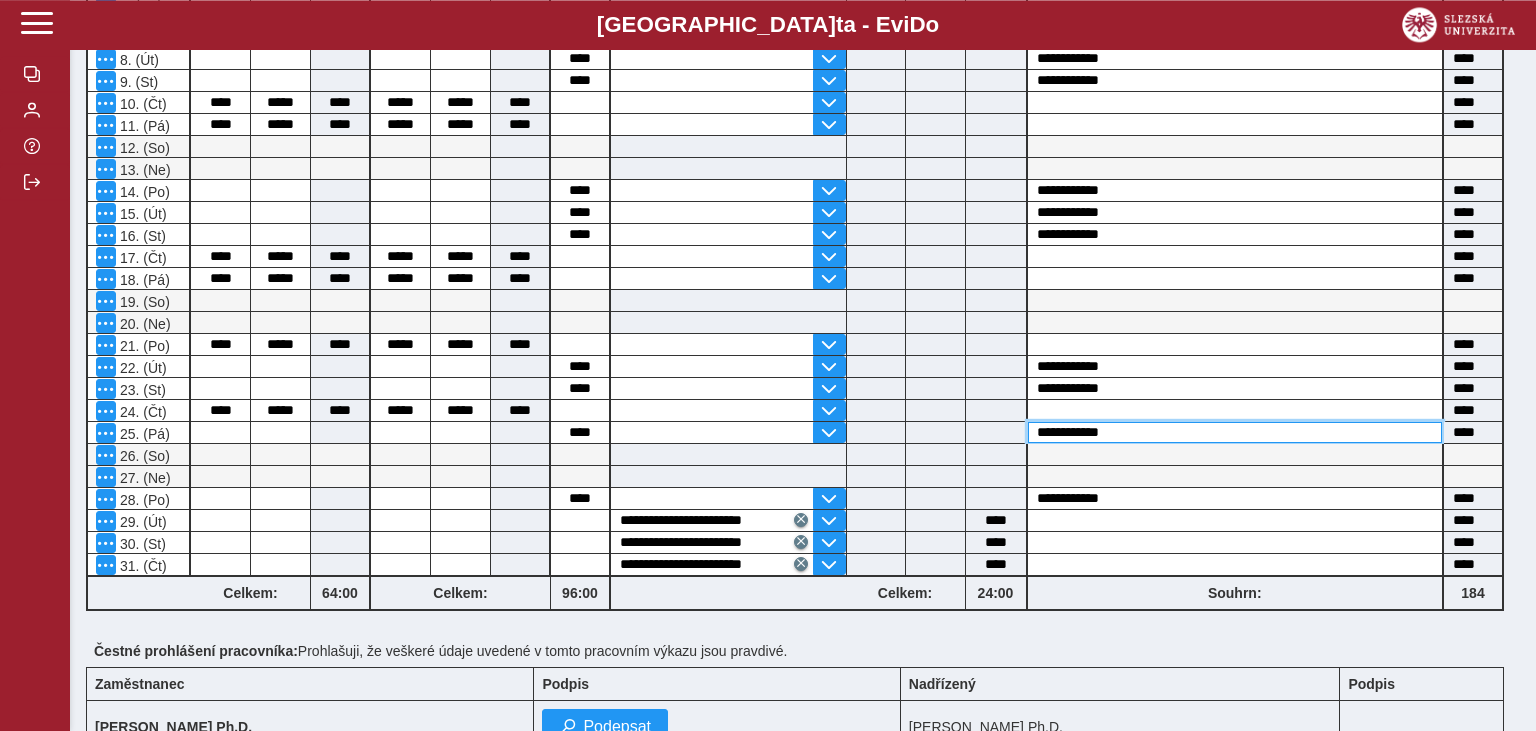 scroll, scrollTop: 953, scrollLeft: 0, axis: vertical 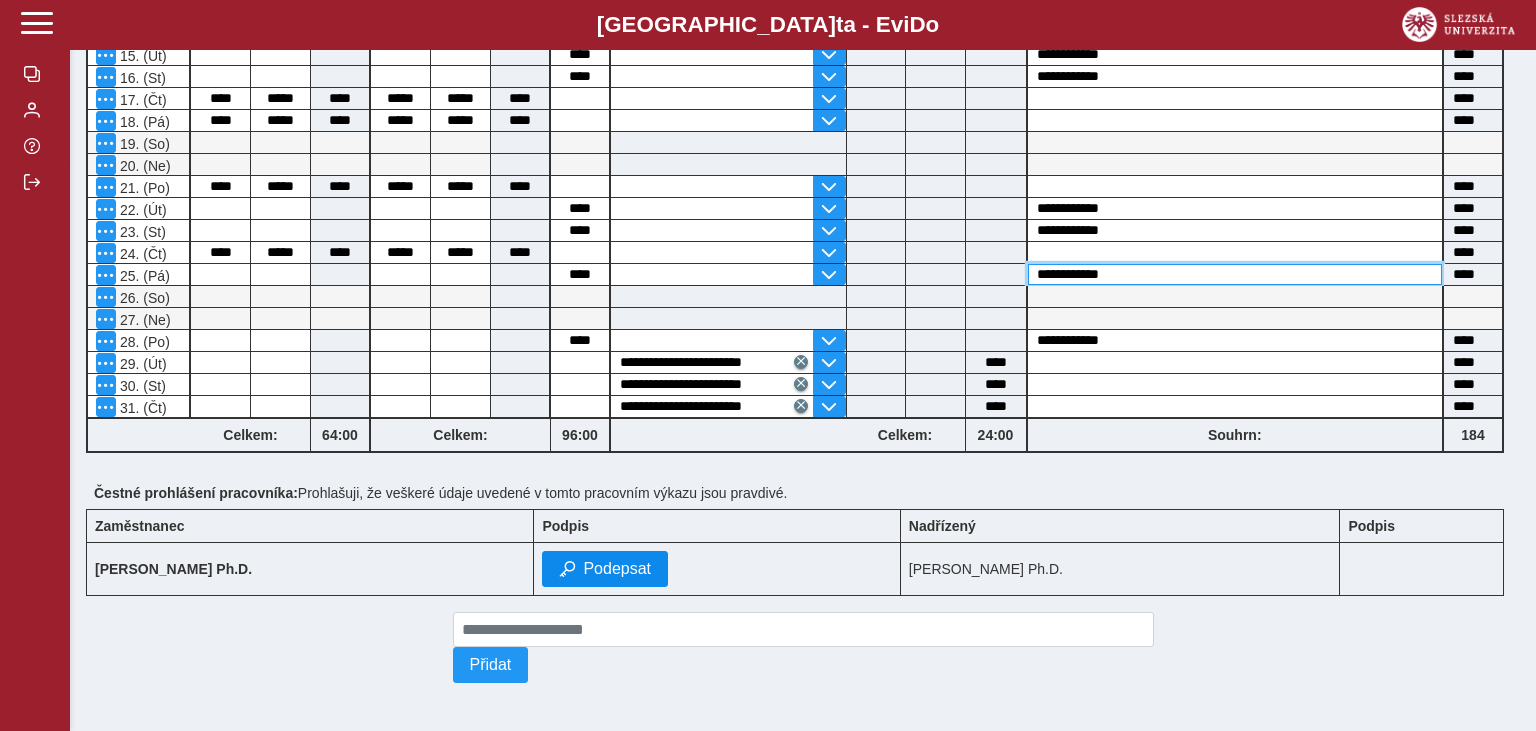 type on "**********" 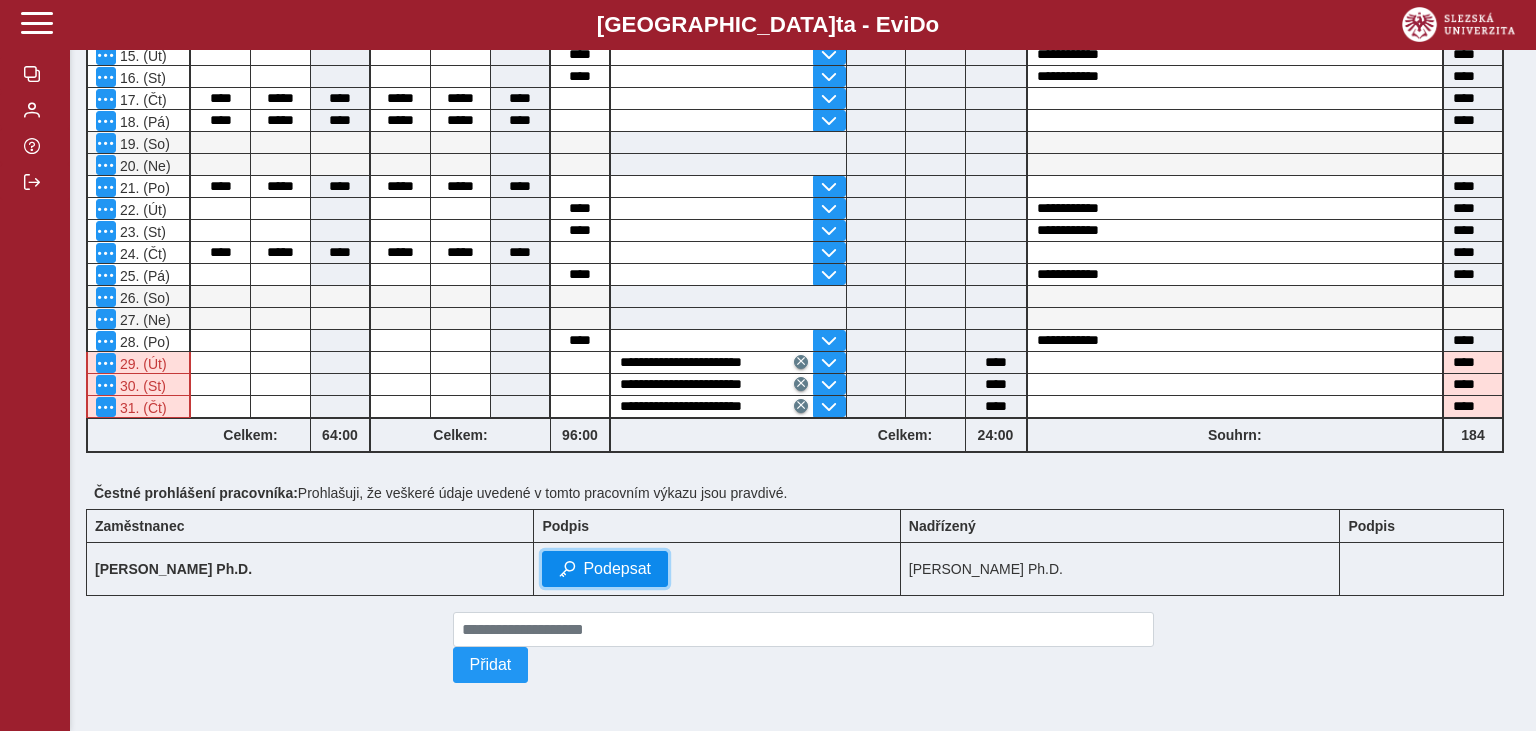 click on "Podepsat" at bounding box center (617, 569) 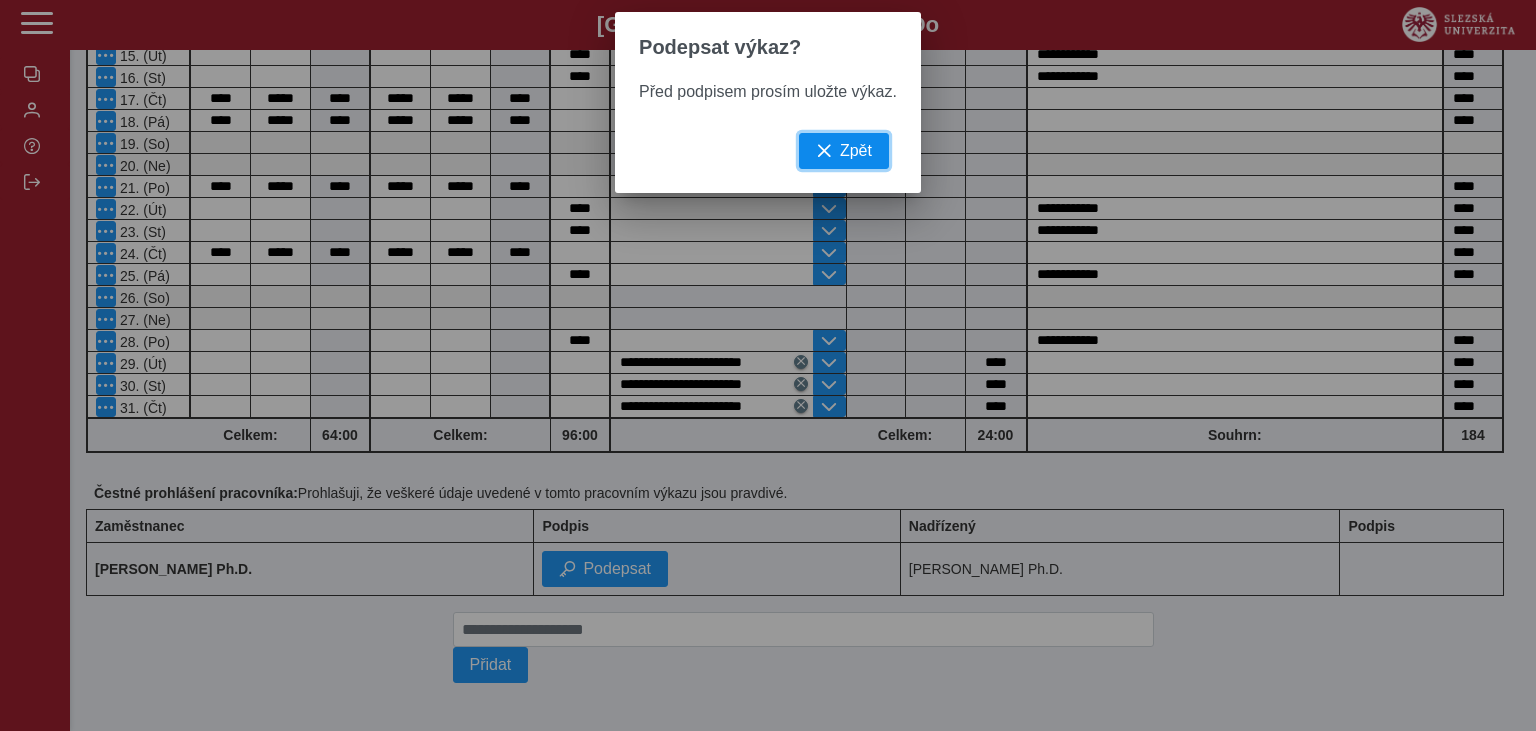 click on "Zpět" at bounding box center (856, 151) 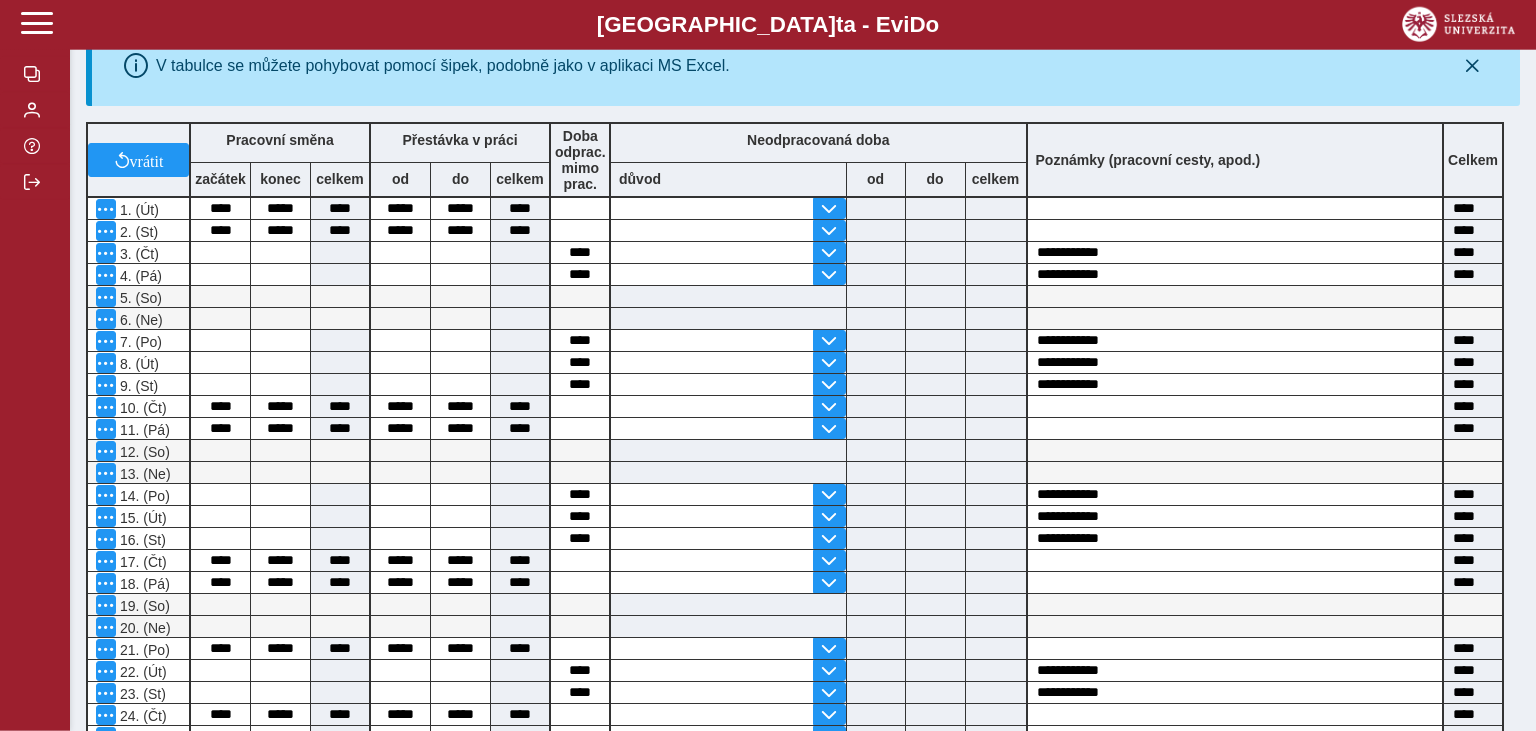 scroll, scrollTop: 0, scrollLeft: 0, axis: both 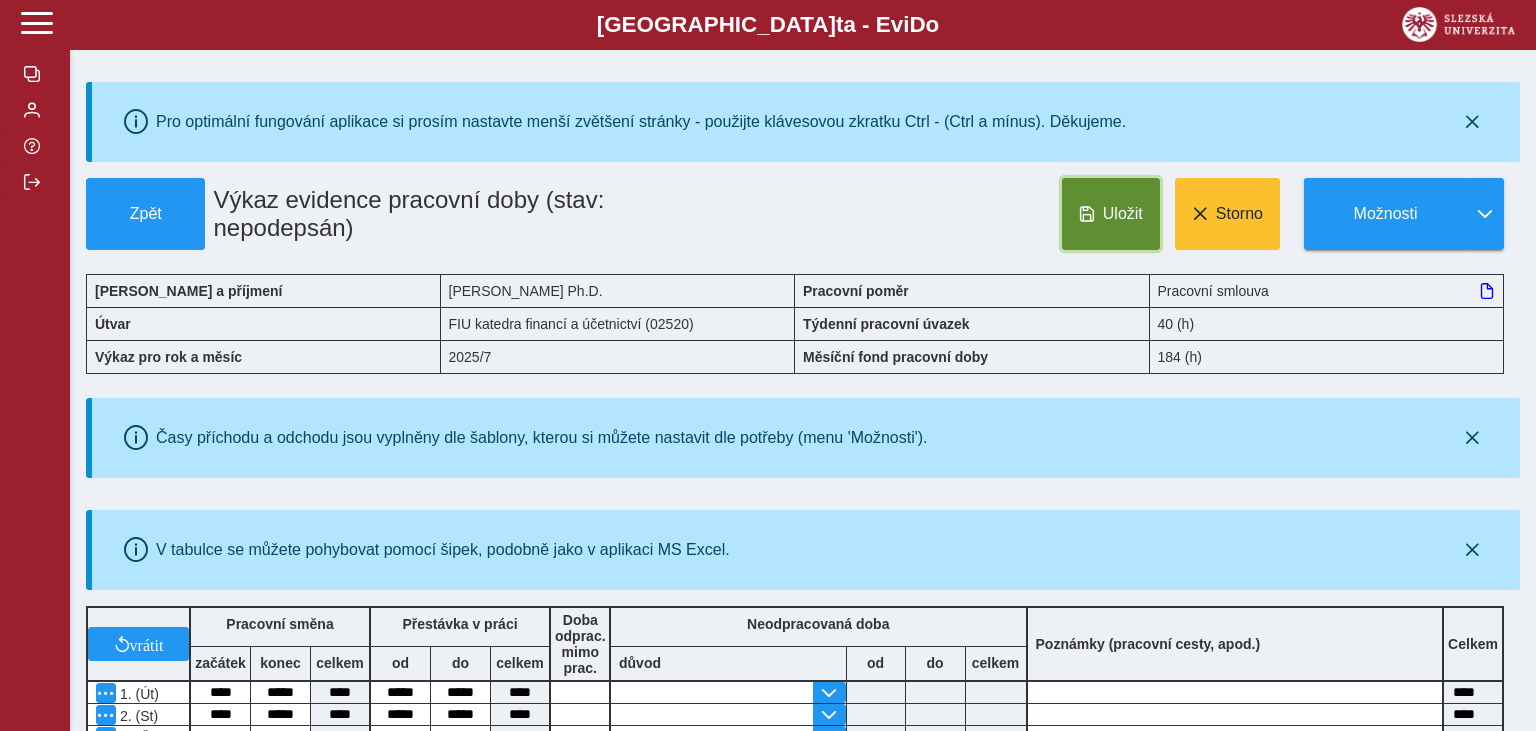 click on "Uložit" at bounding box center [1123, 214] 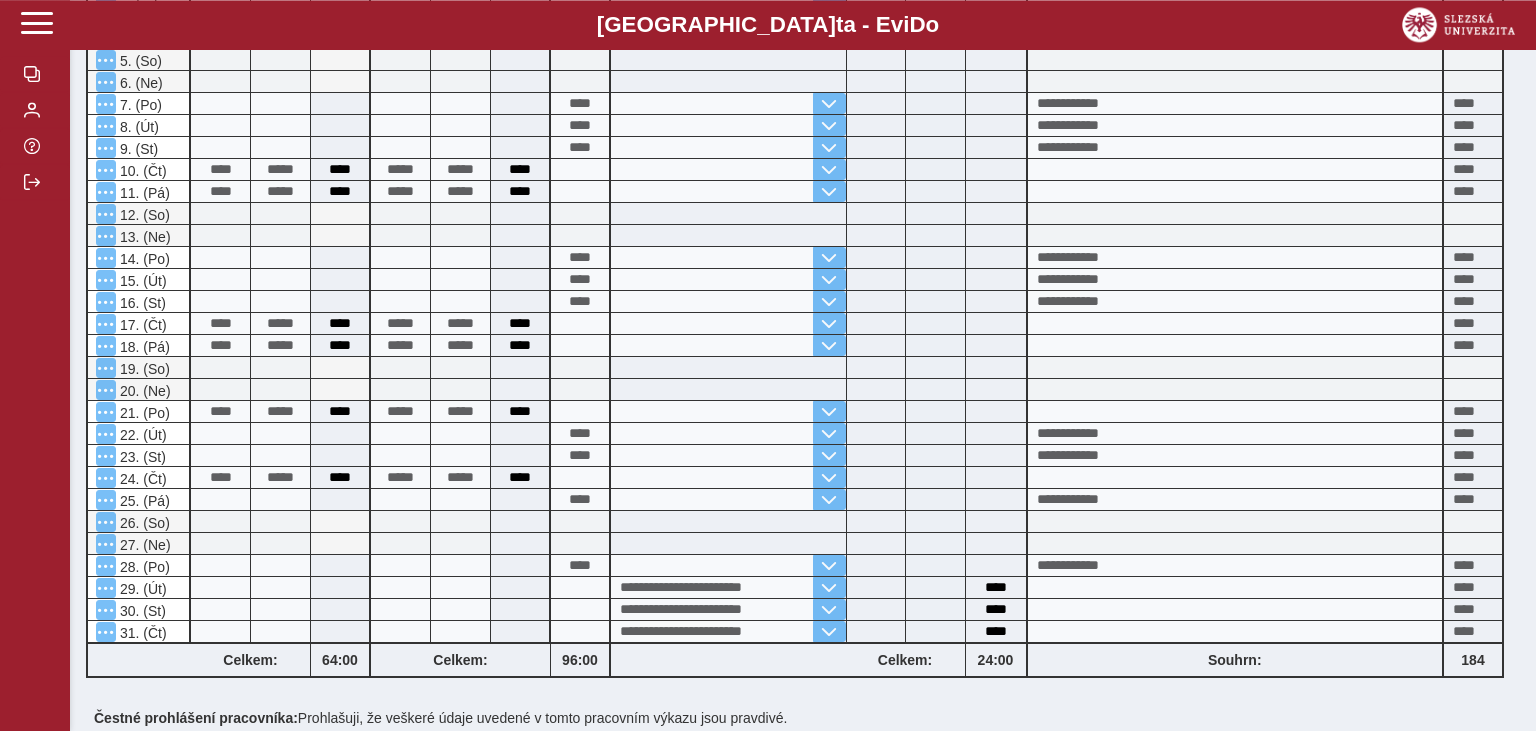scroll, scrollTop: 953, scrollLeft: 0, axis: vertical 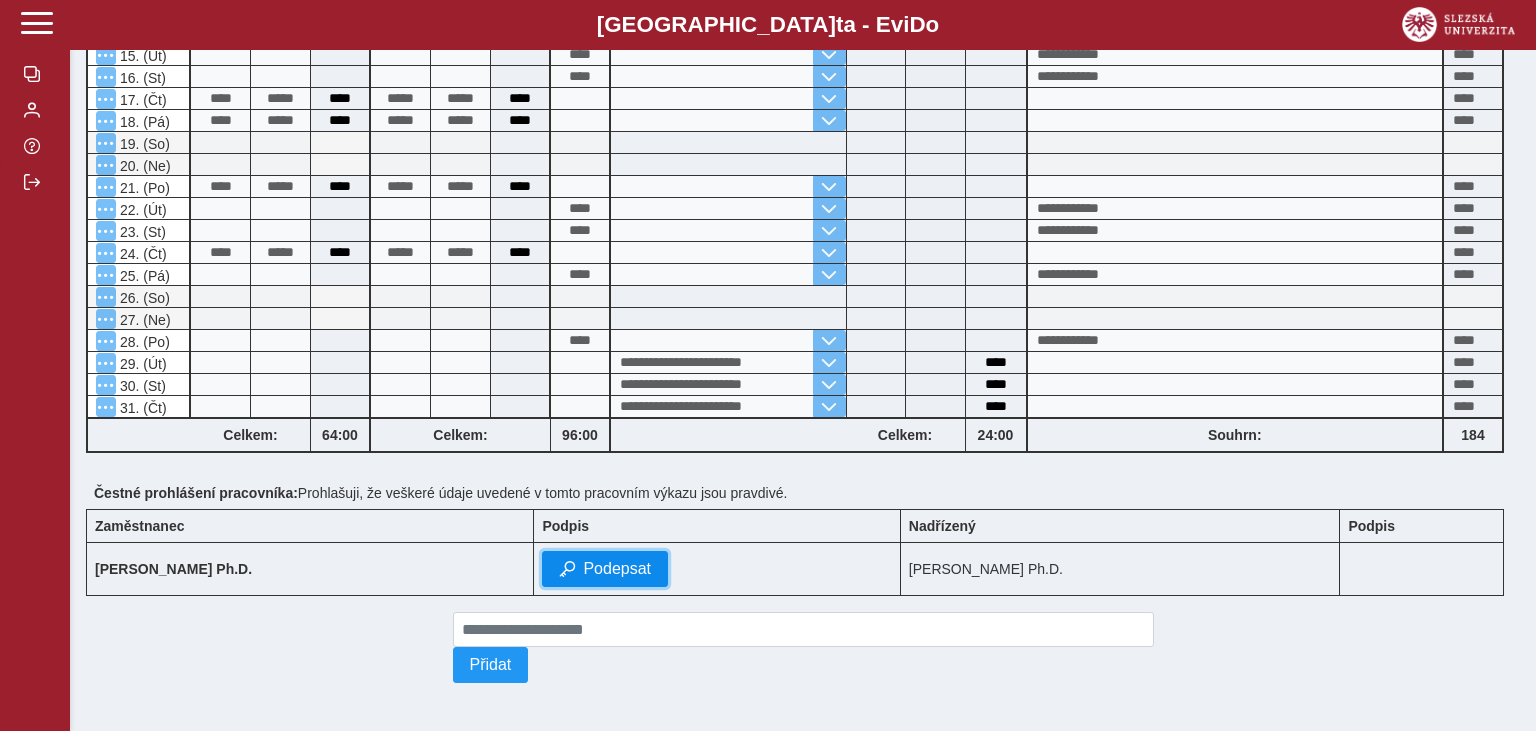 click on "Podepsat" at bounding box center (617, 569) 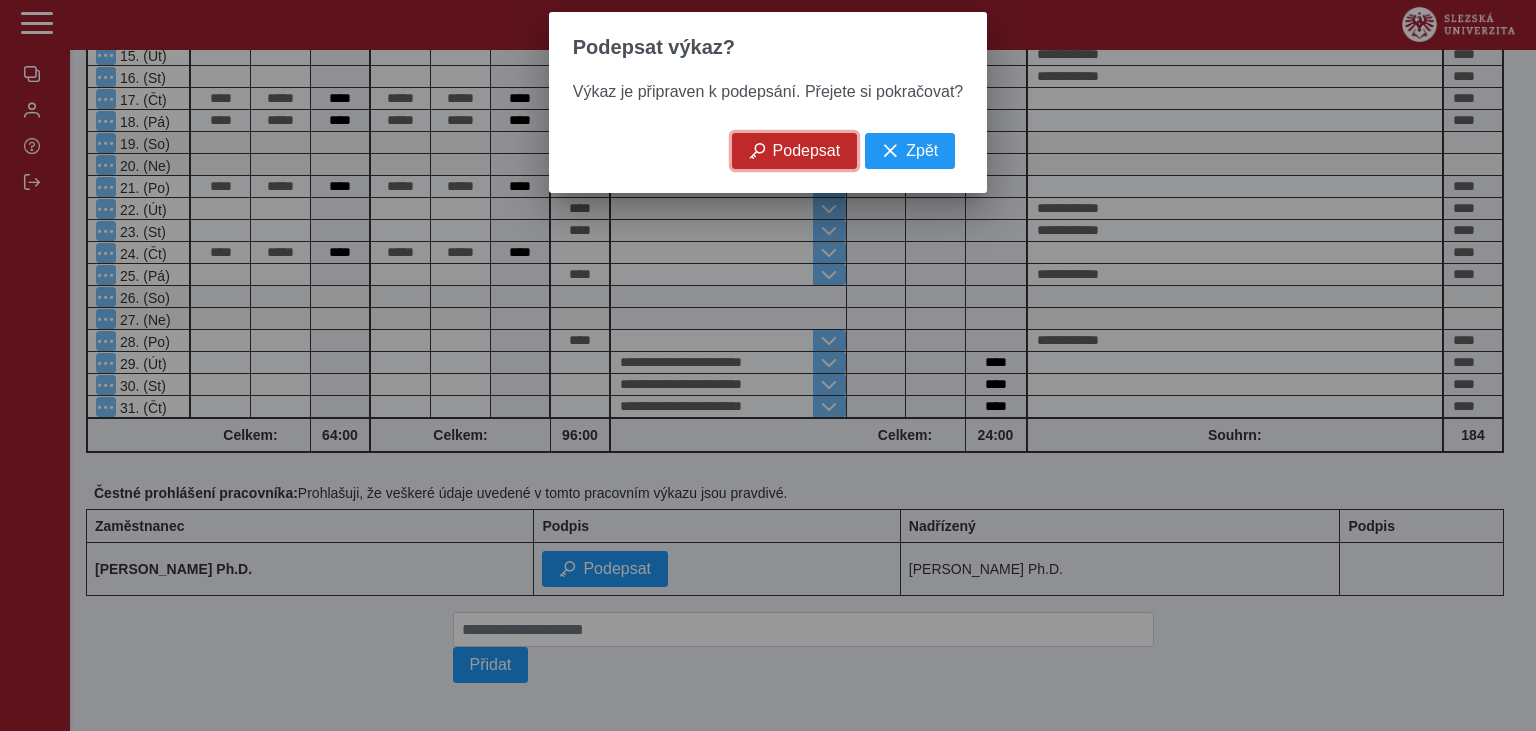 click on "Podepsat" at bounding box center [807, 151] 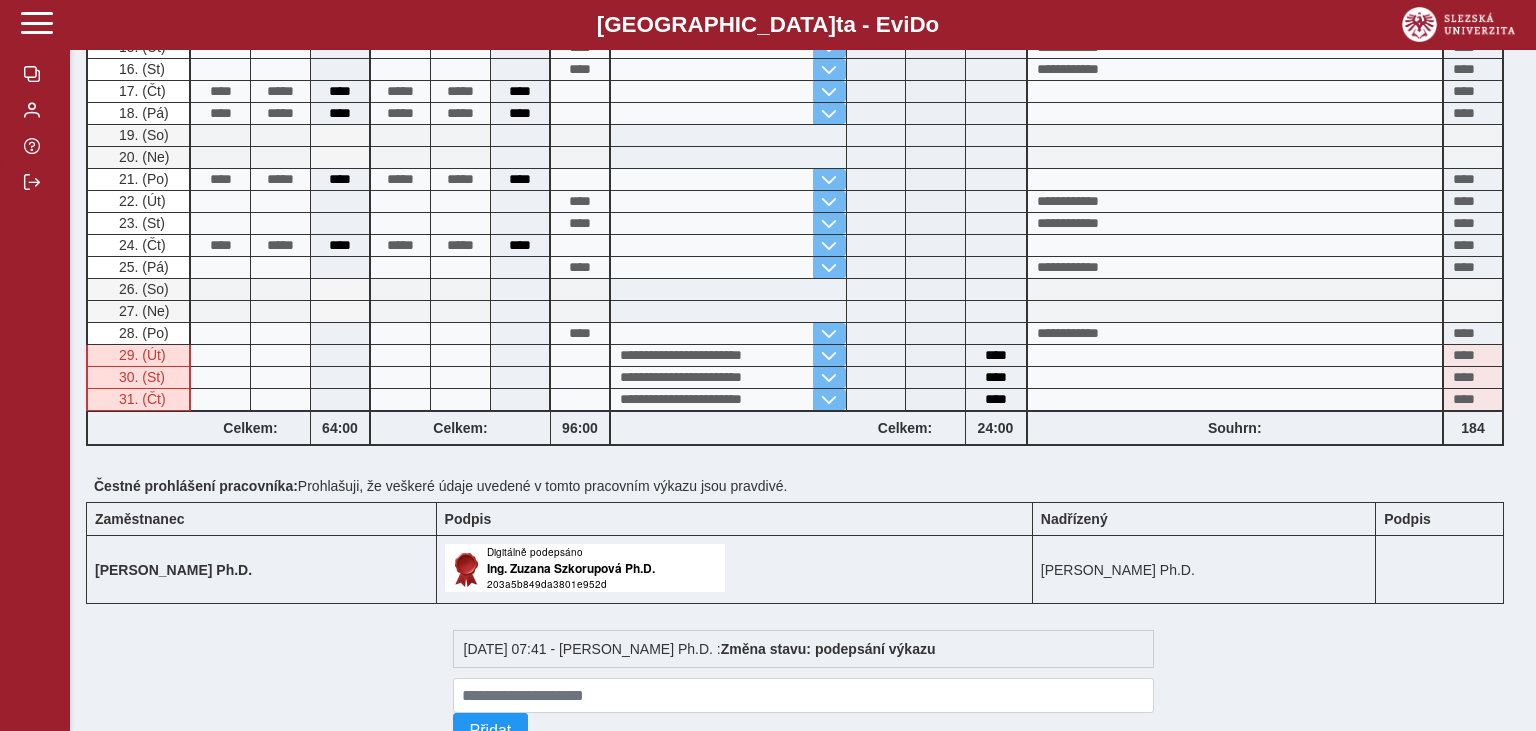 scroll, scrollTop: 952, scrollLeft: 0, axis: vertical 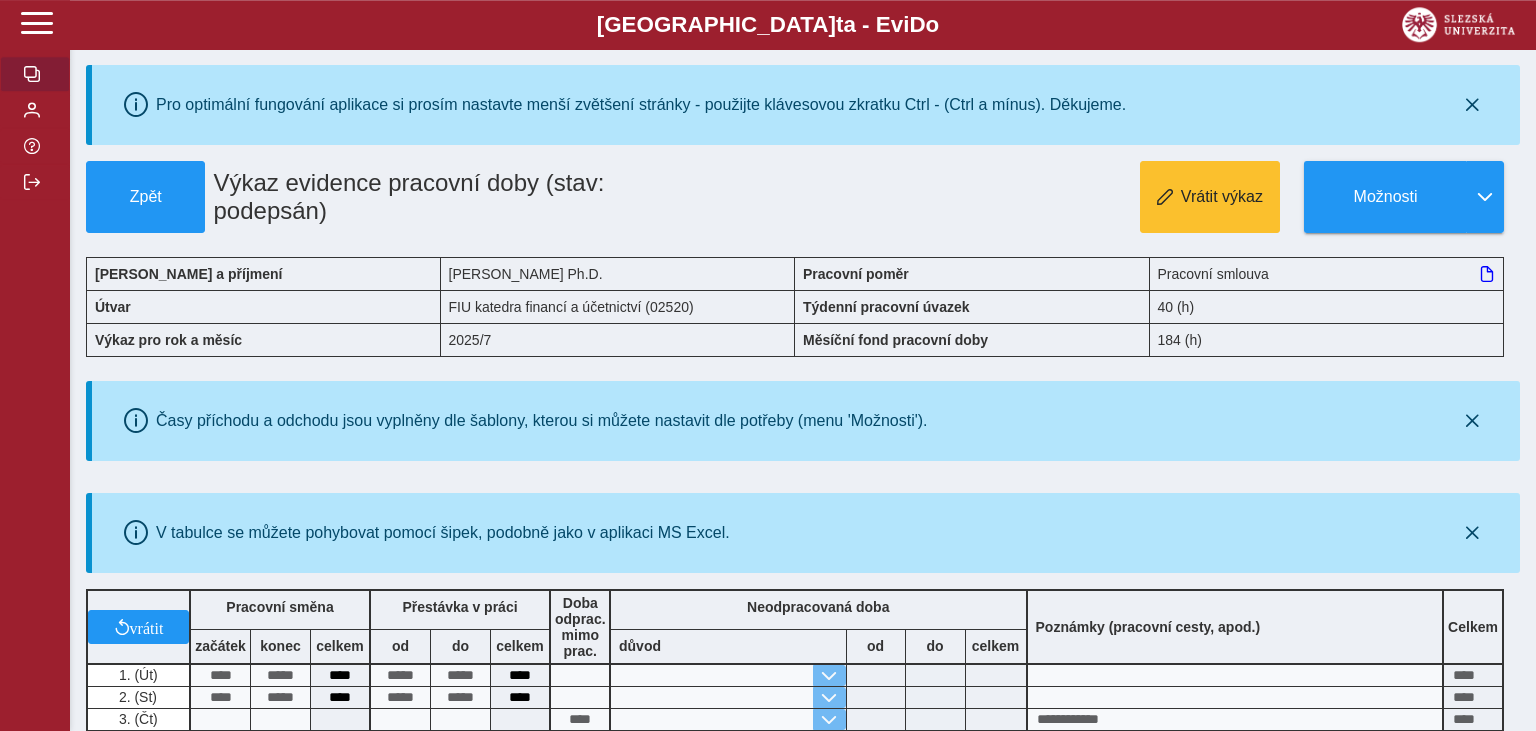 click at bounding box center [32, 74] 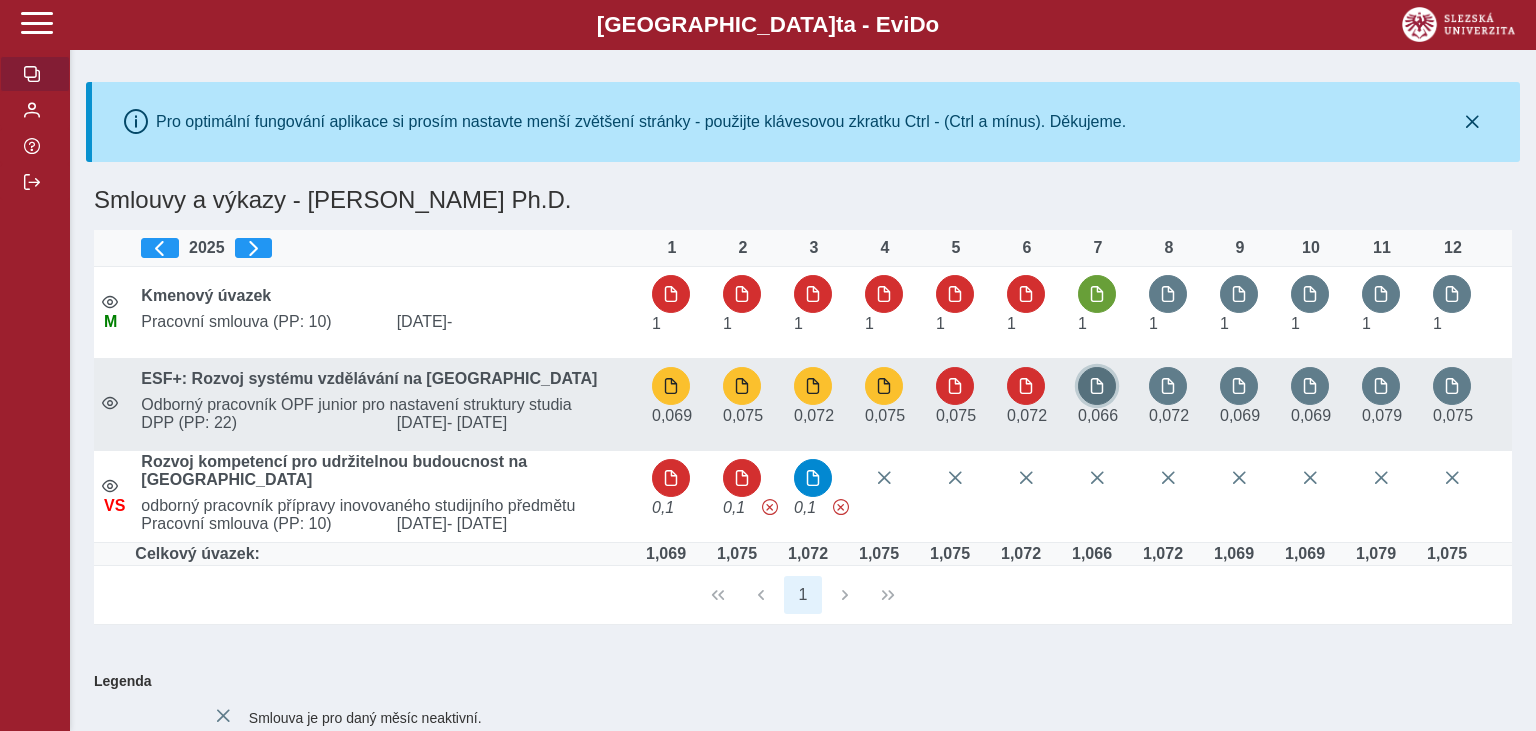 click at bounding box center [1097, 386] 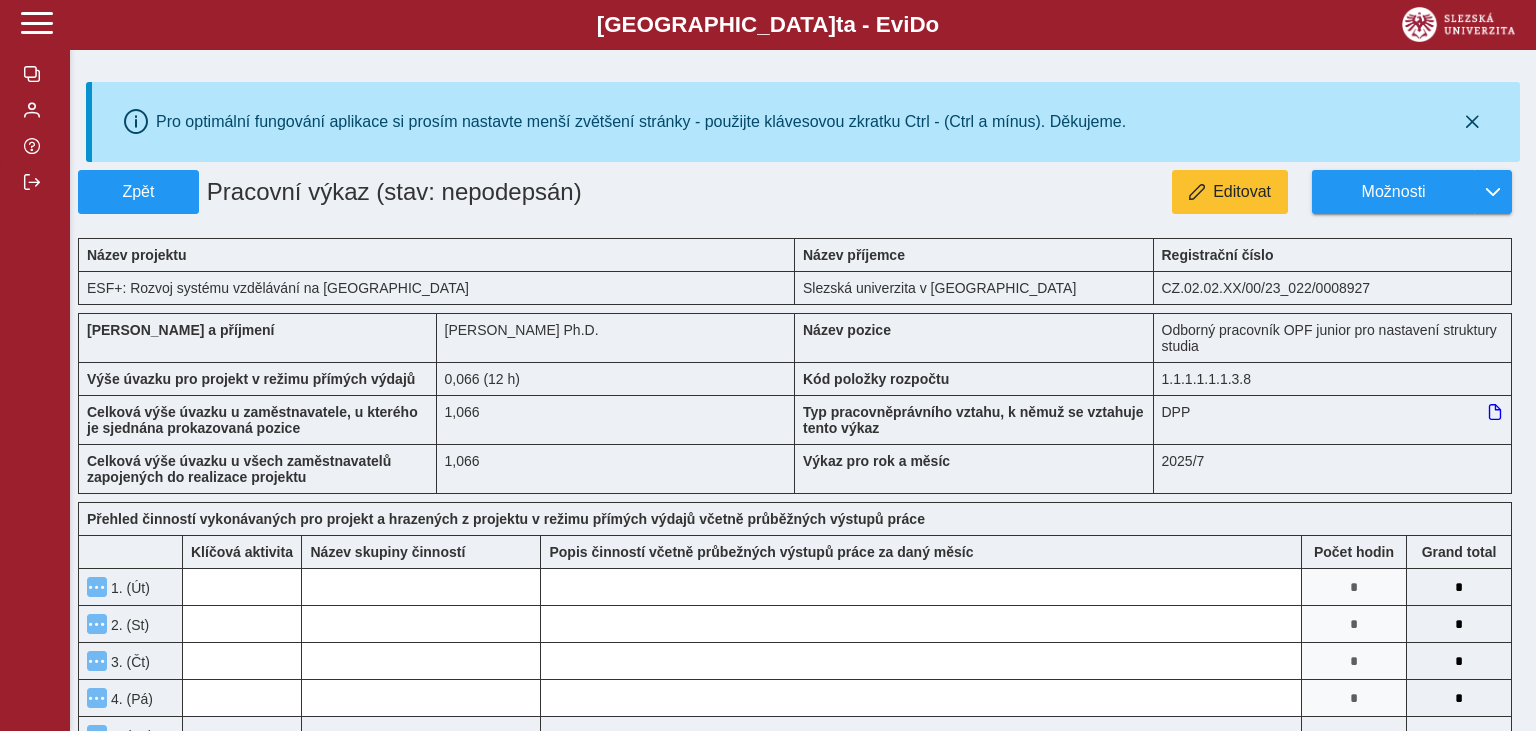 drag, startPoint x: 1534, startPoint y: 88, endPoint x: 1535, endPoint y: 343, distance: 255.00197 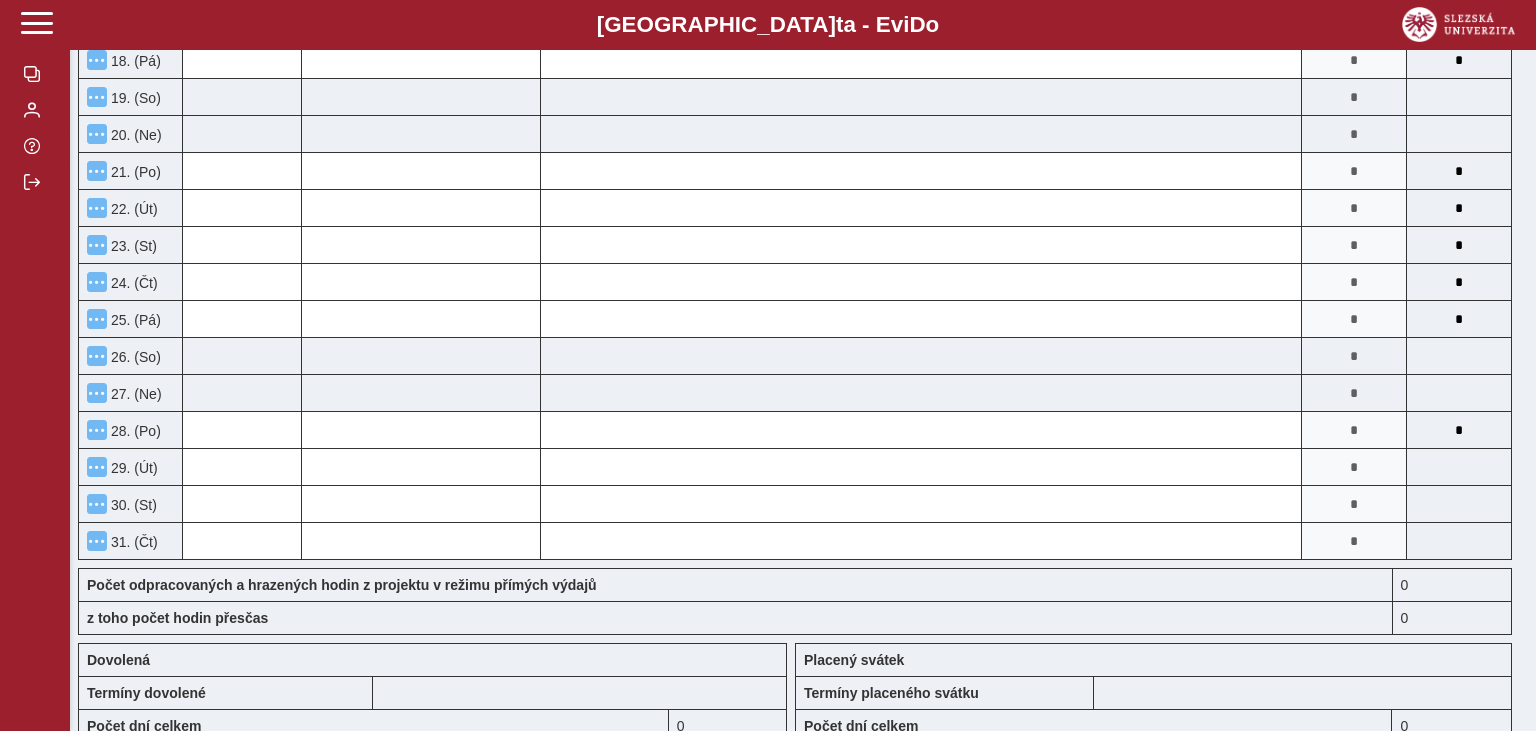 scroll, scrollTop: 1072, scrollLeft: 0, axis: vertical 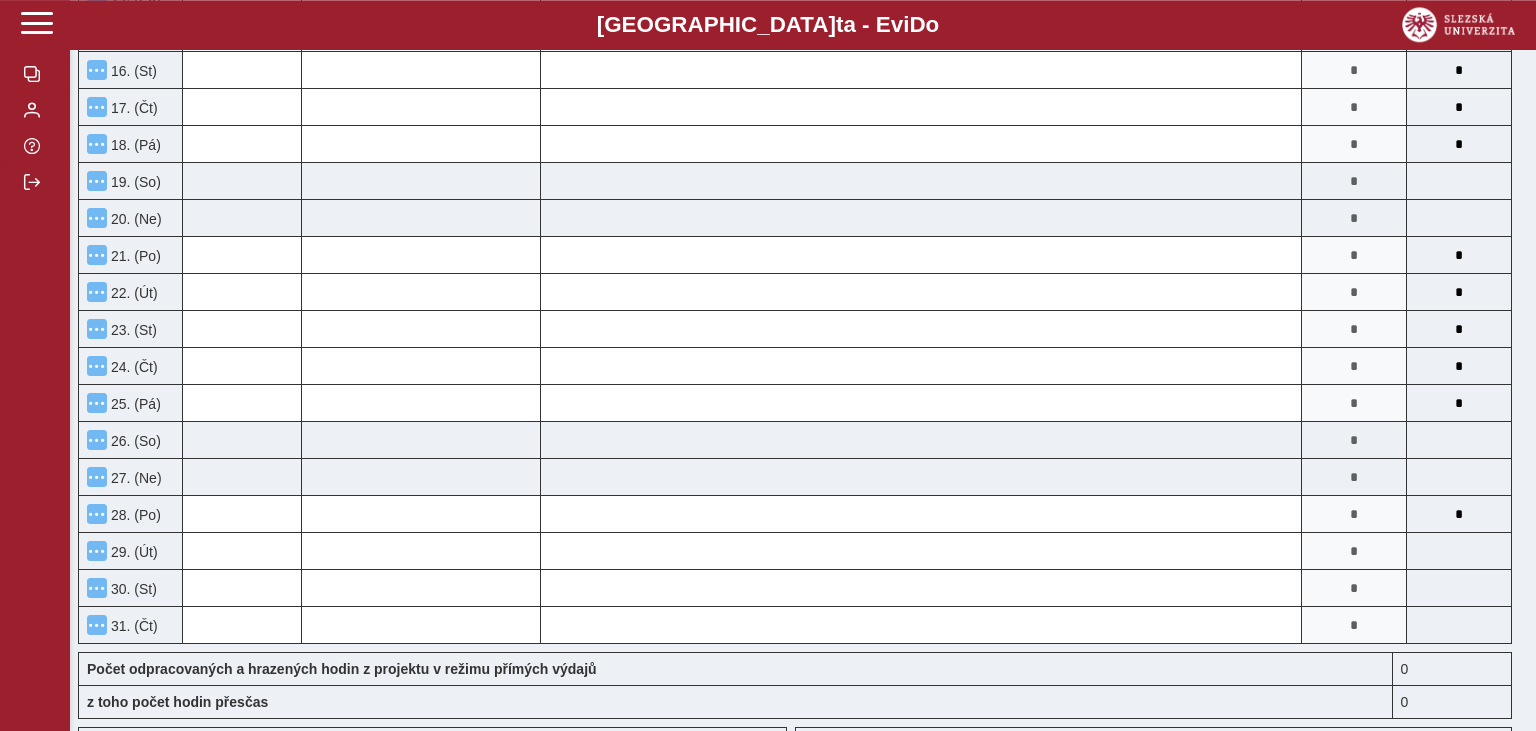 drag, startPoint x: 1535, startPoint y: 401, endPoint x: 1535, endPoint y: 254, distance: 147 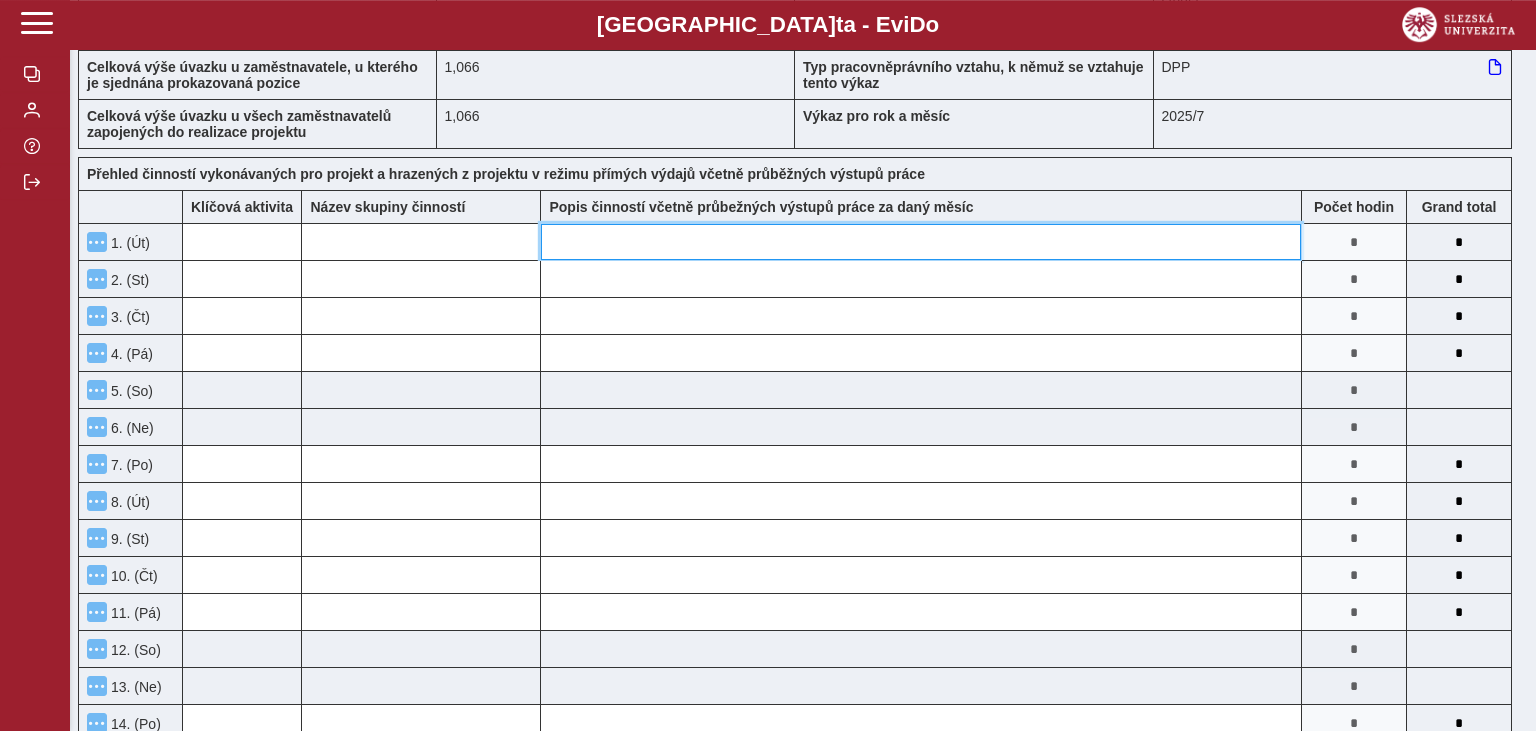 click at bounding box center [921, 242] 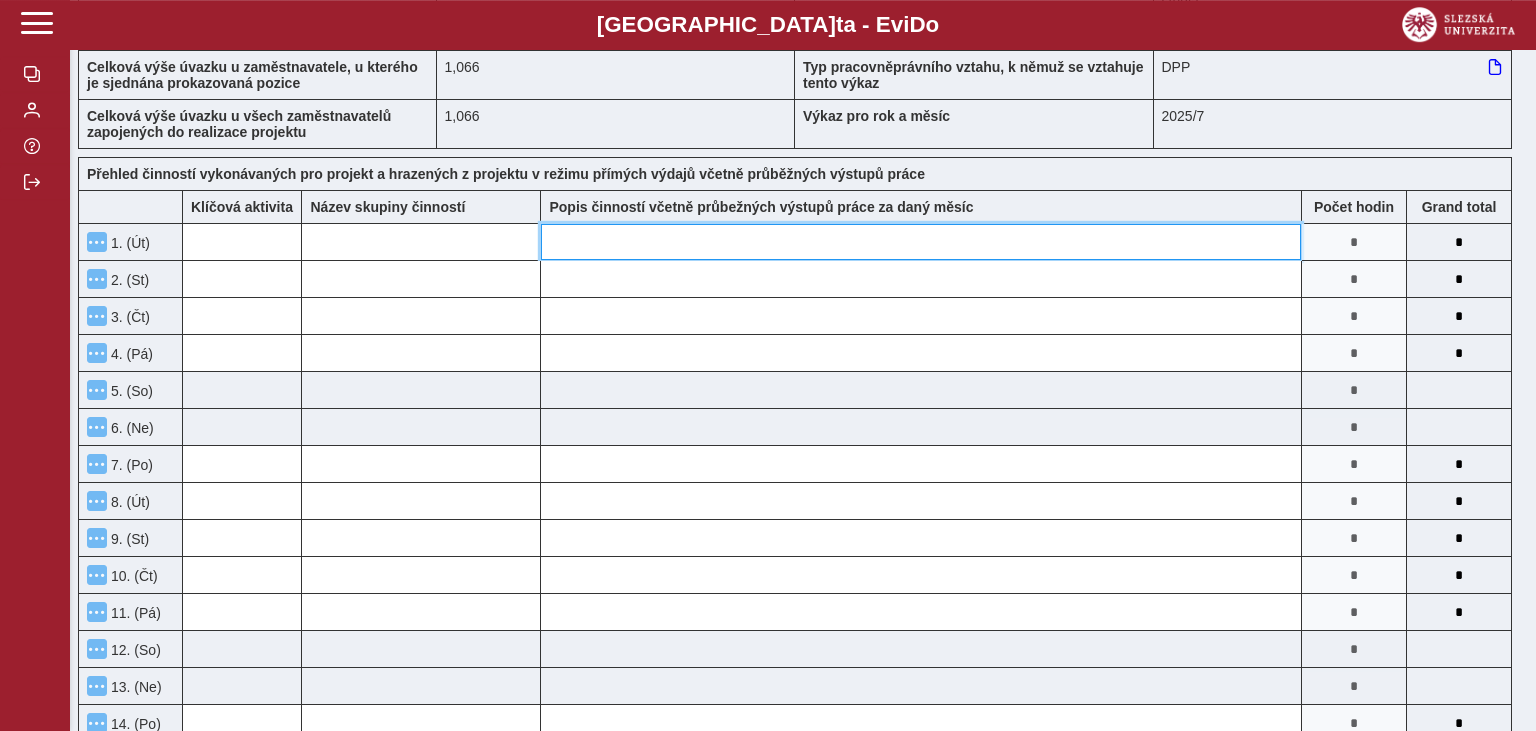drag, startPoint x: 1533, startPoint y: 230, endPoint x: 1535, endPoint y: 37, distance: 193.01036 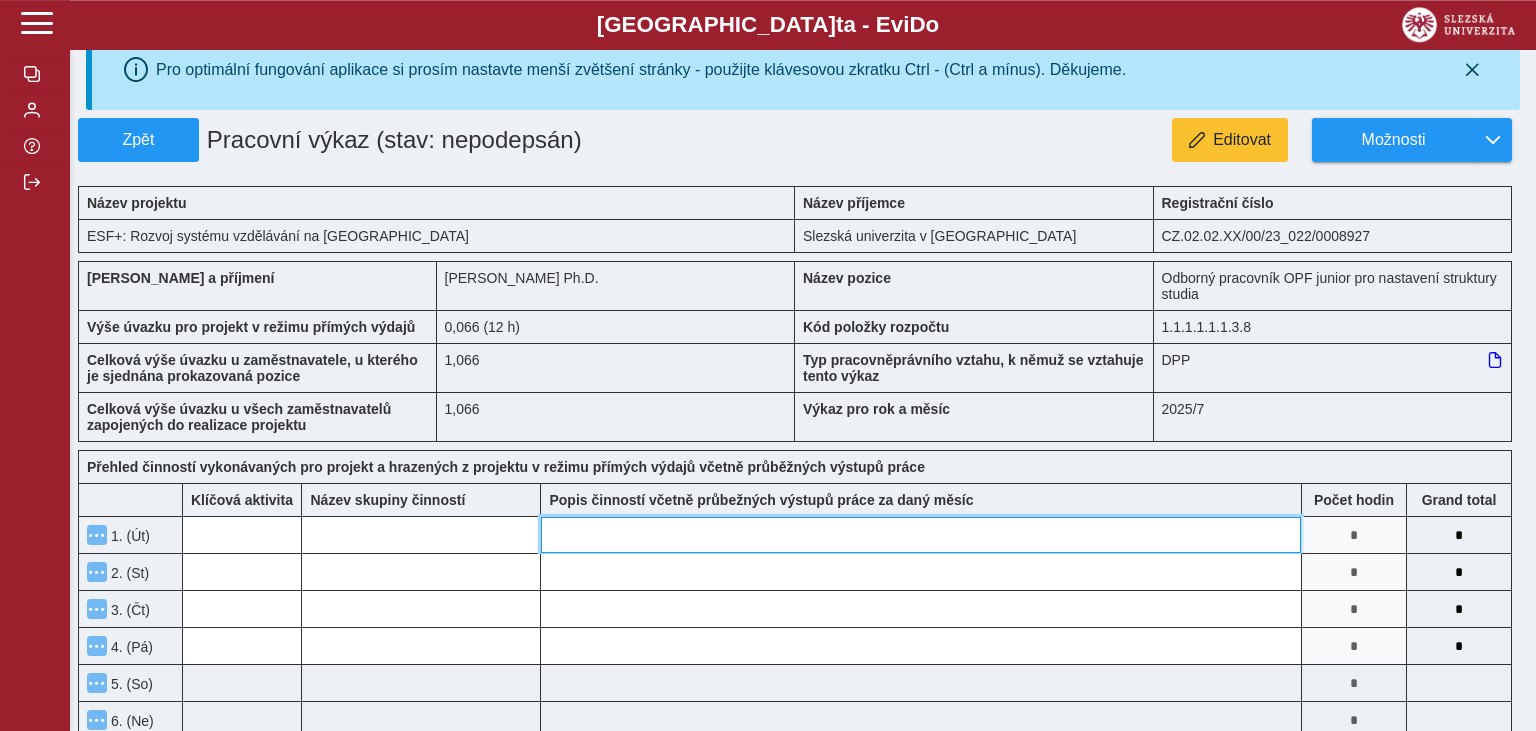 scroll, scrollTop: 0, scrollLeft: 0, axis: both 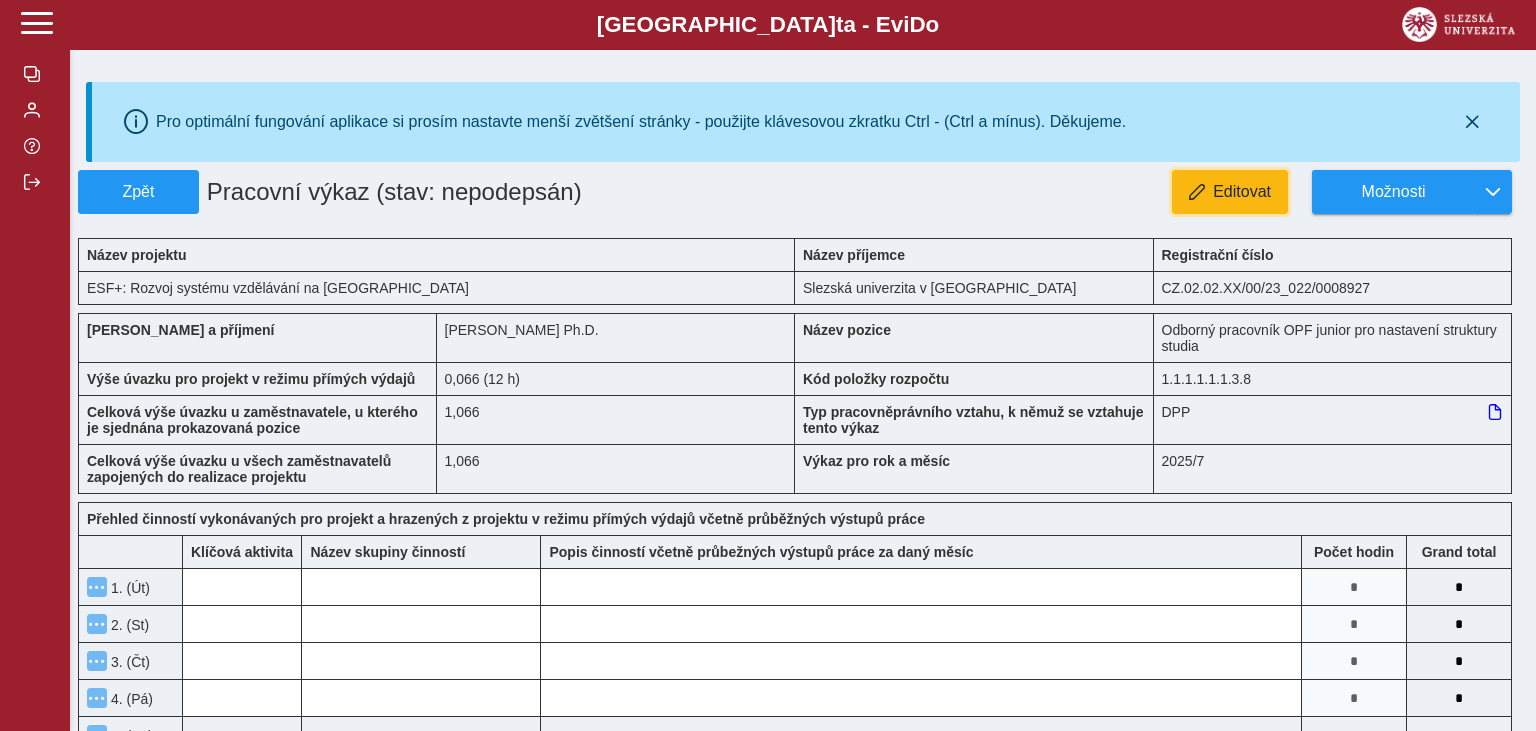 click on "Editovat" at bounding box center [1242, 192] 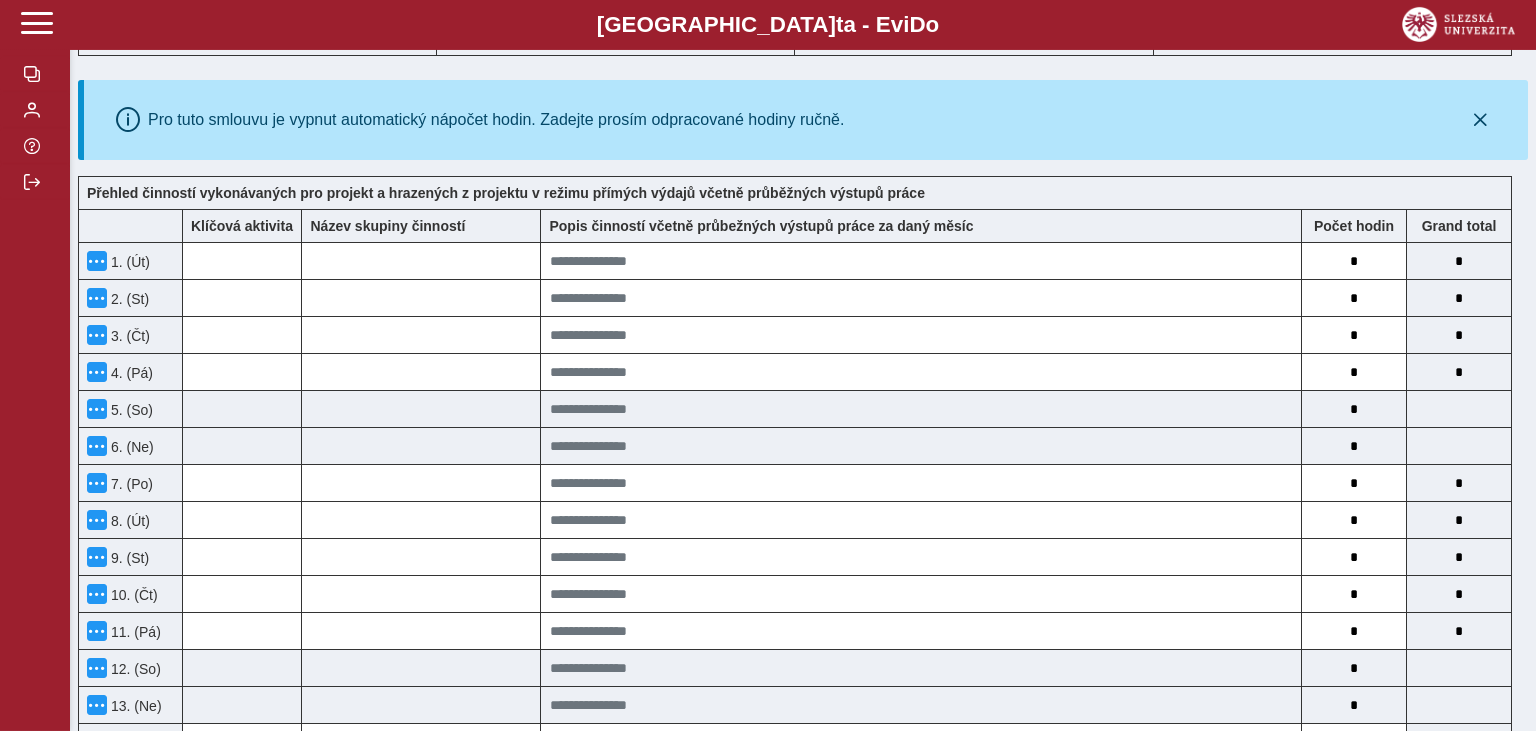 scroll, scrollTop: 584, scrollLeft: 0, axis: vertical 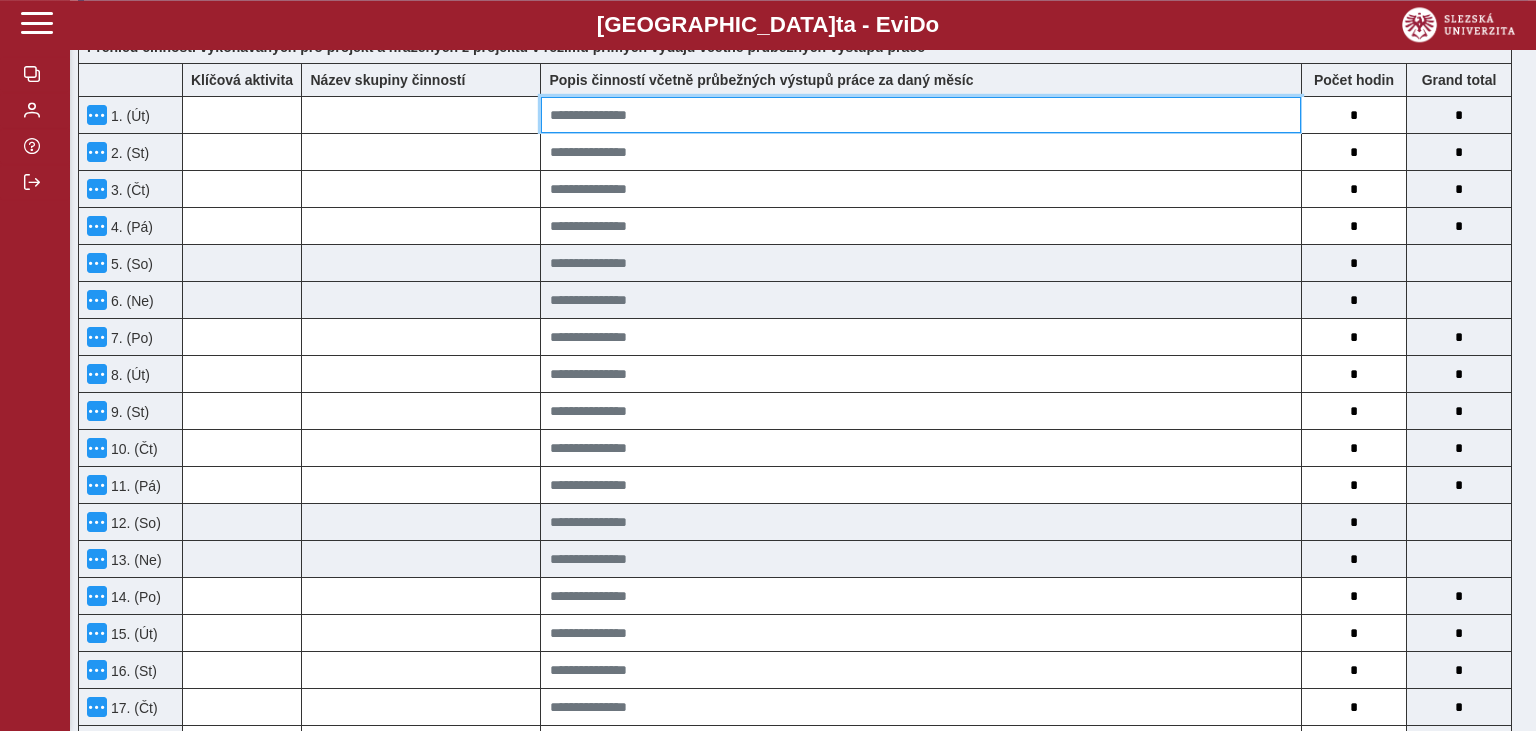 click at bounding box center (921, 115) 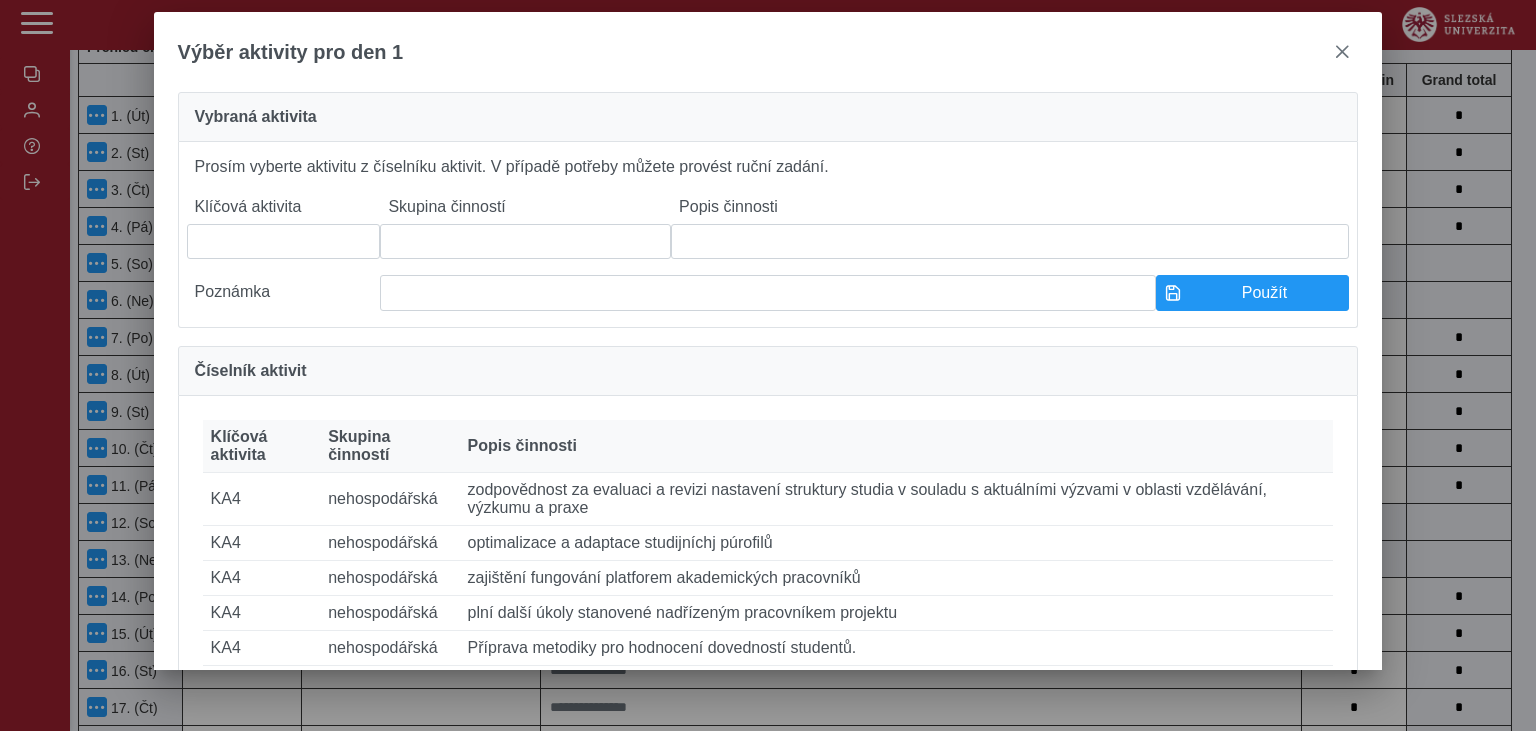 drag, startPoint x: 1378, startPoint y: 134, endPoint x: 1394, endPoint y: 228, distance: 95.35198 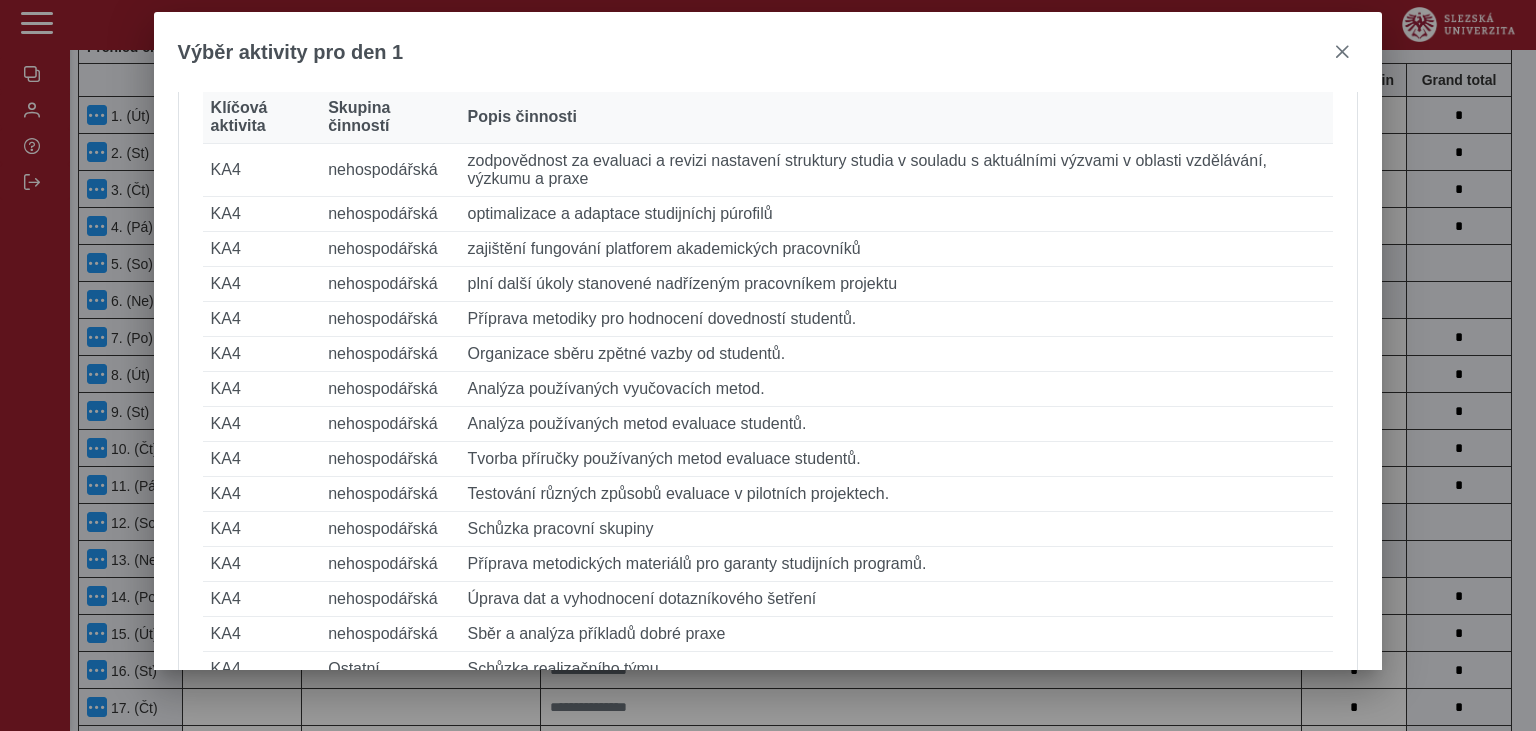 scroll, scrollTop: 348, scrollLeft: 0, axis: vertical 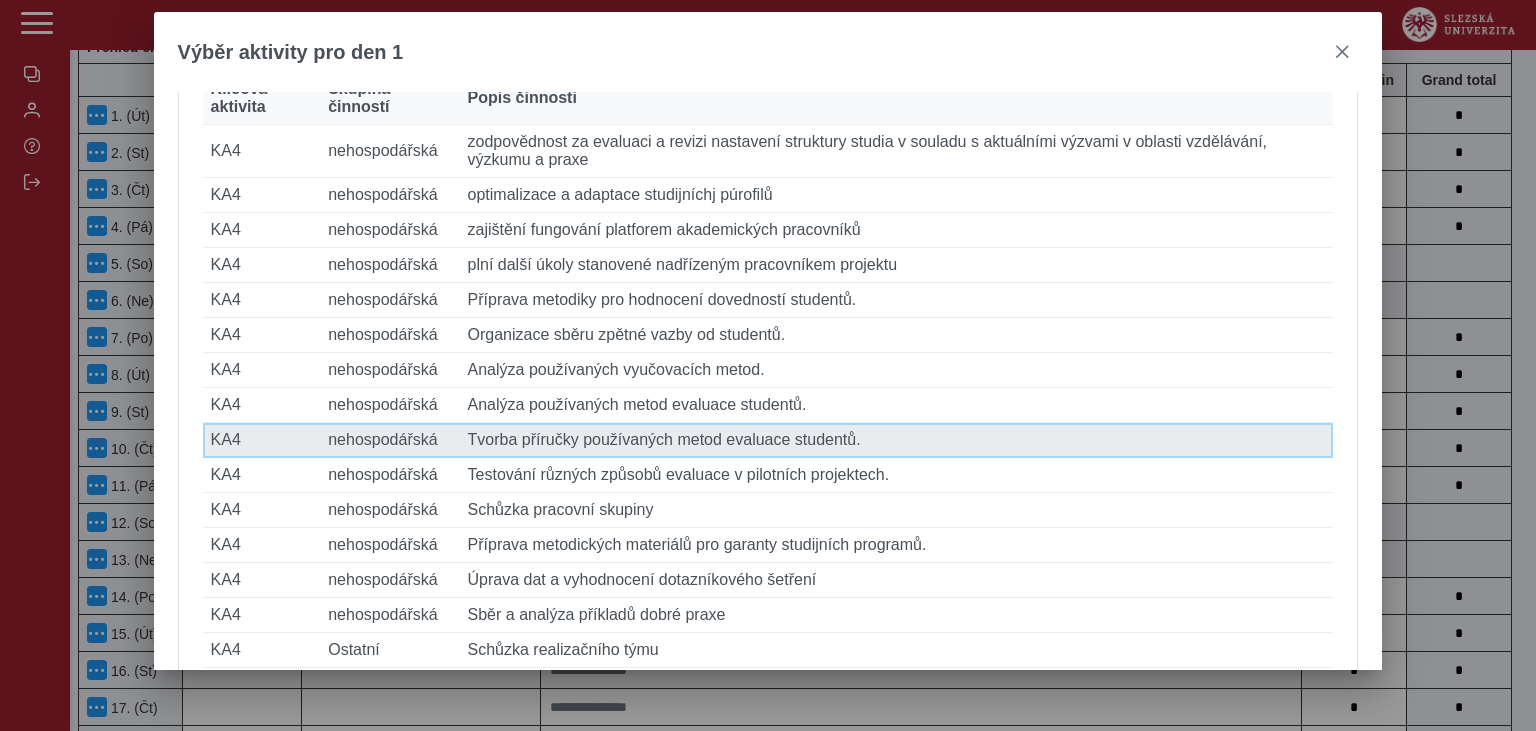 click on "Popis činnosti Tvorba příručky používaných metod evaluace studentů." at bounding box center (897, 440) 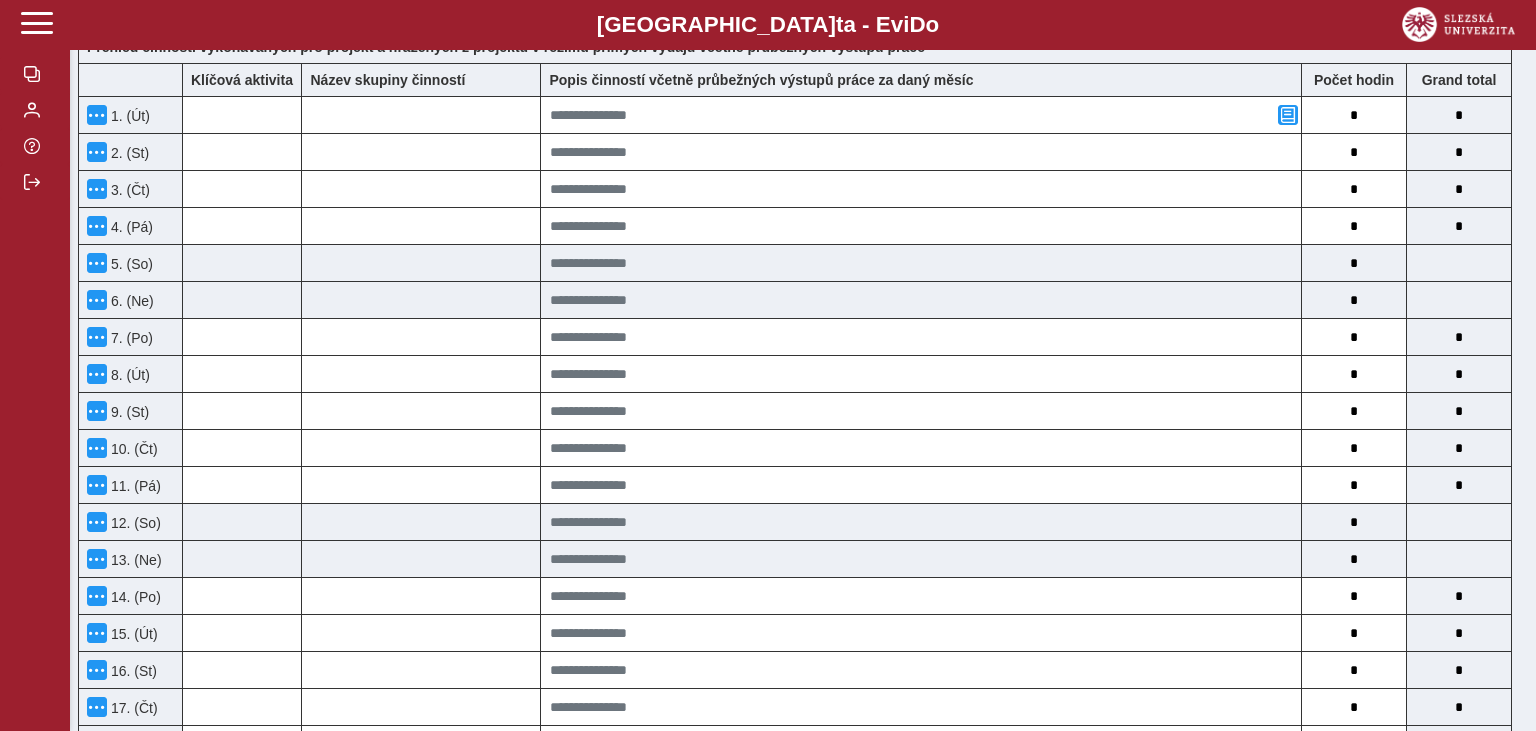 type on "***" 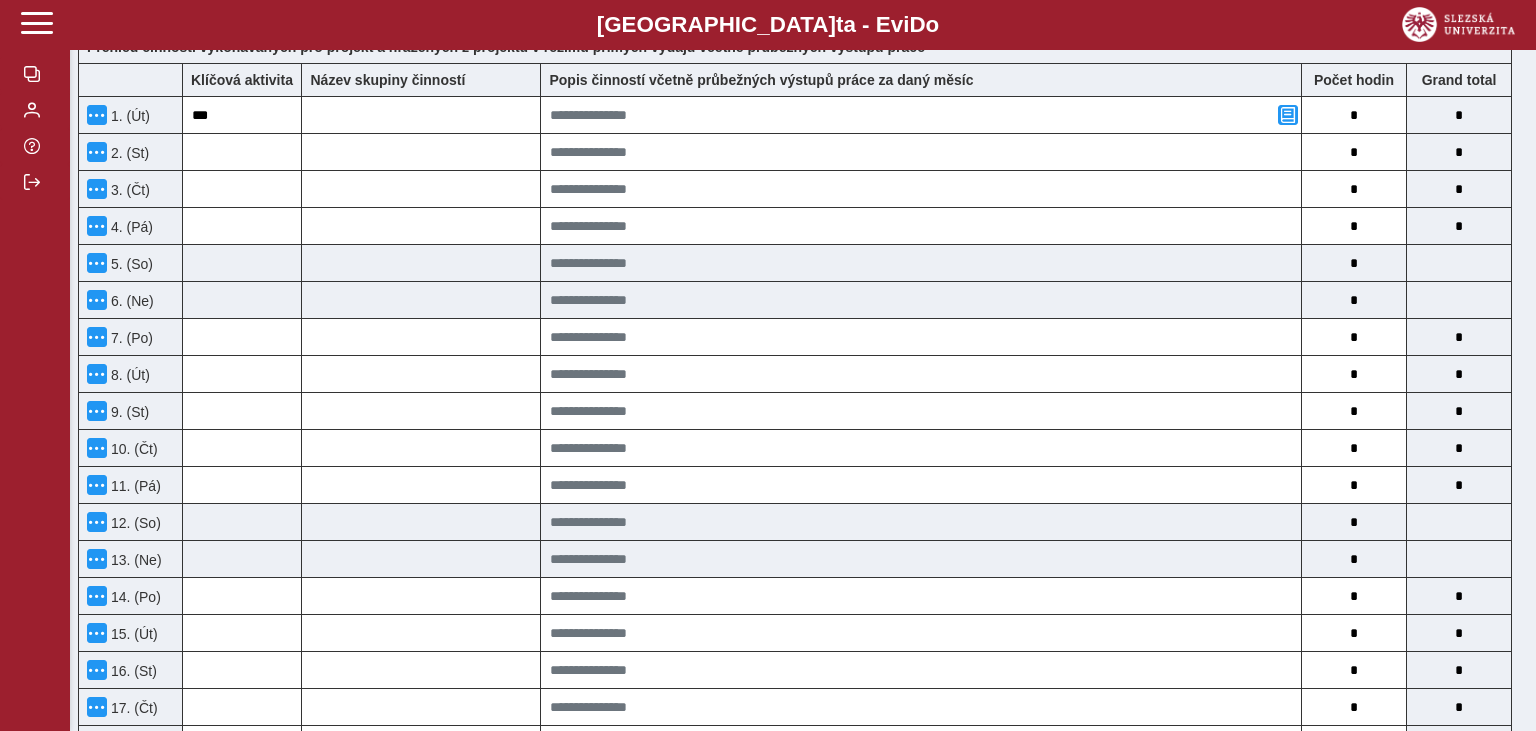 type on "**********" 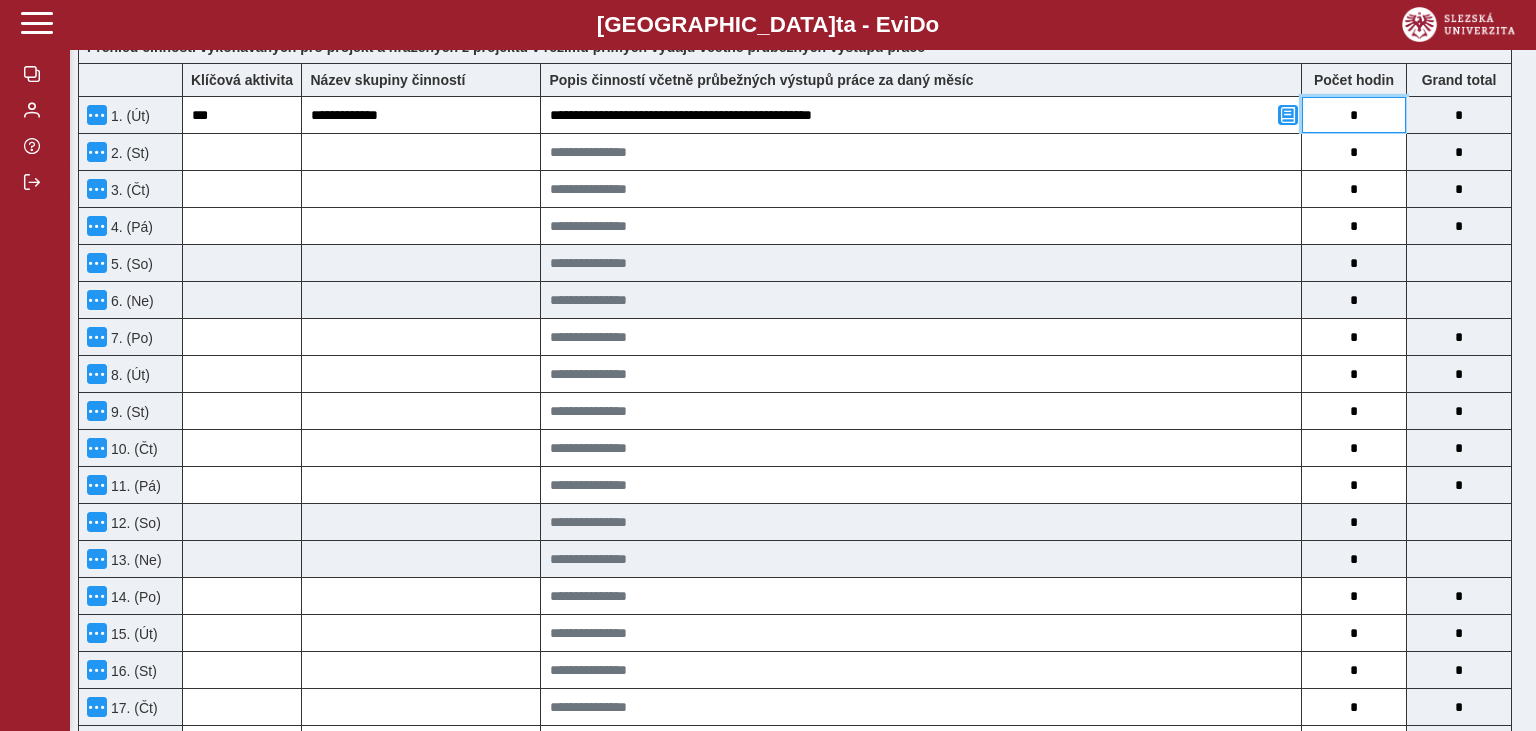 click on "*" at bounding box center (1354, 115) 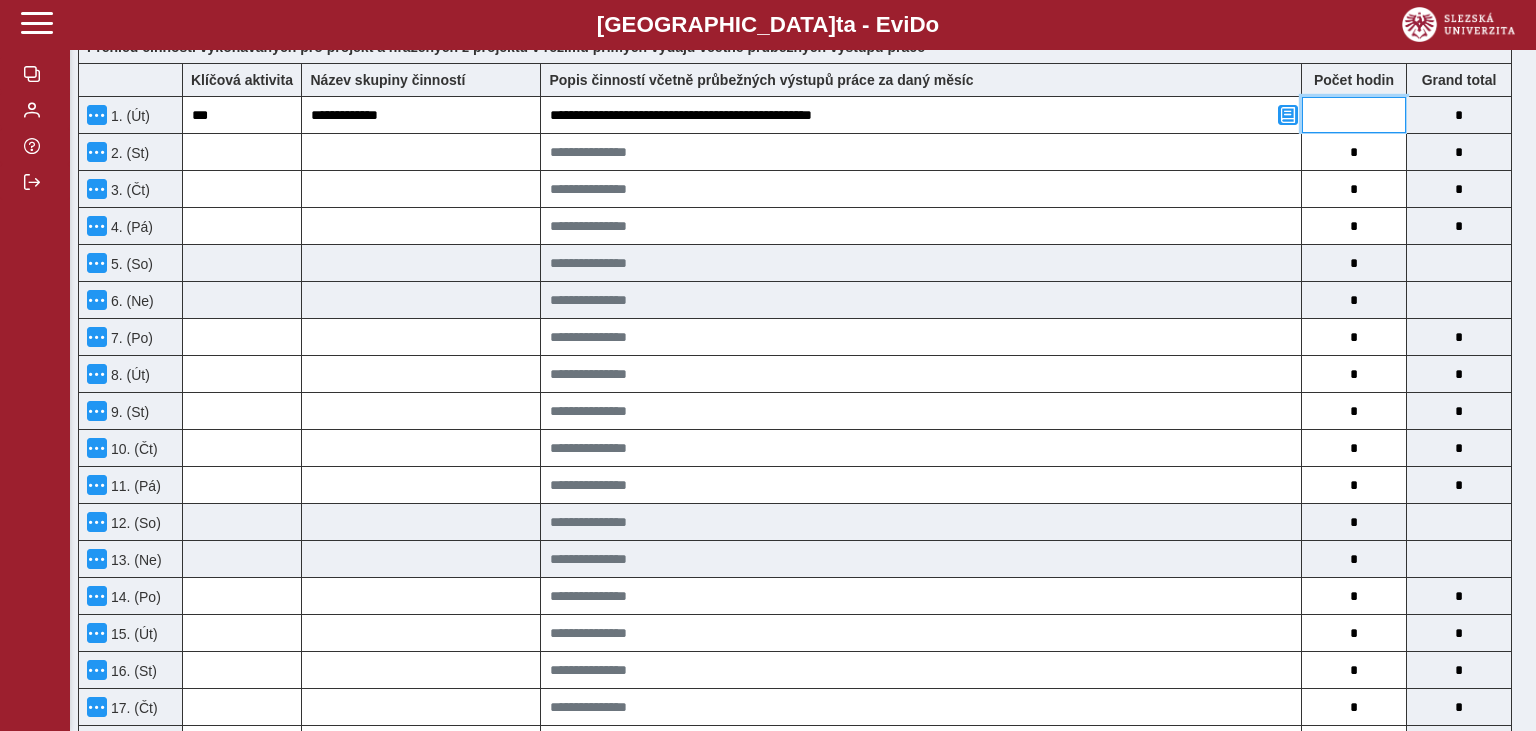 type on "*" 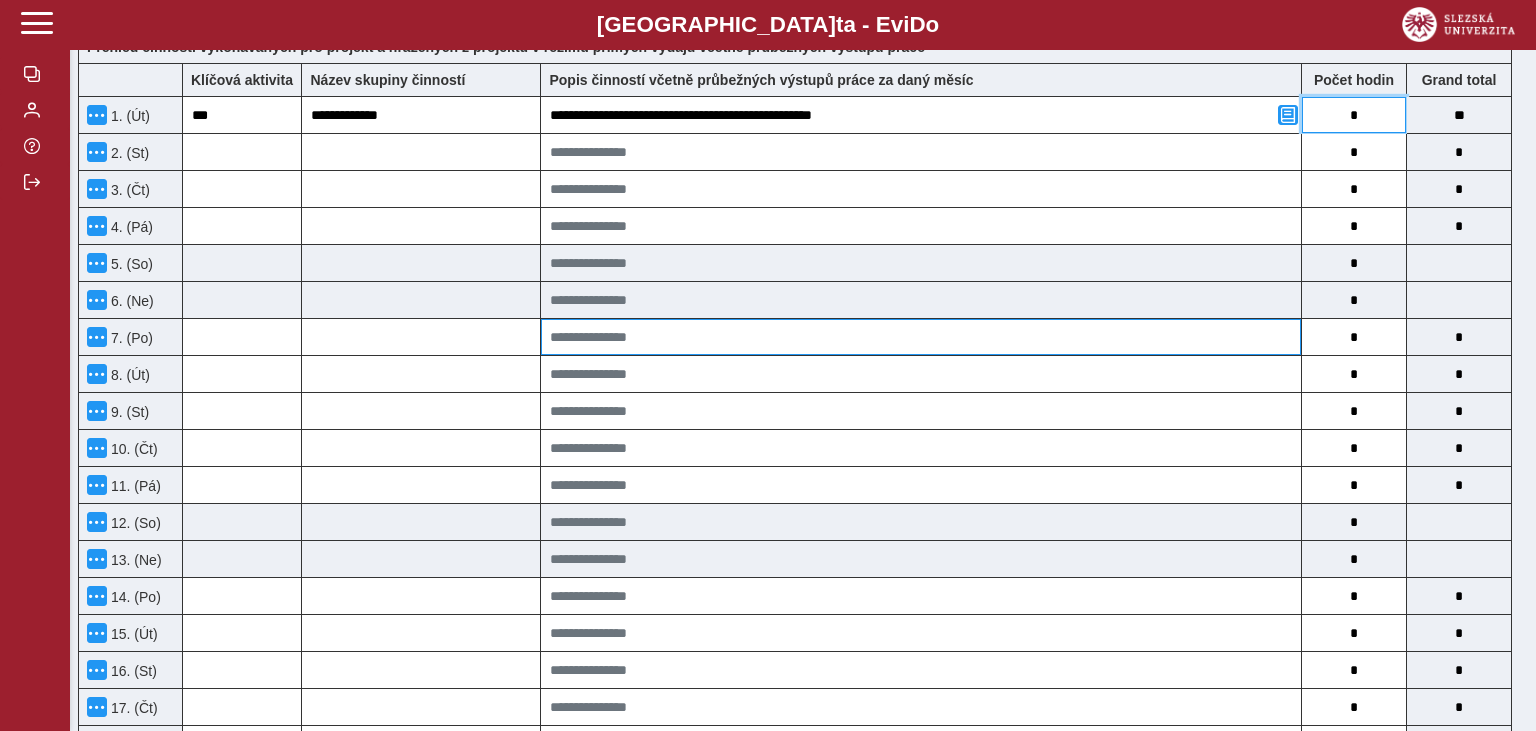 type on "*" 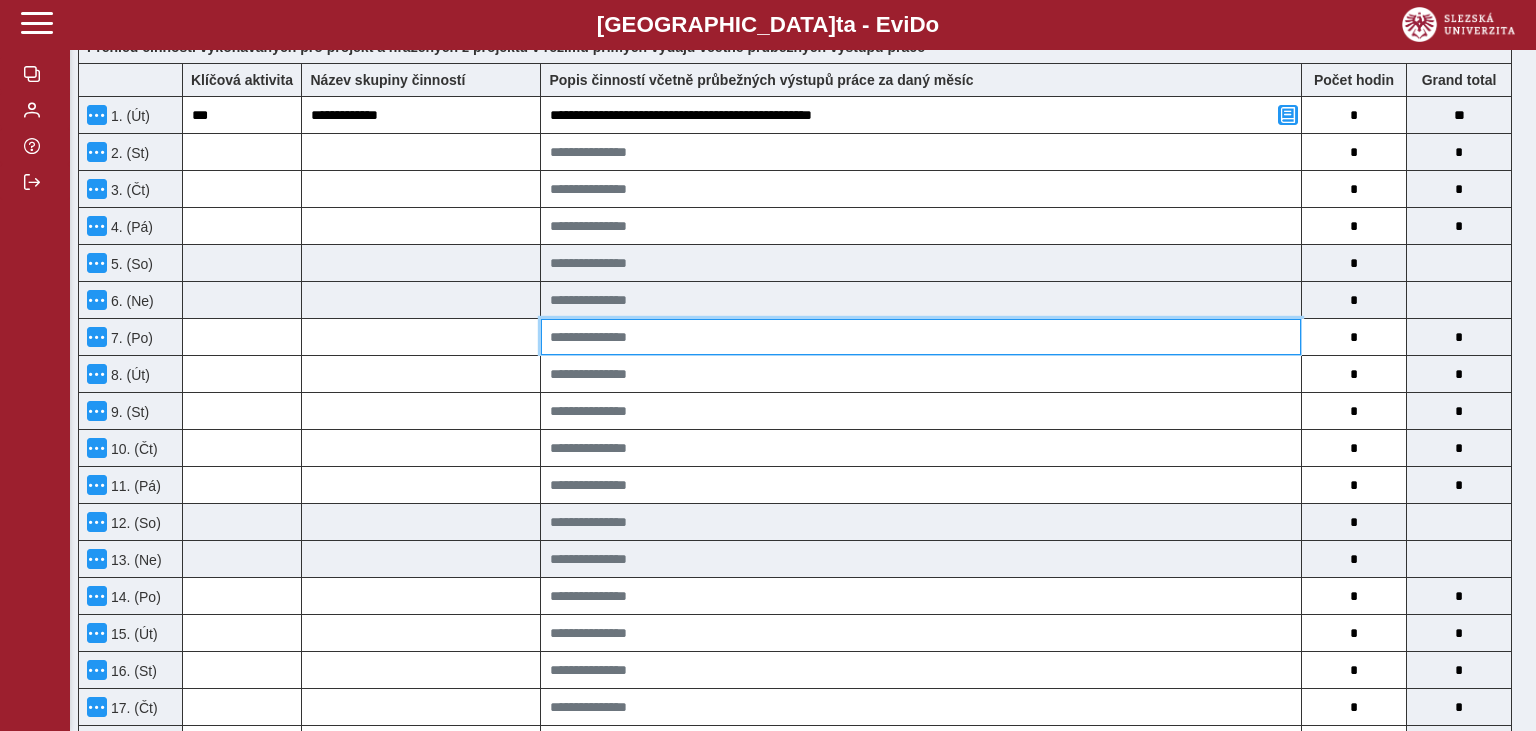 click at bounding box center (921, 337) 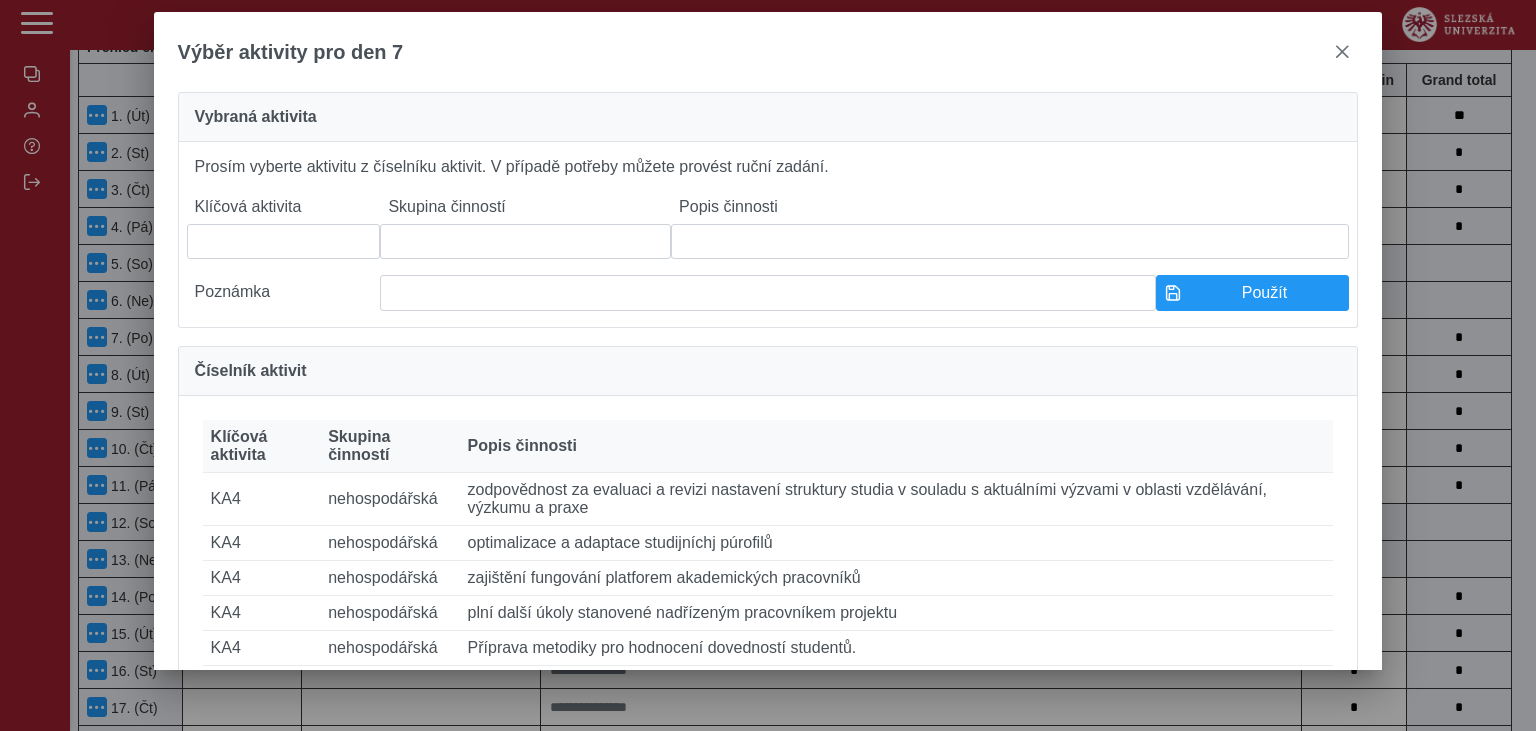 drag, startPoint x: 1375, startPoint y: 242, endPoint x: 1414, endPoint y: 345, distance: 110.13628 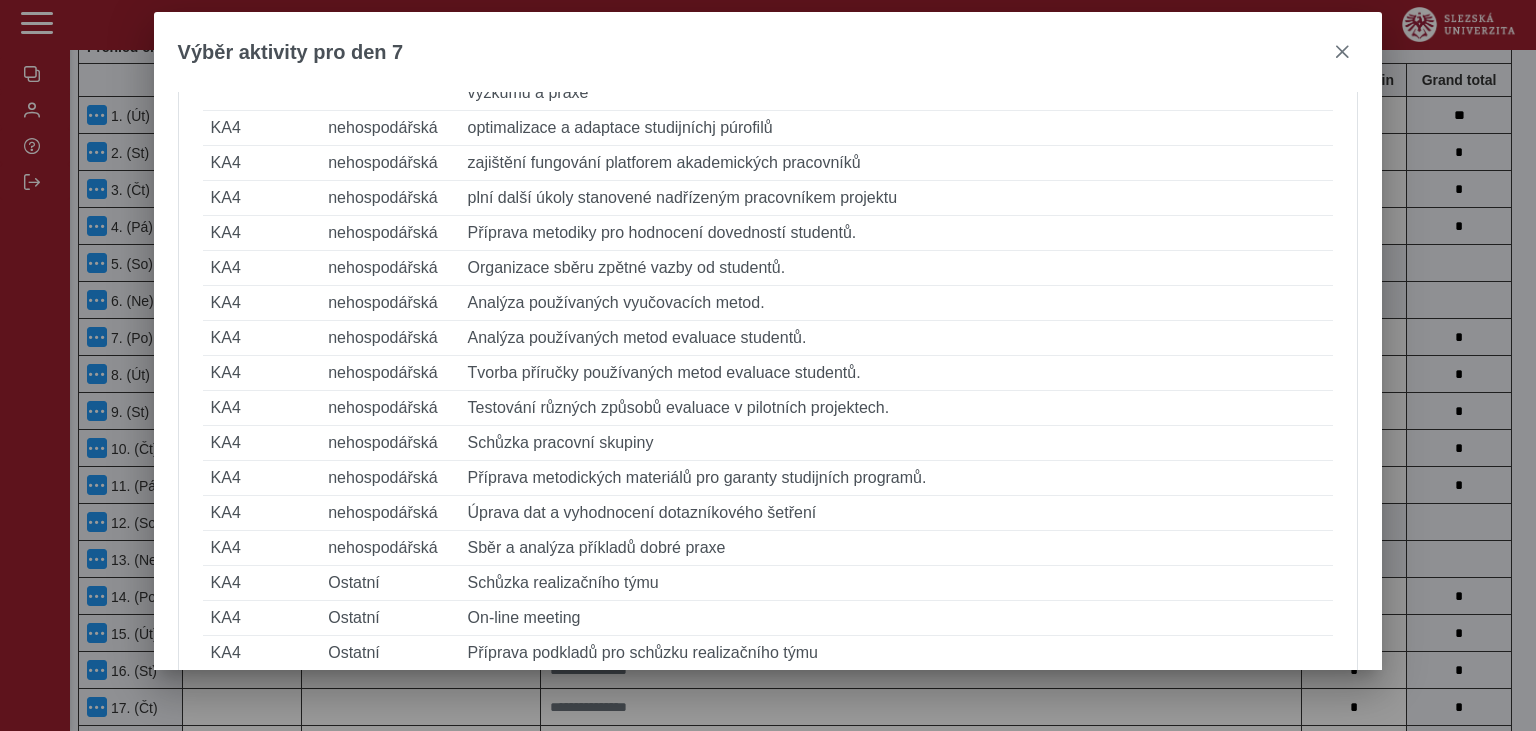 scroll, scrollTop: 427, scrollLeft: 0, axis: vertical 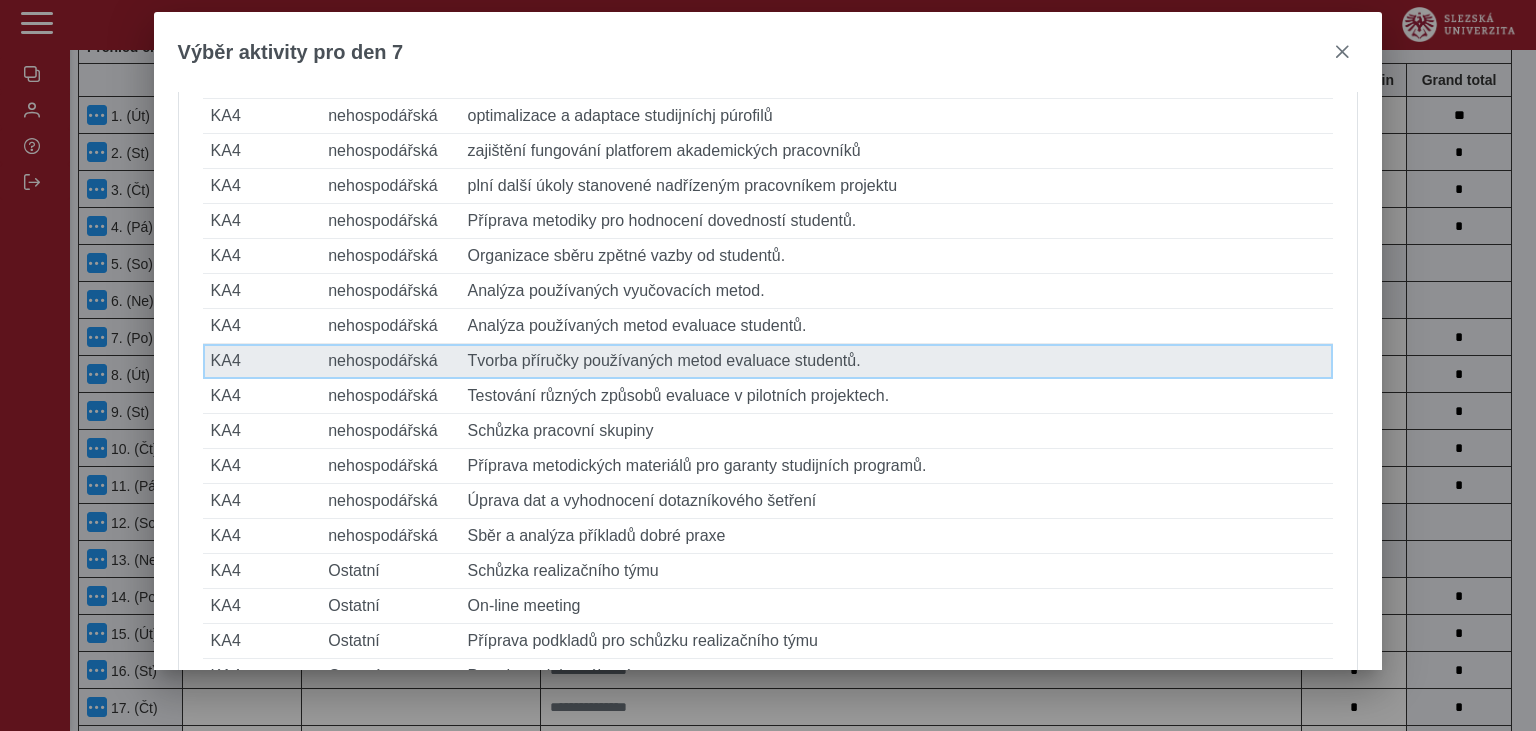 click on "Popis činnosti Tvorba příručky používaných metod evaluace studentů." at bounding box center [897, 361] 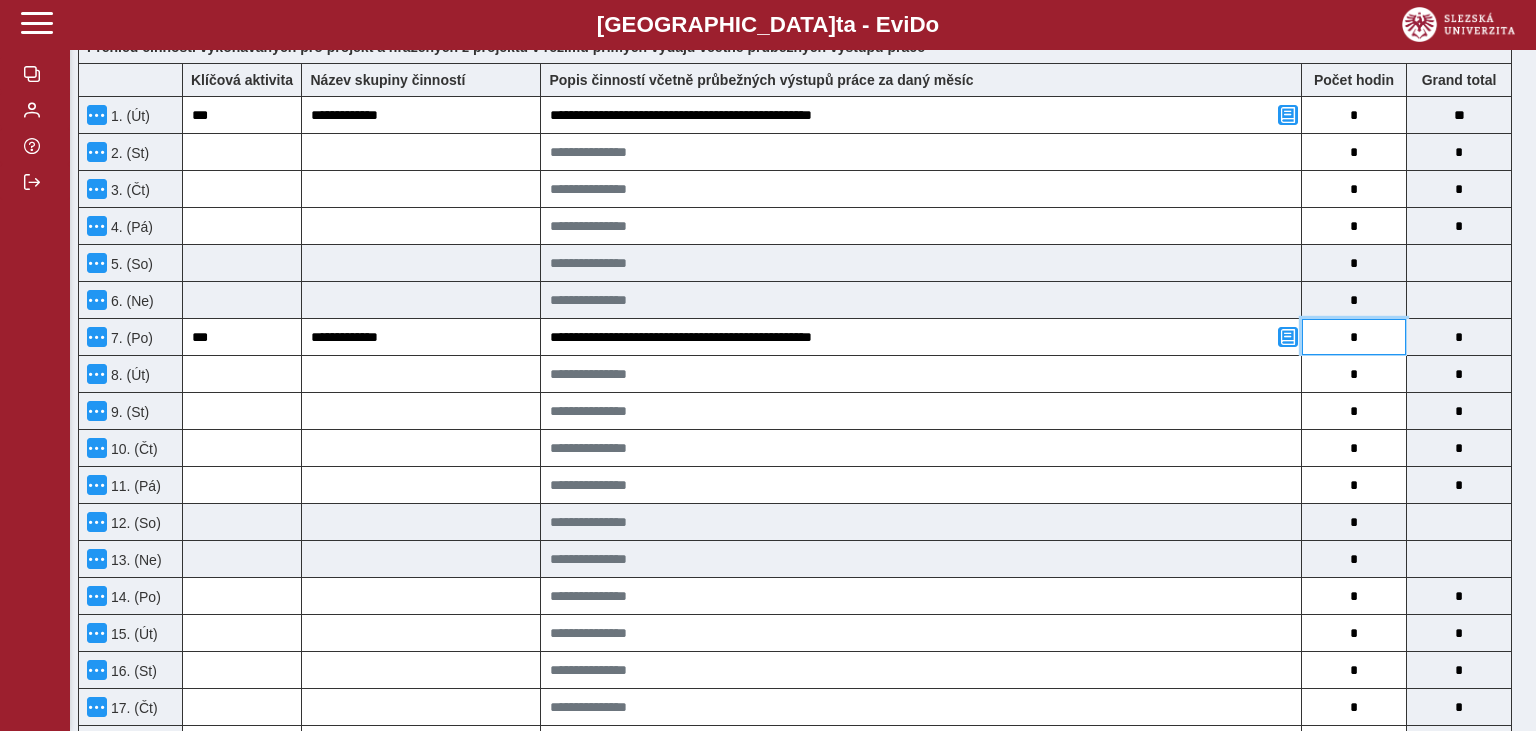 click on "*" at bounding box center (1354, 337) 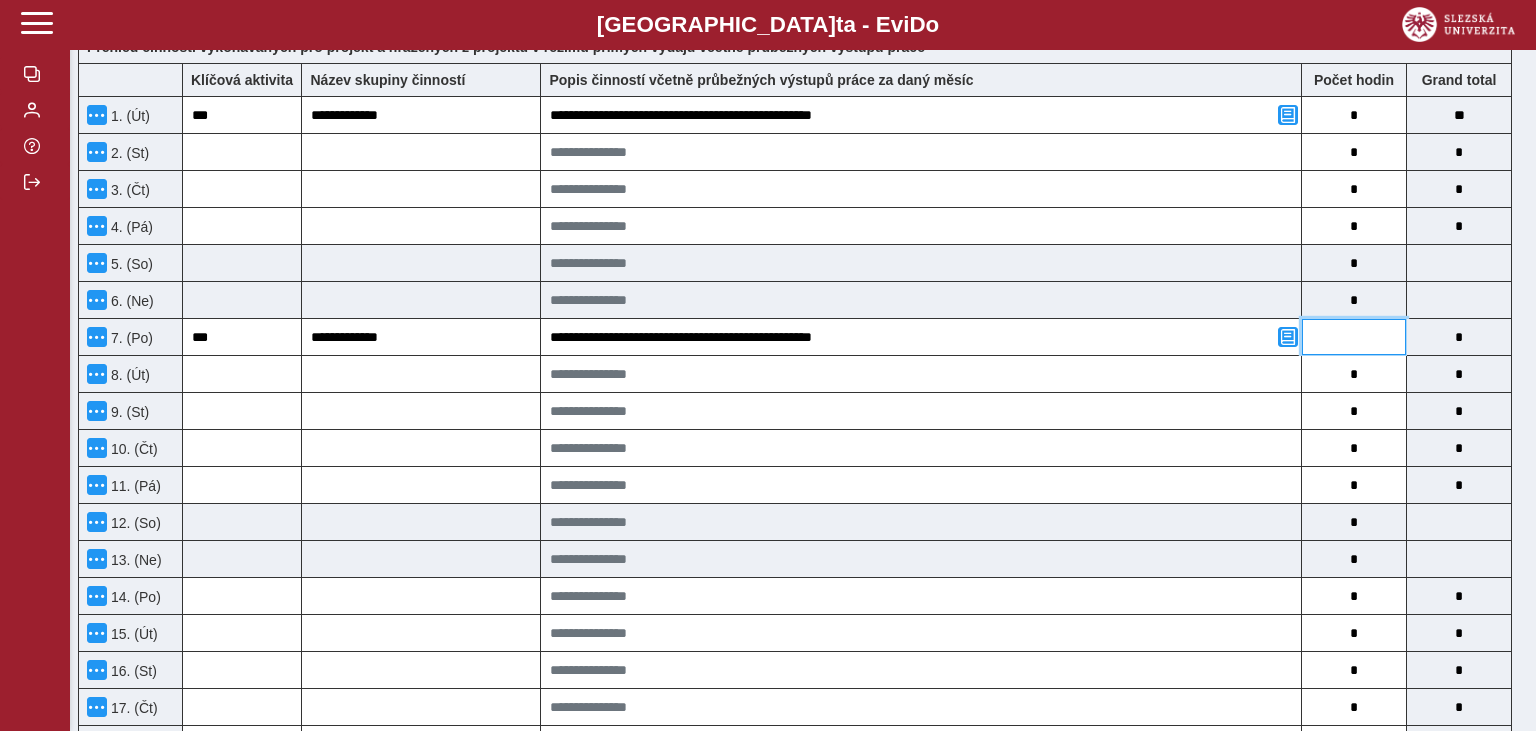 type on "*" 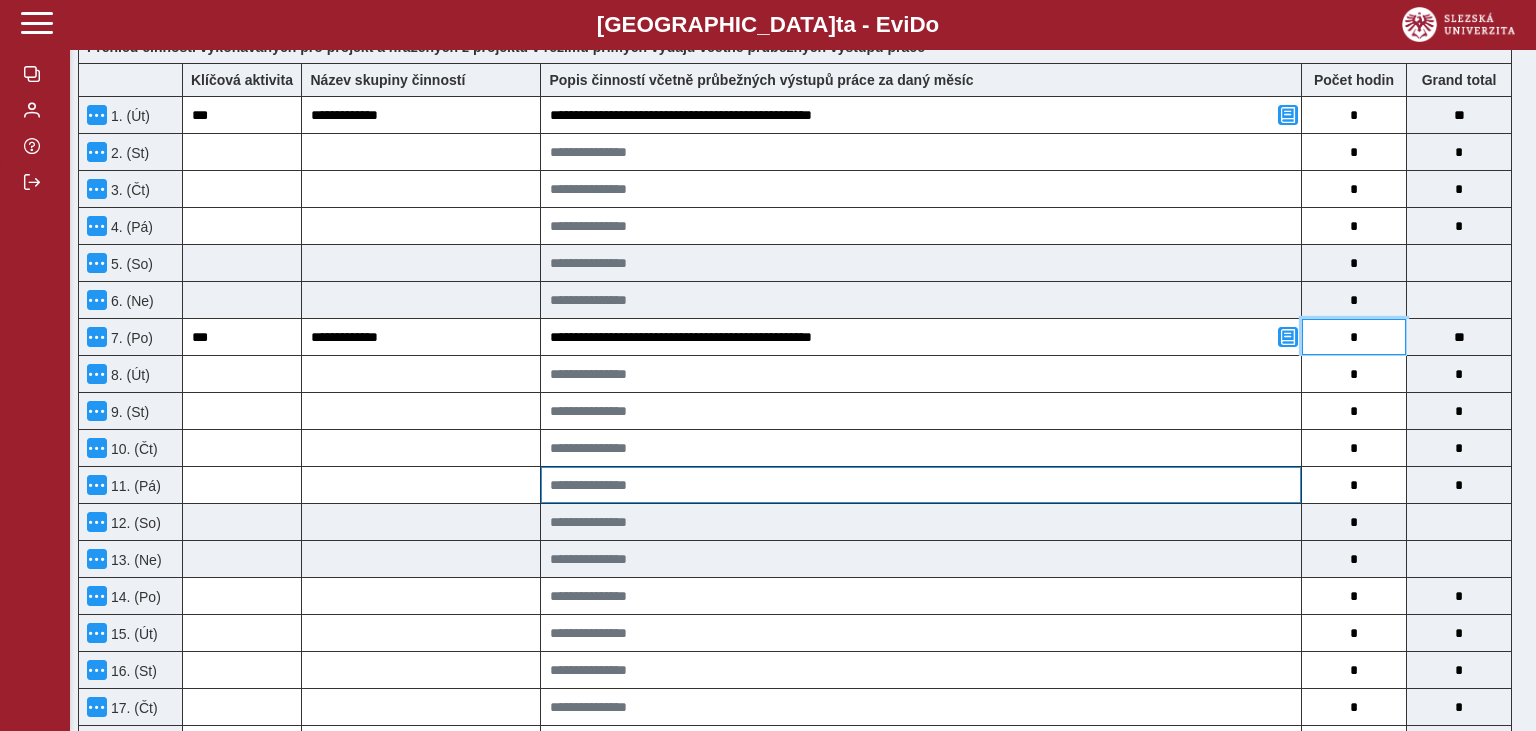 type on "*" 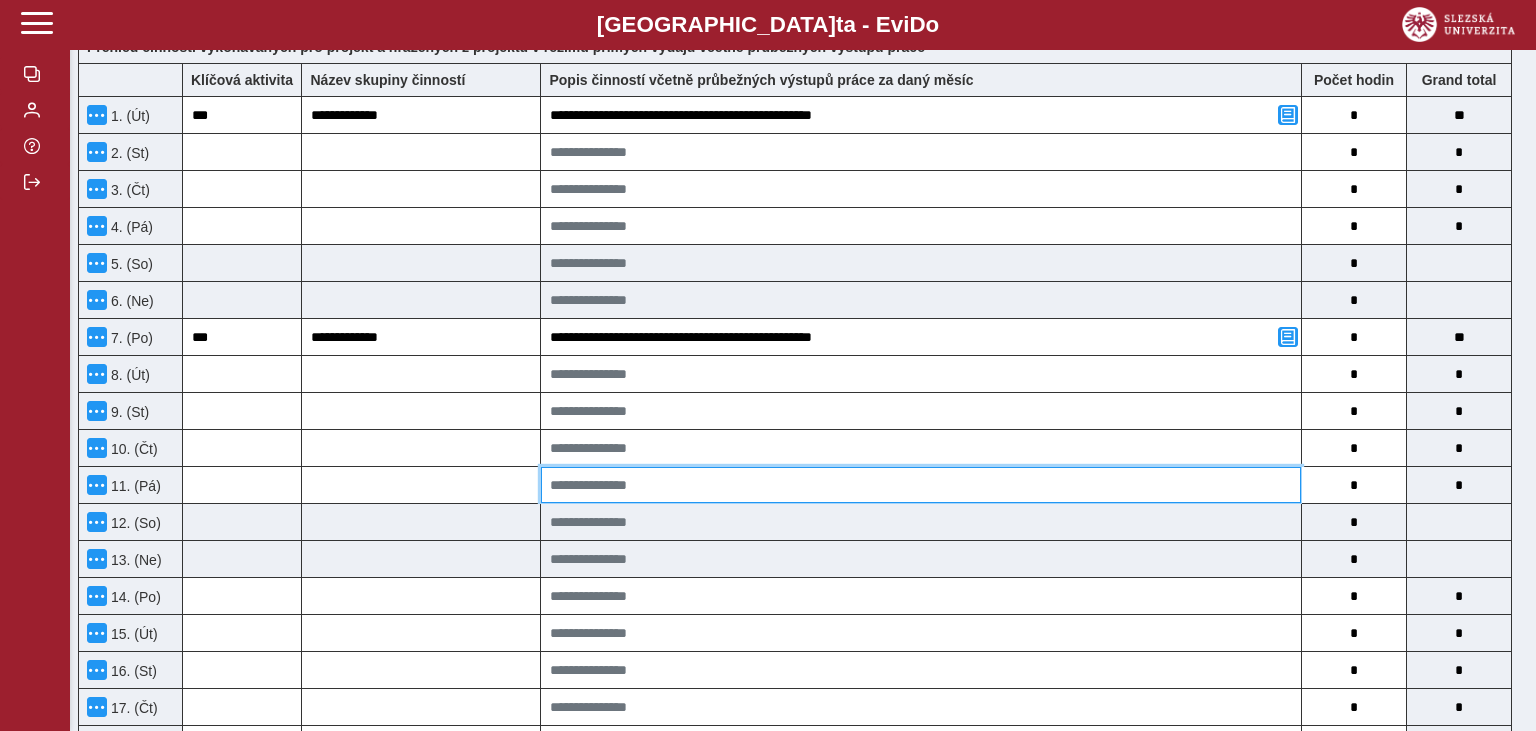 click at bounding box center [921, 485] 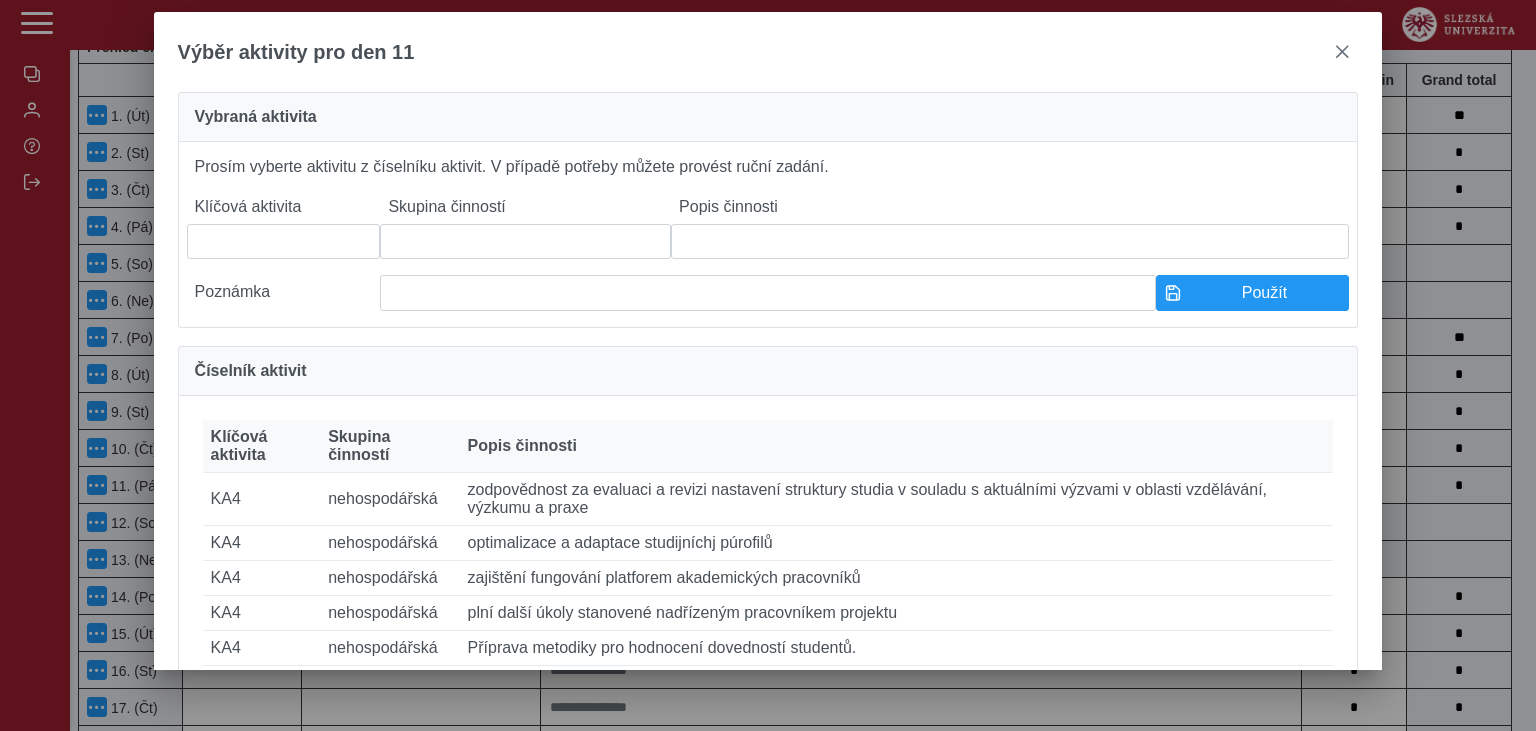 drag, startPoint x: 1379, startPoint y: 190, endPoint x: 1371, endPoint y: 310, distance: 120.26637 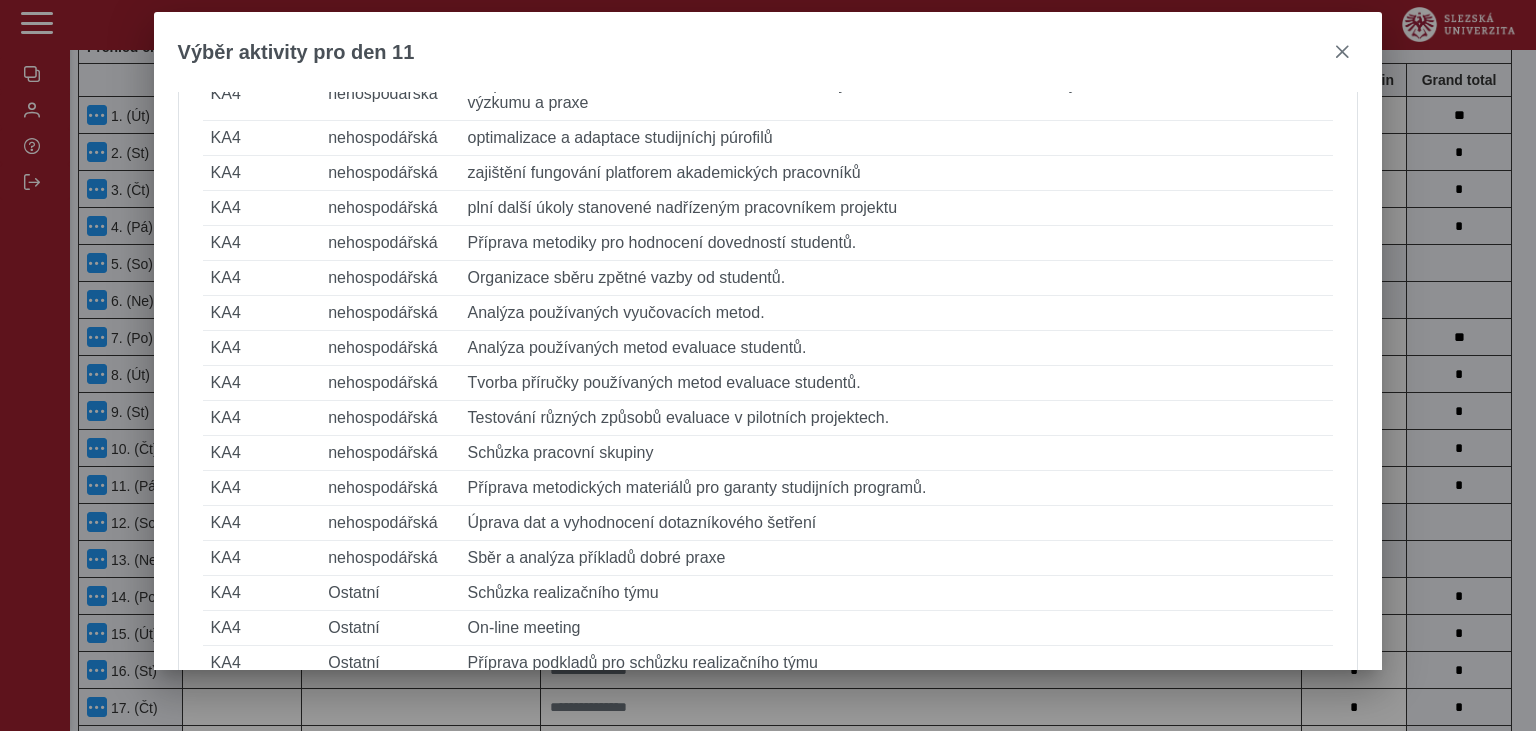 scroll, scrollTop: 429, scrollLeft: 0, axis: vertical 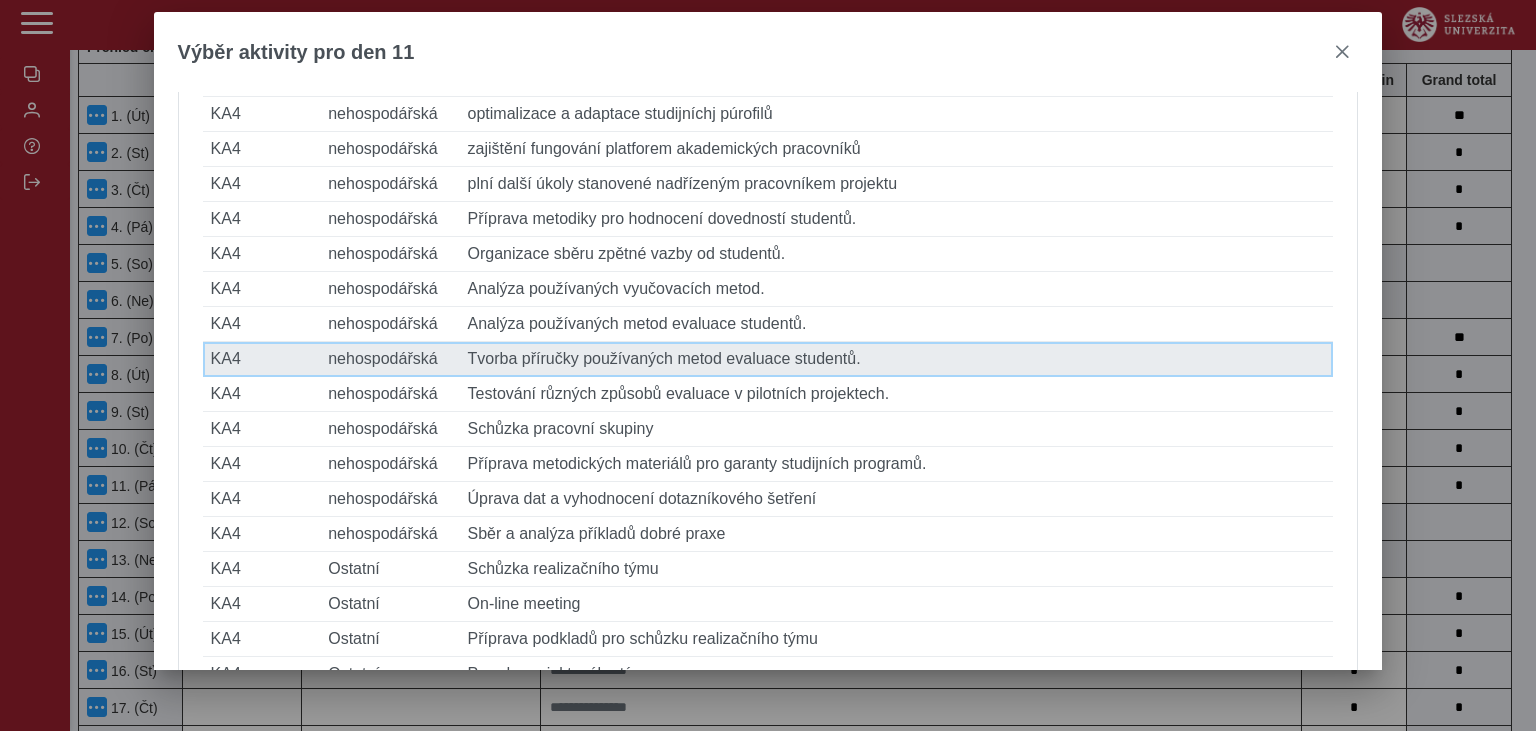 click on "Popis činnosti Tvorba příručky používaných metod evaluace studentů." at bounding box center (897, 359) 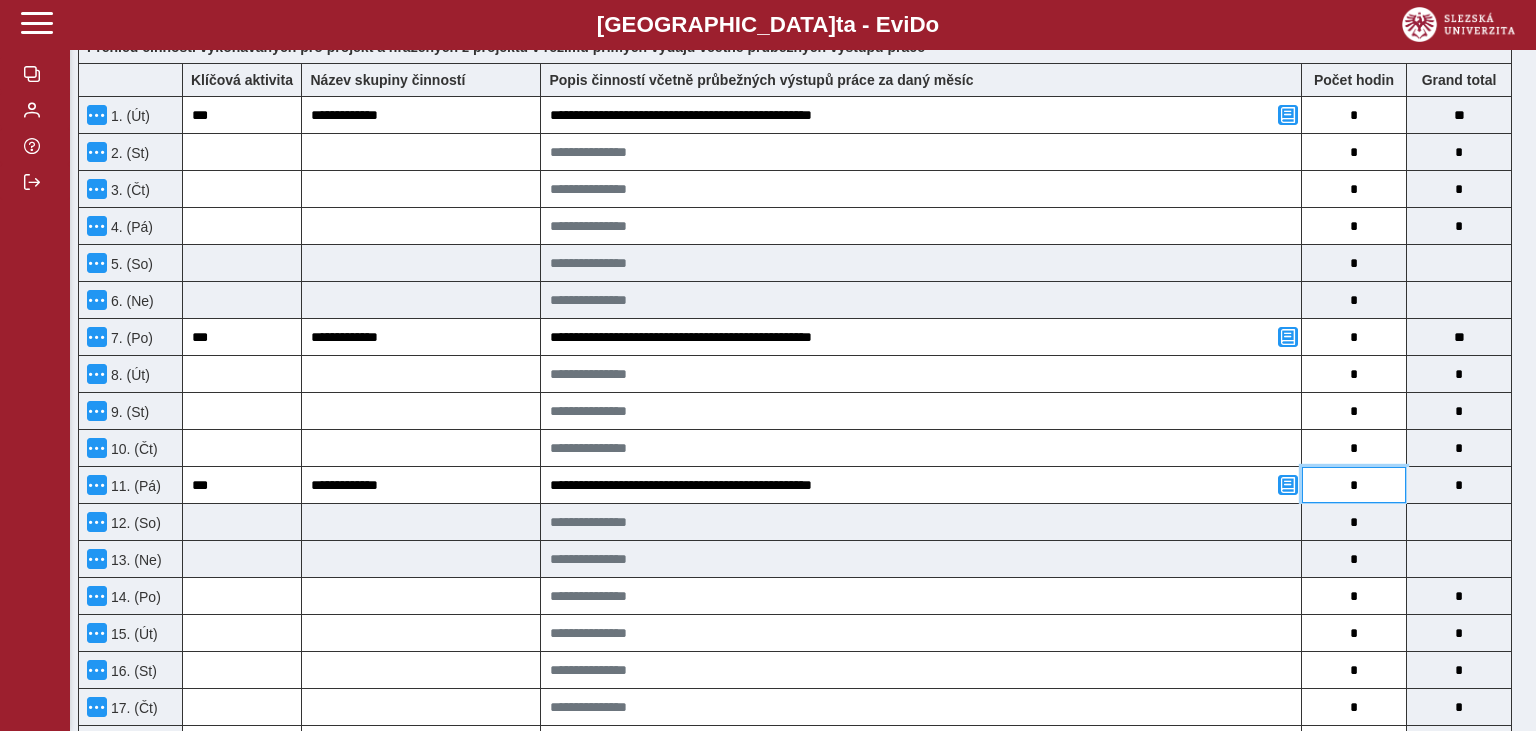 click on "*" at bounding box center (1354, 485) 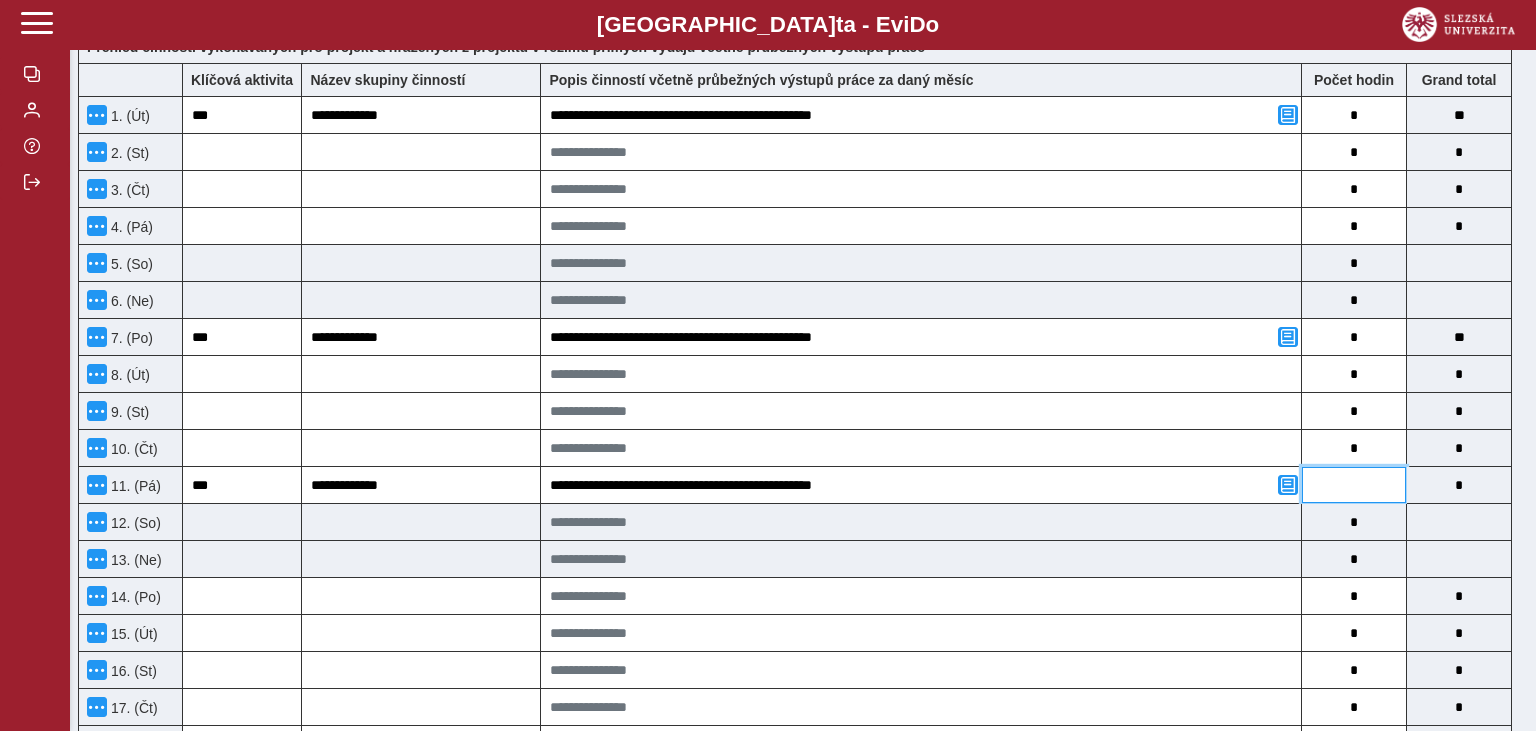 type on "*" 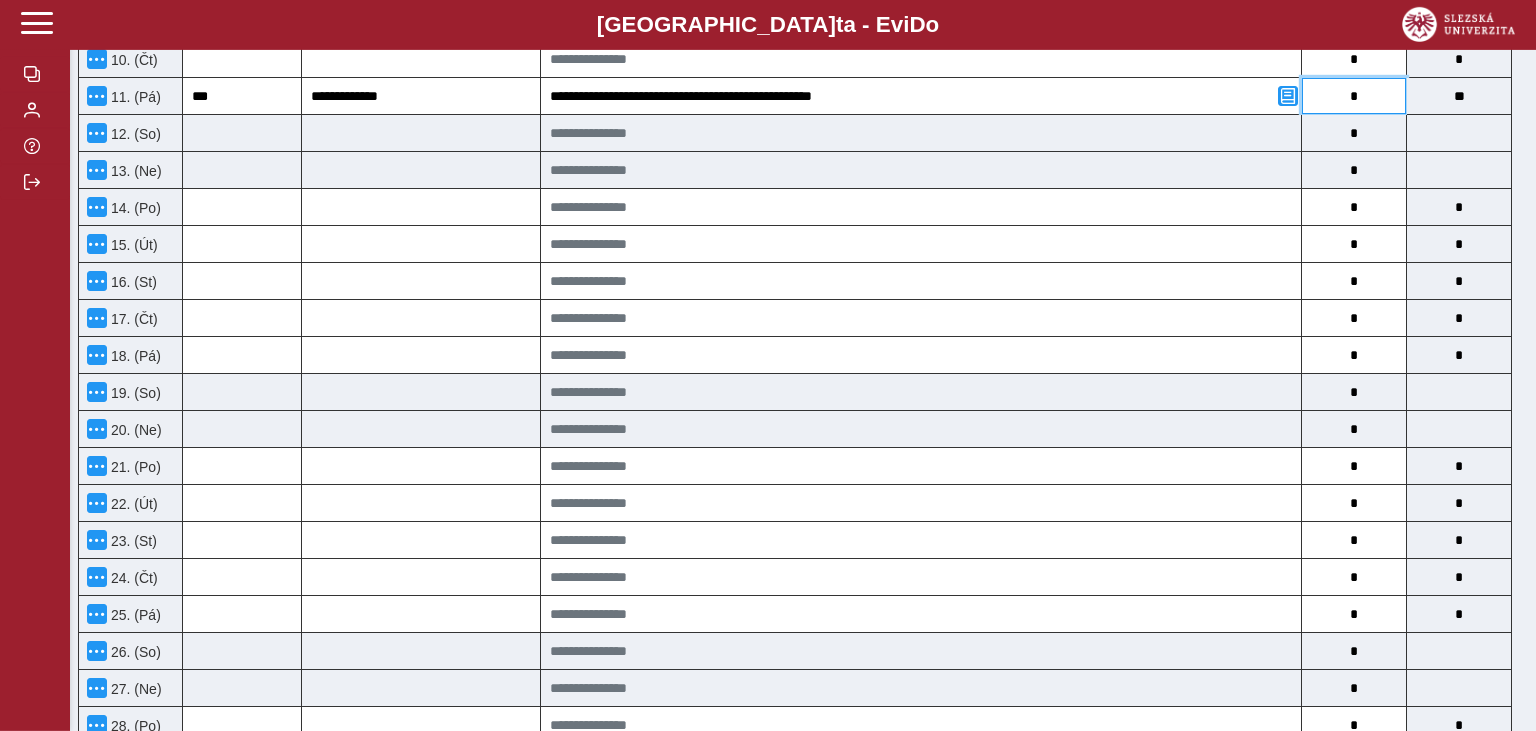 scroll, scrollTop: 984, scrollLeft: 0, axis: vertical 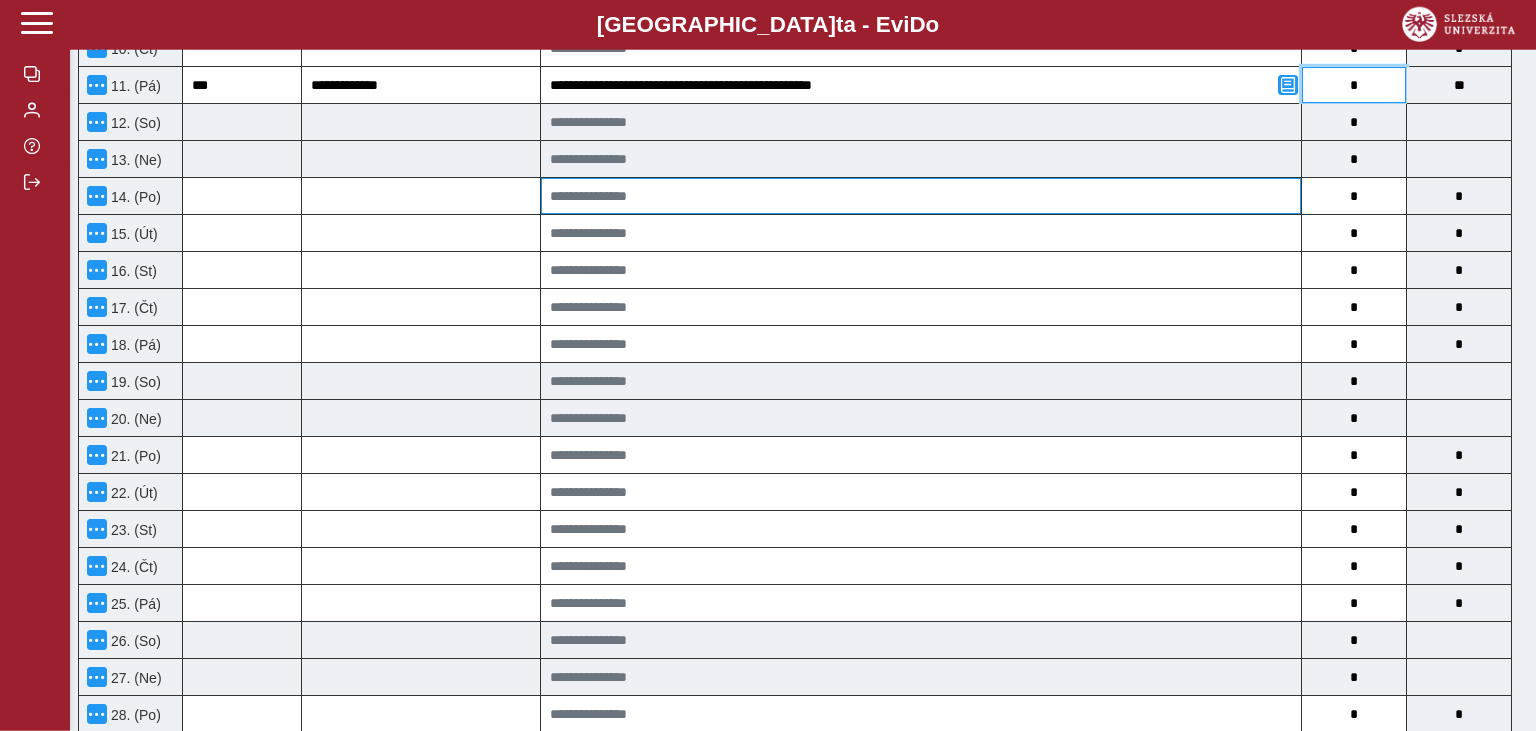 type on "*" 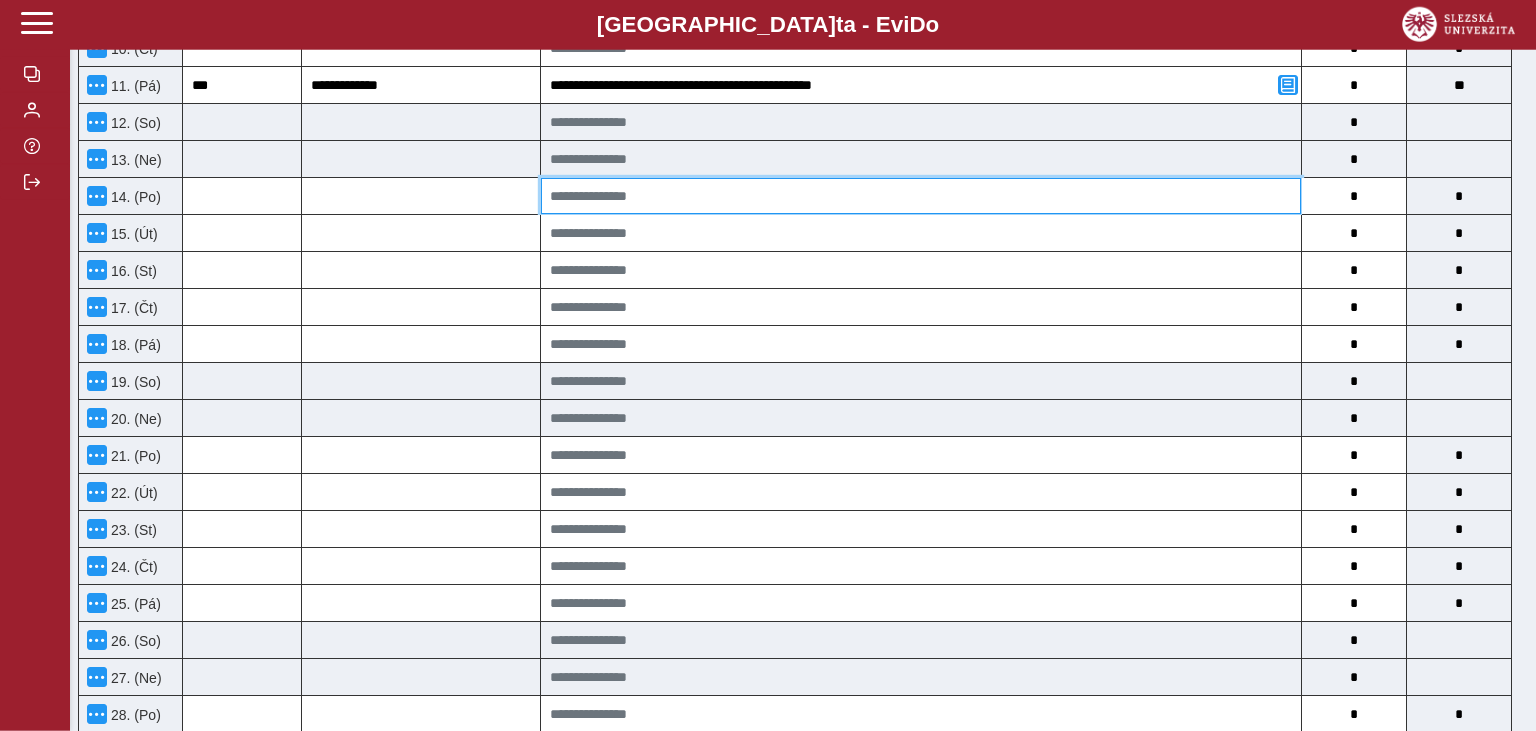 click at bounding box center [921, 196] 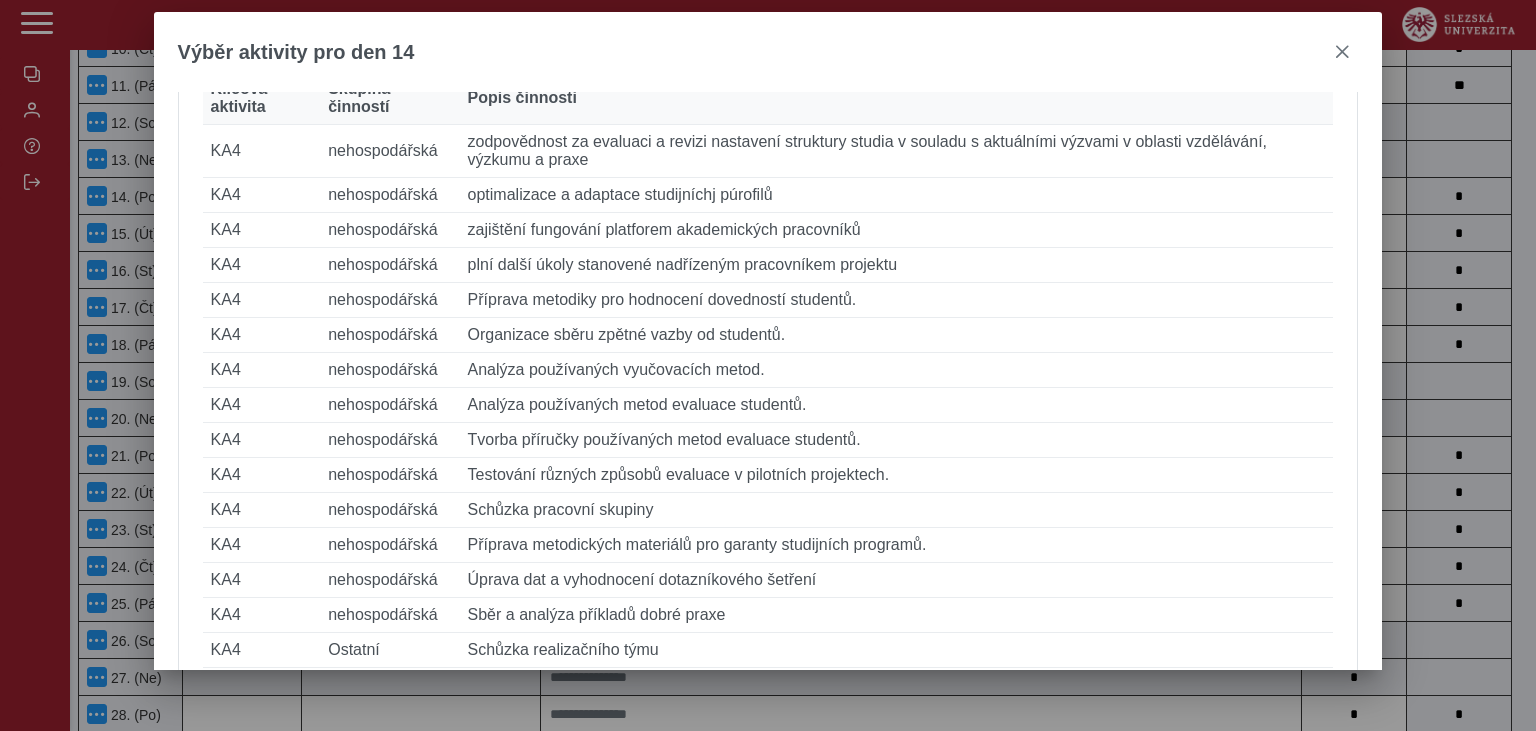scroll, scrollTop: 392, scrollLeft: 0, axis: vertical 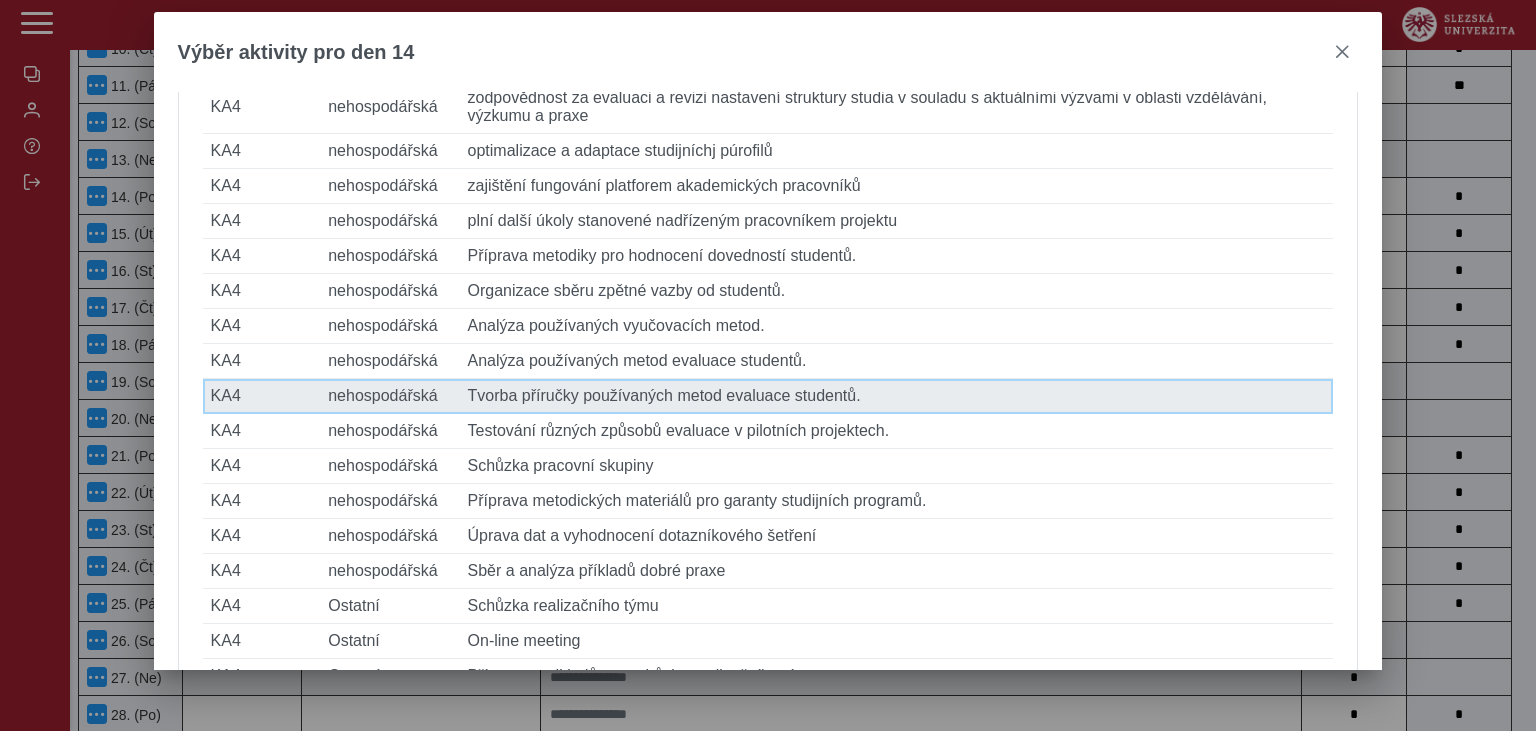 click on "Popis činnosti Tvorba příručky používaných metod evaluace studentů." at bounding box center (897, 396) 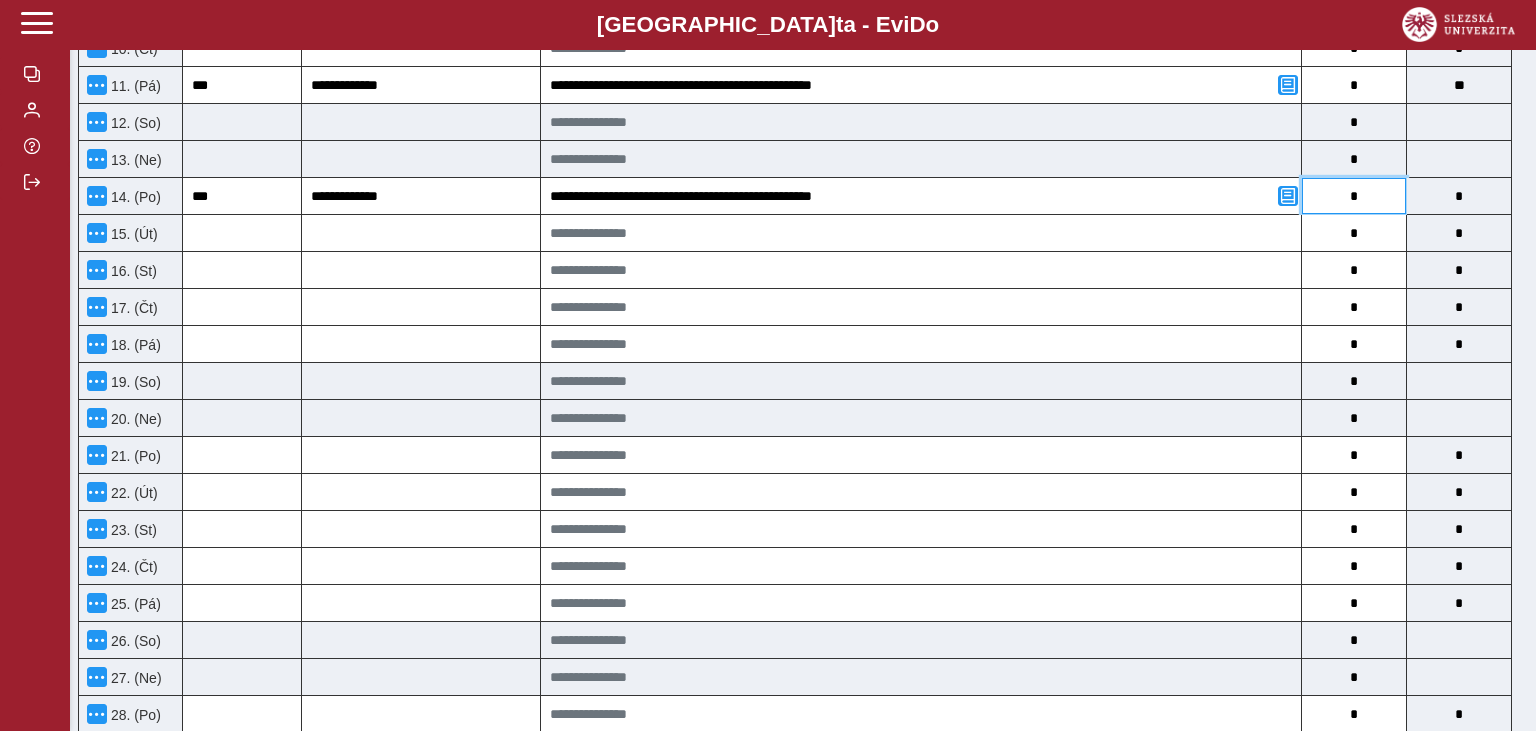 click on "*" at bounding box center [1354, 196] 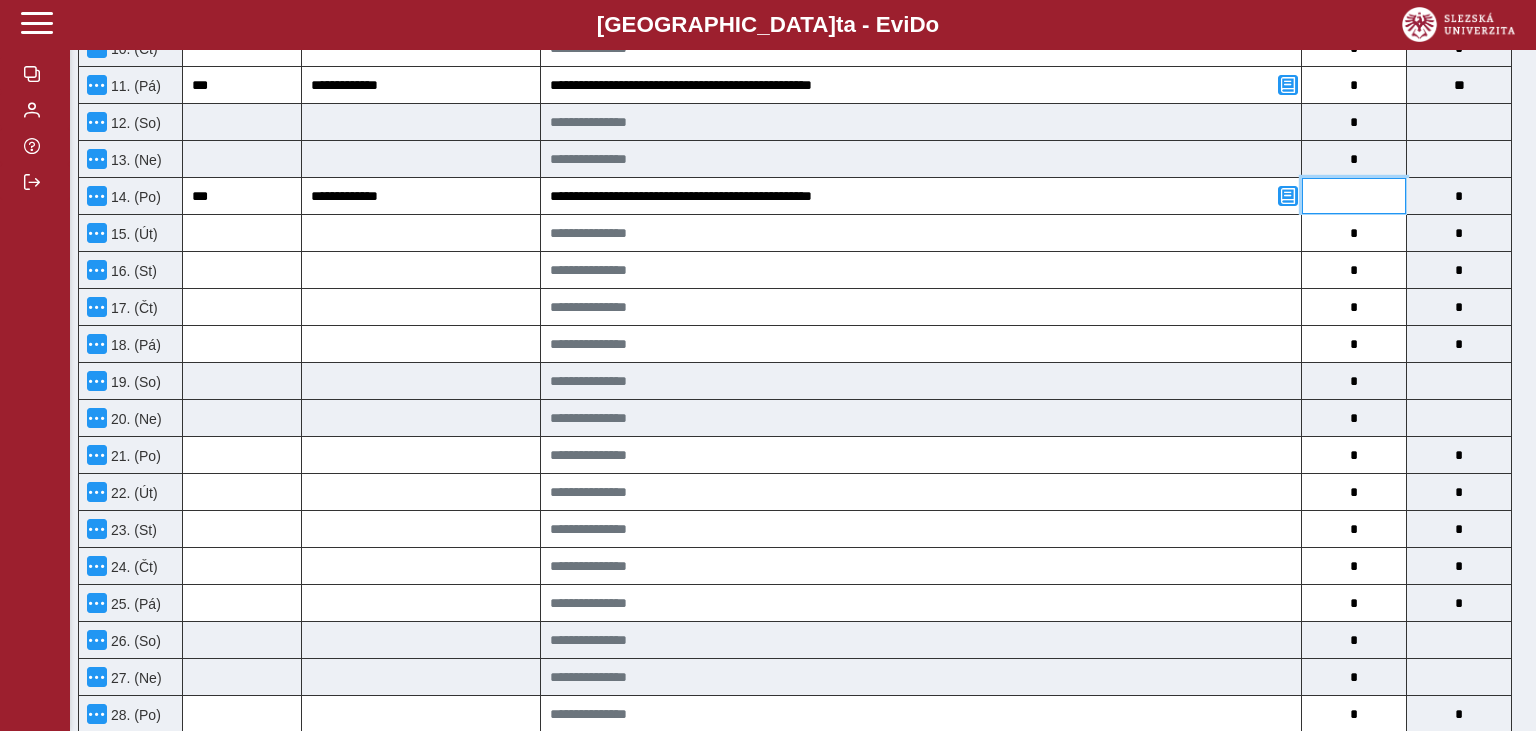 type on "*" 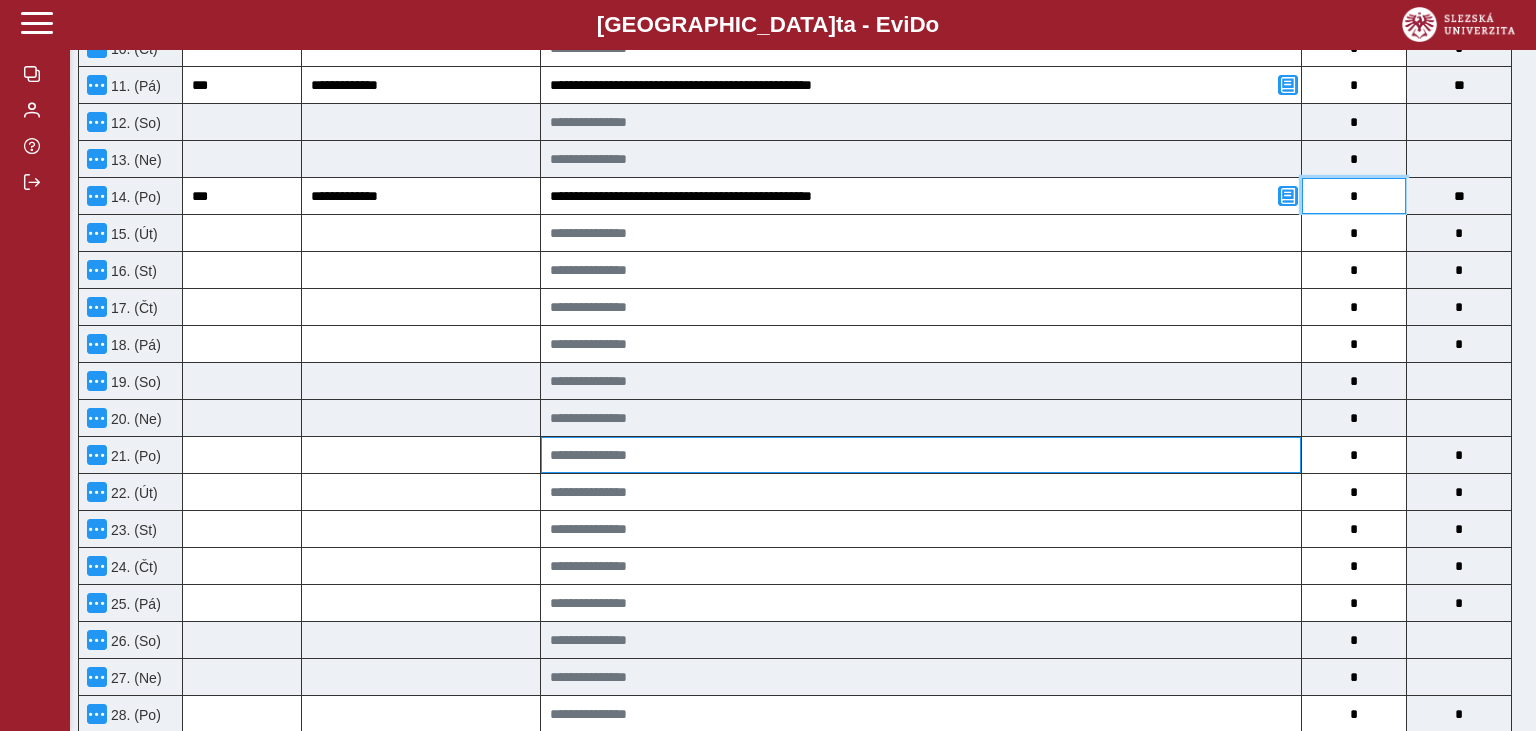 type on "*" 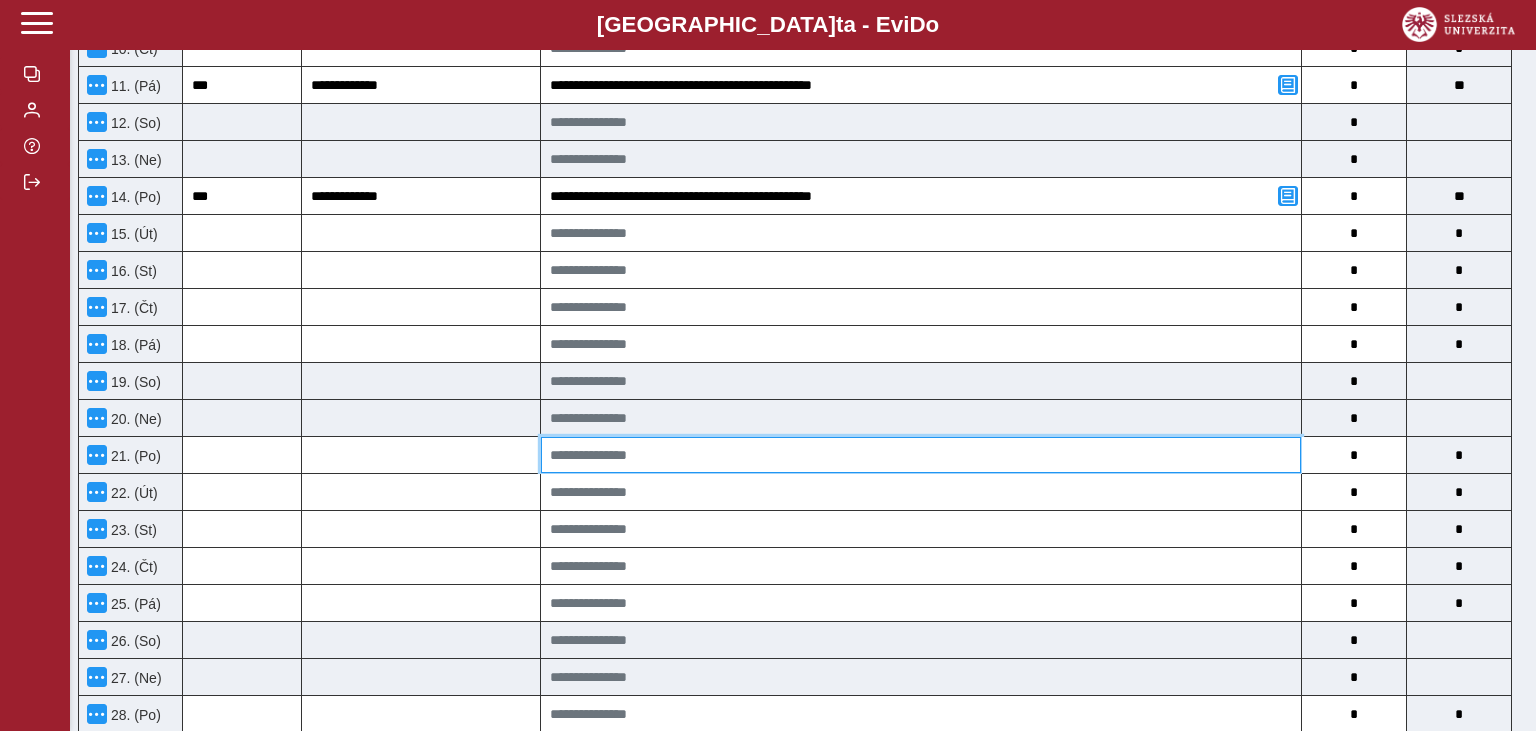 click at bounding box center (921, 455) 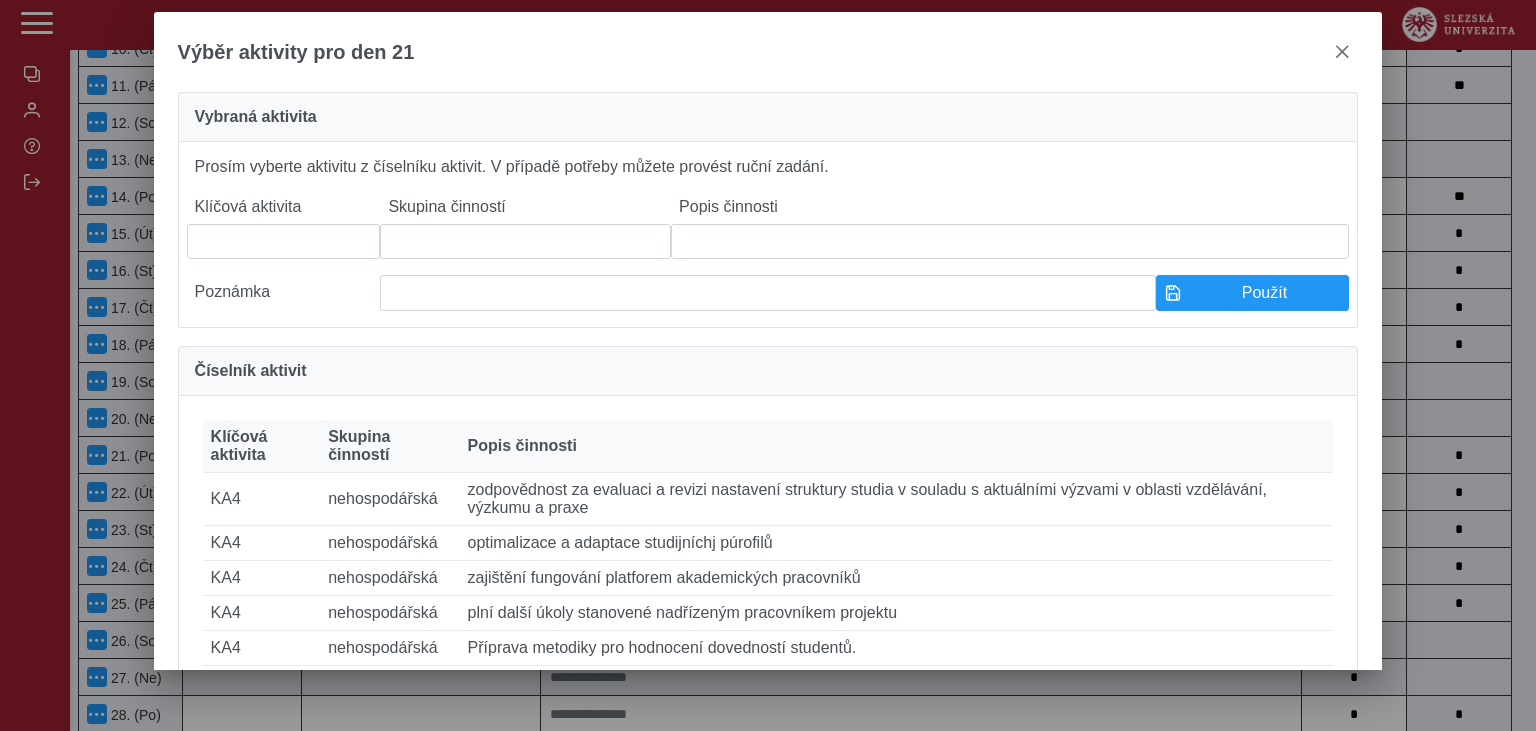 drag, startPoint x: 1374, startPoint y: 214, endPoint x: 1379, endPoint y: 339, distance: 125.09996 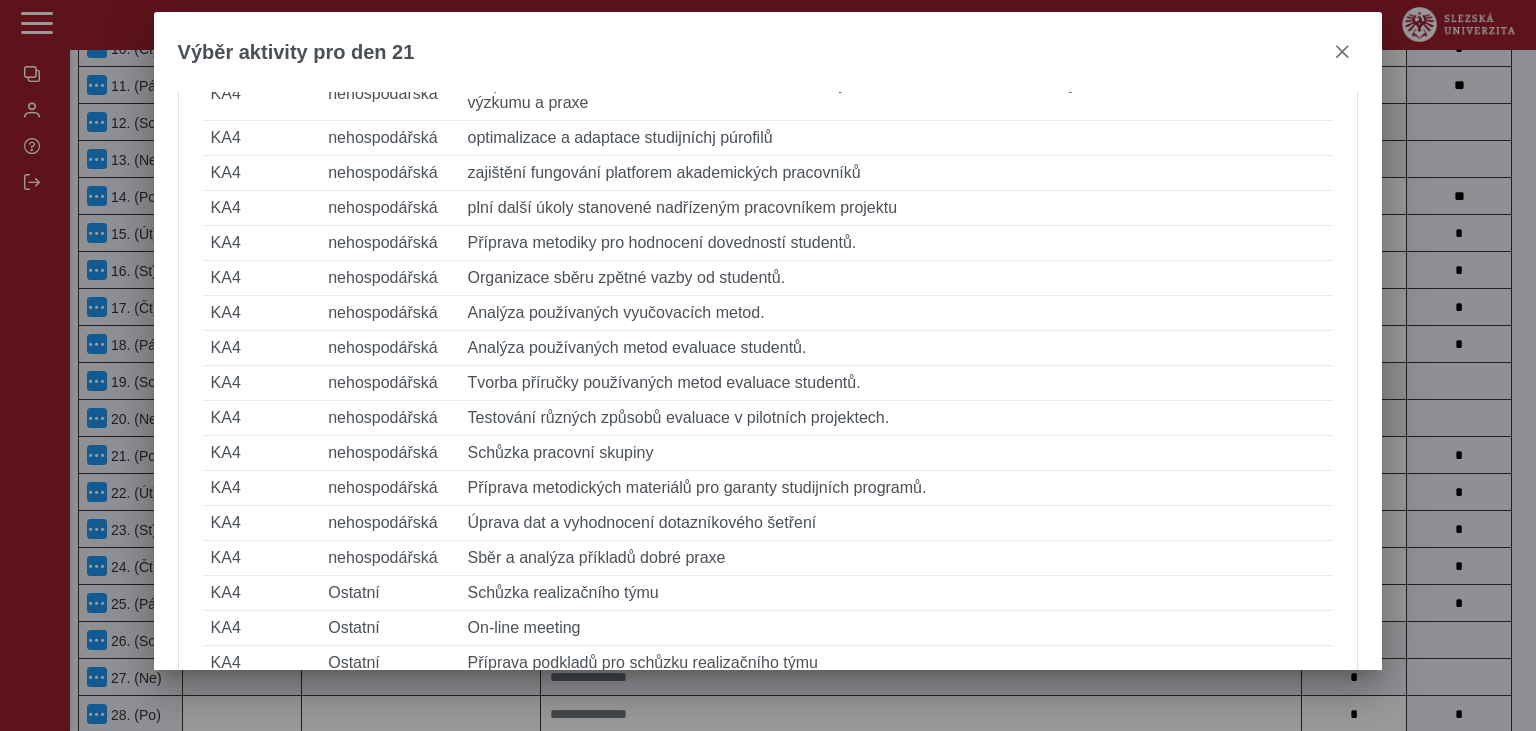 scroll, scrollTop: 441, scrollLeft: 0, axis: vertical 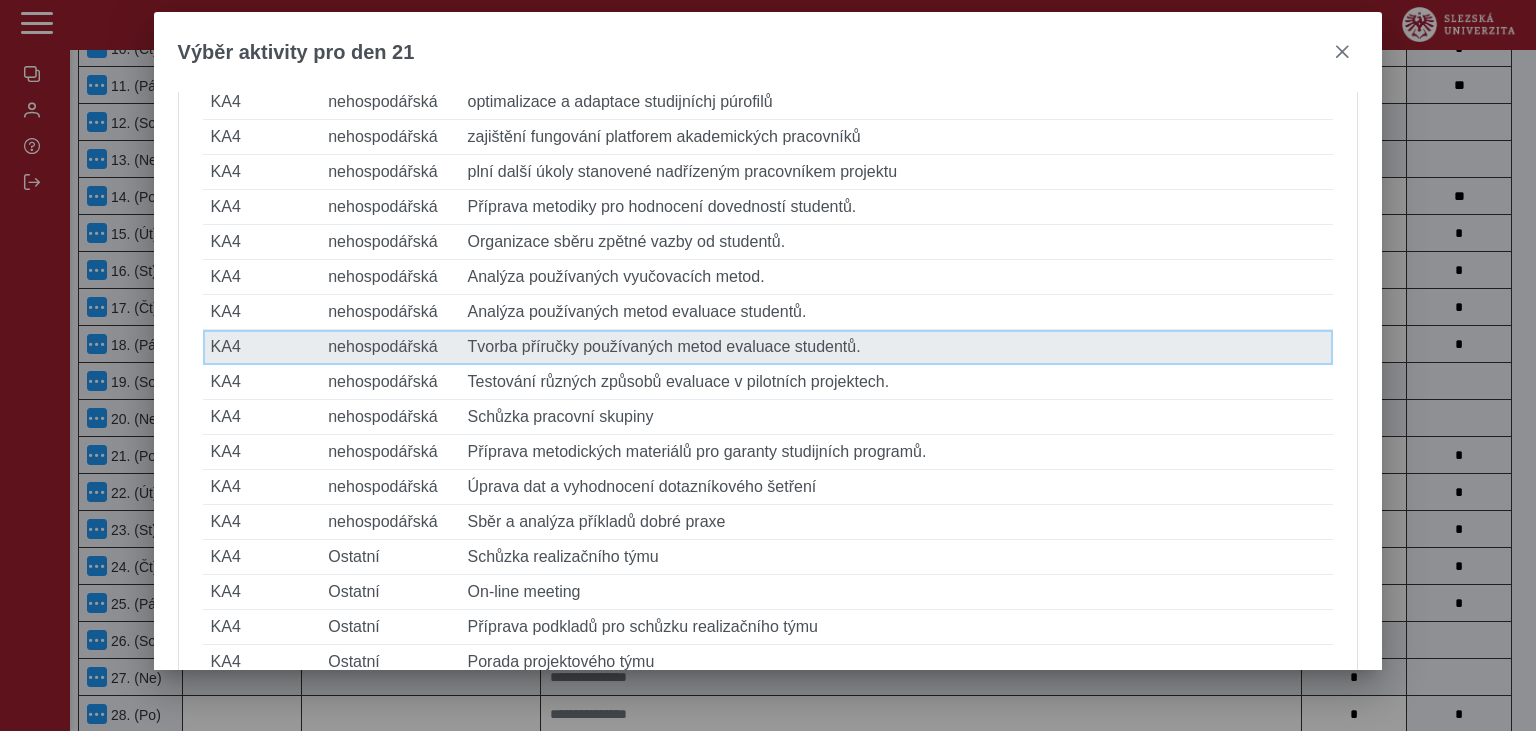 click on "Popis činnosti Tvorba příručky používaných metod evaluace studentů." at bounding box center (897, 347) 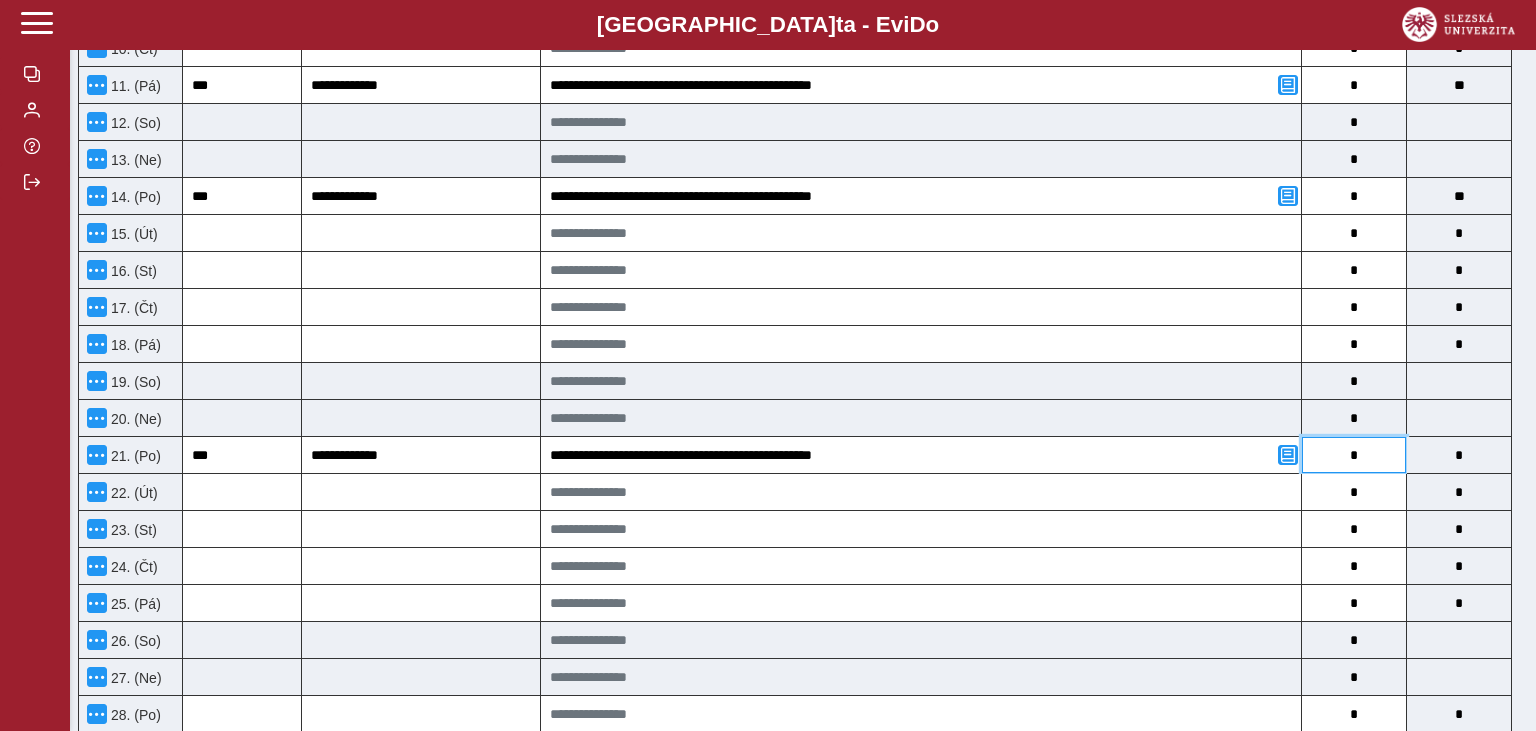 click on "*" at bounding box center (1354, 455) 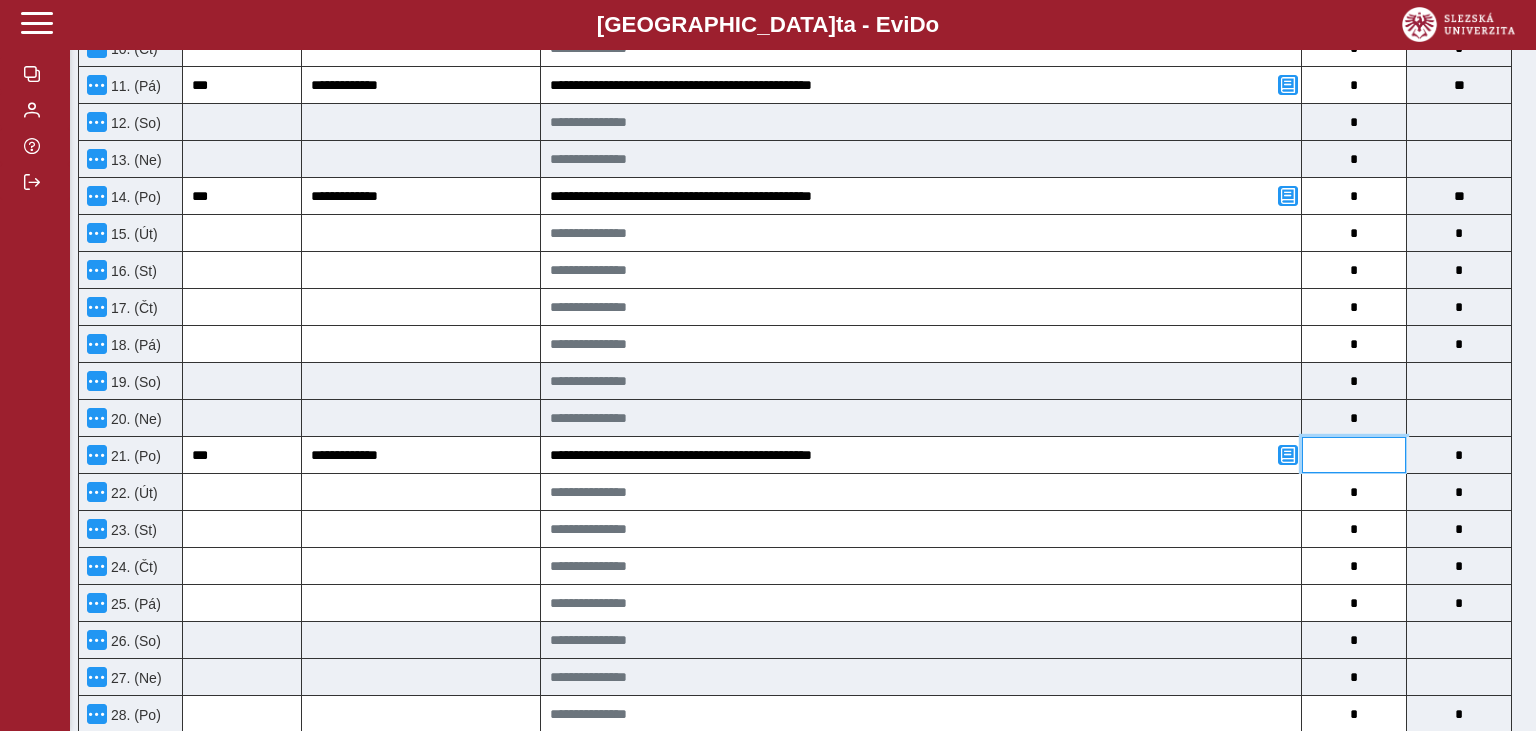 type on "*" 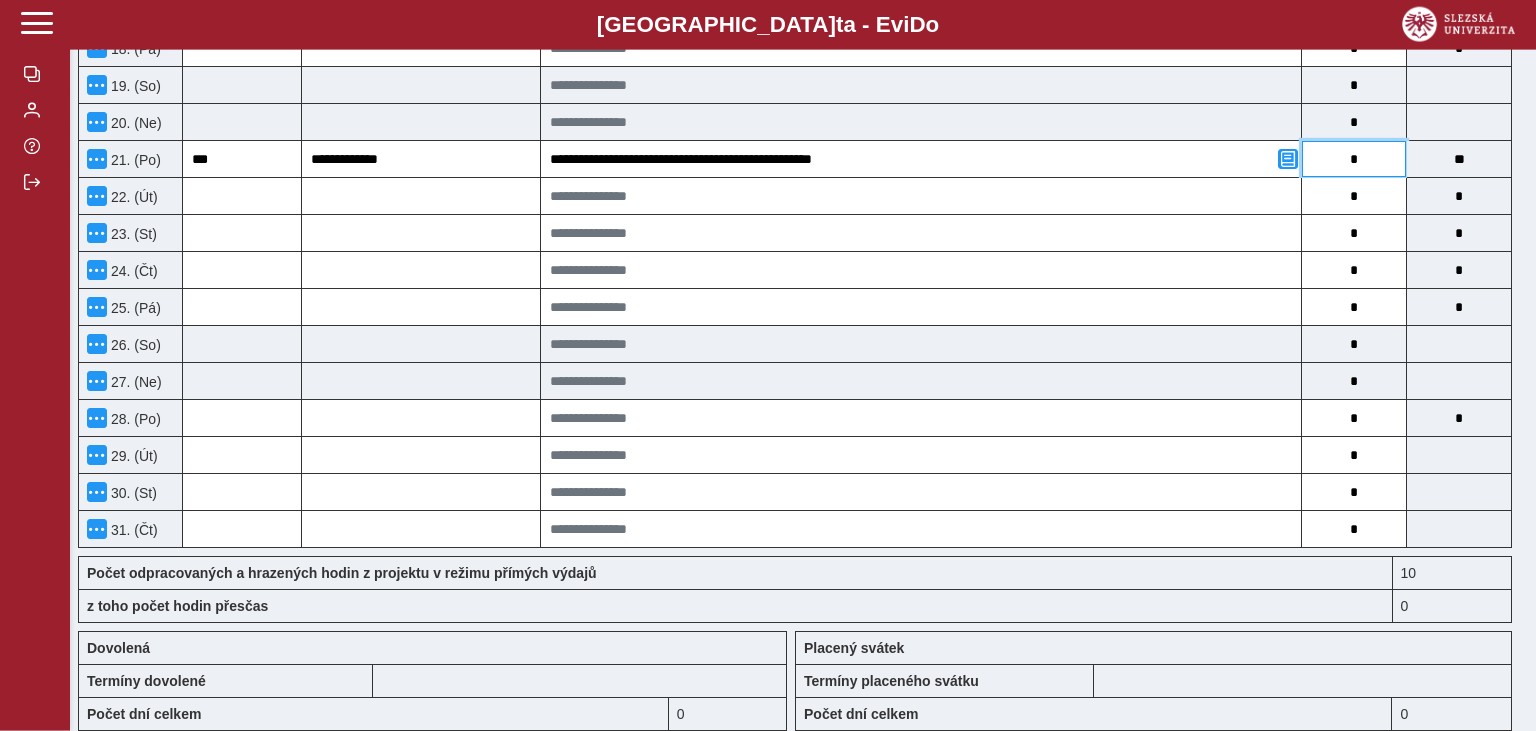 scroll, scrollTop: 1284, scrollLeft: 0, axis: vertical 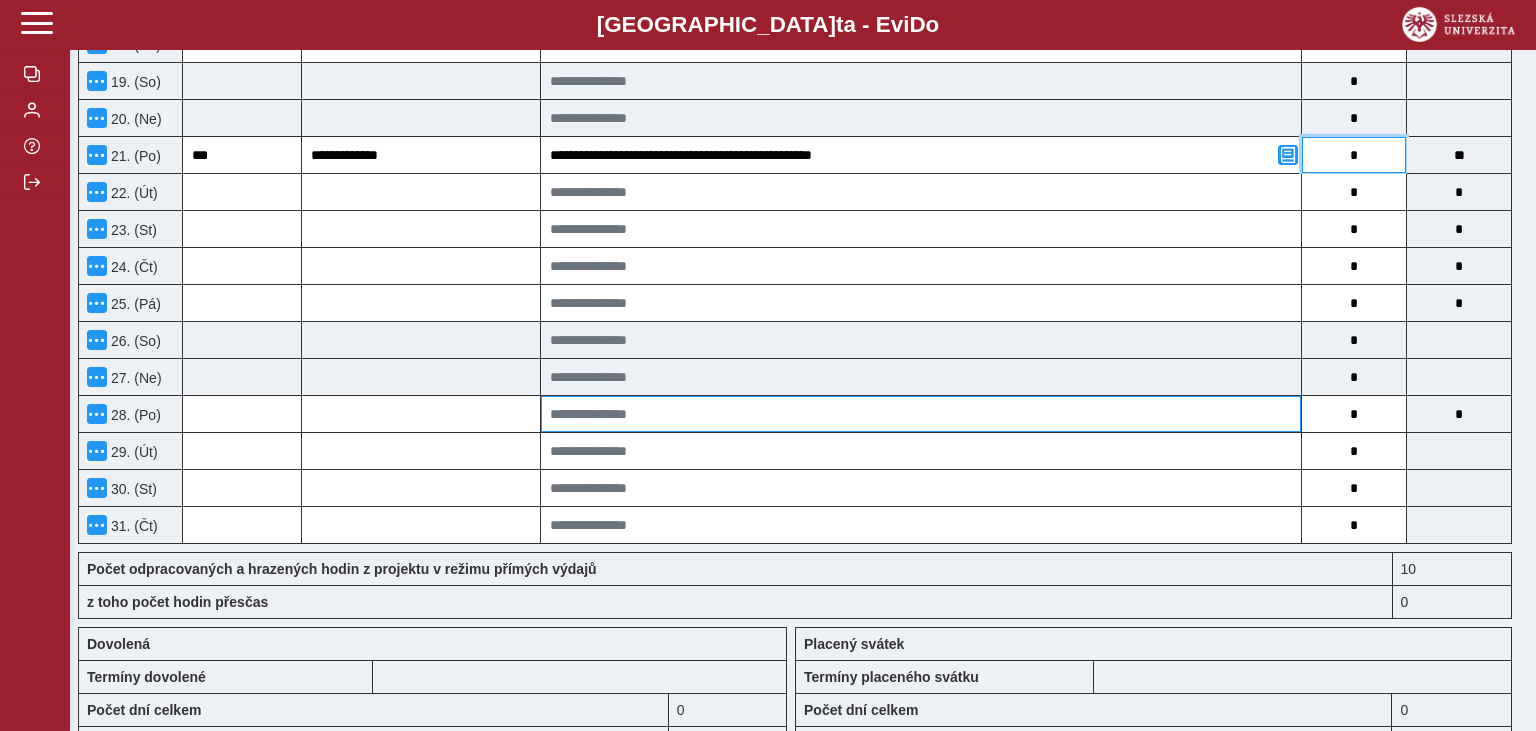 type on "*" 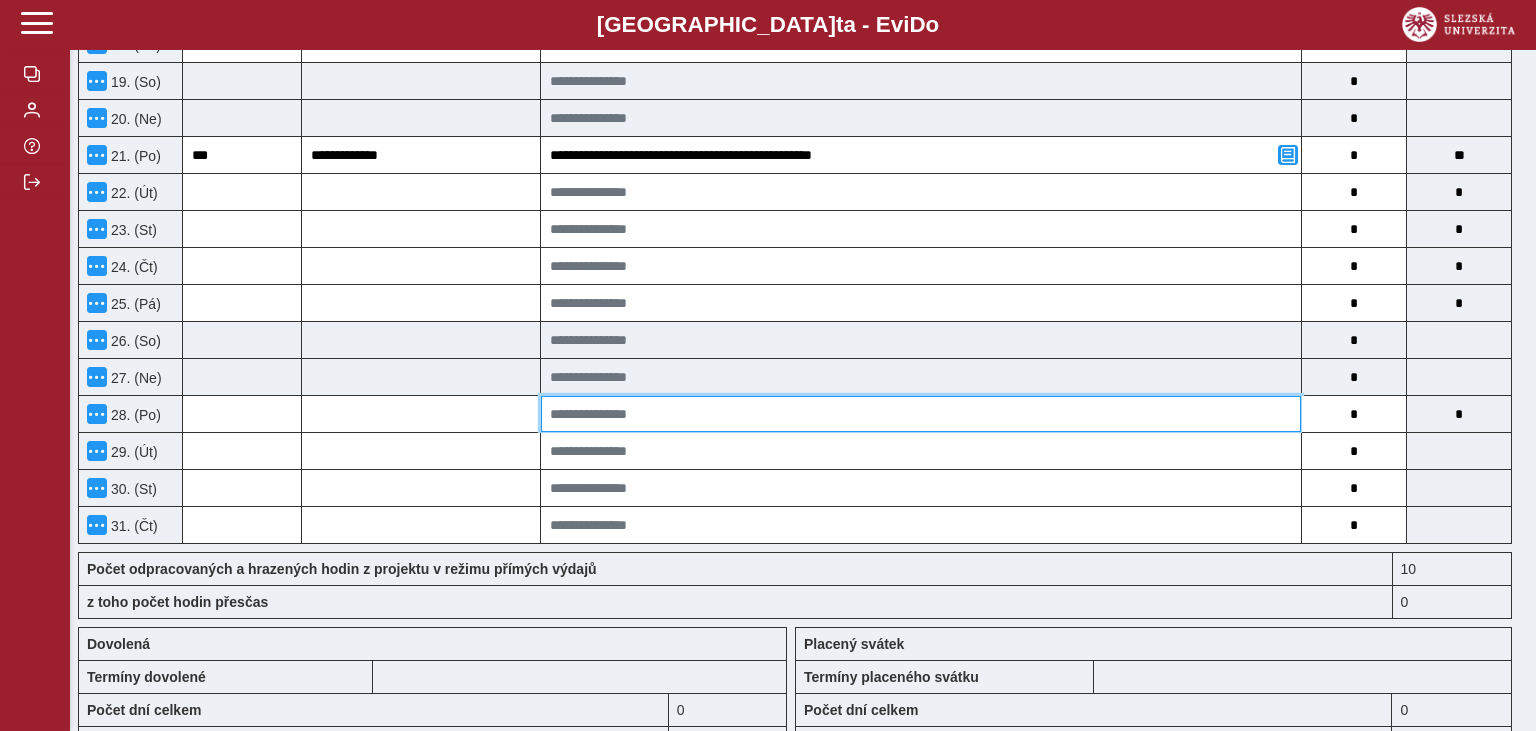click at bounding box center (921, 414) 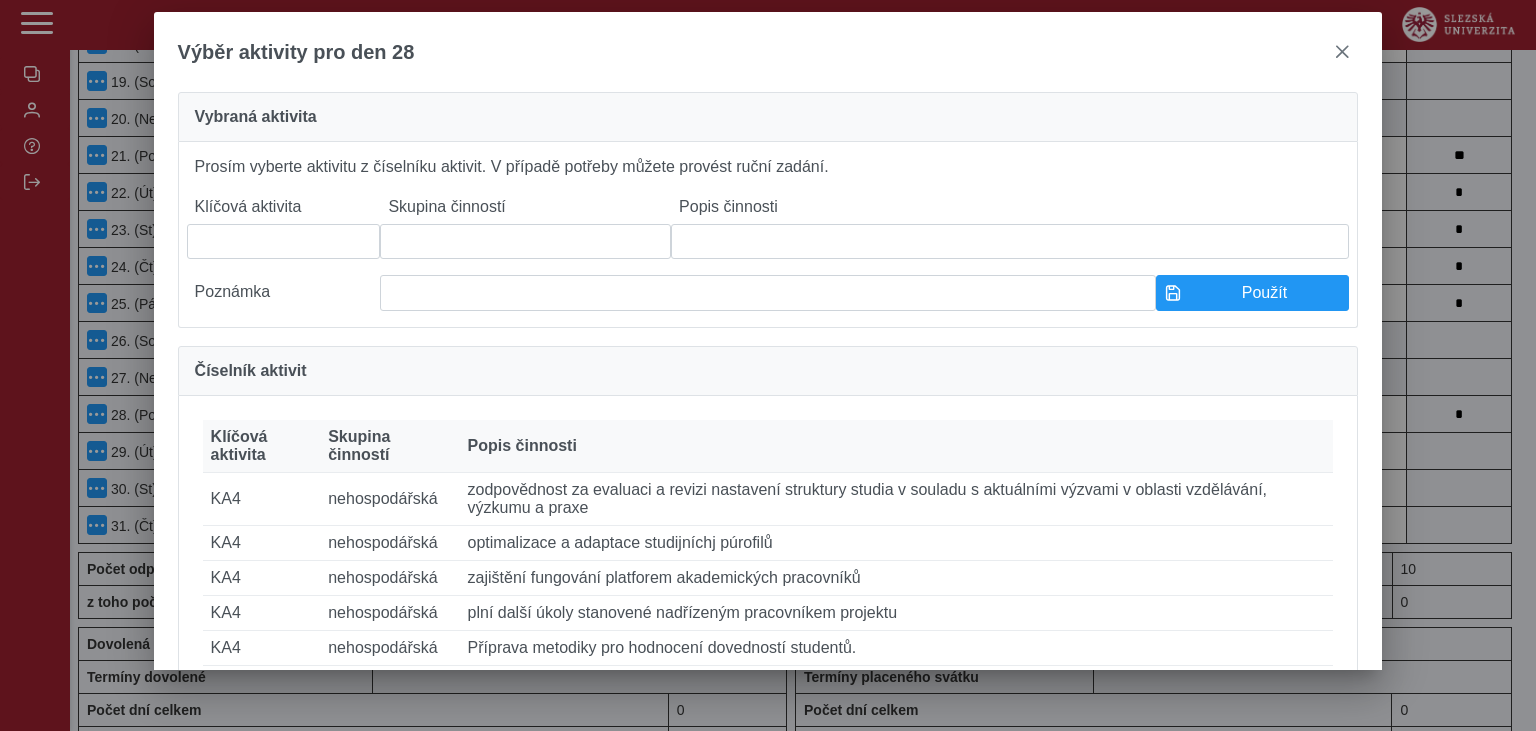 drag, startPoint x: 1373, startPoint y: 173, endPoint x: 1407, endPoint y: 294, distance: 125.68612 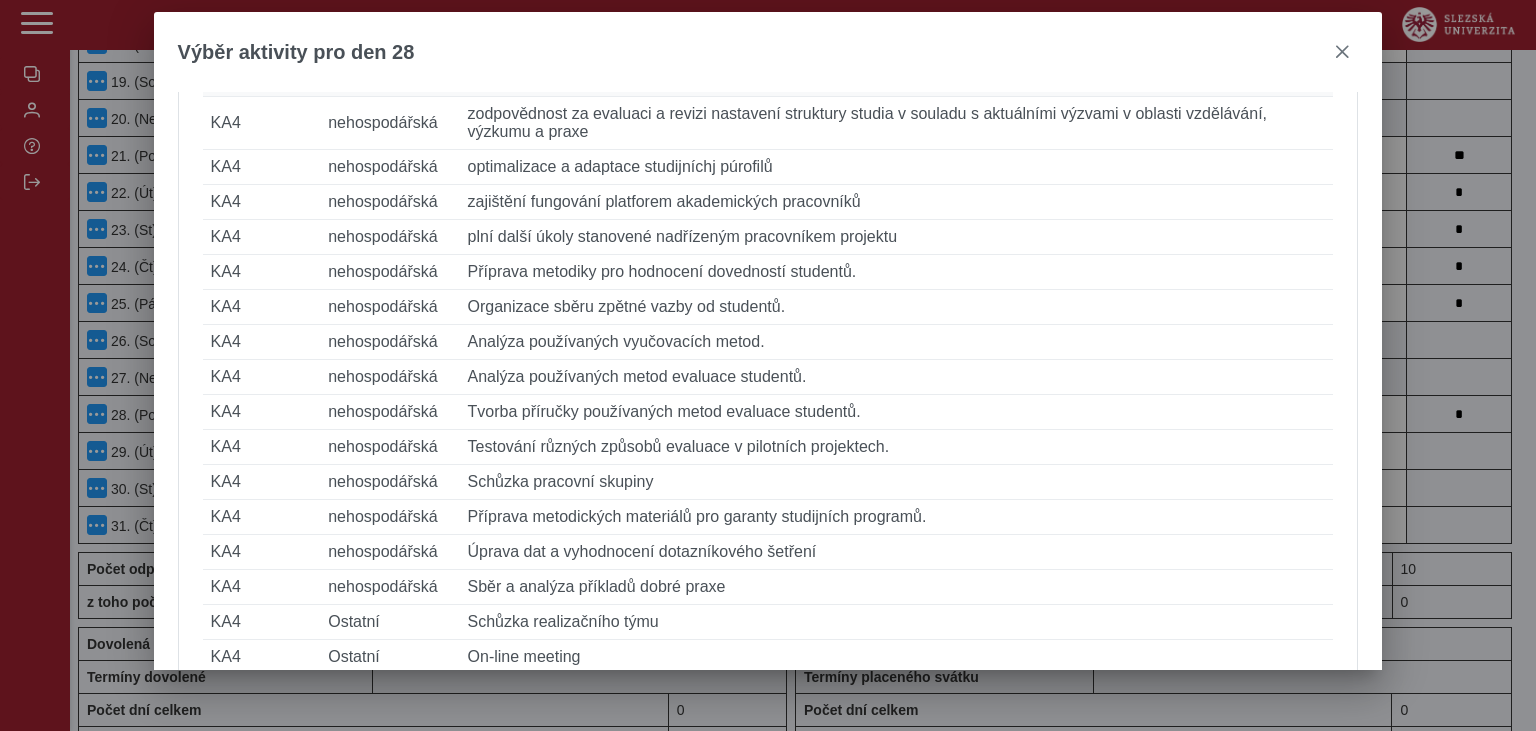 scroll, scrollTop: 378, scrollLeft: 0, axis: vertical 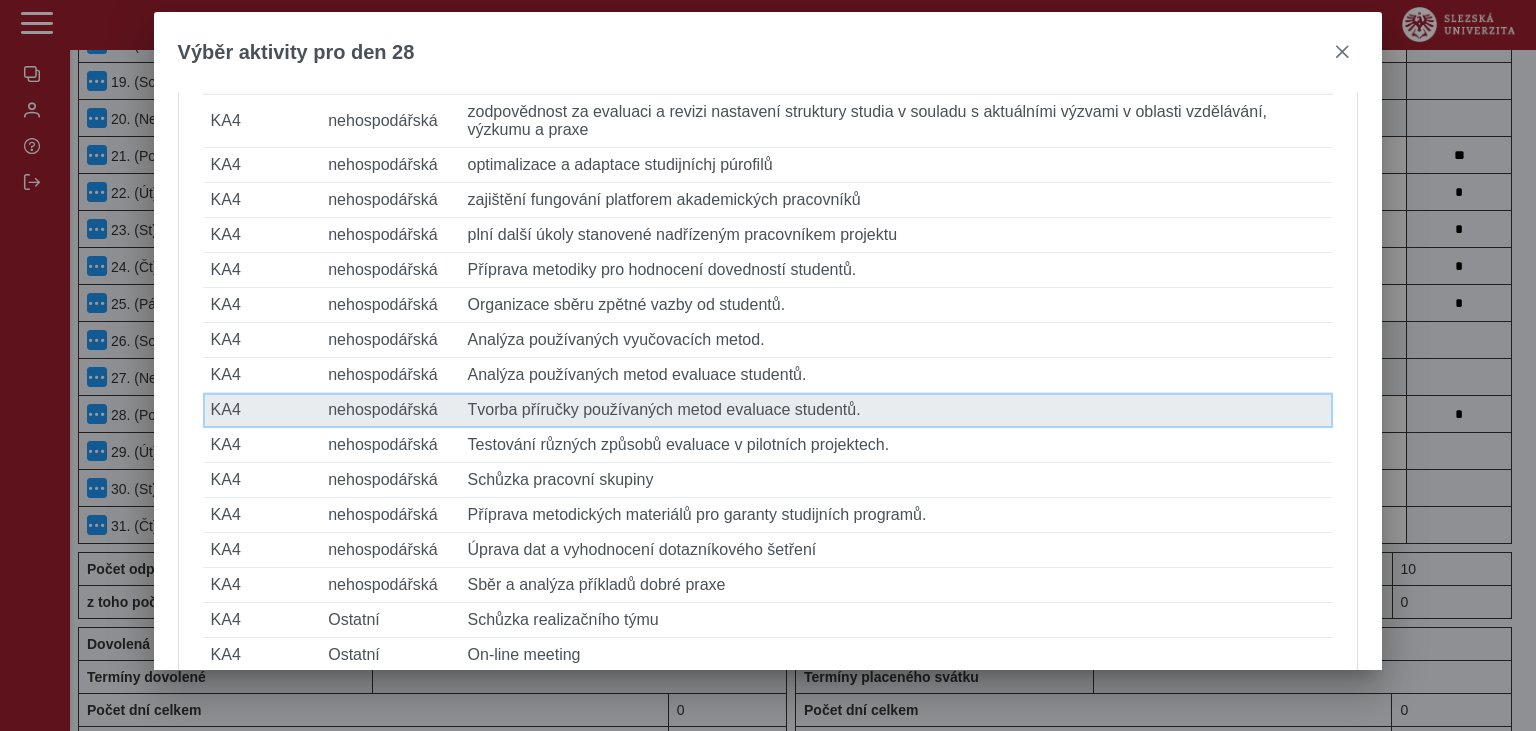 click on "Popis činnosti Tvorba příručky používaných metod evaluace studentů." at bounding box center (897, 410) 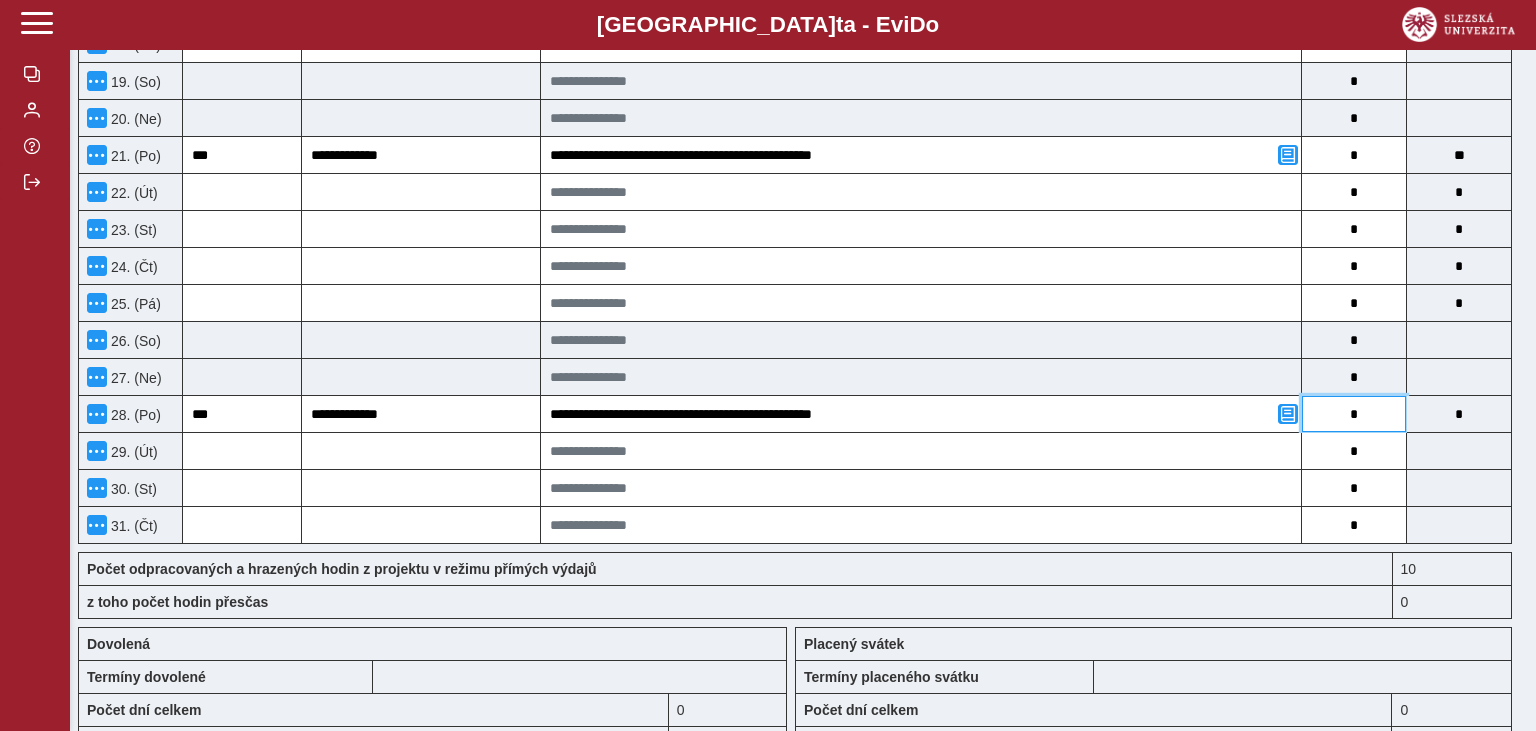 click on "*" at bounding box center [1354, 414] 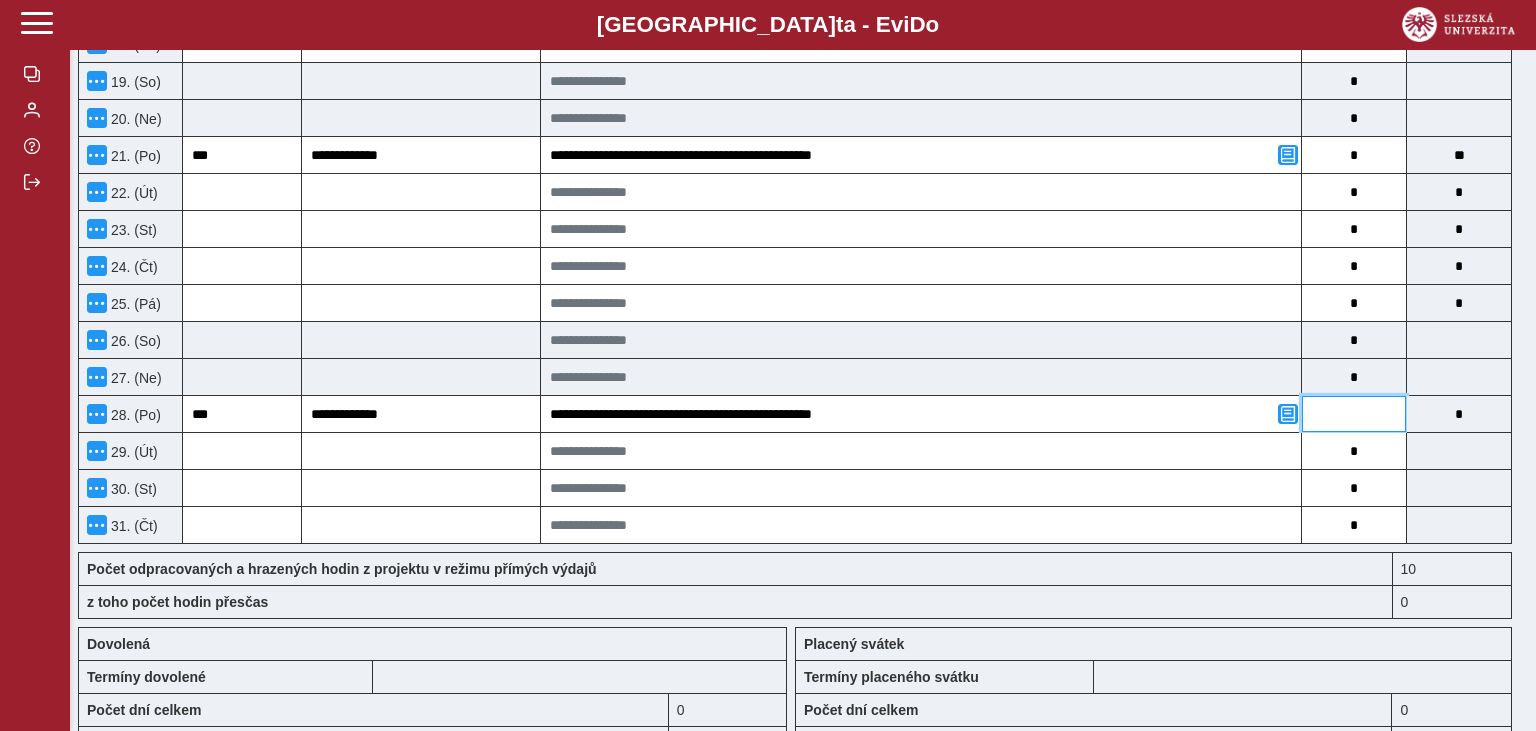 type on "*" 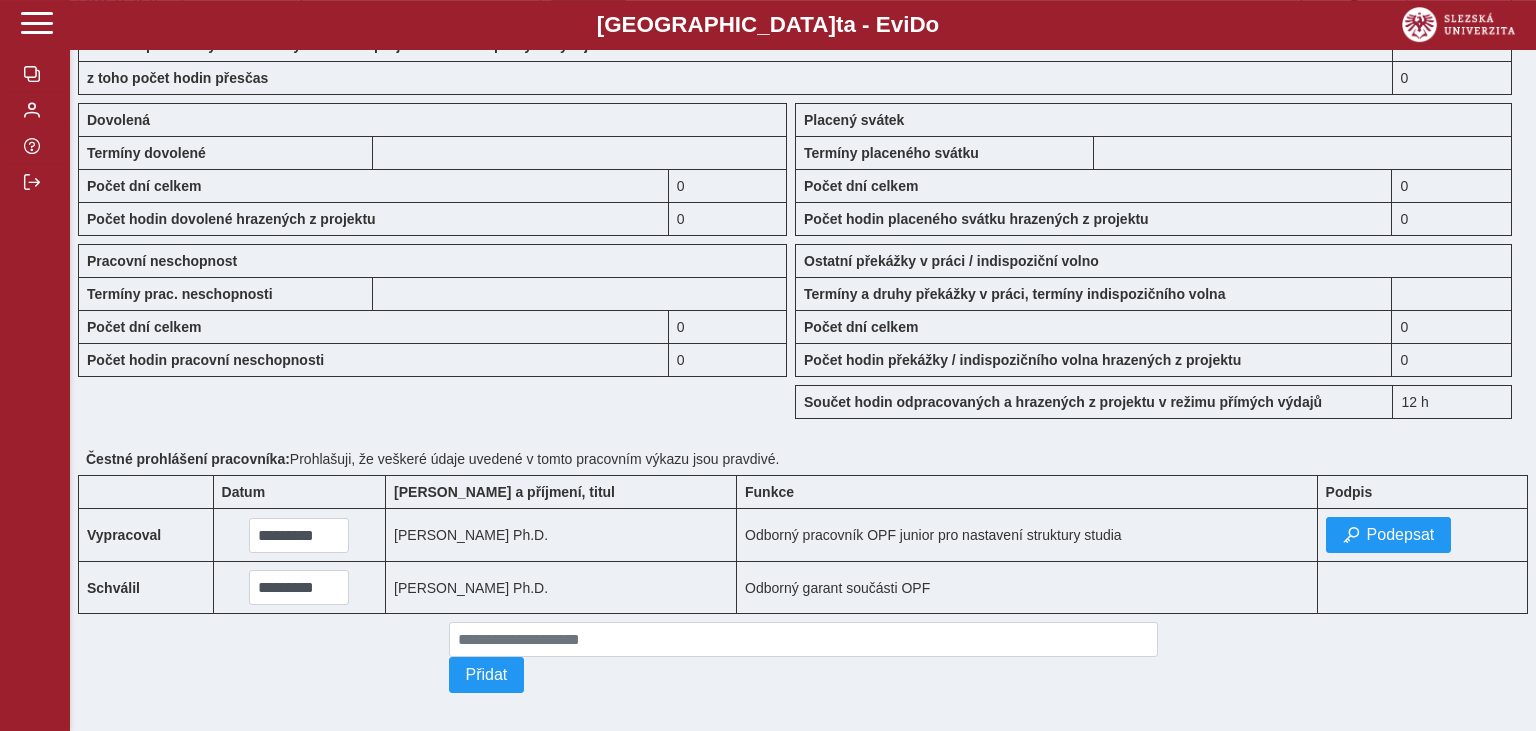 scroll, scrollTop: 1824, scrollLeft: 0, axis: vertical 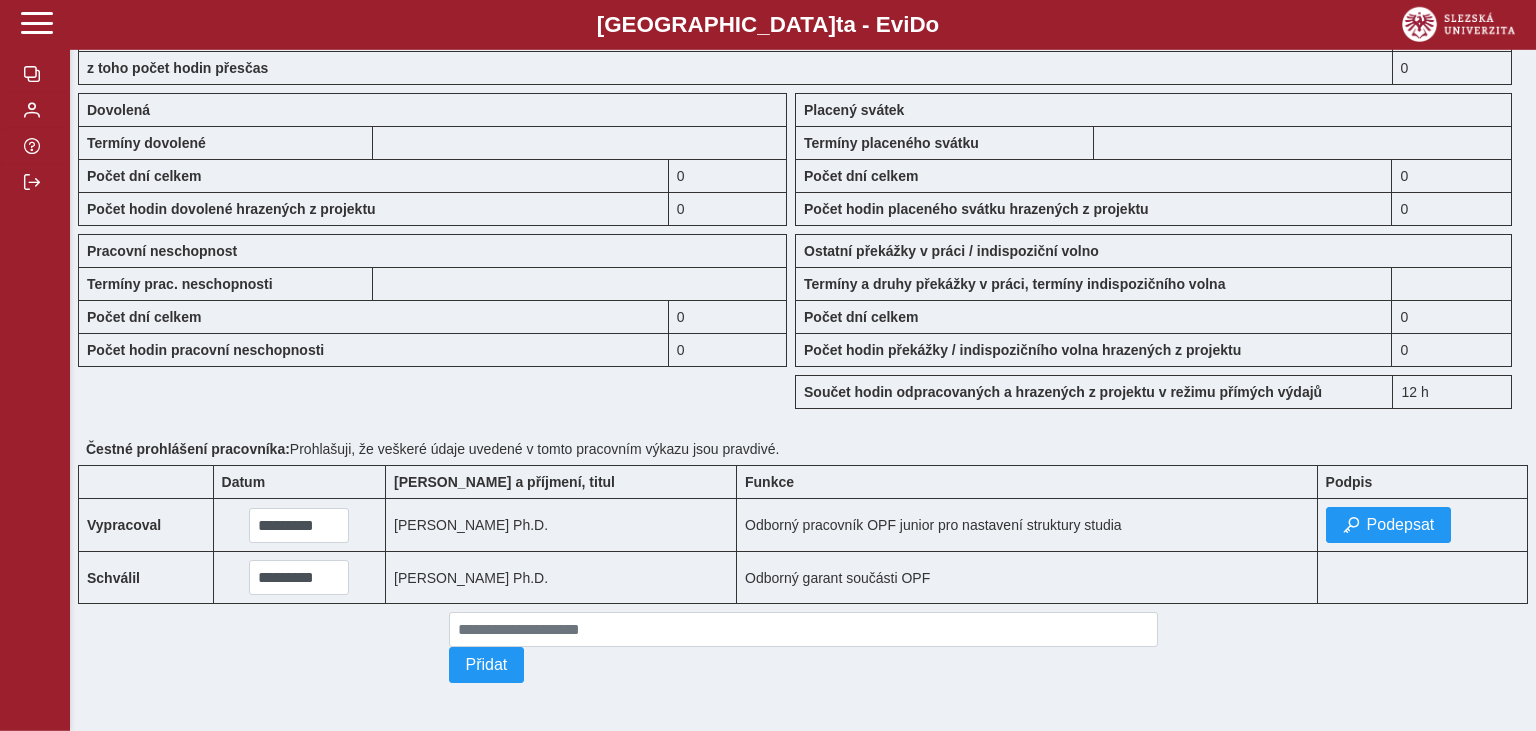 type on "*" 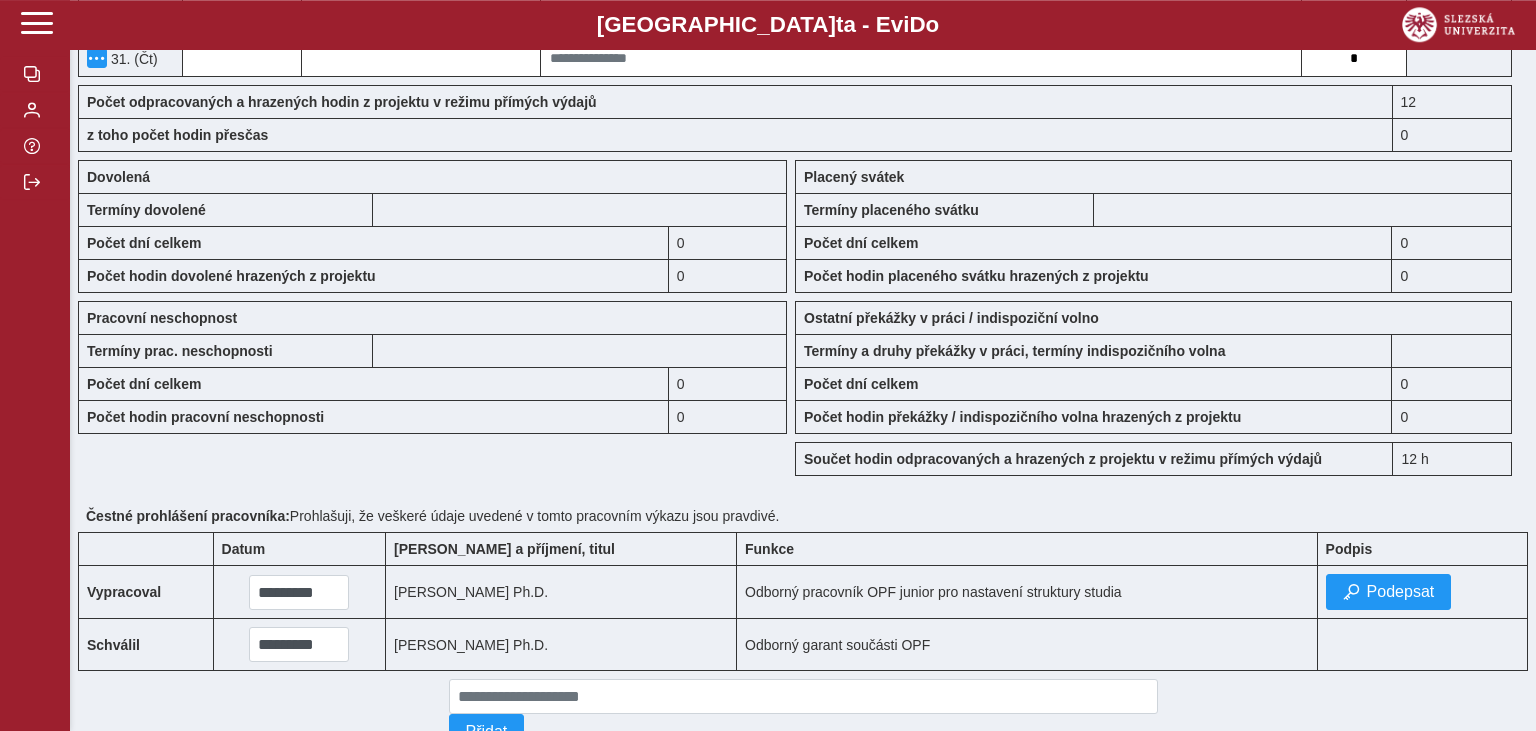 scroll, scrollTop: 1839, scrollLeft: 0, axis: vertical 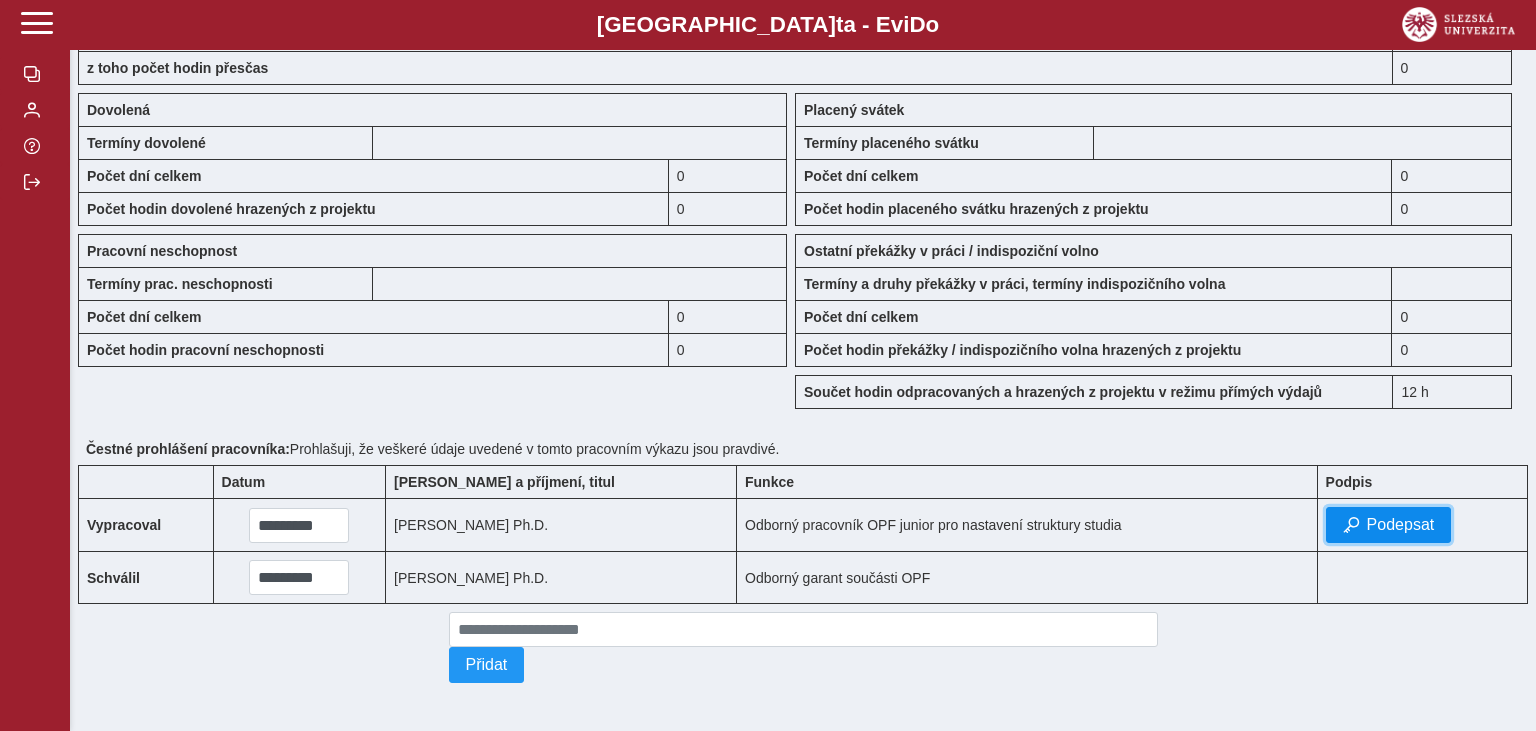 click on "Podepsat" at bounding box center (1401, 525) 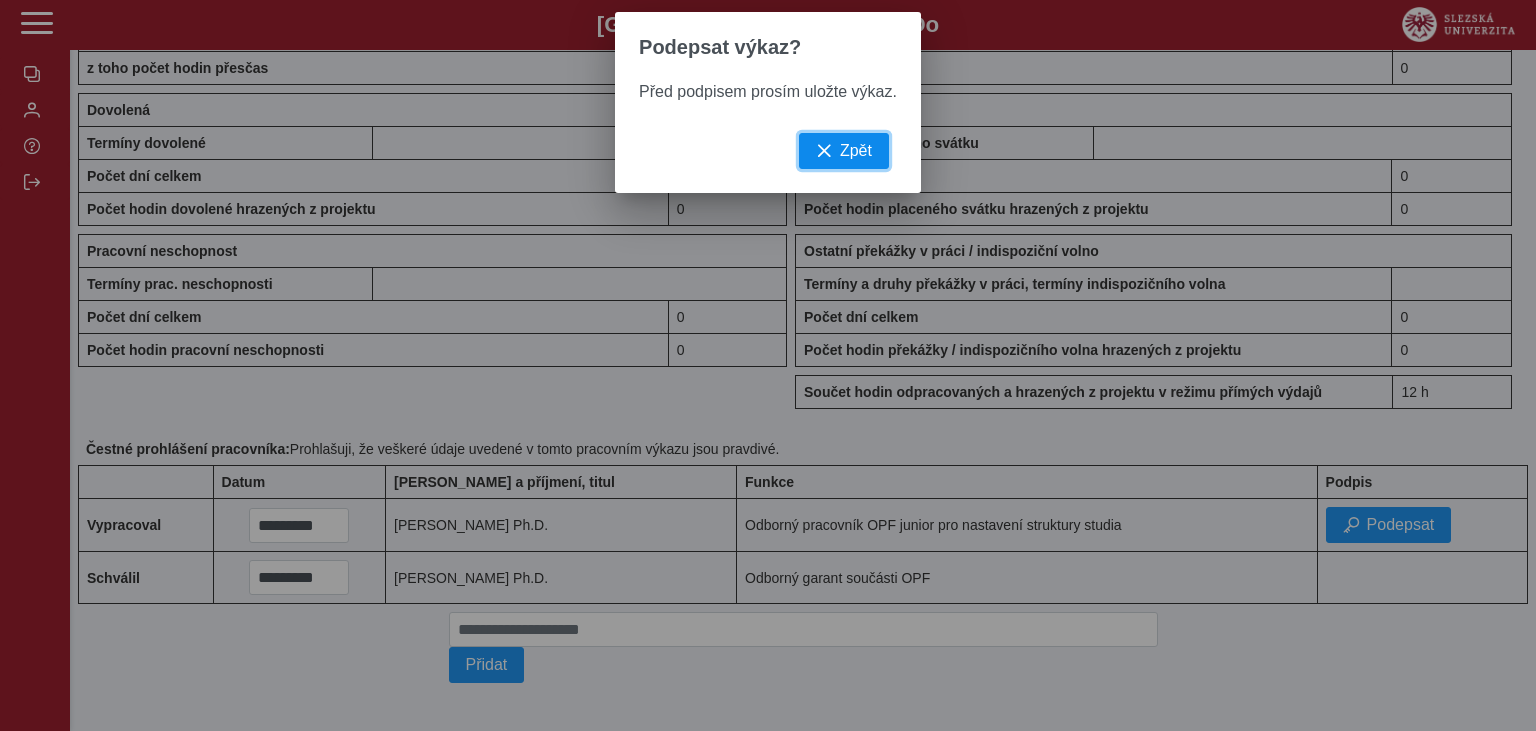 click on "Zpět" at bounding box center [856, 151] 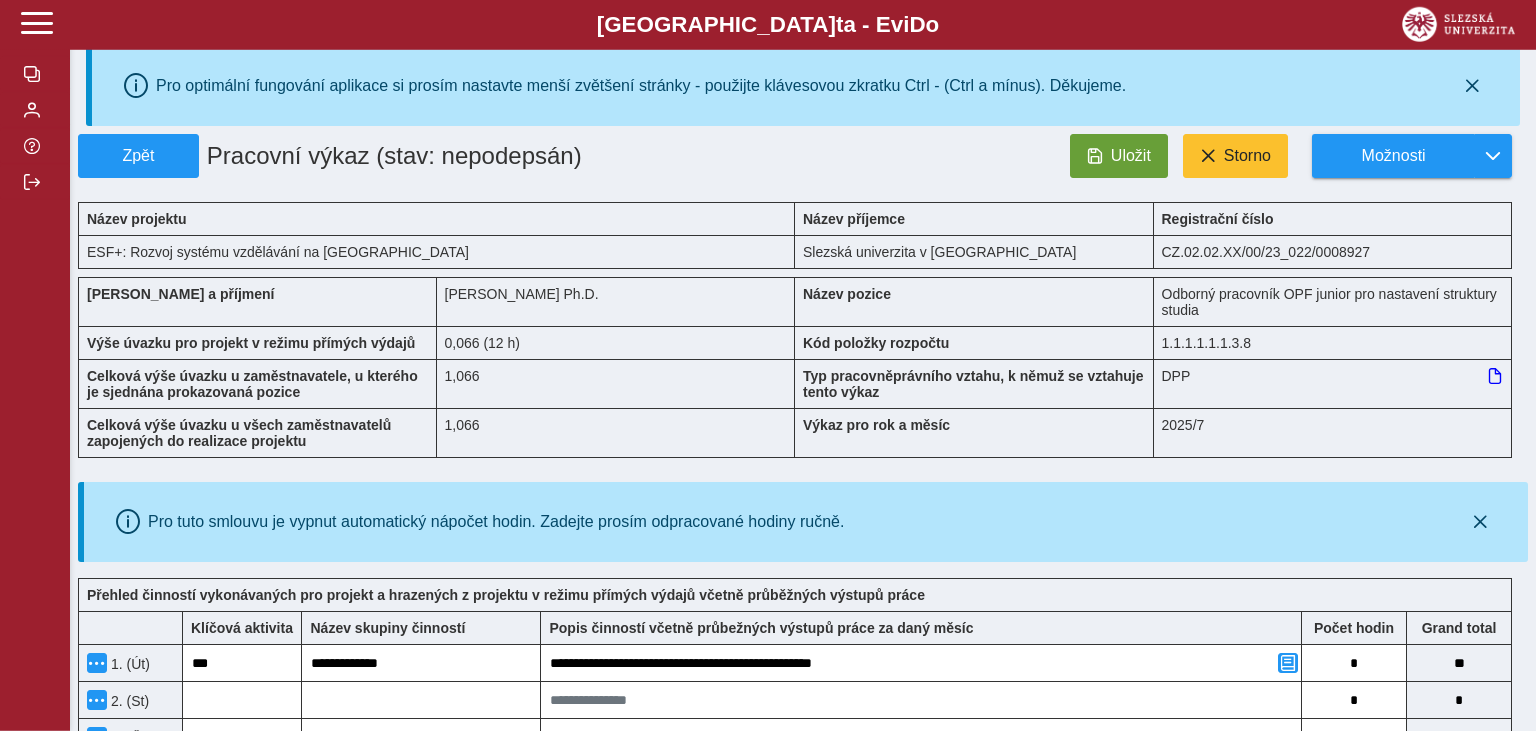 scroll, scrollTop: 34, scrollLeft: 0, axis: vertical 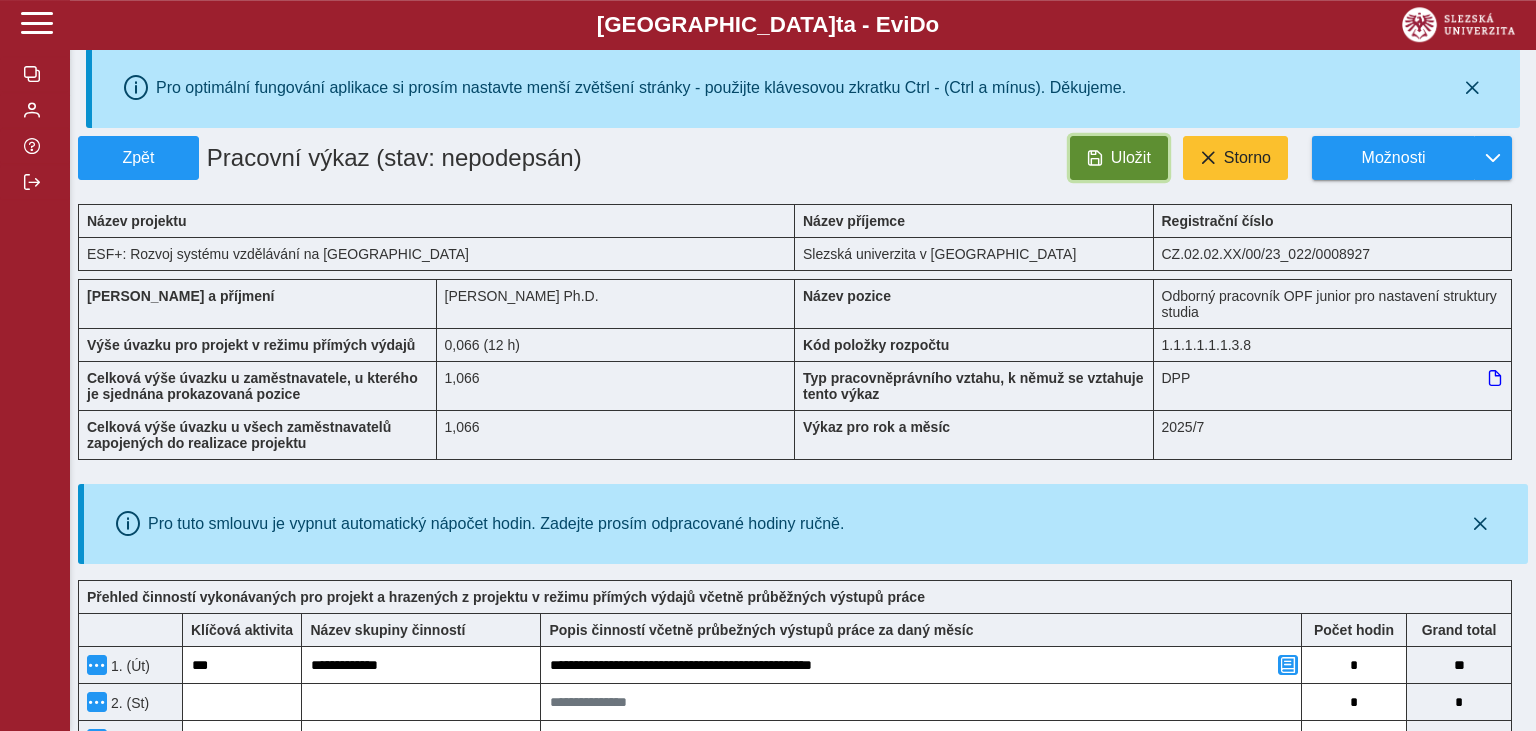click on "Uložit" at bounding box center [1131, 158] 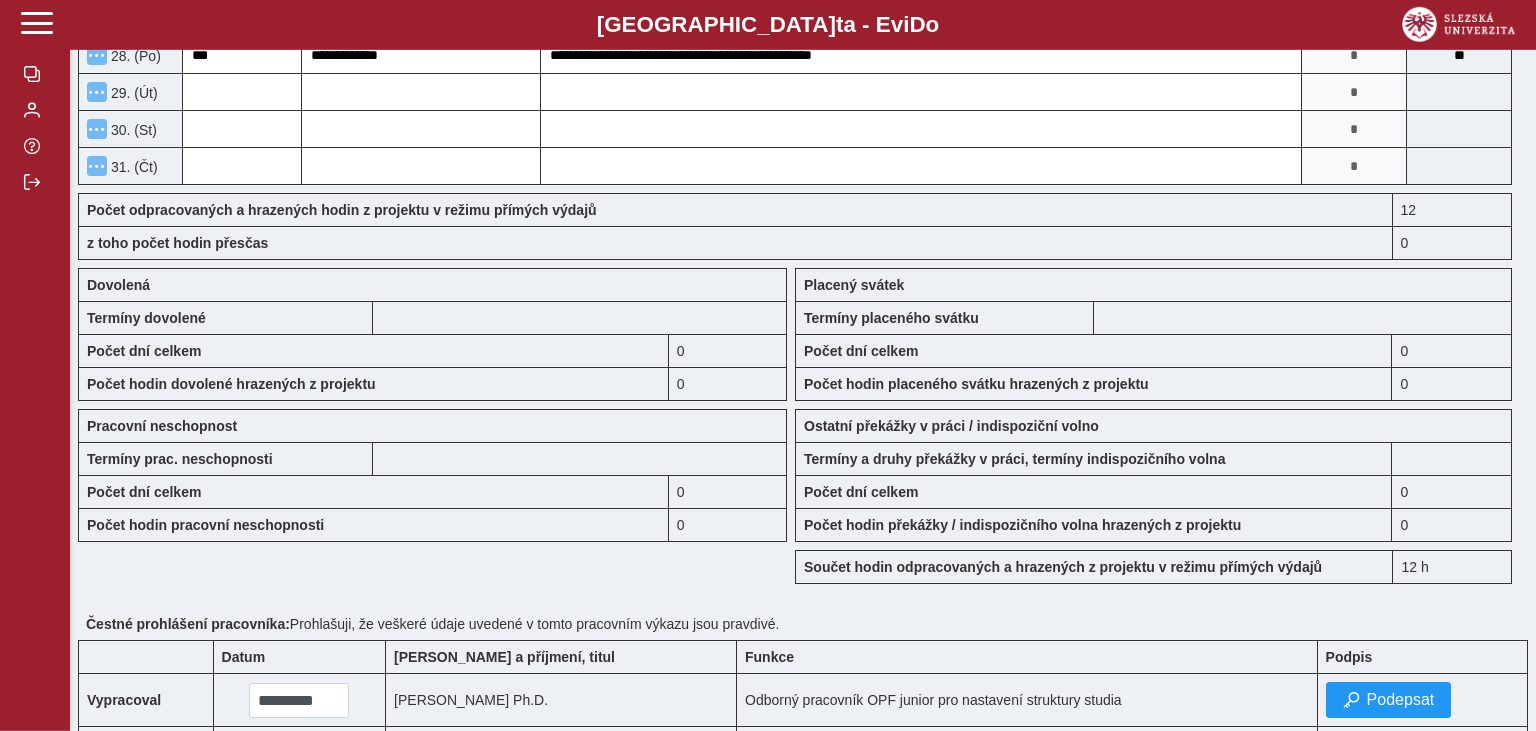 scroll, scrollTop: 1727, scrollLeft: 0, axis: vertical 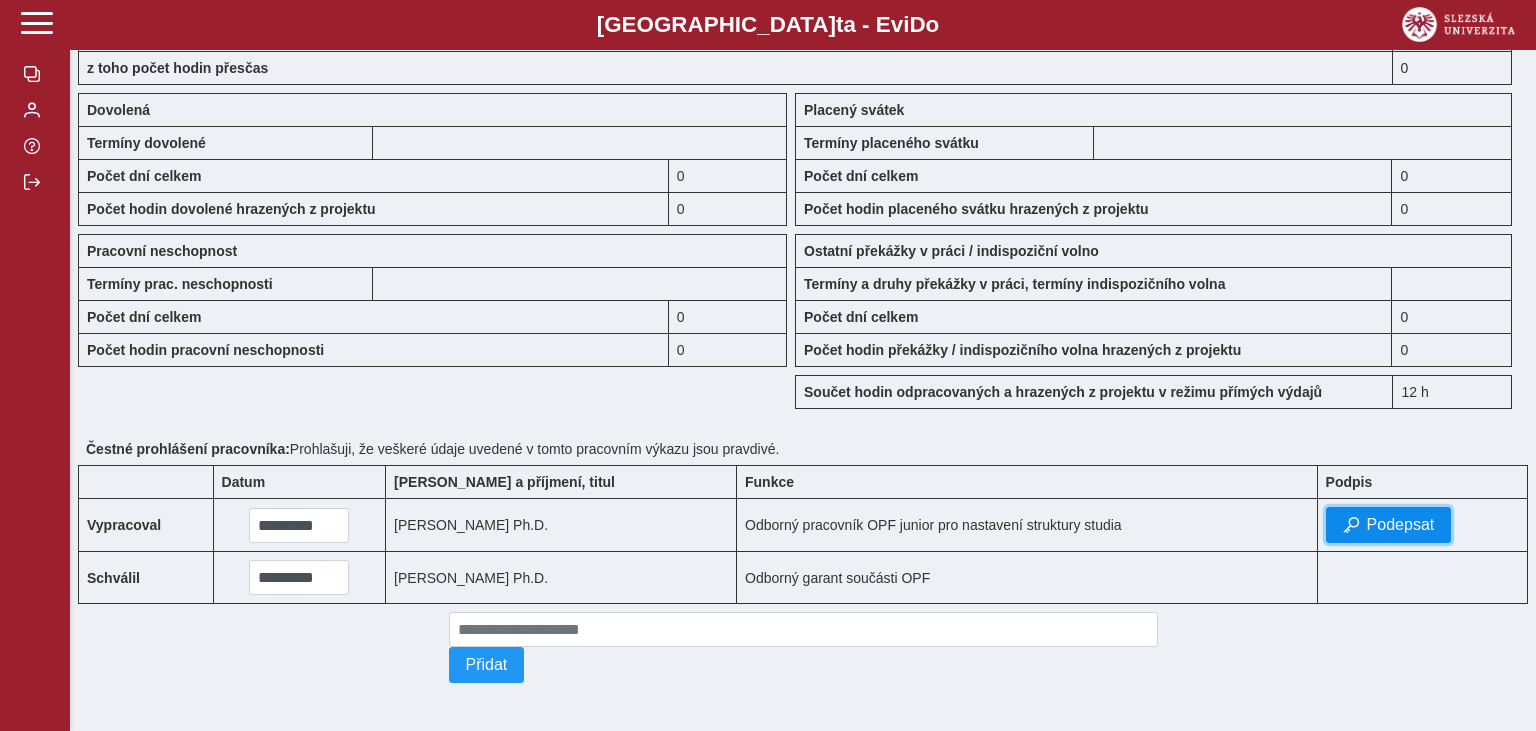 click on "Podepsat" at bounding box center (1401, 525) 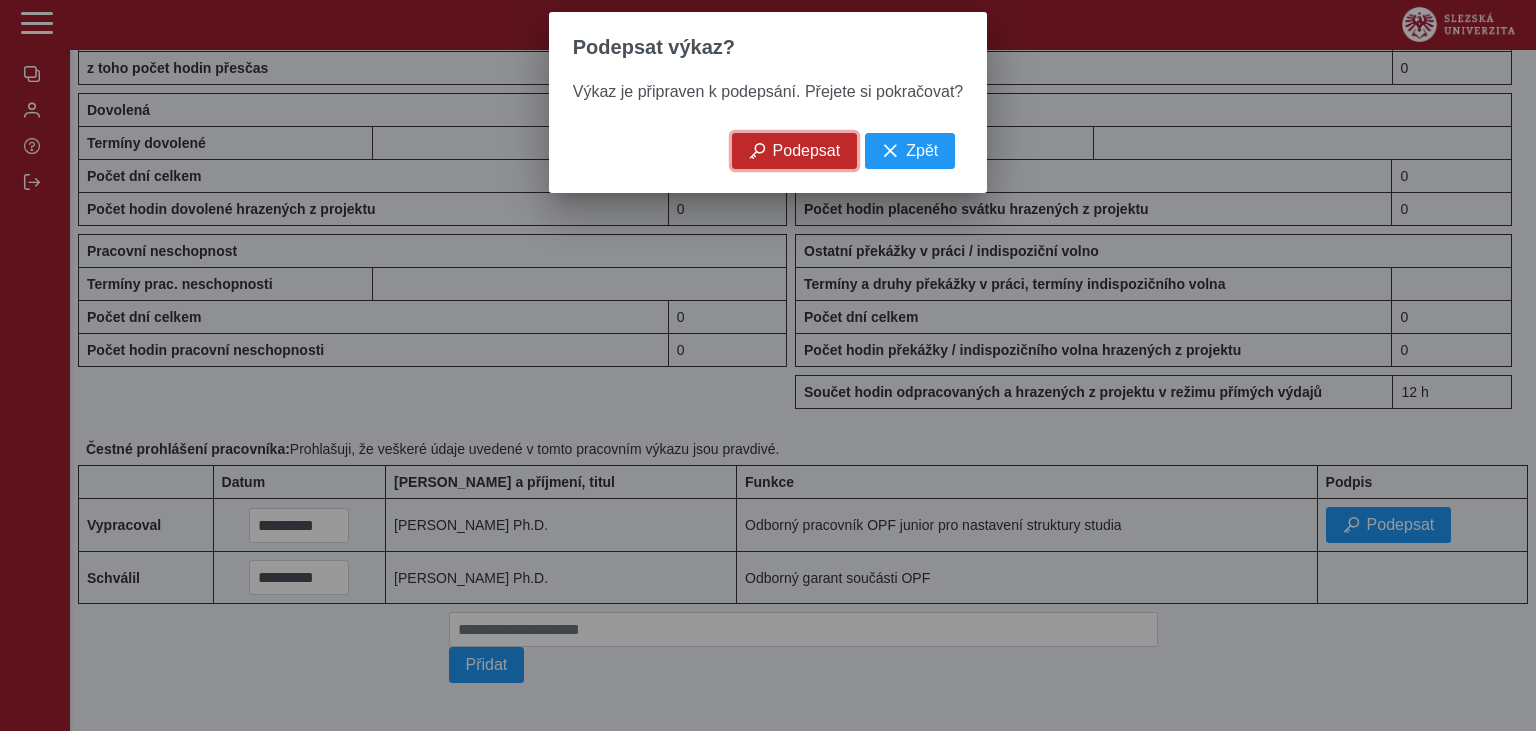 click on "Podepsat" at bounding box center [807, 151] 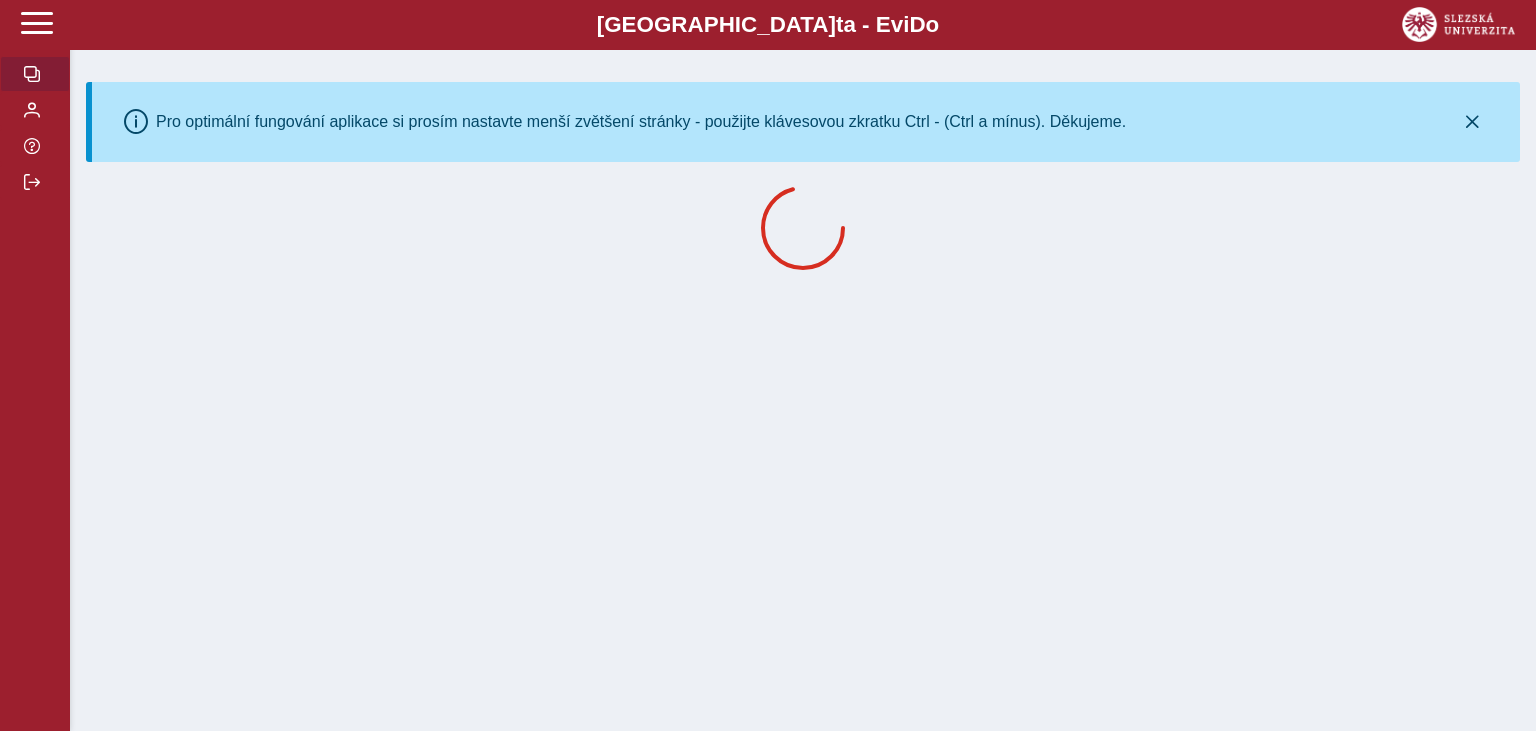 scroll, scrollTop: 0, scrollLeft: 0, axis: both 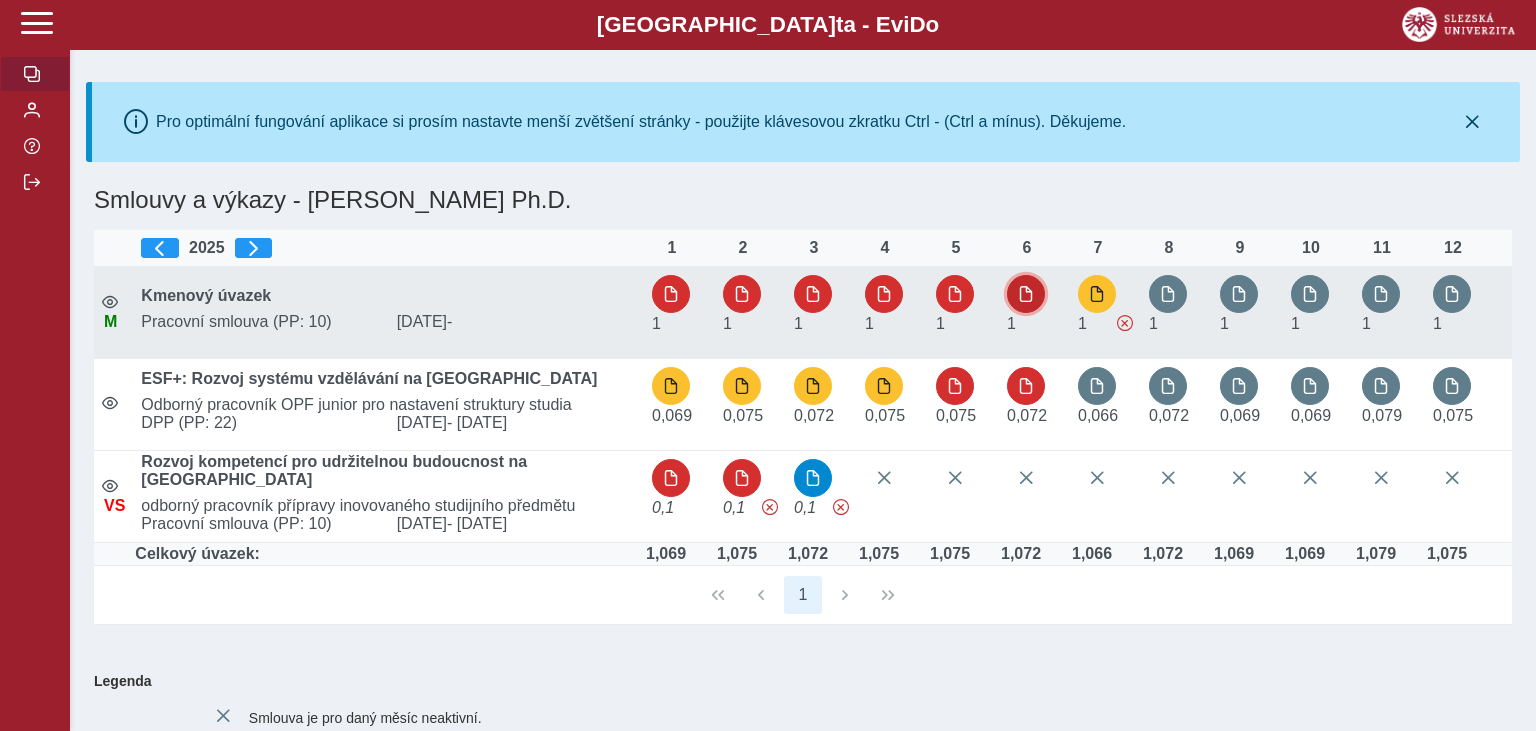 click at bounding box center (1026, 294) 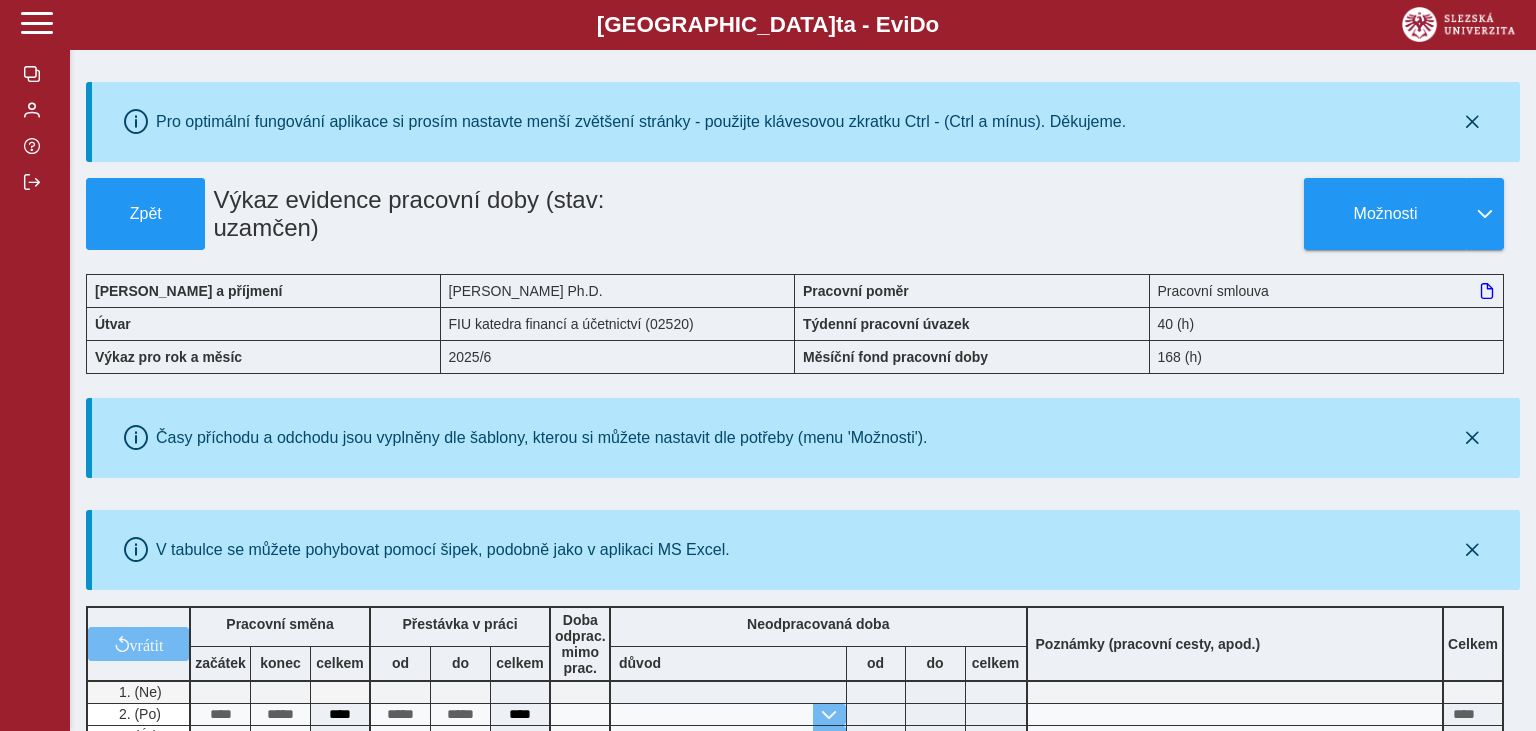 drag, startPoint x: 1535, startPoint y: 102, endPoint x: 1535, endPoint y: 242, distance: 140 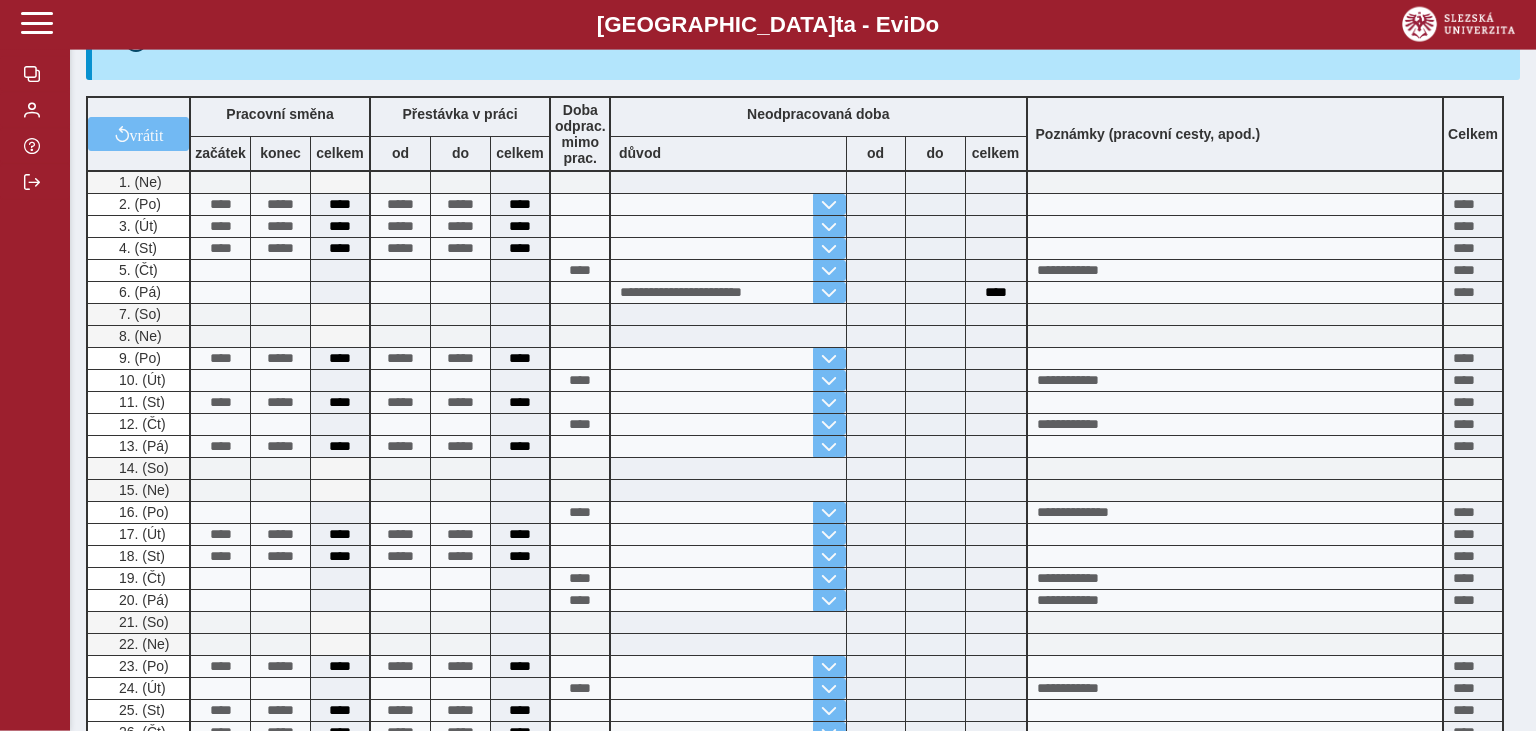 scroll, scrollTop: 508, scrollLeft: 0, axis: vertical 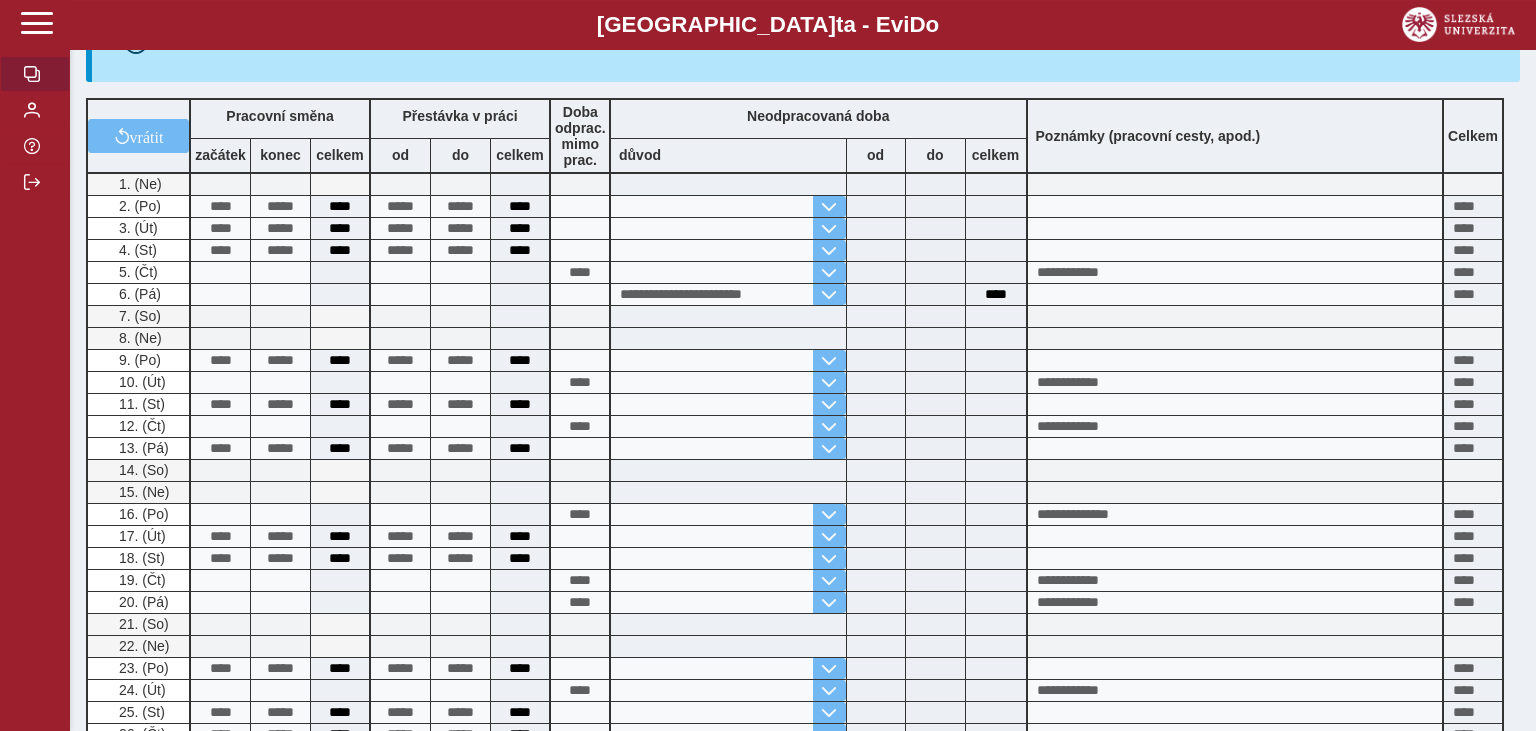 click at bounding box center (32, 74) 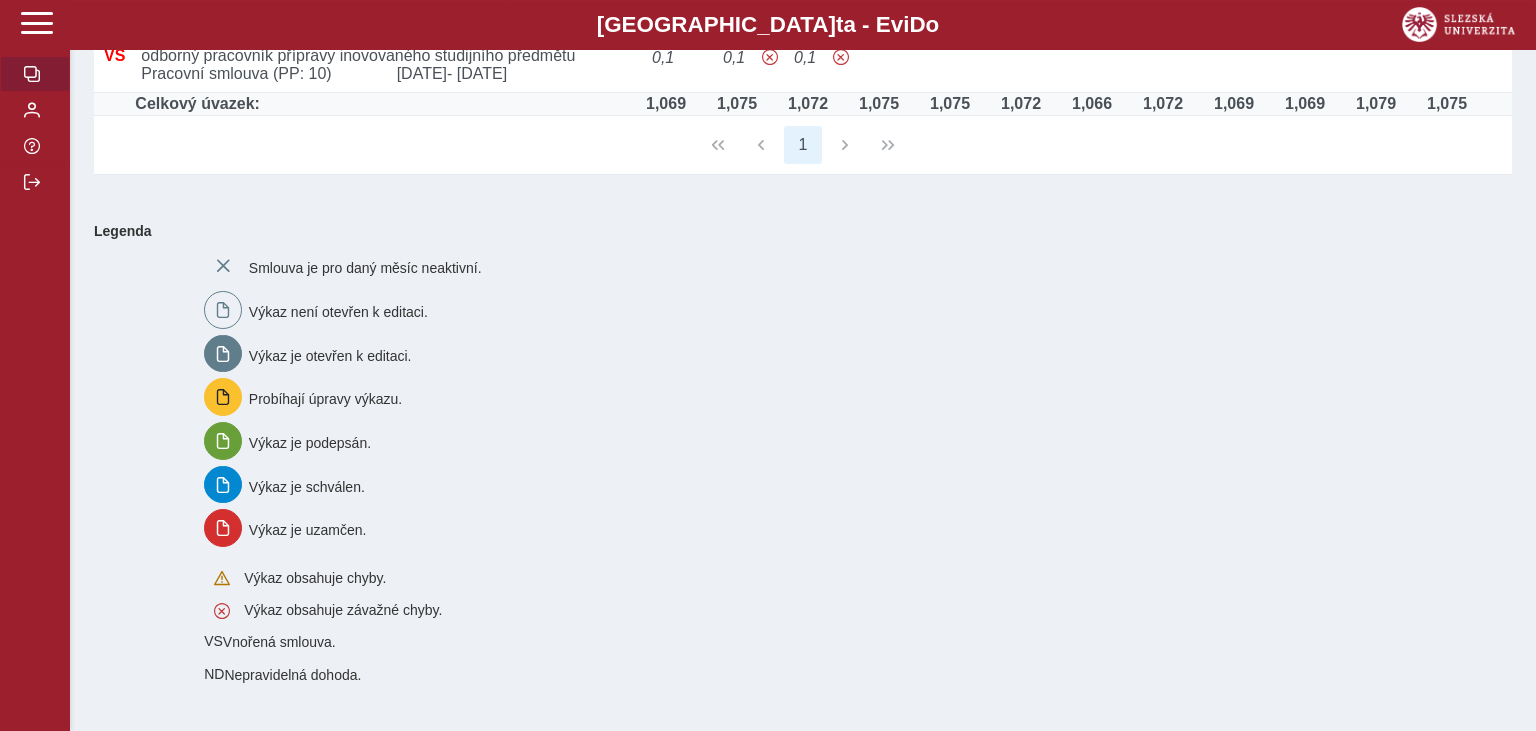 scroll, scrollTop: 0, scrollLeft: 0, axis: both 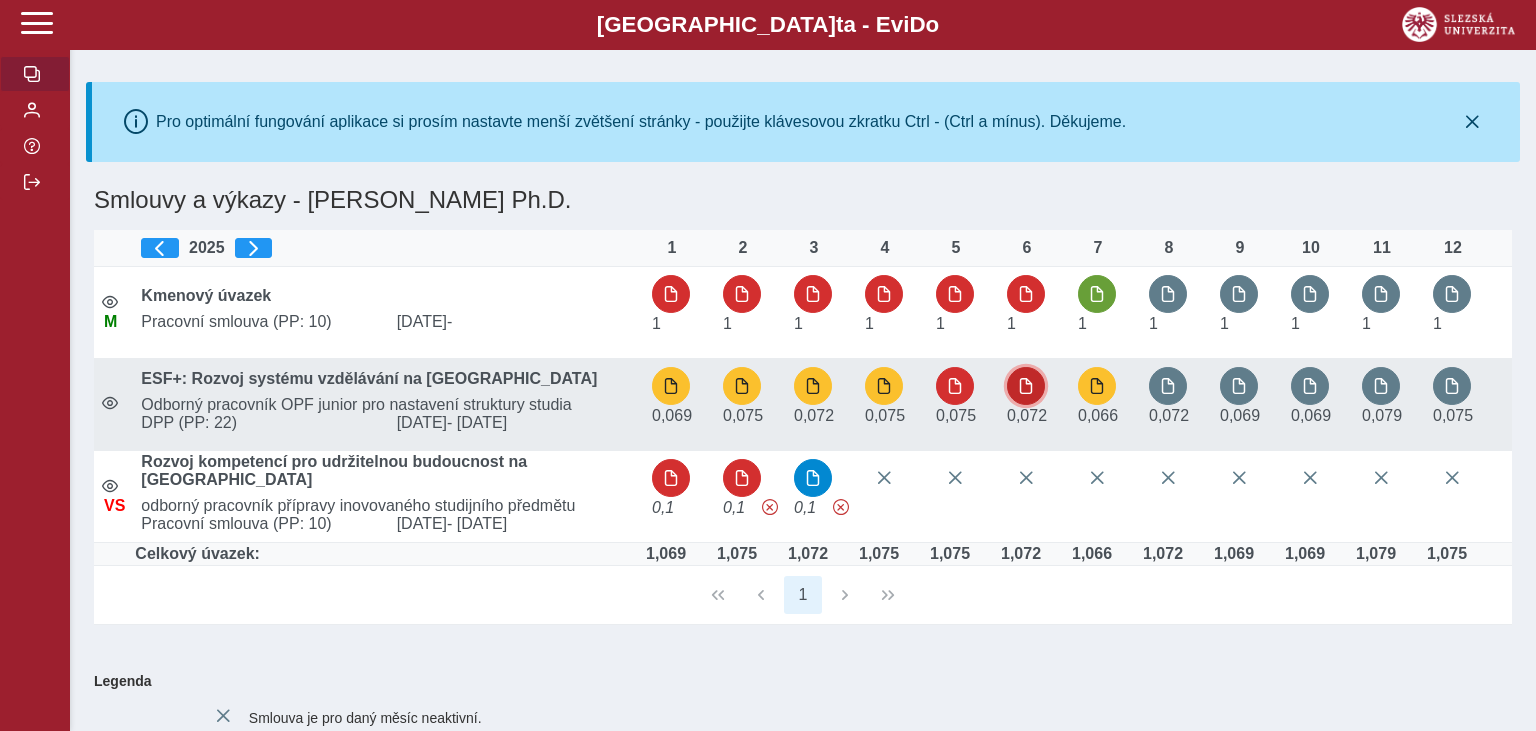 click at bounding box center [1026, 386] 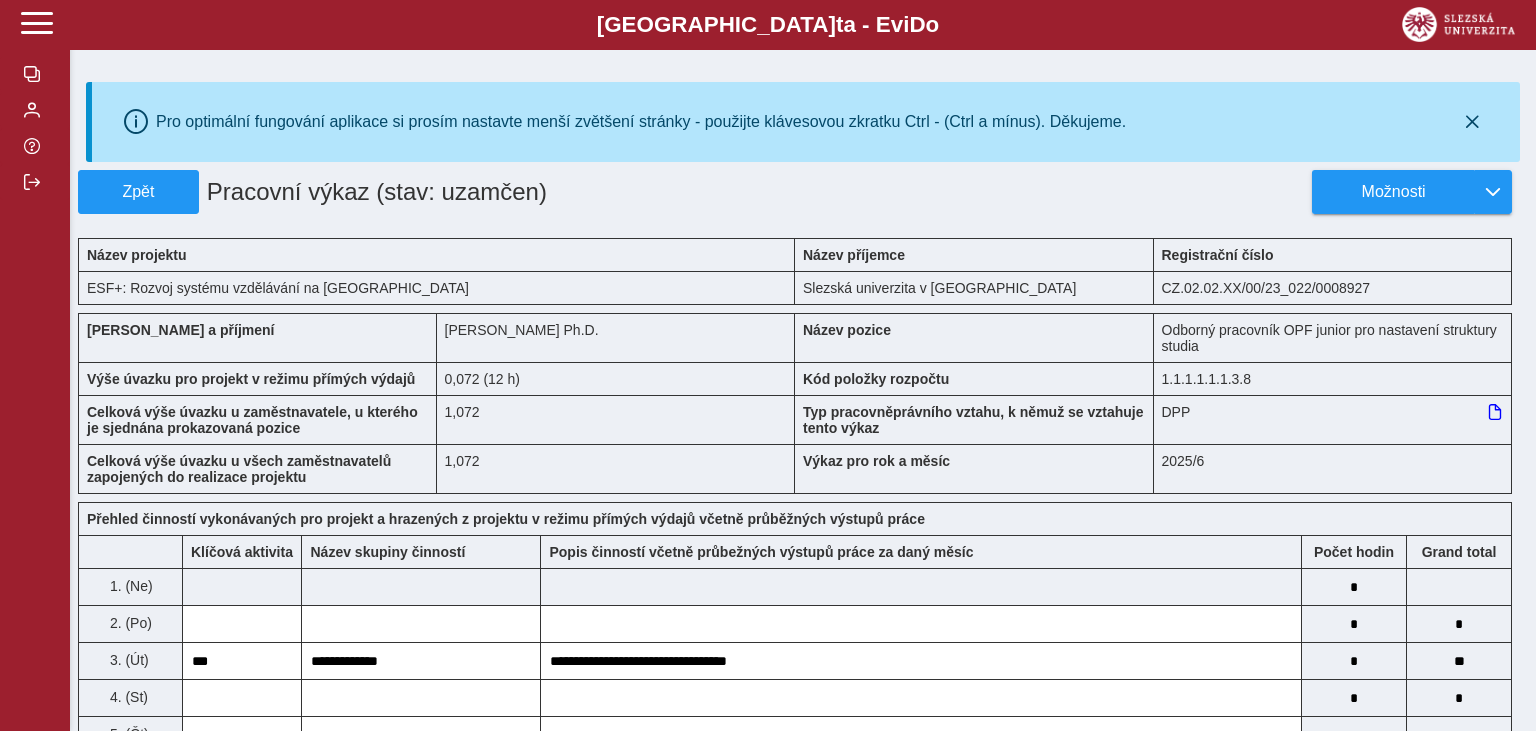 drag, startPoint x: 1535, startPoint y: 43, endPoint x: 1534, endPoint y: 143, distance: 100.005 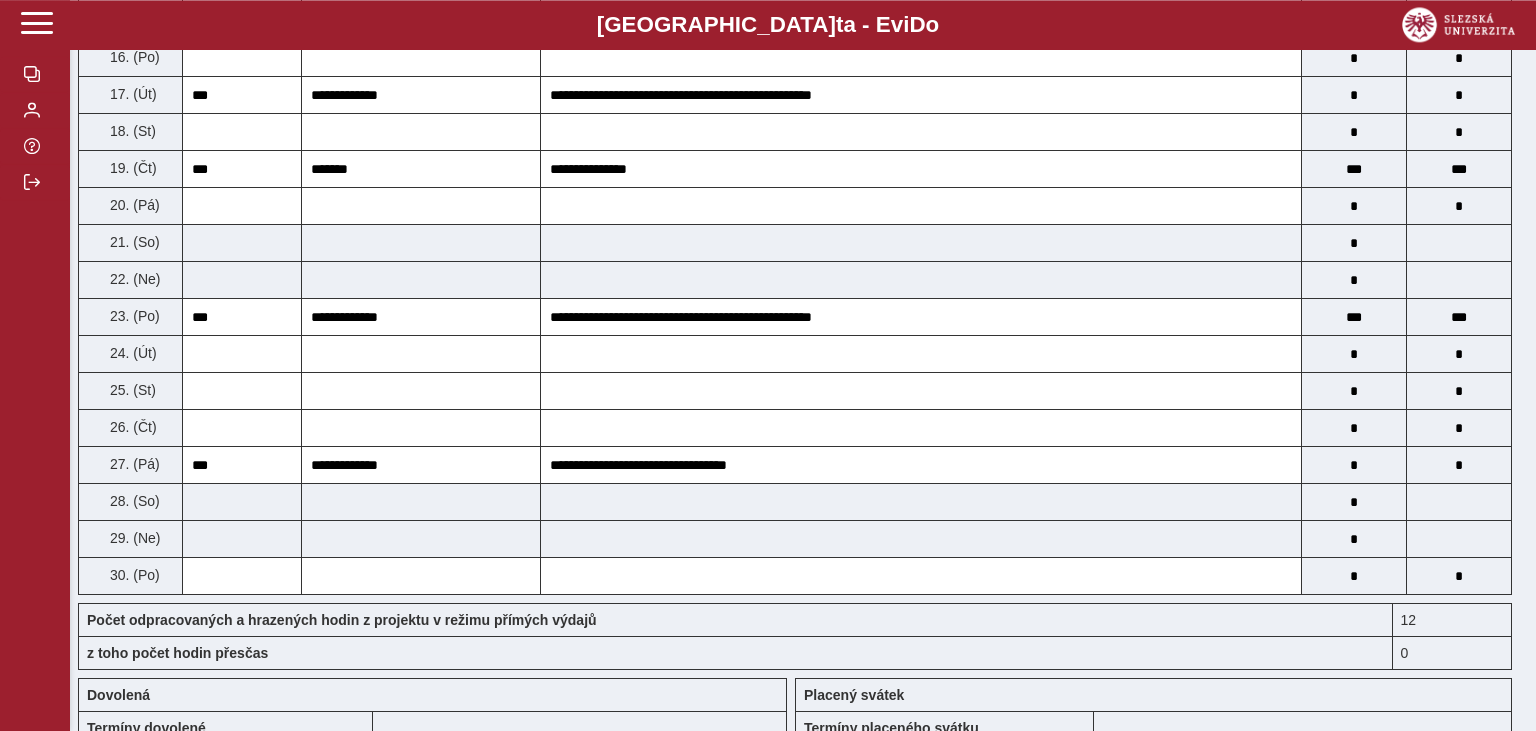 scroll, scrollTop: 1187, scrollLeft: 0, axis: vertical 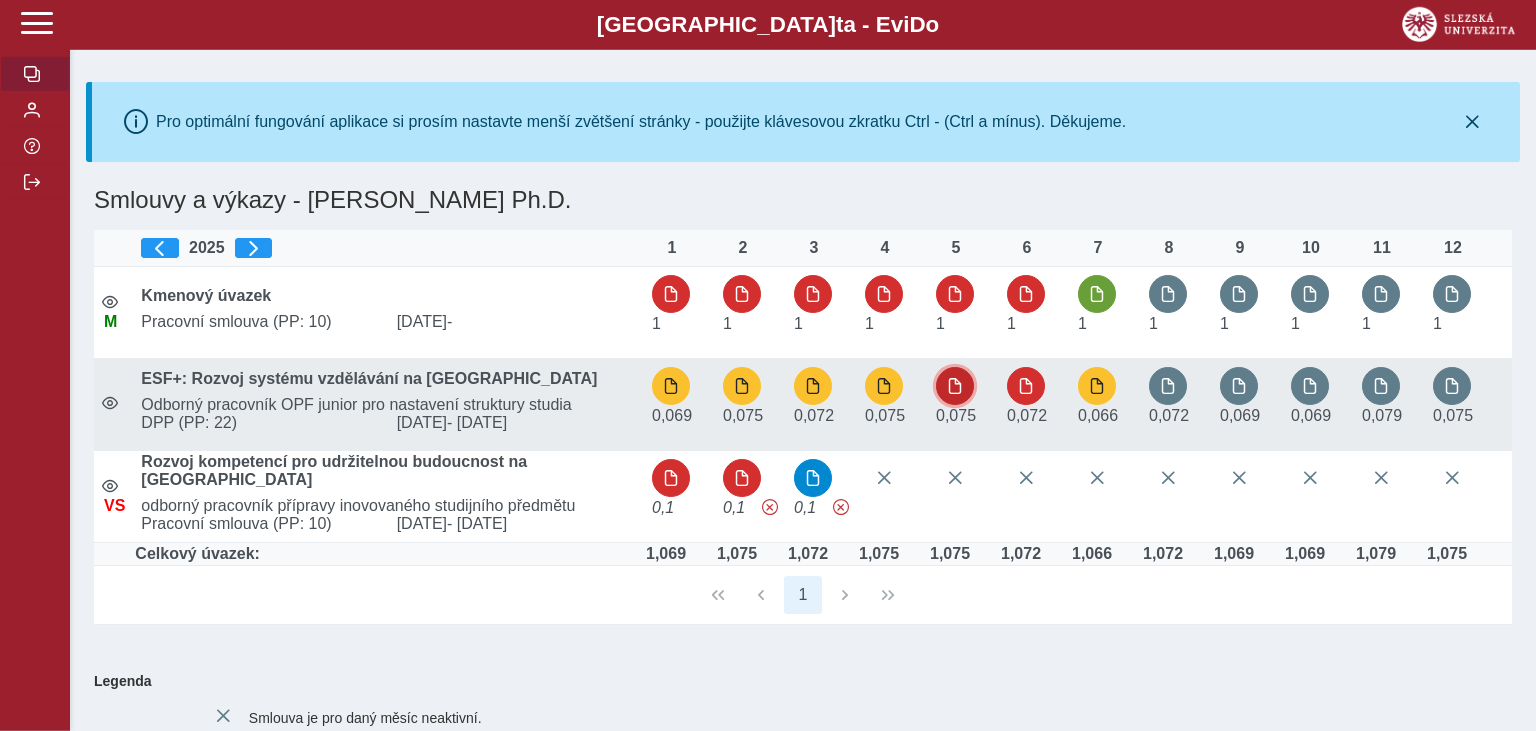 click at bounding box center (955, 386) 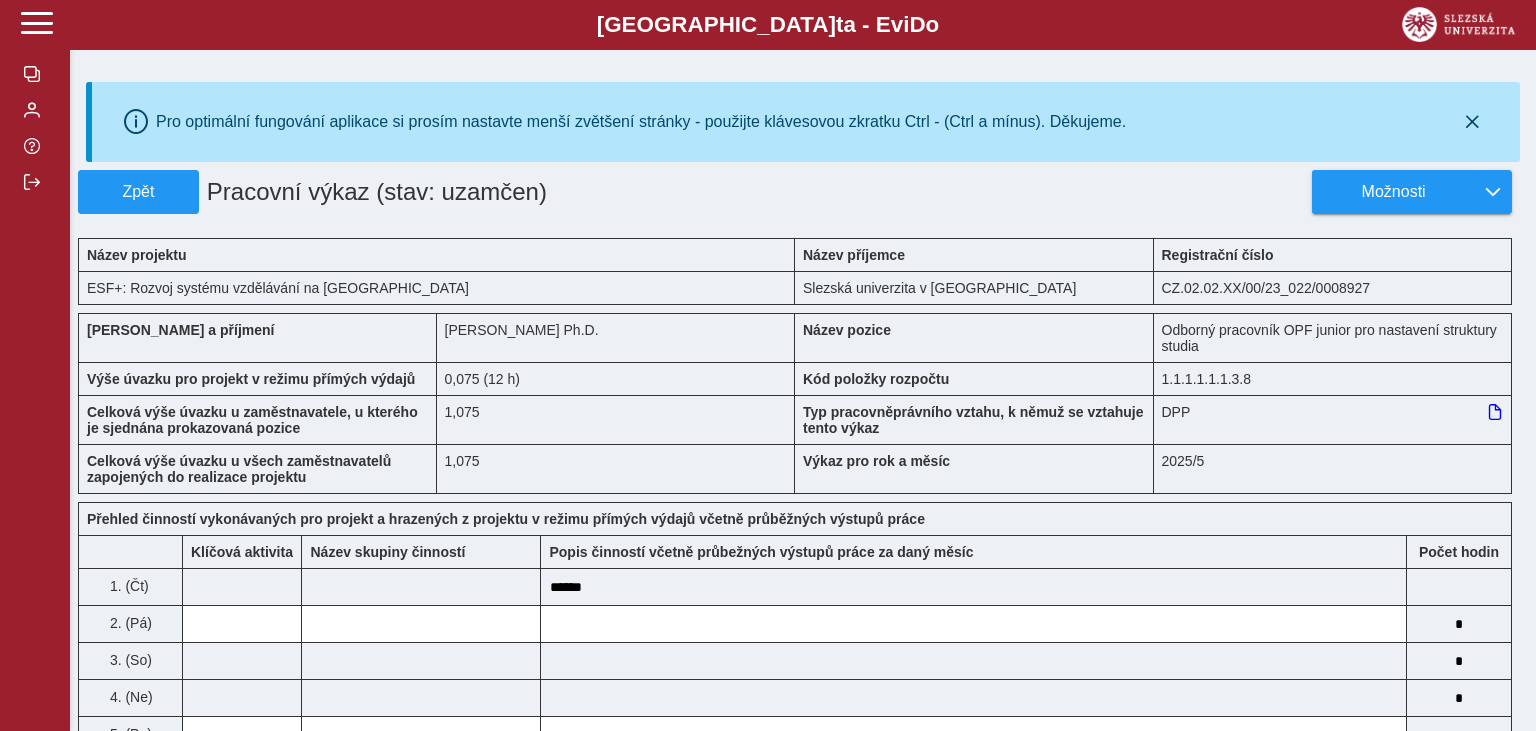 type 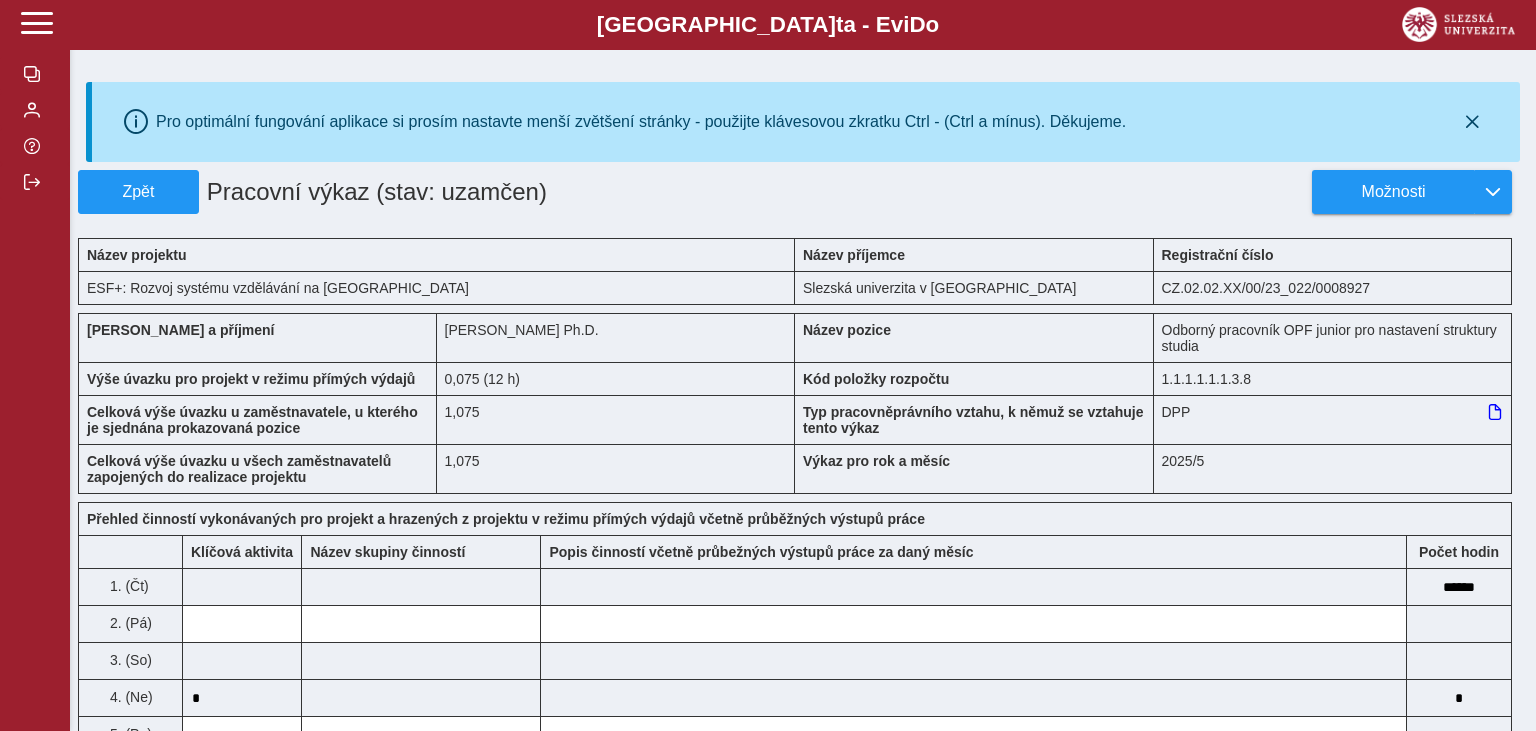 type on "**********" 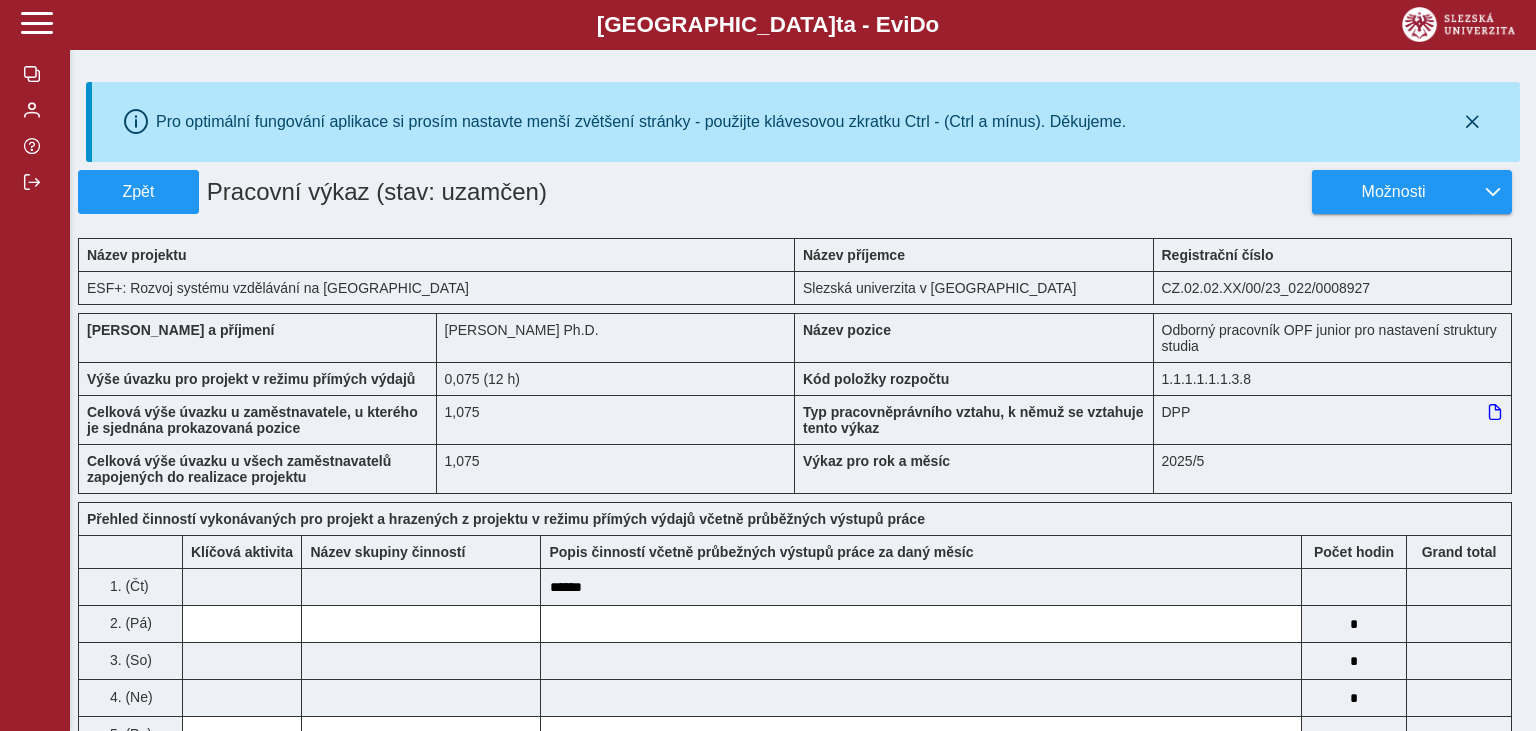 drag, startPoint x: 1526, startPoint y: 182, endPoint x: 1535, endPoint y: 382, distance: 200.2024 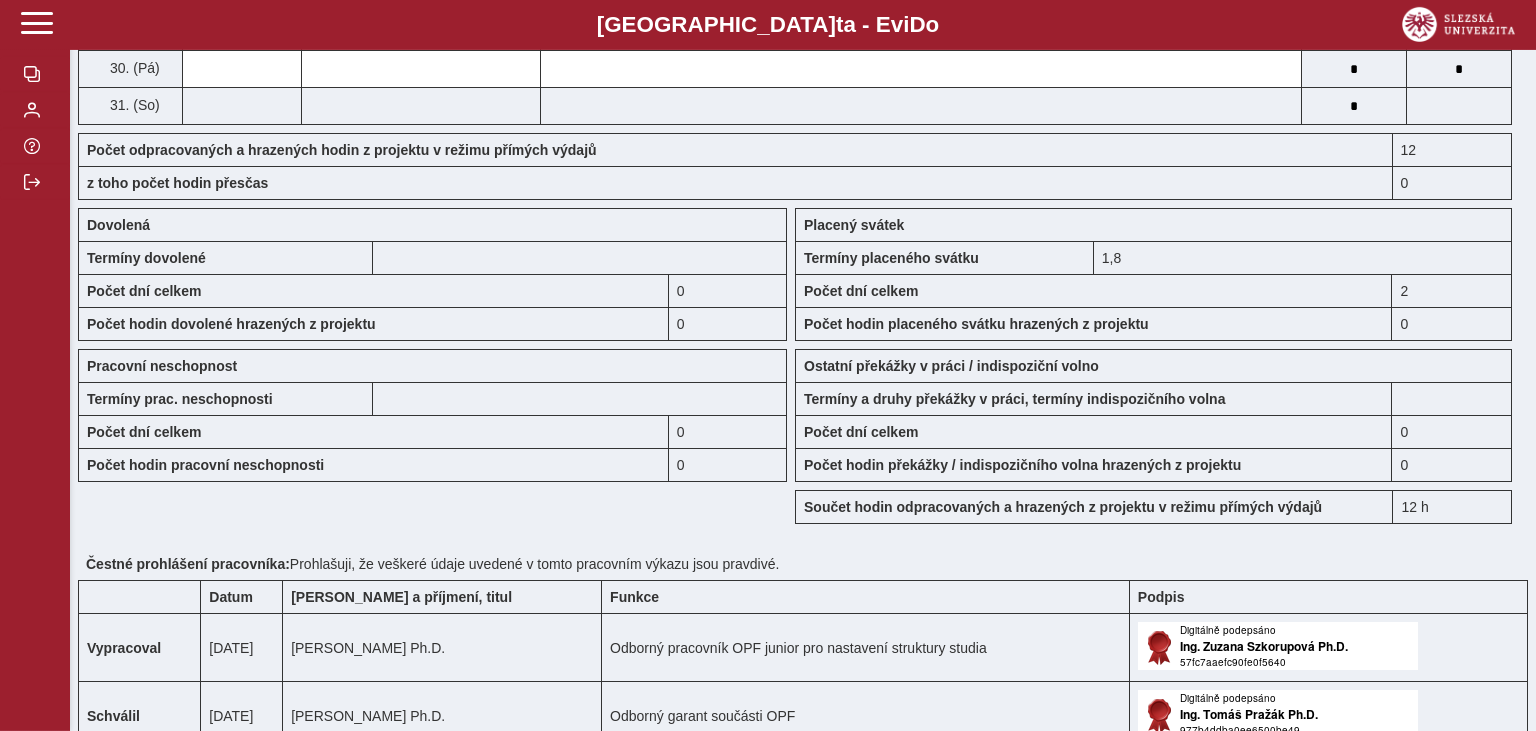 scroll, scrollTop: 1585, scrollLeft: 0, axis: vertical 